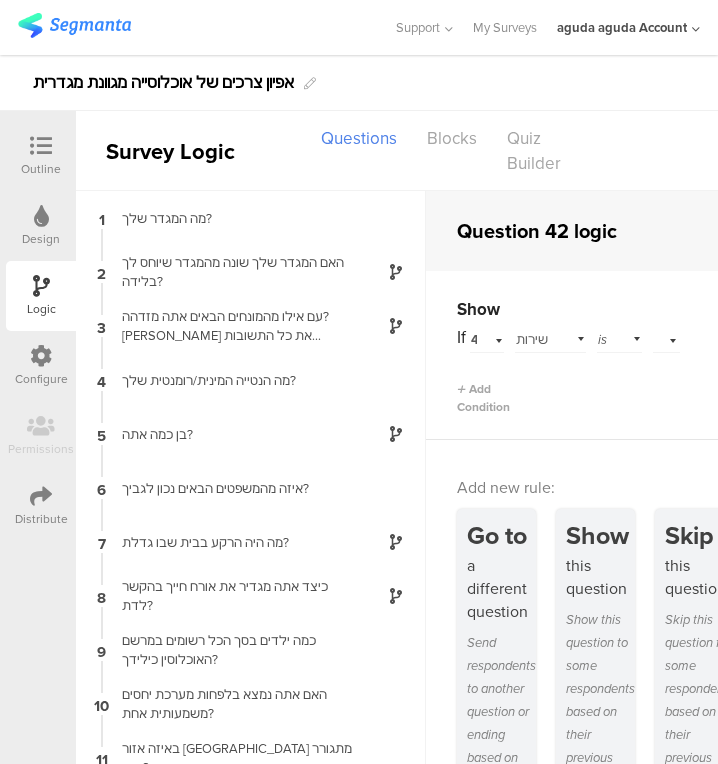 scroll, scrollTop: 0, scrollLeft: 0, axis: both 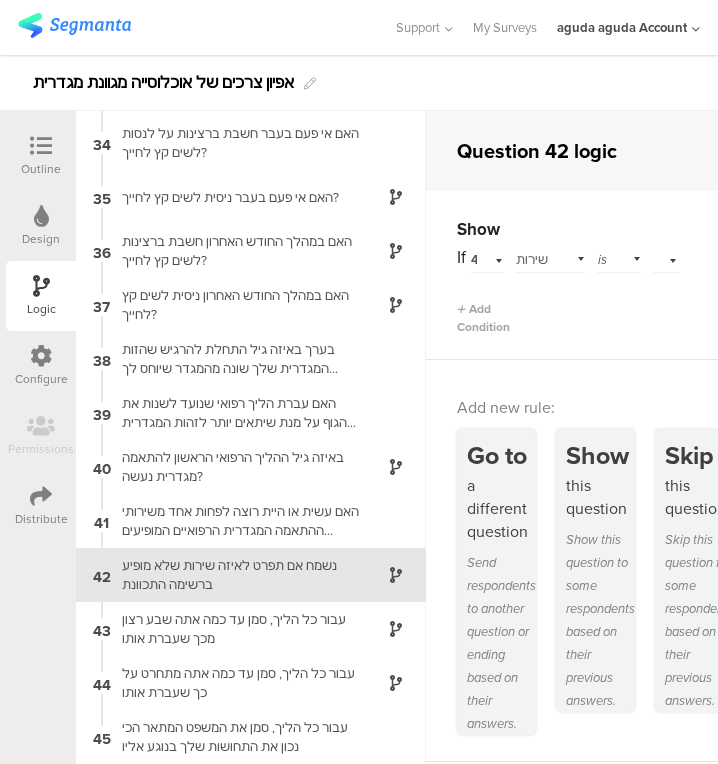 click at bounding box center [41, 146] 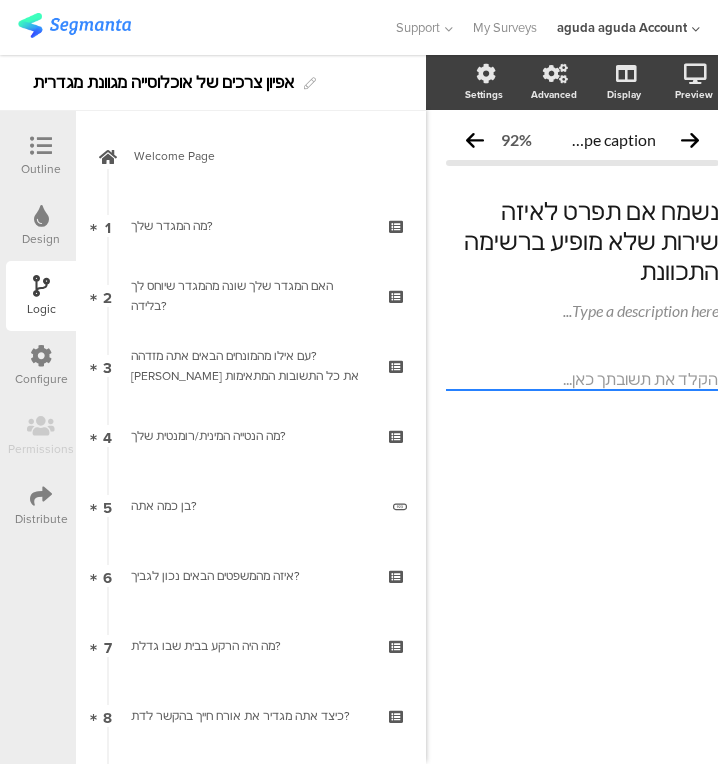 scroll, scrollTop: 0, scrollLeft: 3, axis: horizontal 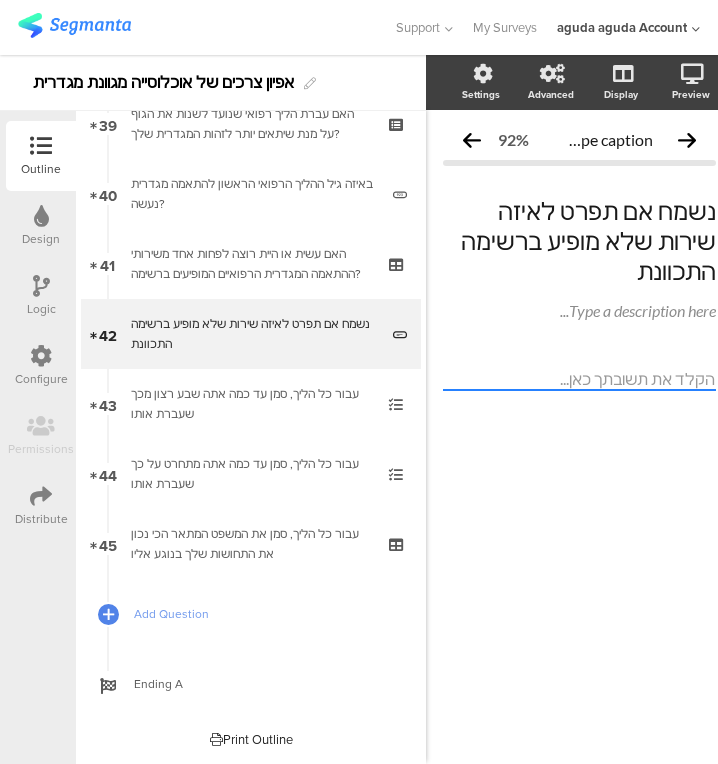 click on "עבור כל הליך, סמן את המשפט המתאר הכי נכון את התחושות שלך בנוגע אליו" at bounding box center (250, 544) 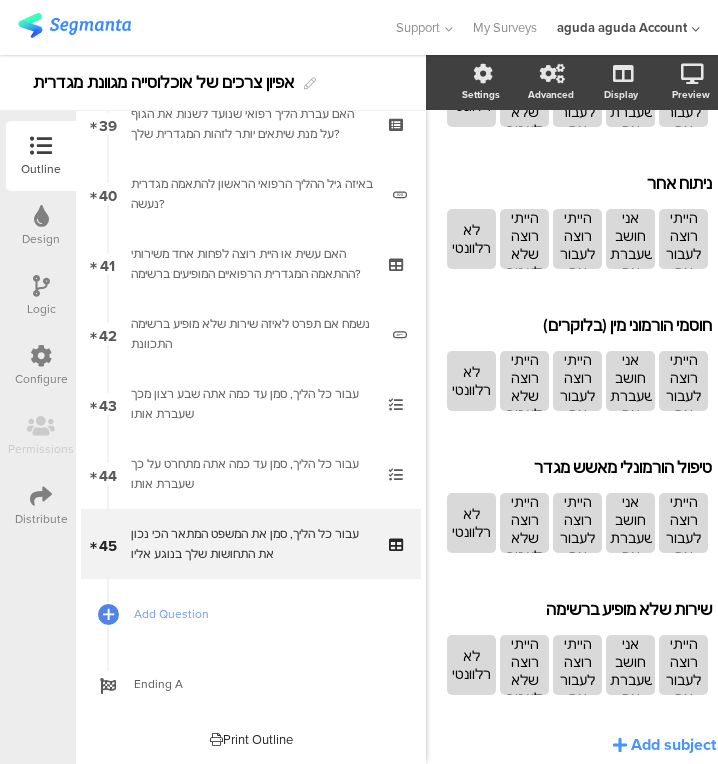 scroll, scrollTop: 569, scrollLeft: 3, axis: both 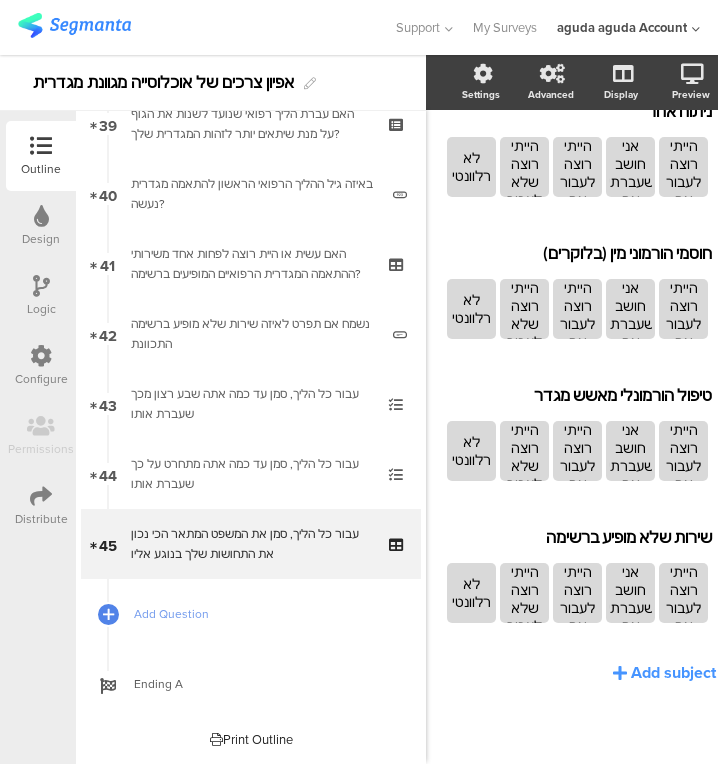 click on "נשמח אם תפרט לאיזה שירות שלא מופיע ברשימה התכוונת" at bounding box center [254, 334] 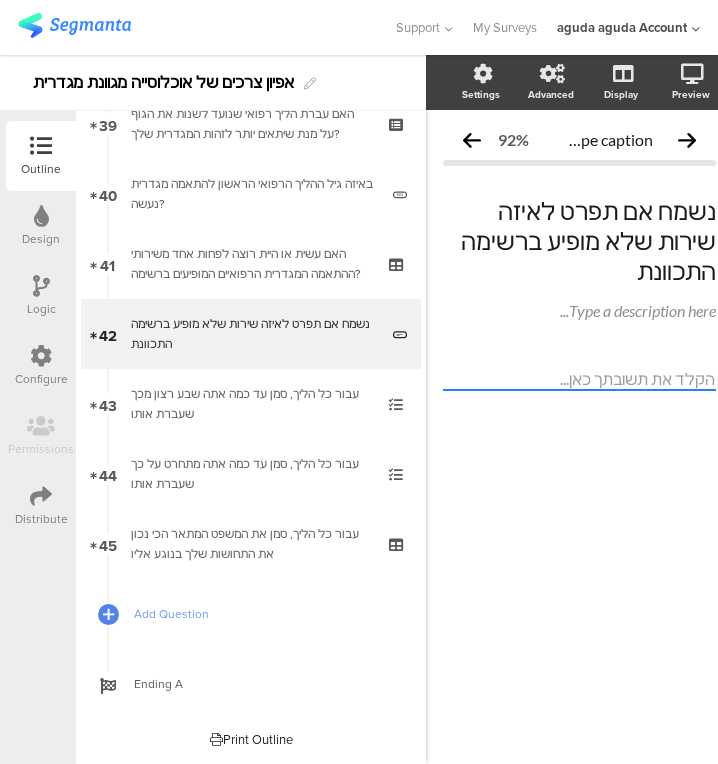 scroll, scrollTop: 0, scrollLeft: 3, axis: horizontal 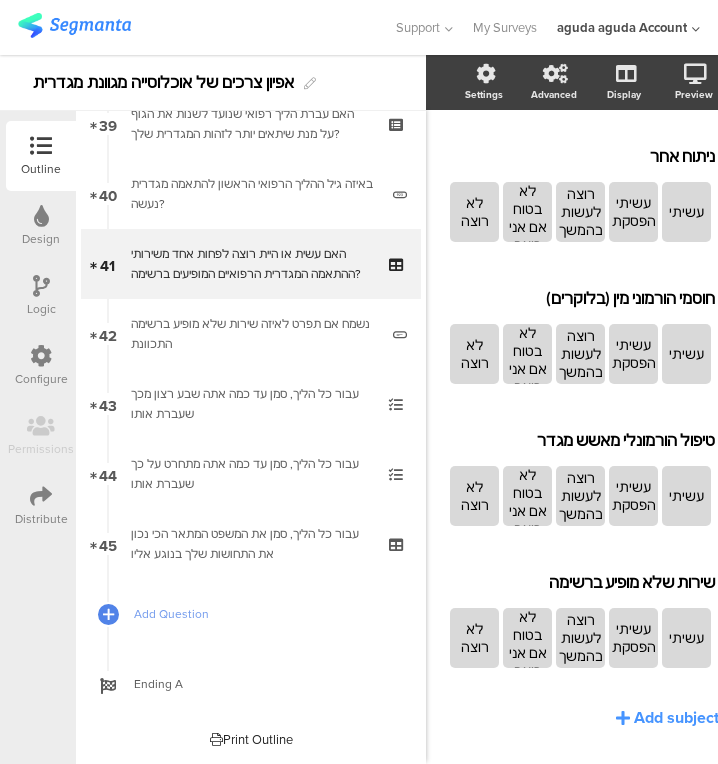 click on "עבור כל הליך, סמן את המשפט המתאר הכי נכון את התחושות שלך בנוגע אליו" at bounding box center (250, 544) 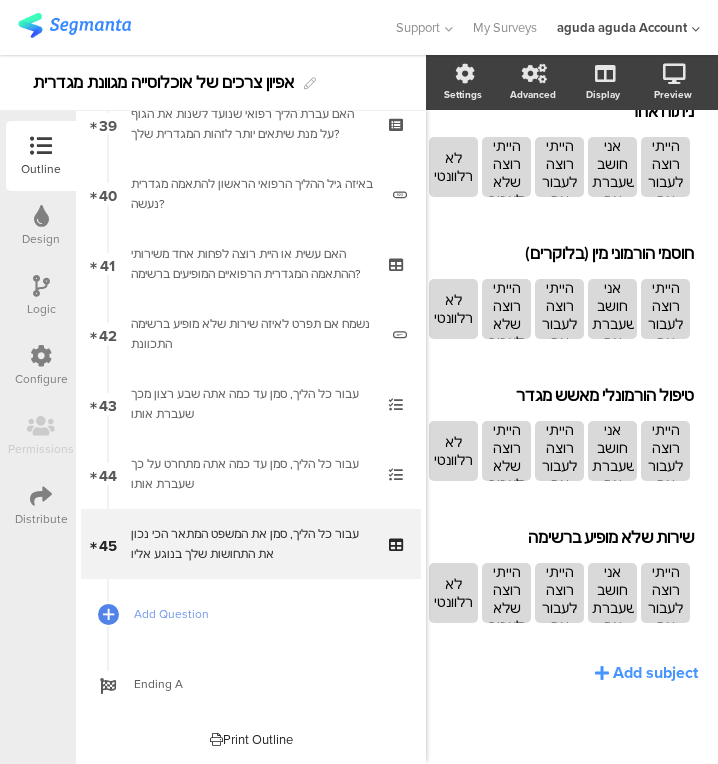 scroll, scrollTop: 569, scrollLeft: 0, axis: vertical 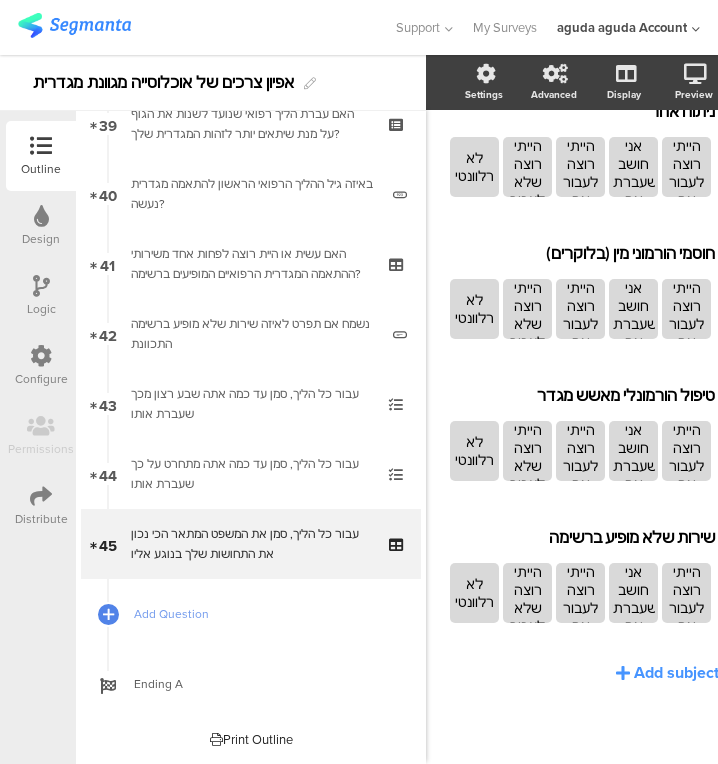 click on "Add Question" at bounding box center (251, 614) 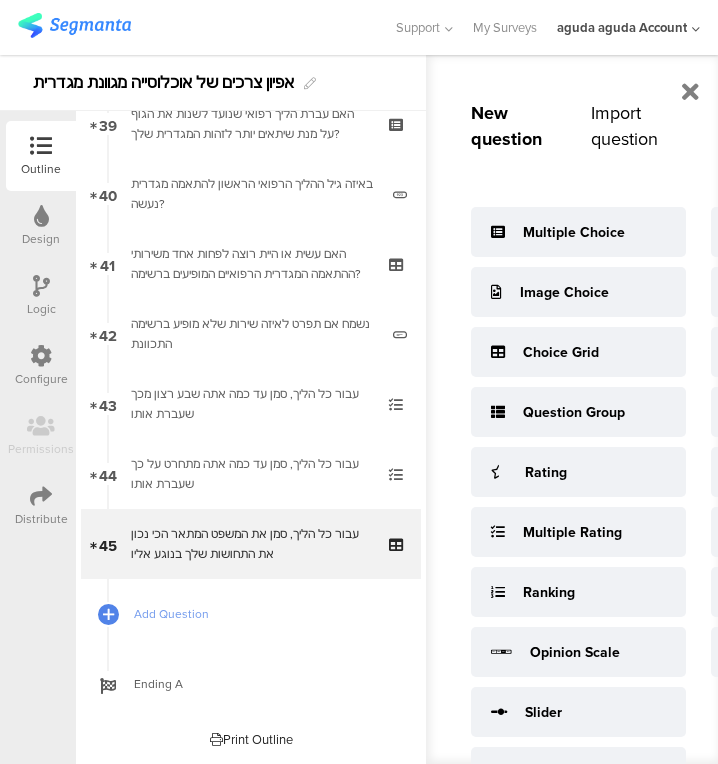 click on "Multiple Choice" at bounding box center (578, 232) 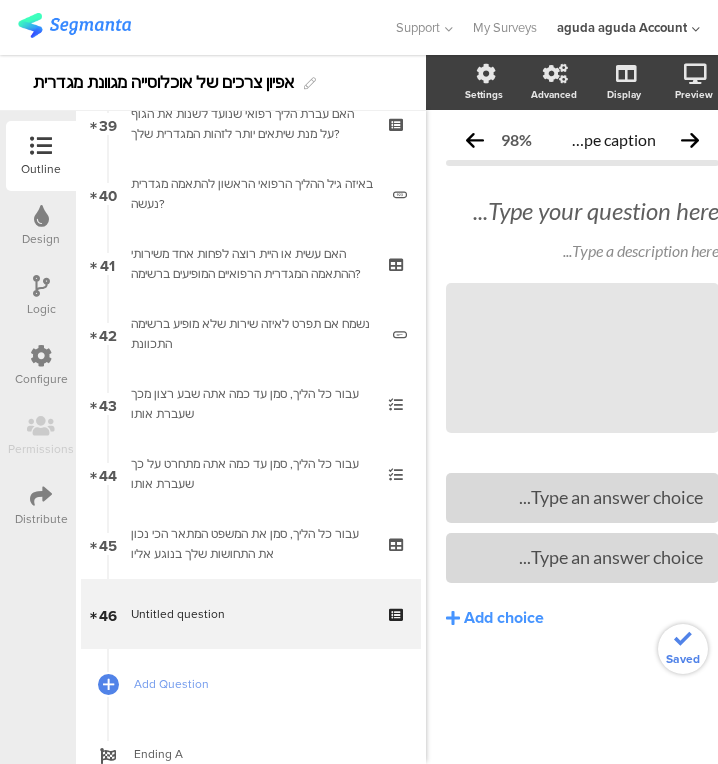 scroll, scrollTop: 0, scrollLeft: 0, axis: both 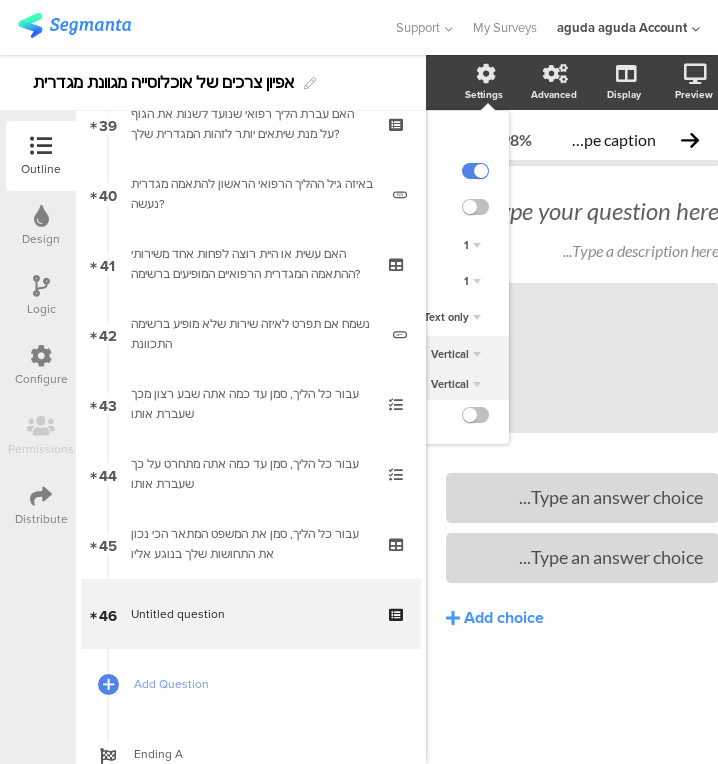 click on "1" 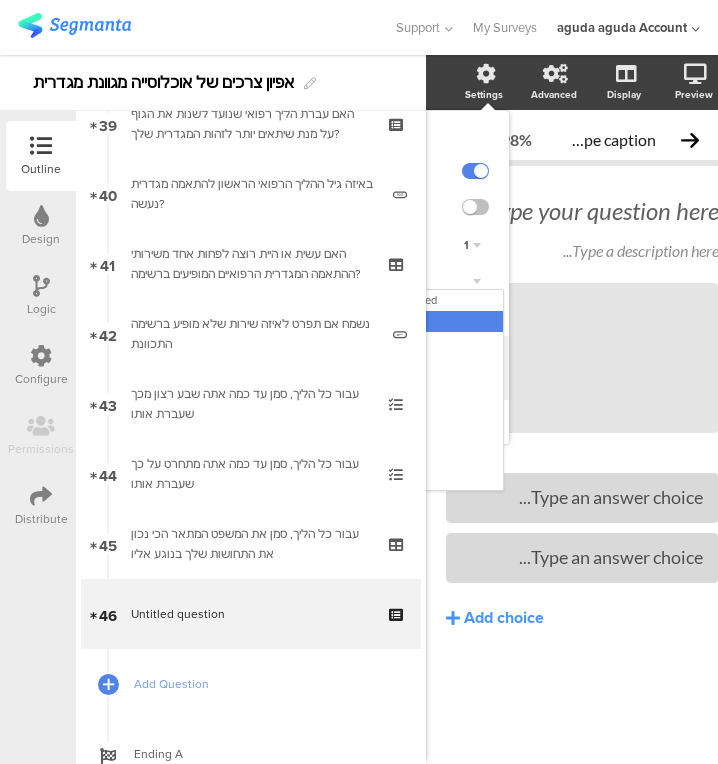 click on "Unlimited" 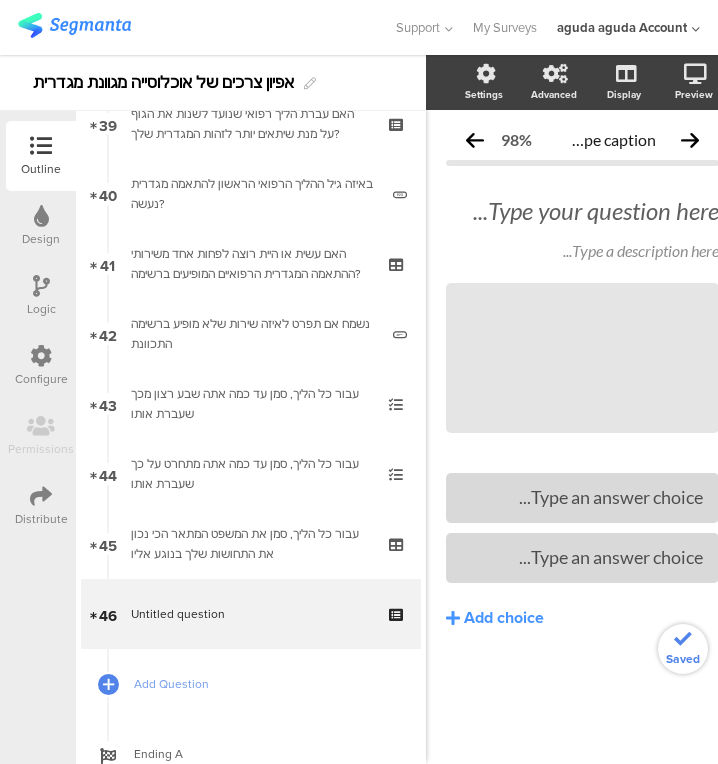 click on "Type your question here..." 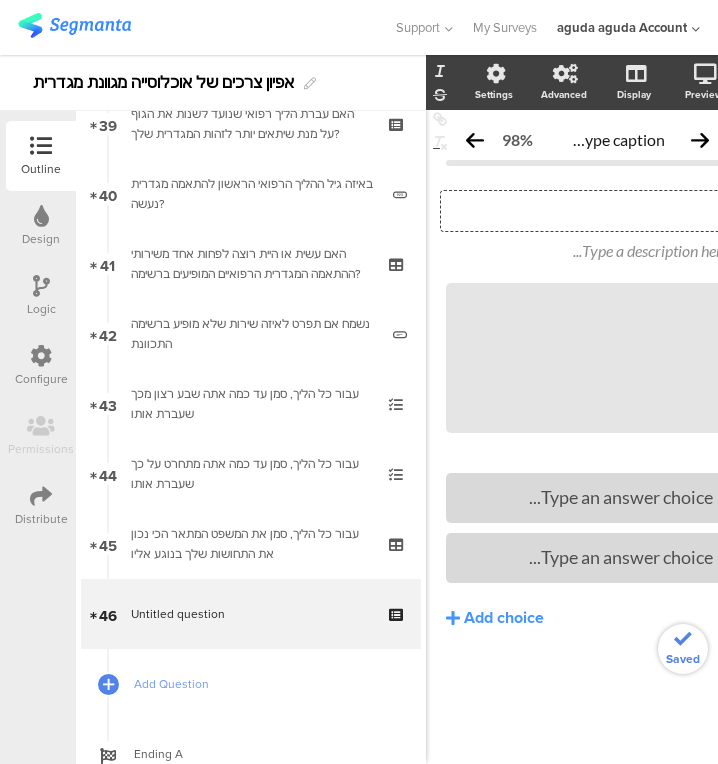 scroll, scrollTop: 0, scrollLeft: 31, axis: horizontal 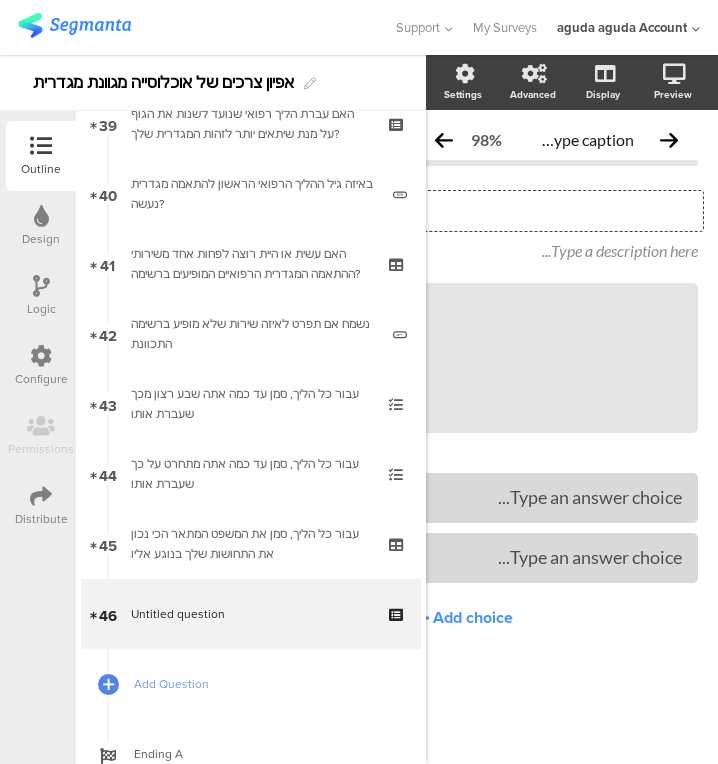 type 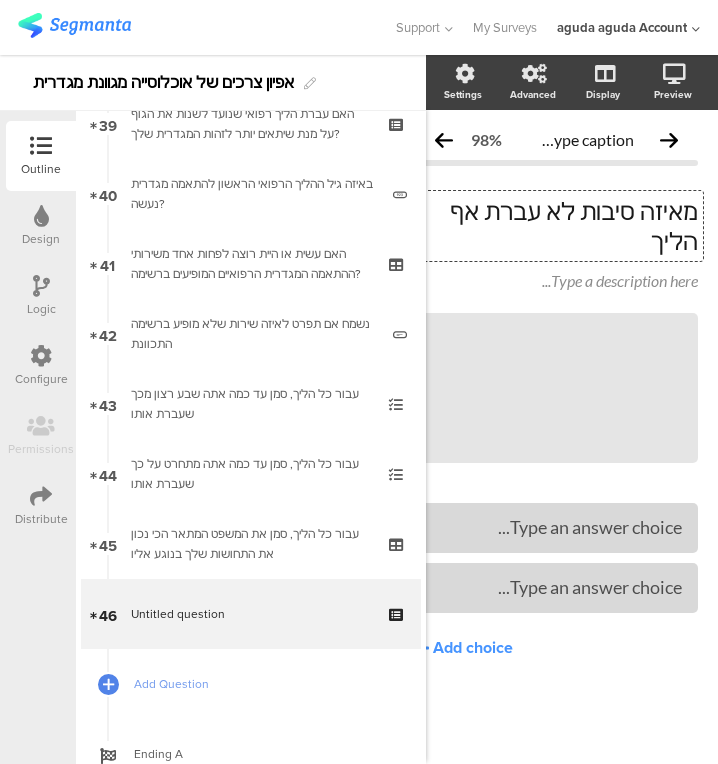 scroll, scrollTop: 0, scrollLeft: 22, axis: horizontal 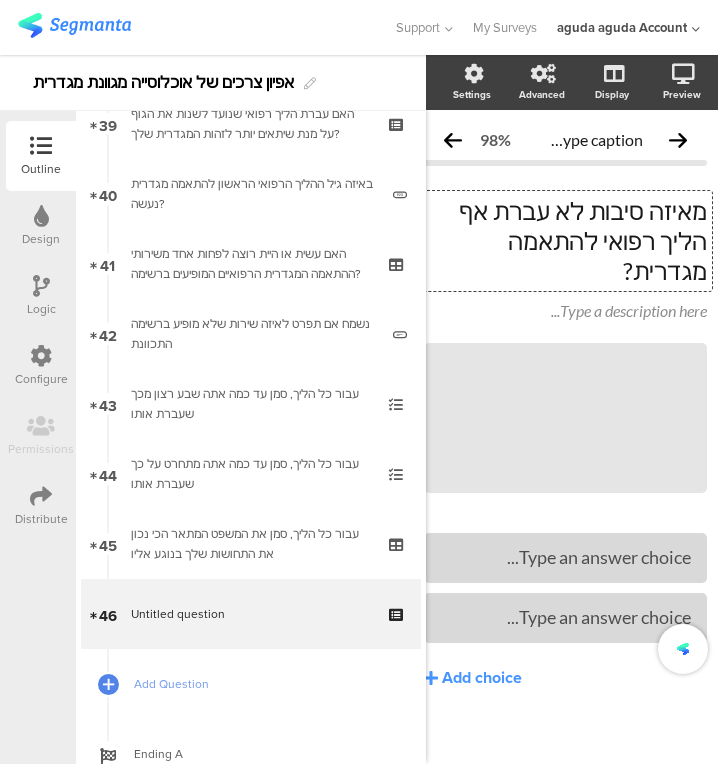 click on "Type a description here..." 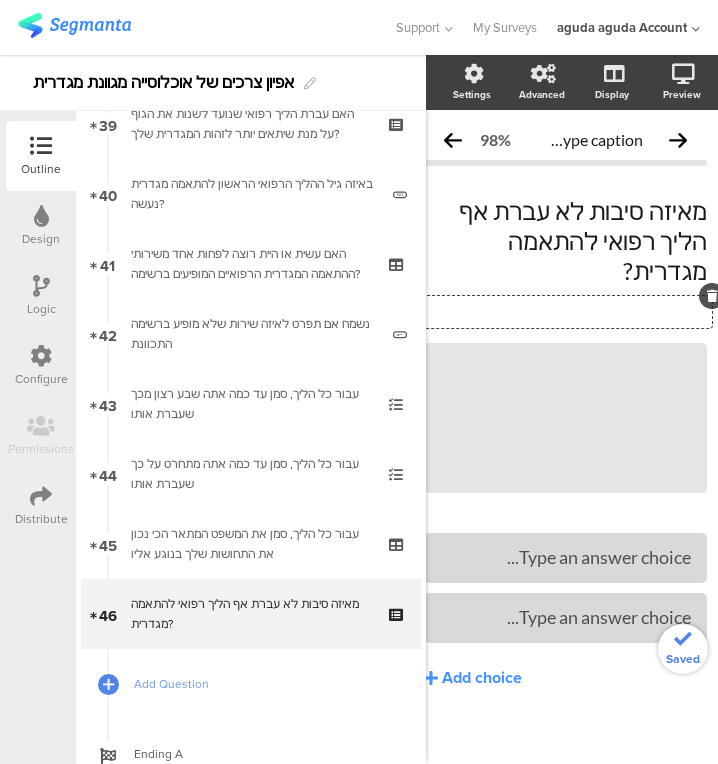 scroll, scrollTop: 0, scrollLeft: 46, axis: horizontal 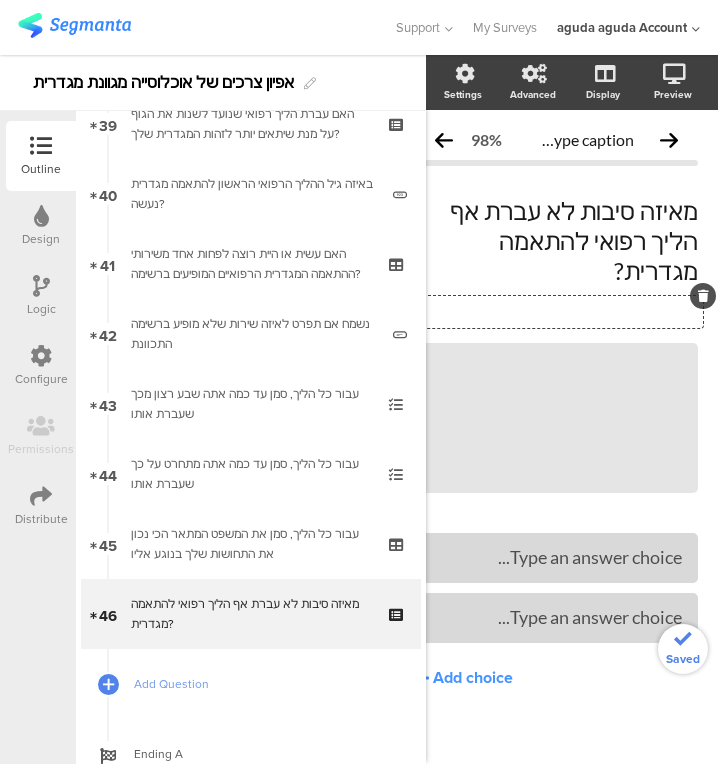 type 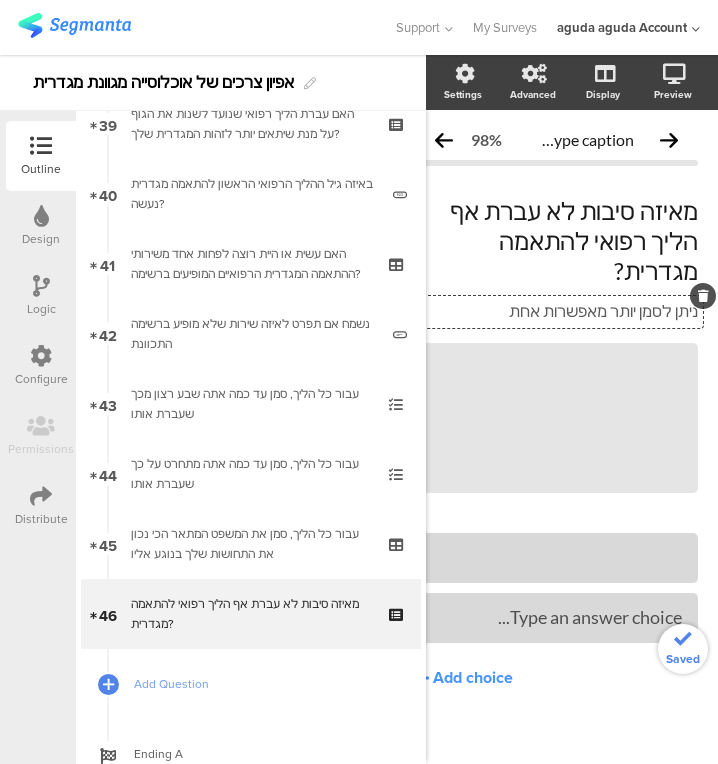 type 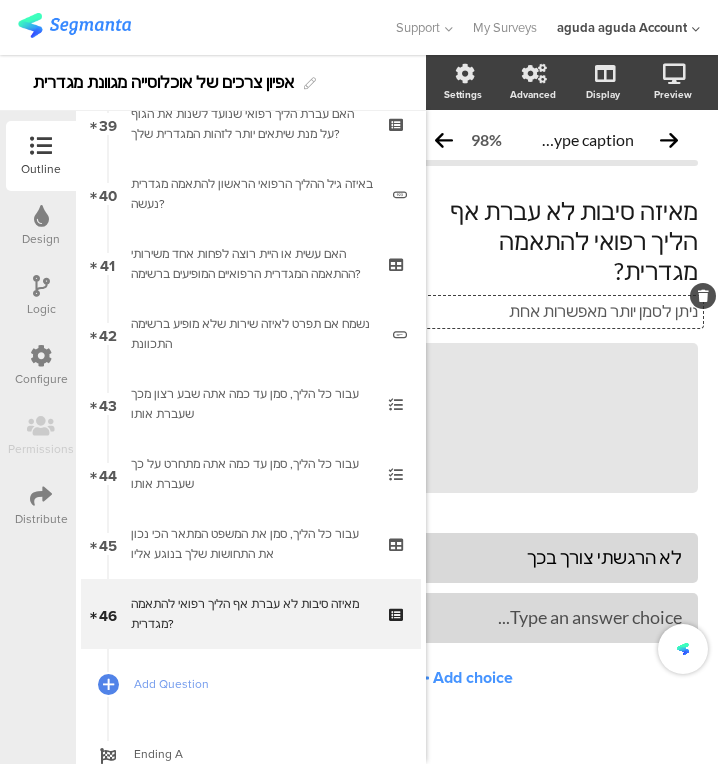 type 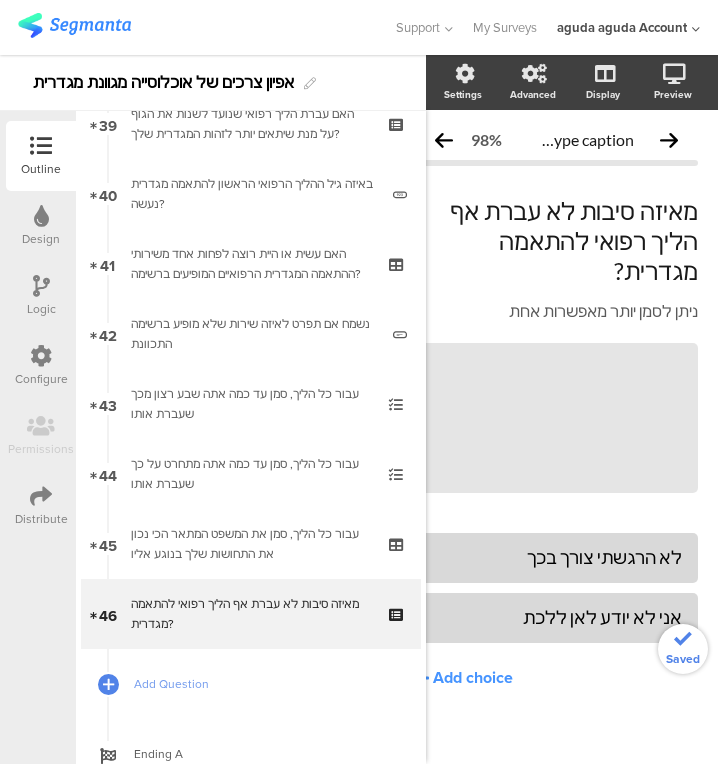 click on "Add choice" 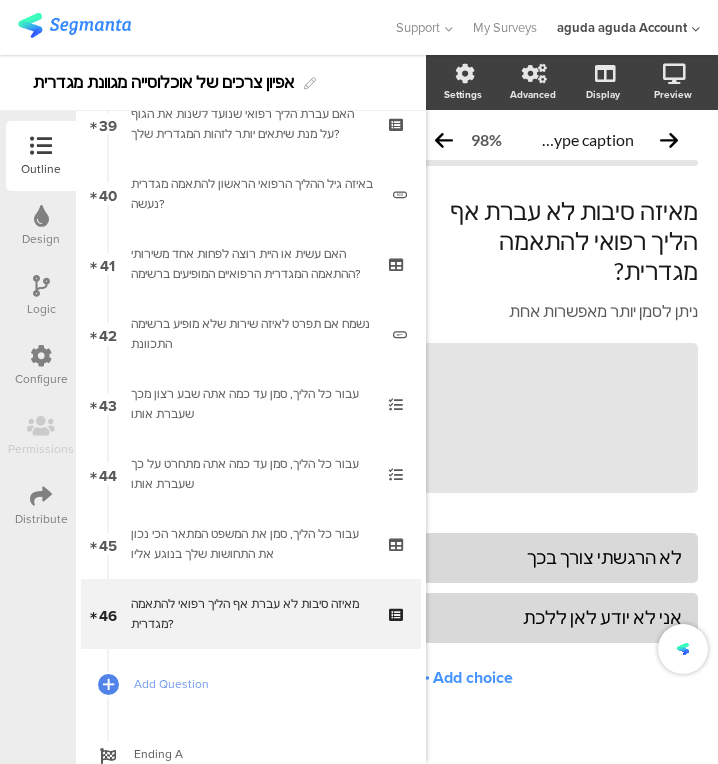 scroll, scrollTop: 0, scrollLeft: 38, axis: horizontal 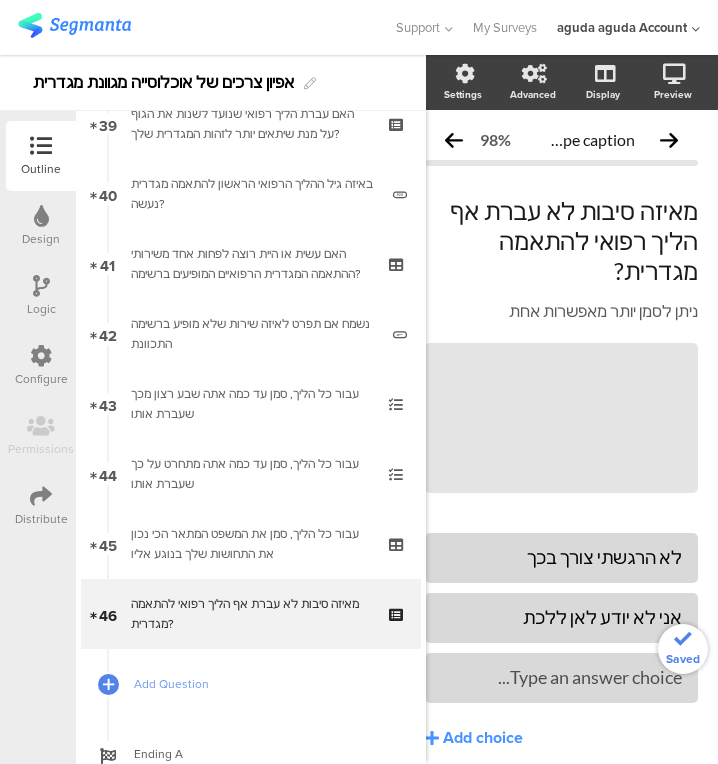 type 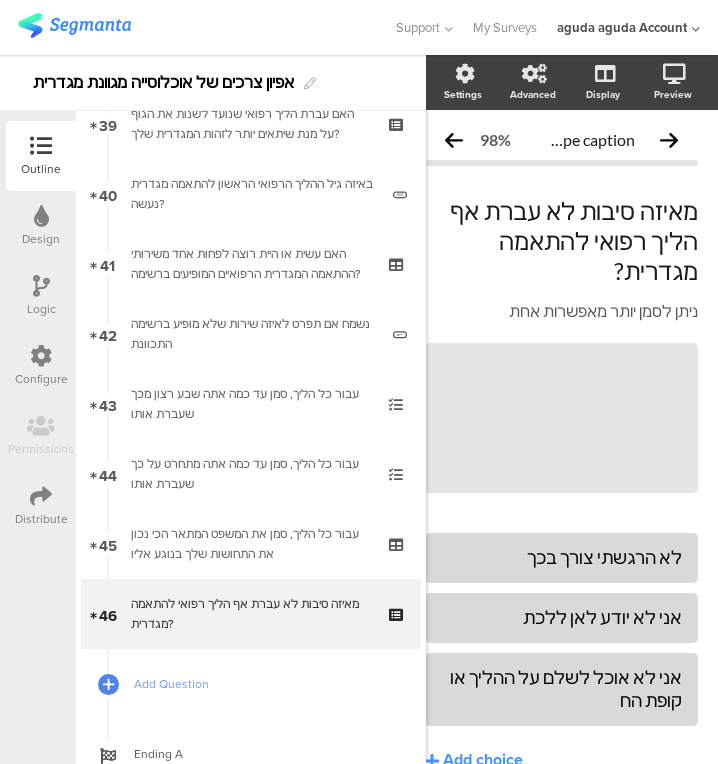 scroll, scrollTop: 0, scrollLeft: 36, axis: horizontal 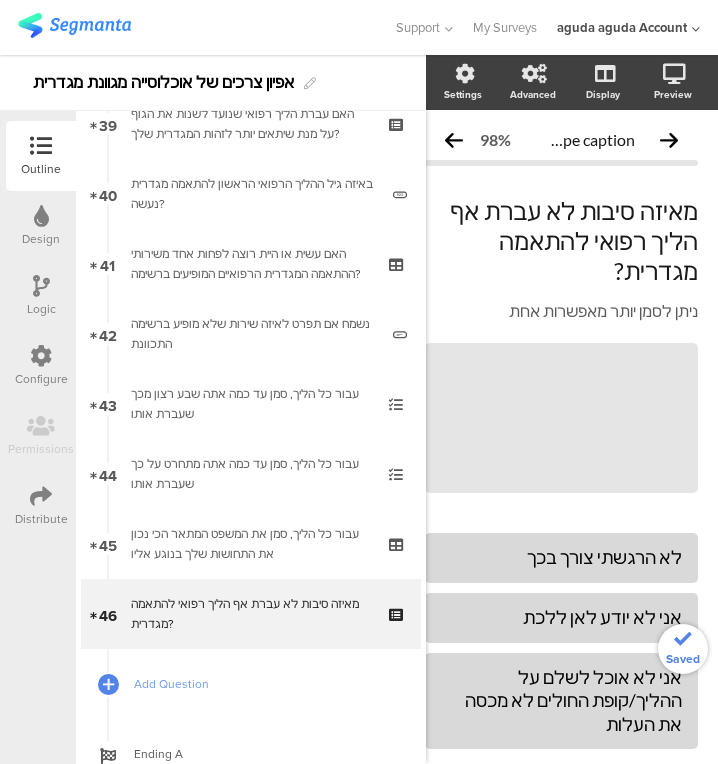 click on "Add choice" 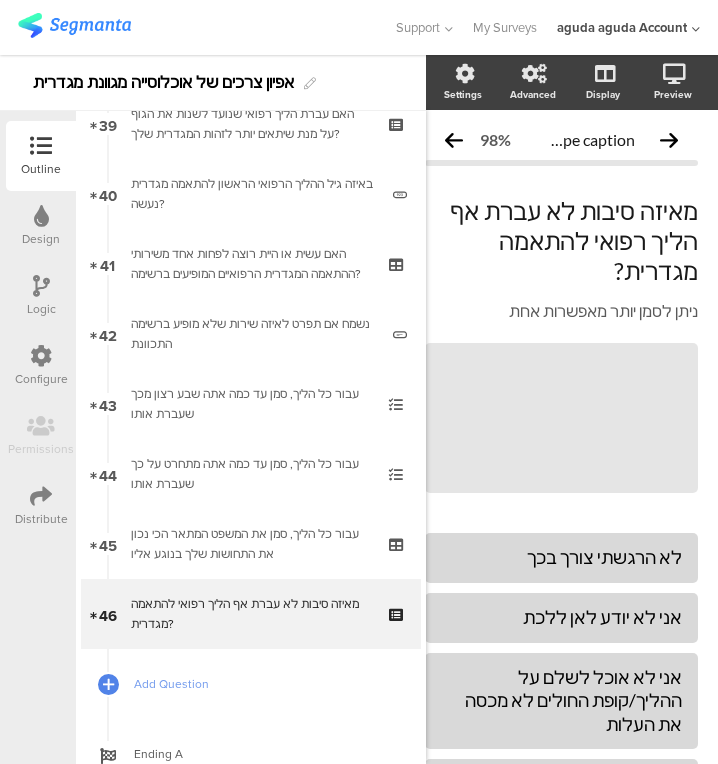 scroll, scrollTop: 23, scrollLeft: 36, axis: both 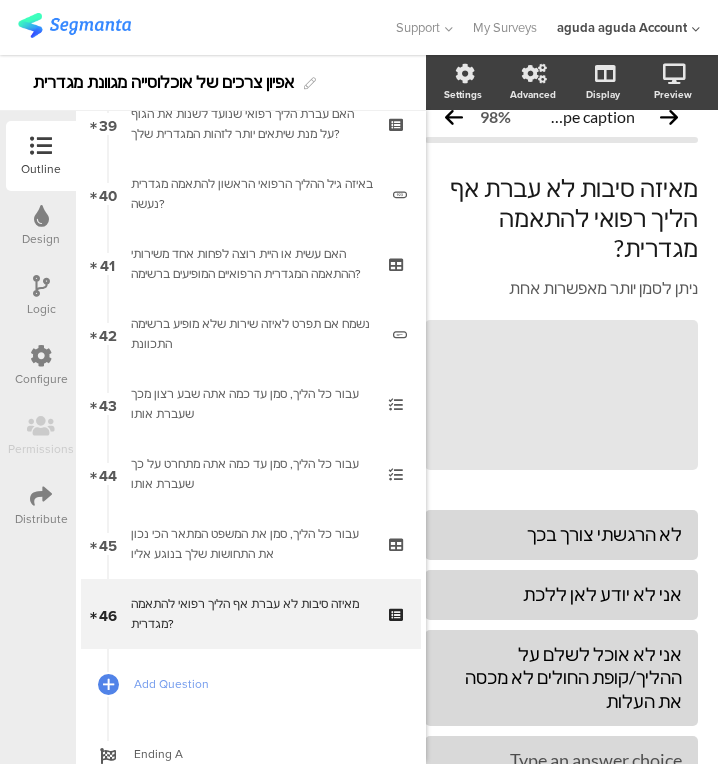 type 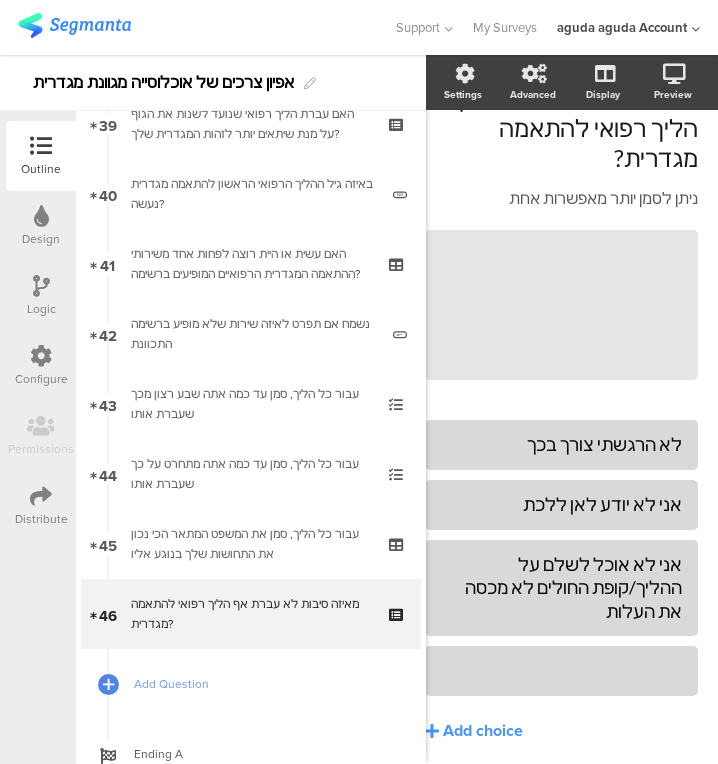 scroll, scrollTop: 118, scrollLeft: 36, axis: both 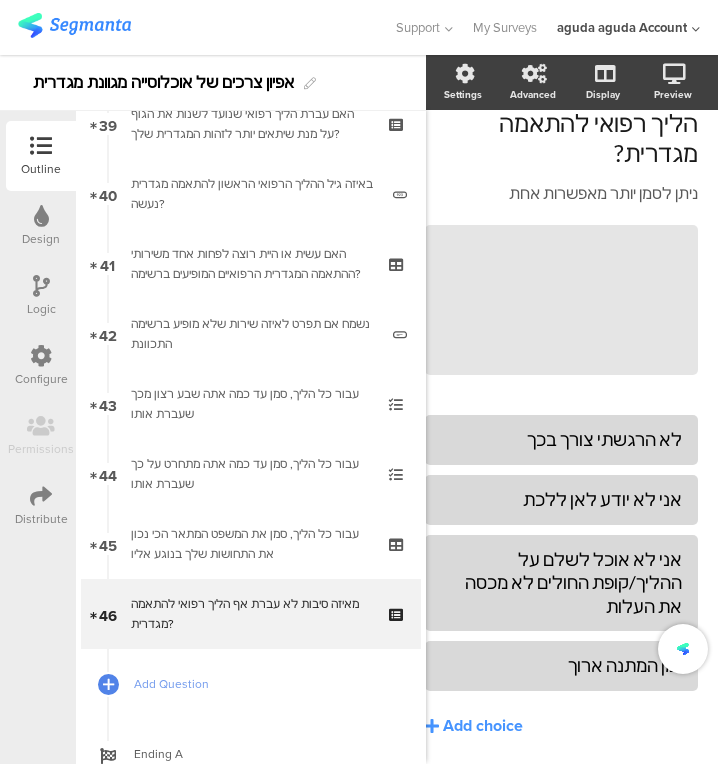 click on "Add choice" 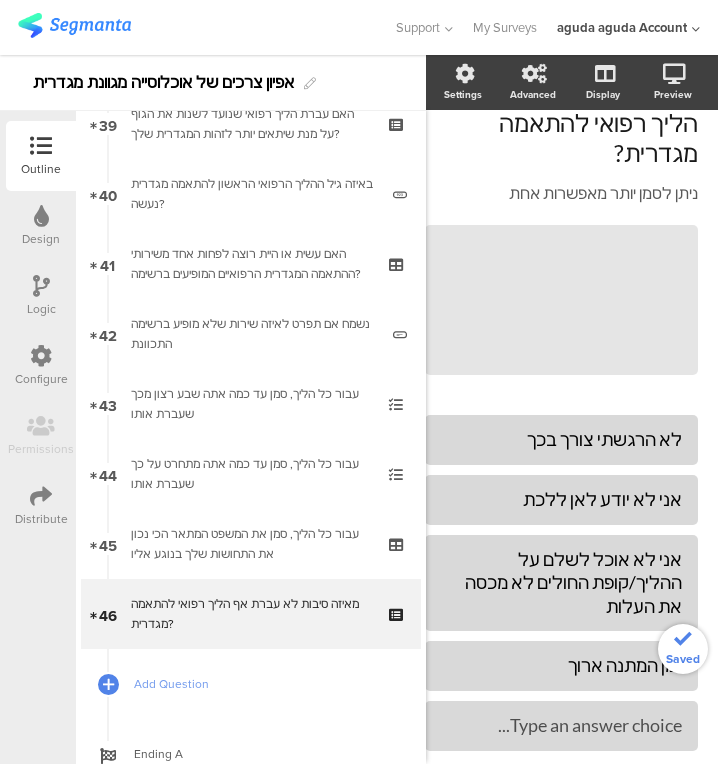 type 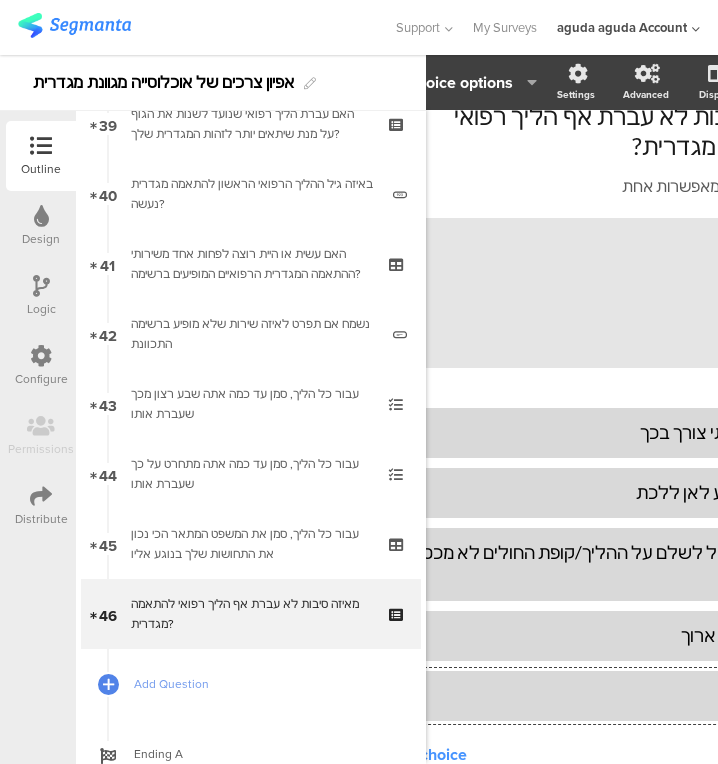 scroll, scrollTop: 95, scrollLeft: 206, axis: both 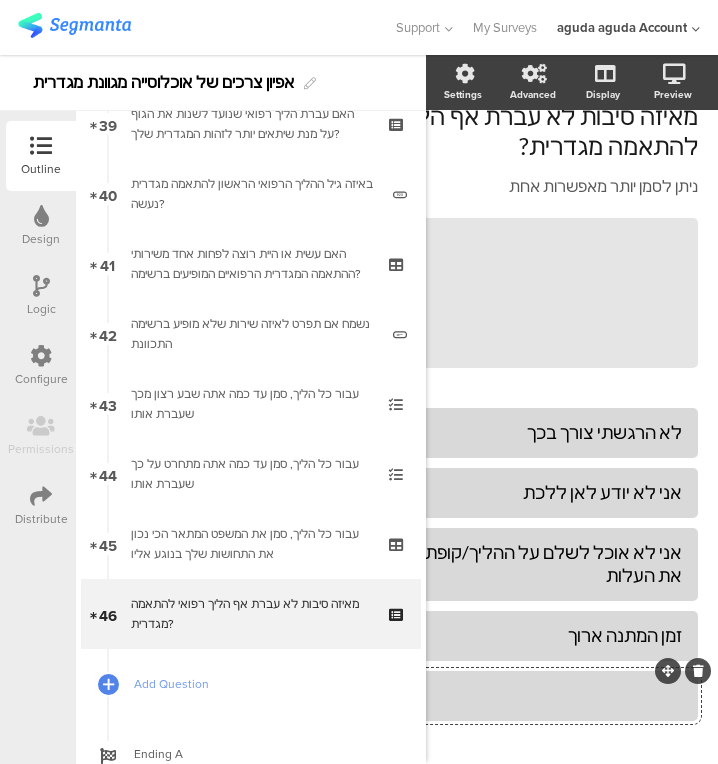 click 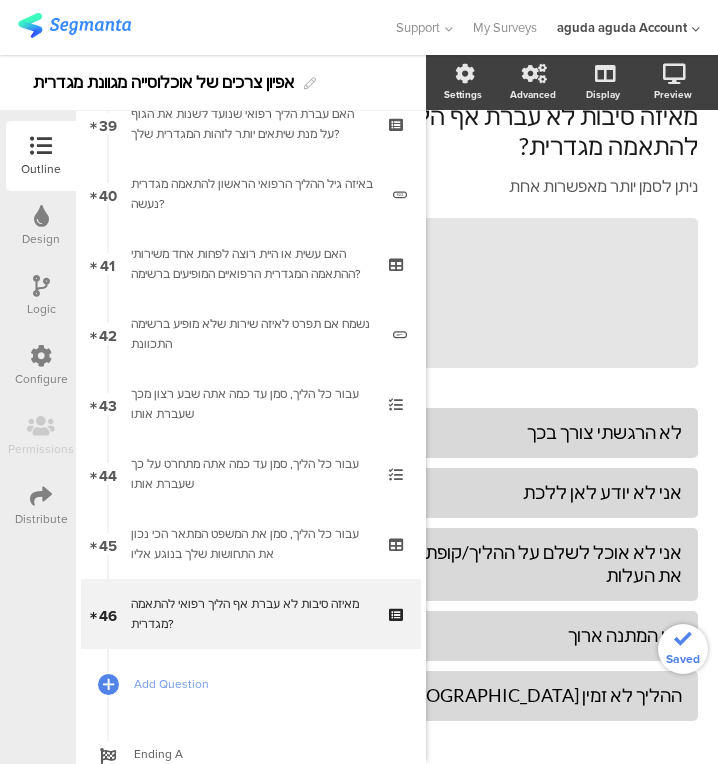 click on "Add choice" 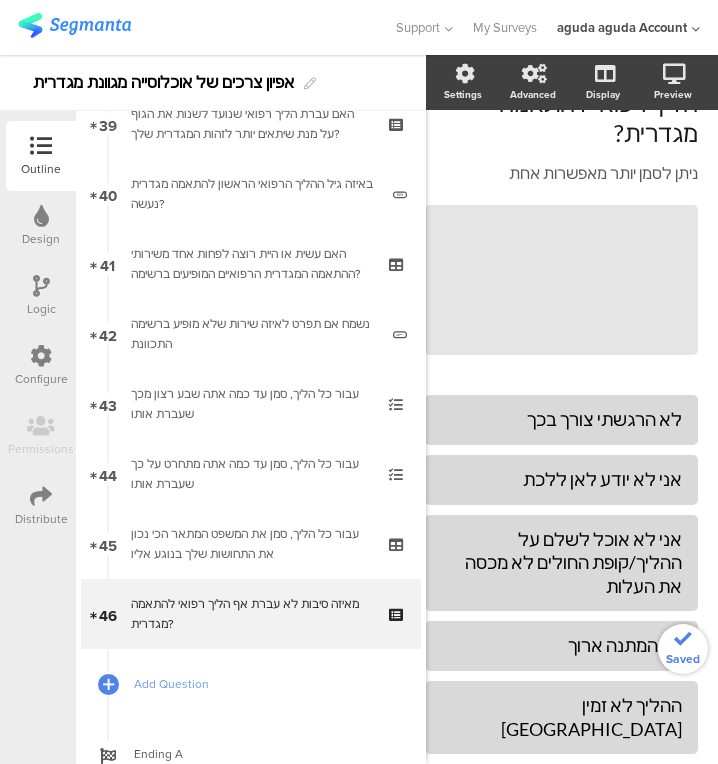 scroll, scrollTop: 141, scrollLeft: 38, axis: both 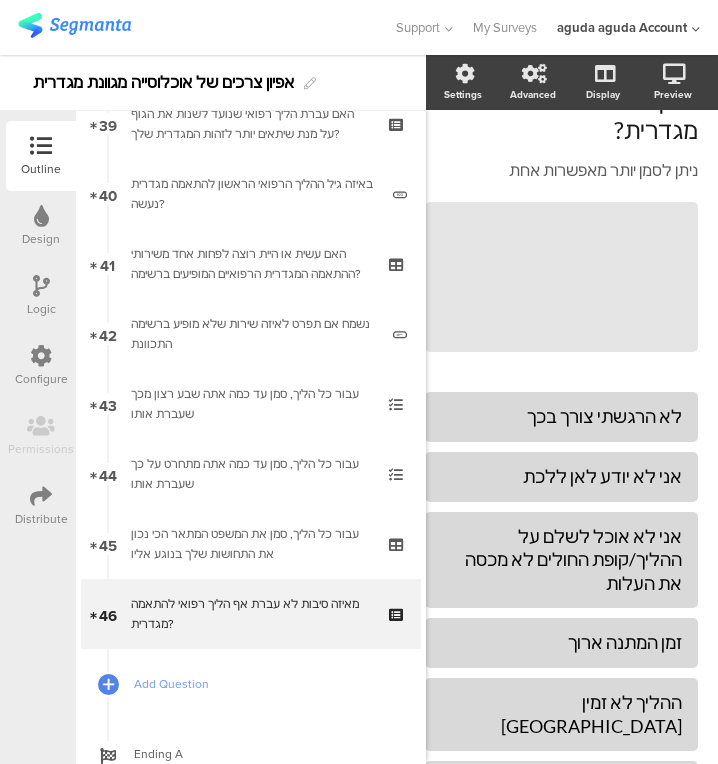 type 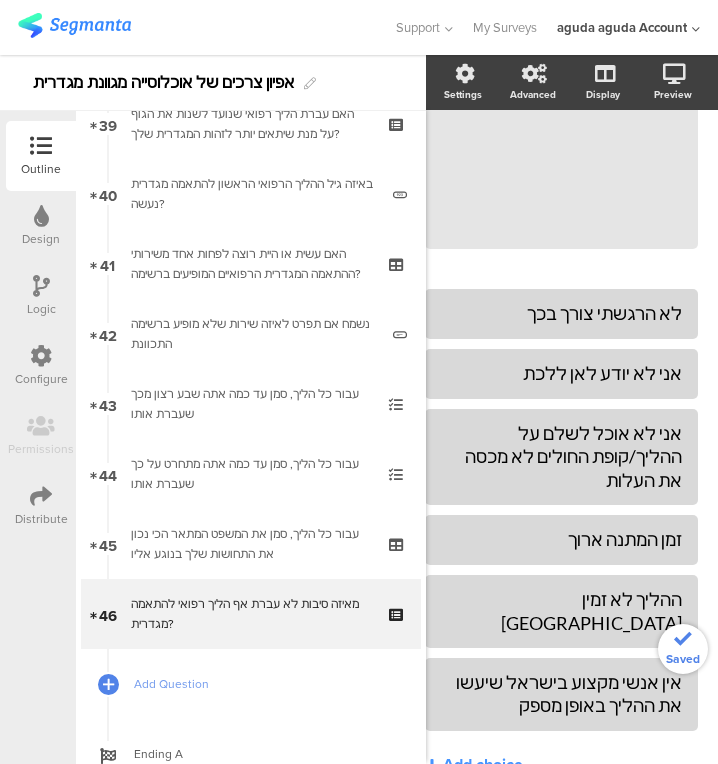 click on "Add choice" 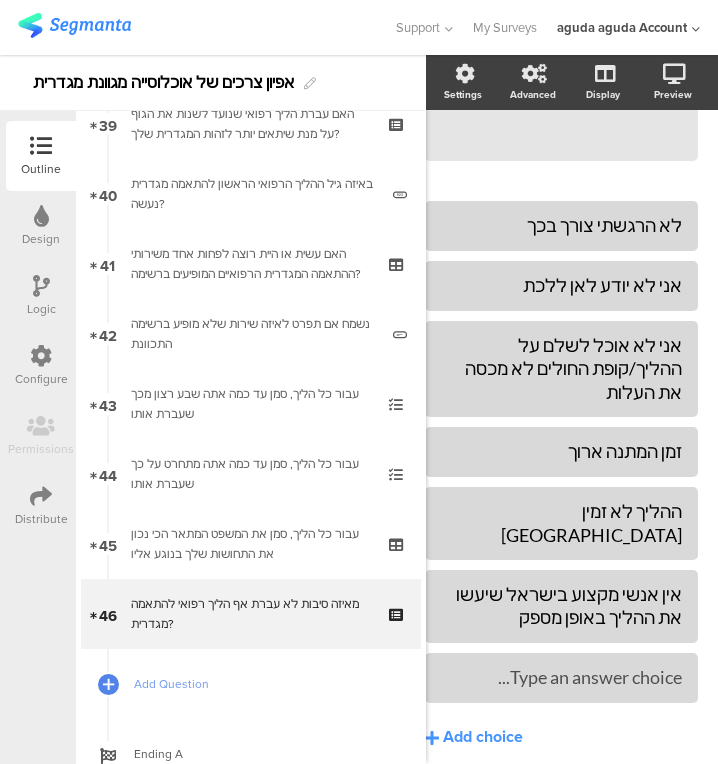 click 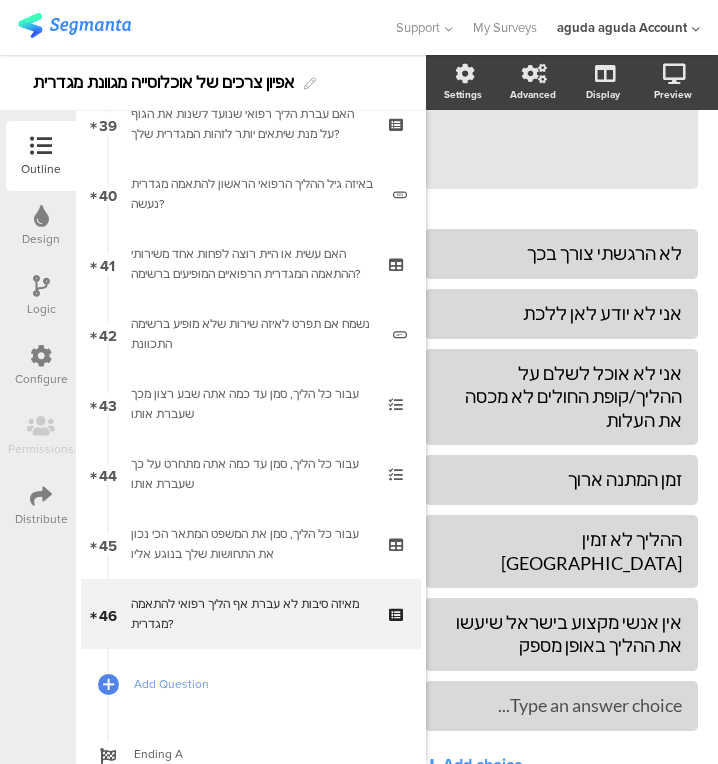 type 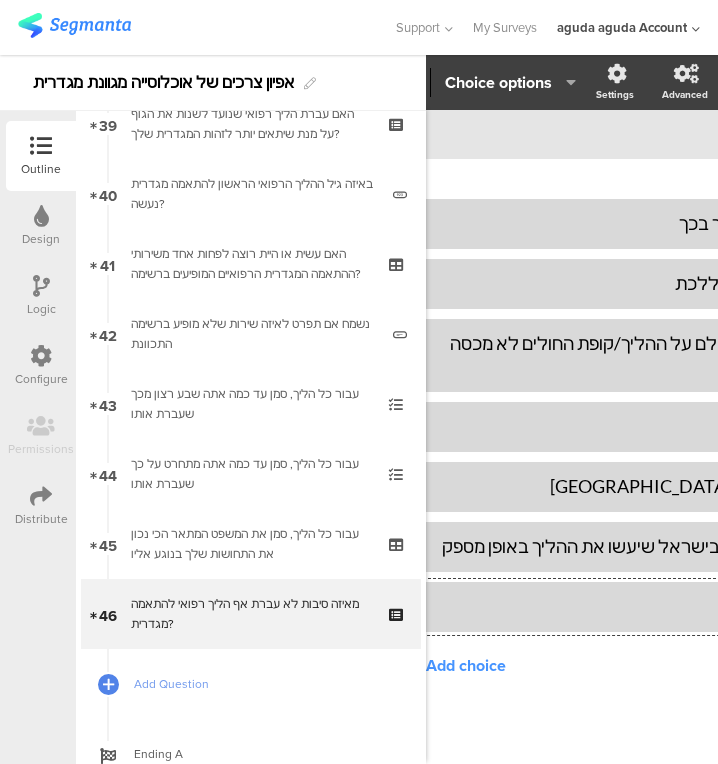 click 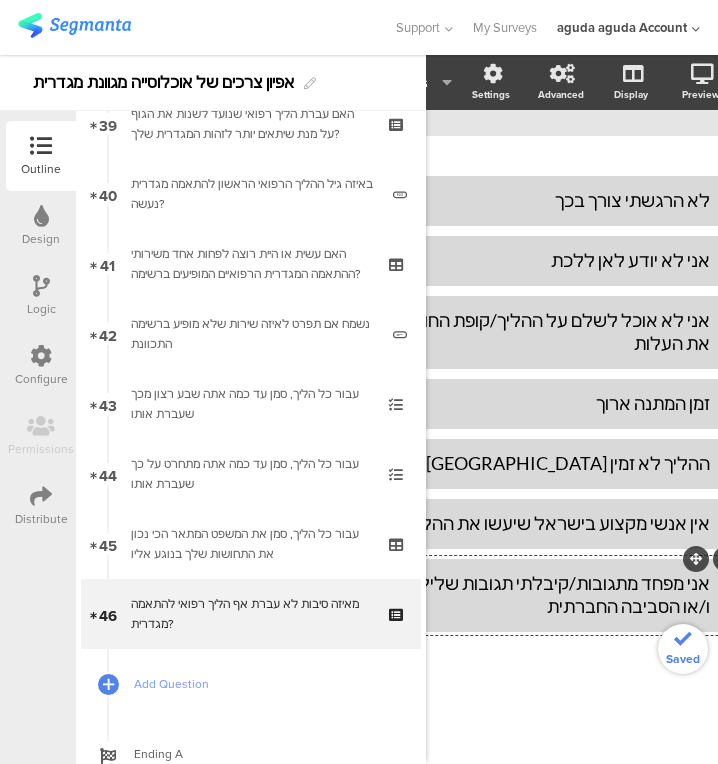 scroll, scrollTop: 327, scrollLeft: 0, axis: vertical 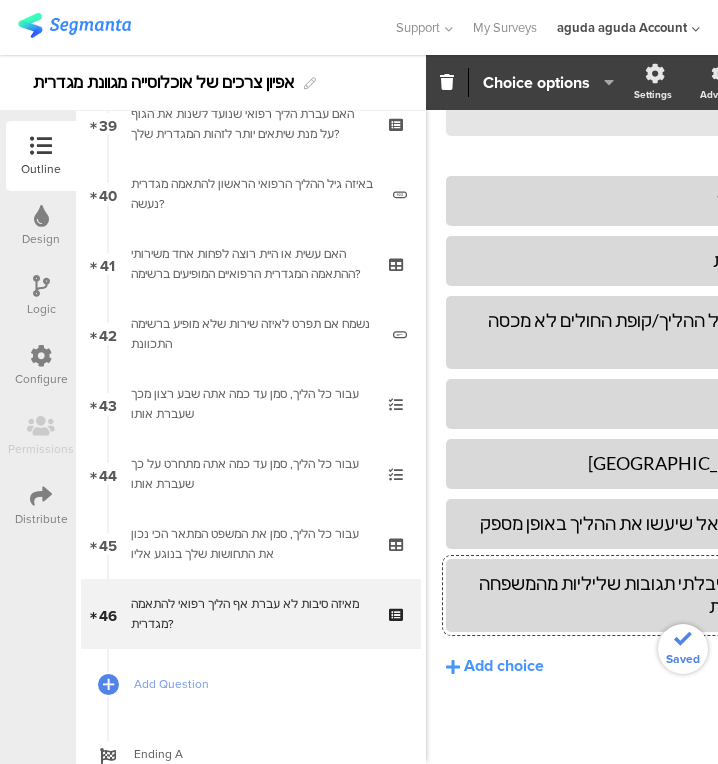 click on "Add choice" 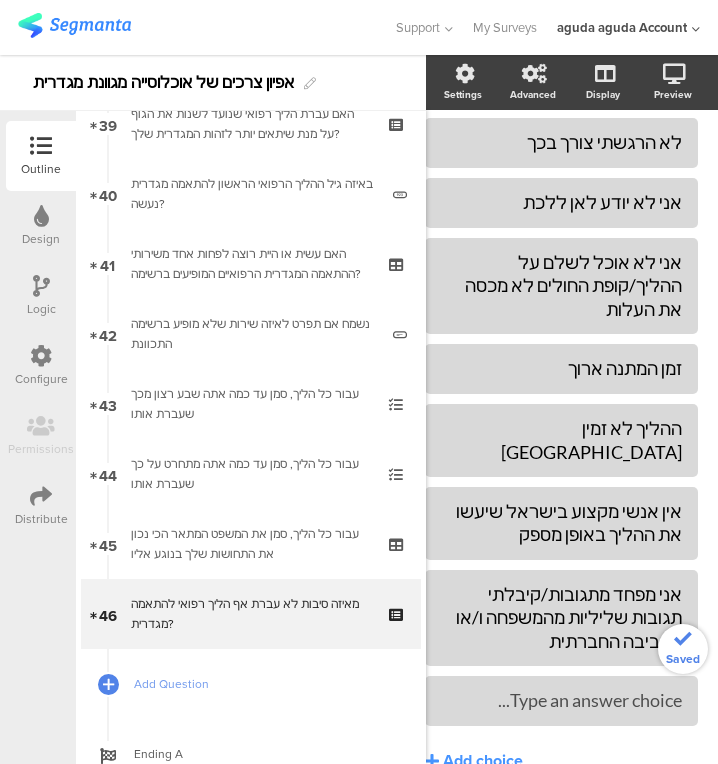 scroll, scrollTop: 416, scrollLeft: 38, axis: both 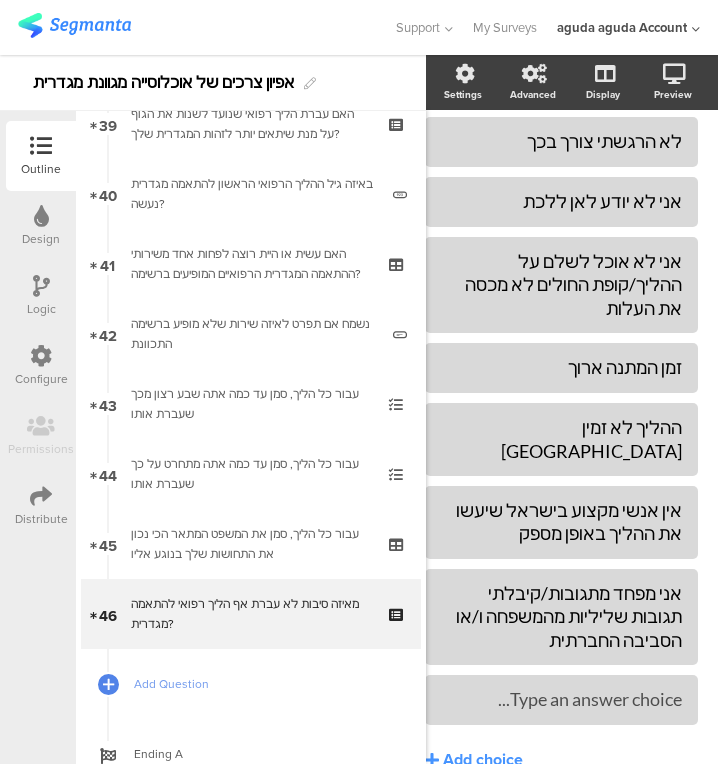 type 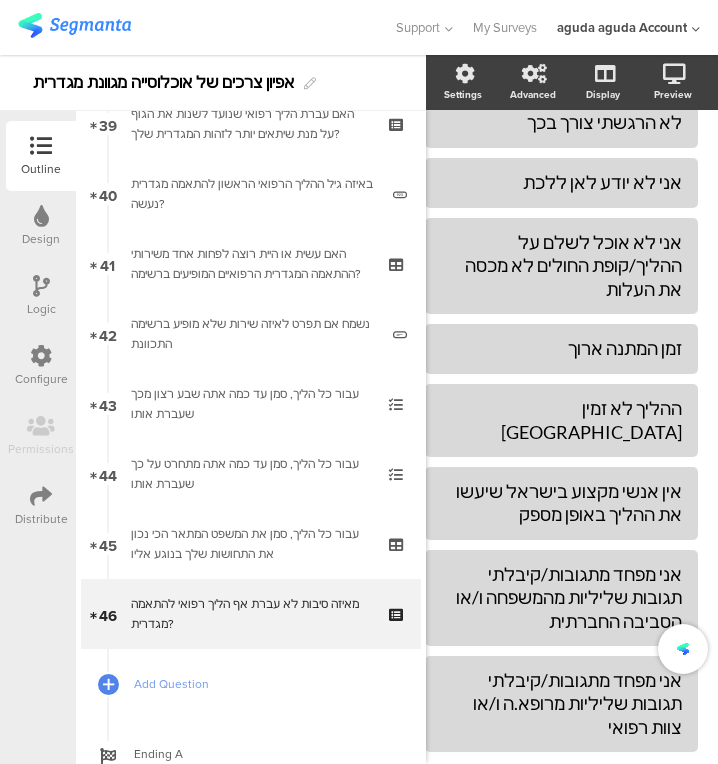 scroll, scrollTop: 478, scrollLeft: 38, axis: both 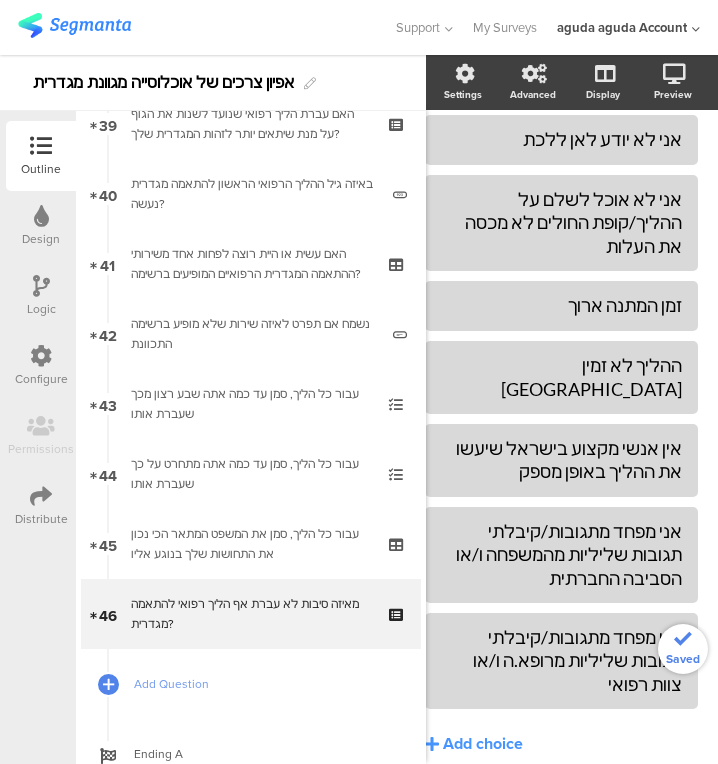 click on "Add choice" 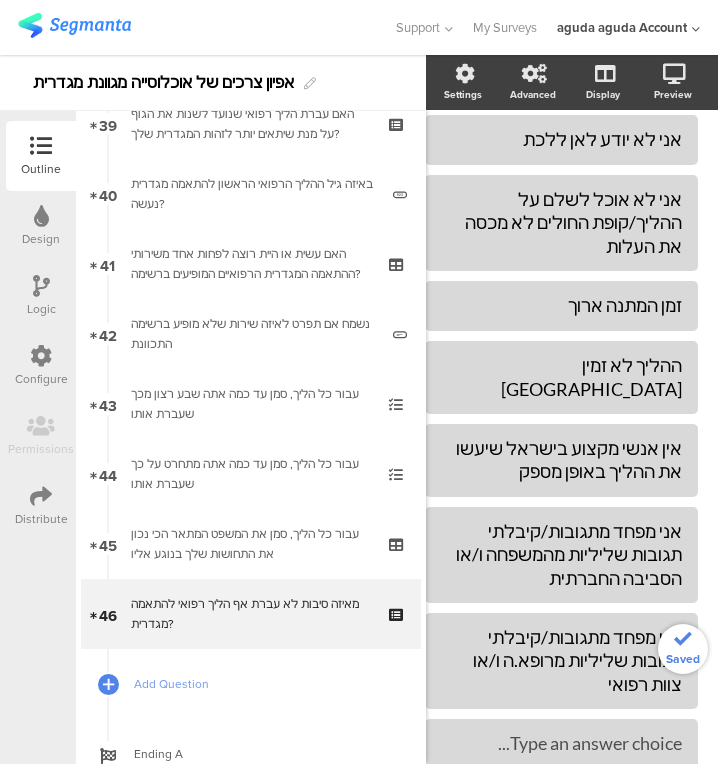click 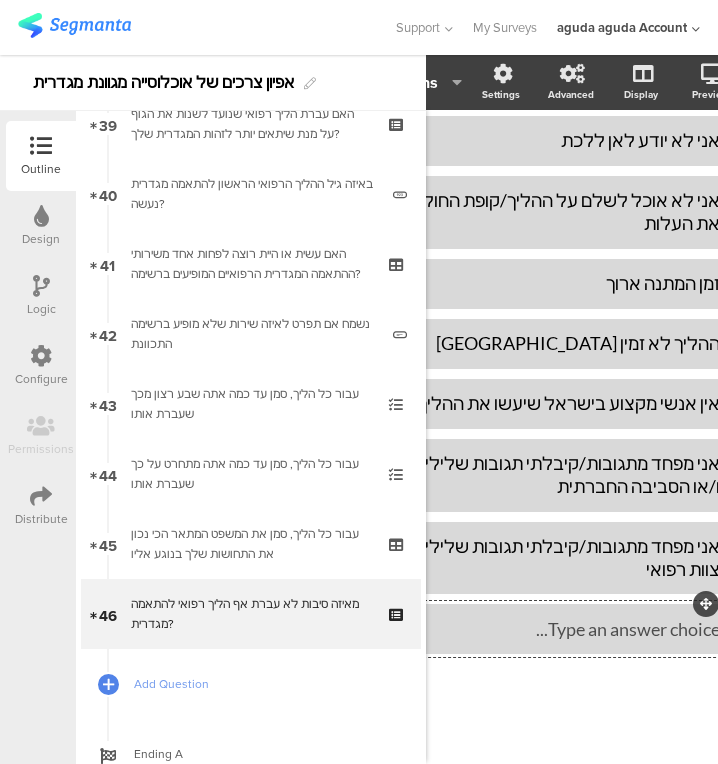 scroll, scrollTop: 447, scrollLeft: 153, axis: both 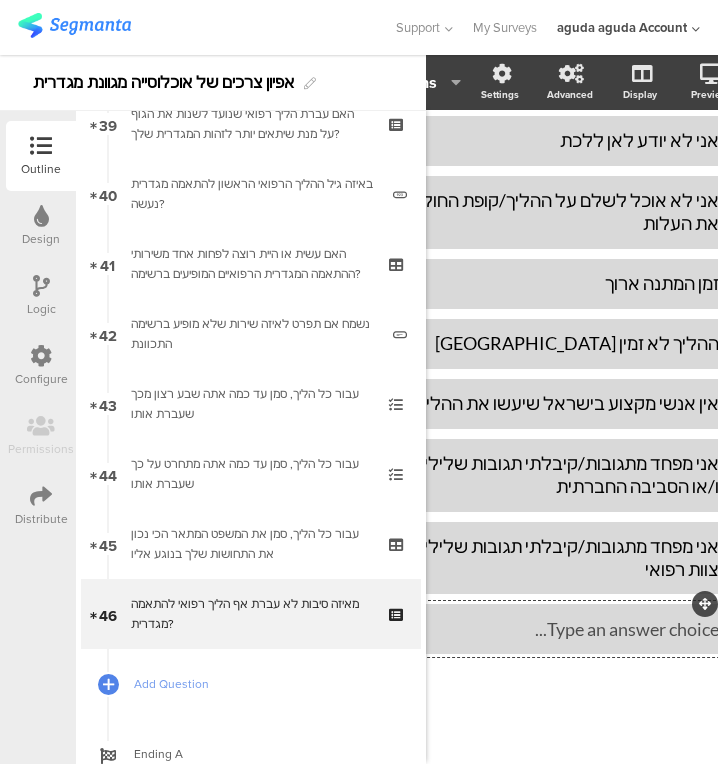 type 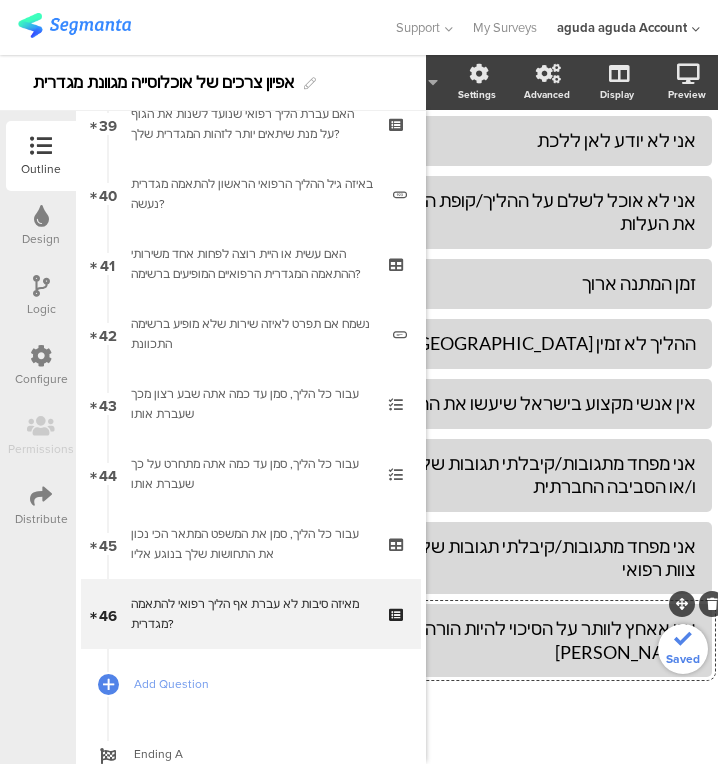 scroll, scrollTop: 447, scrollLeft: 171, axis: both 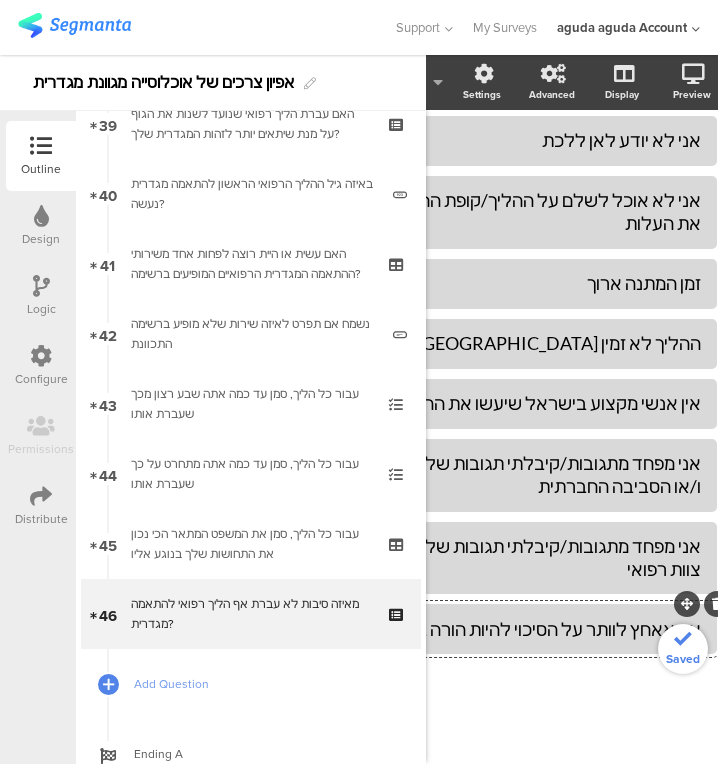 click on "Add choice" 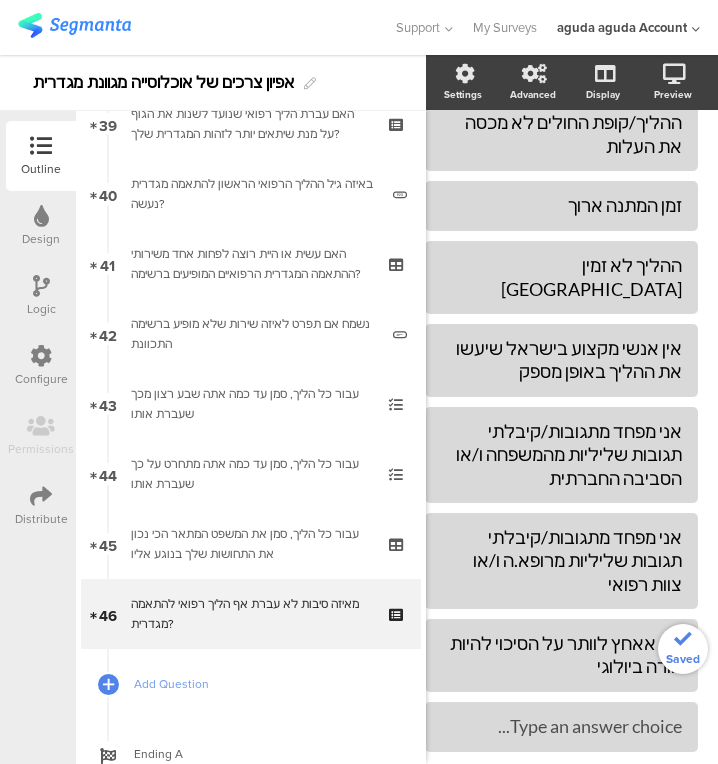 scroll, scrollTop: 580, scrollLeft: 38, axis: both 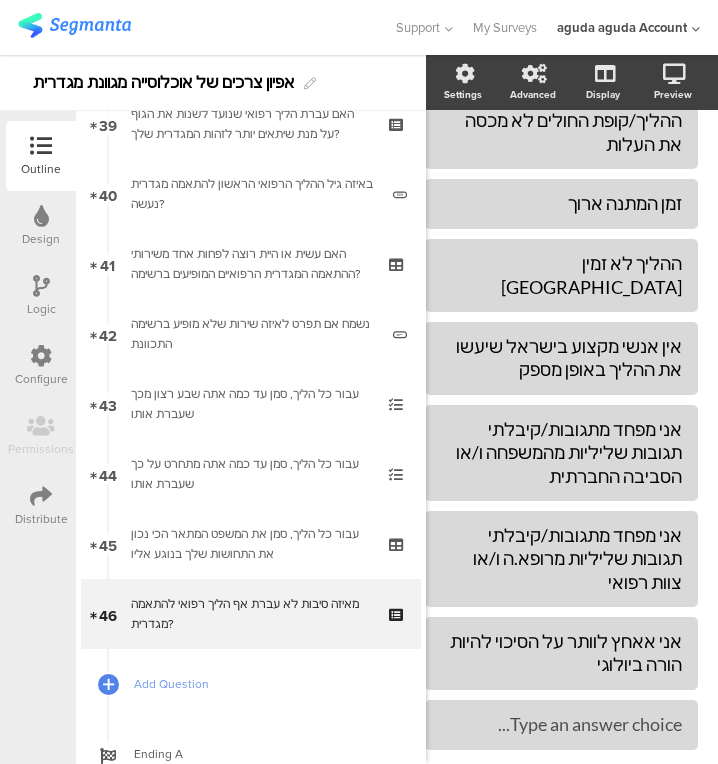 type 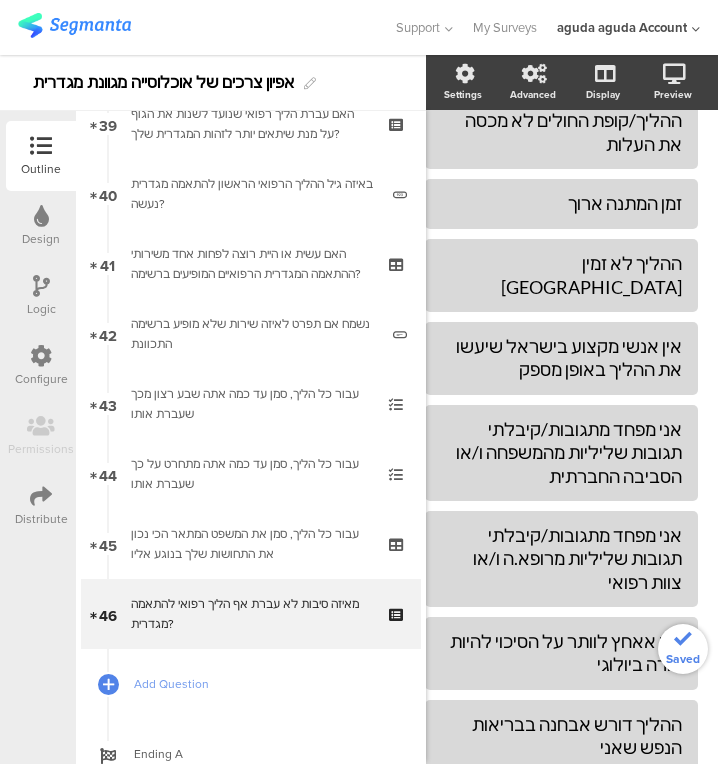 scroll, scrollTop: 580, scrollLeft: 36, axis: both 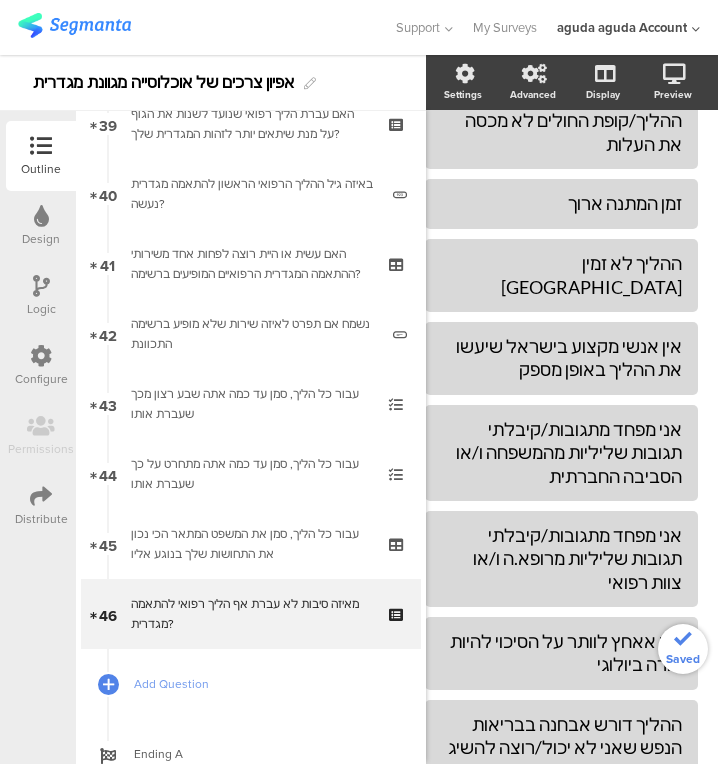 click on "Add choice" 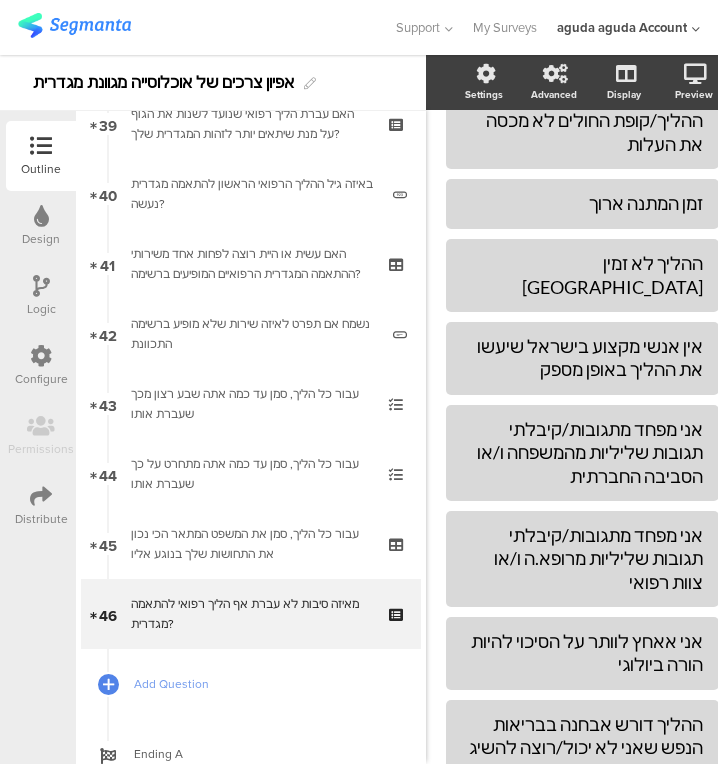 click on "אחר" 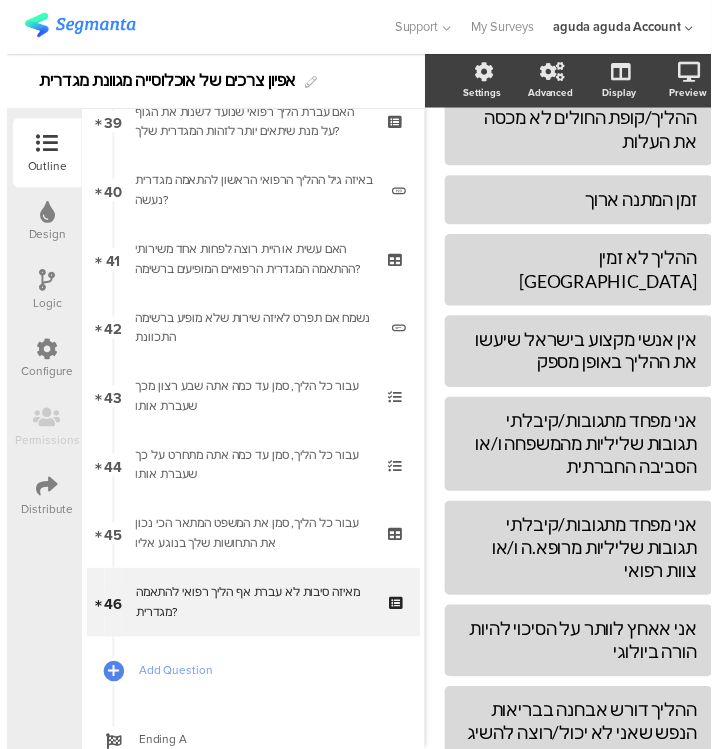 scroll, scrollTop: 442, scrollLeft: 0, axis: vertical 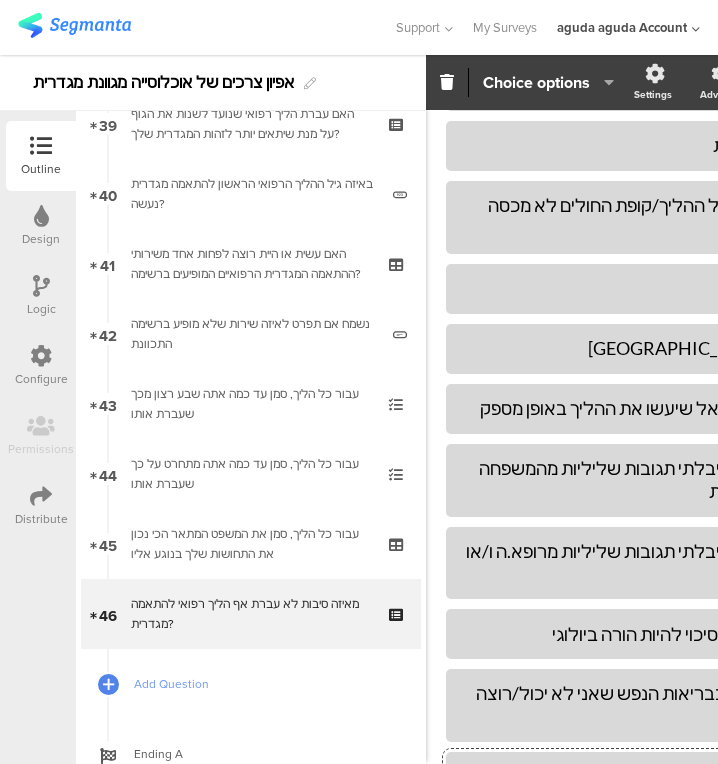 click on "Choice options" 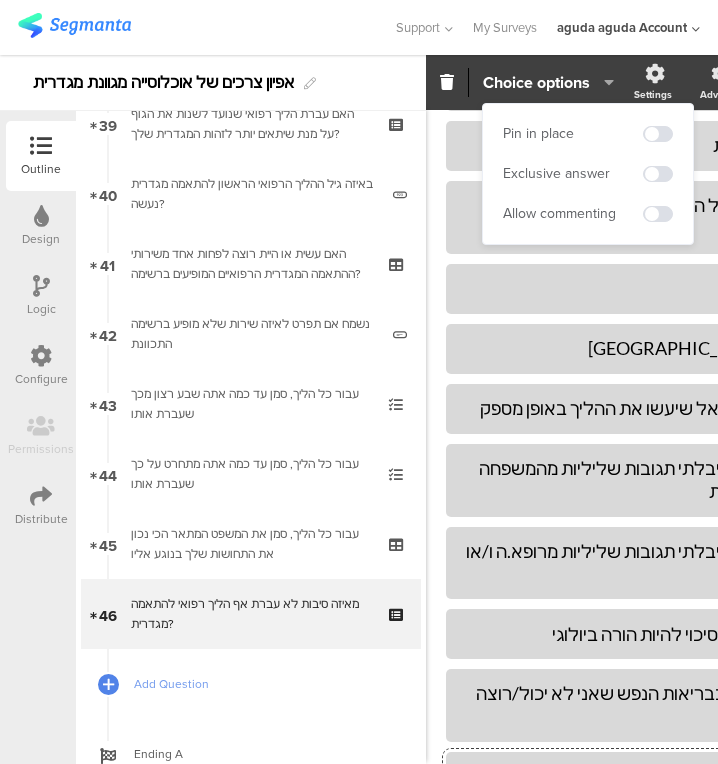 click on "Allow commenting" at bounding box center (588, 214) 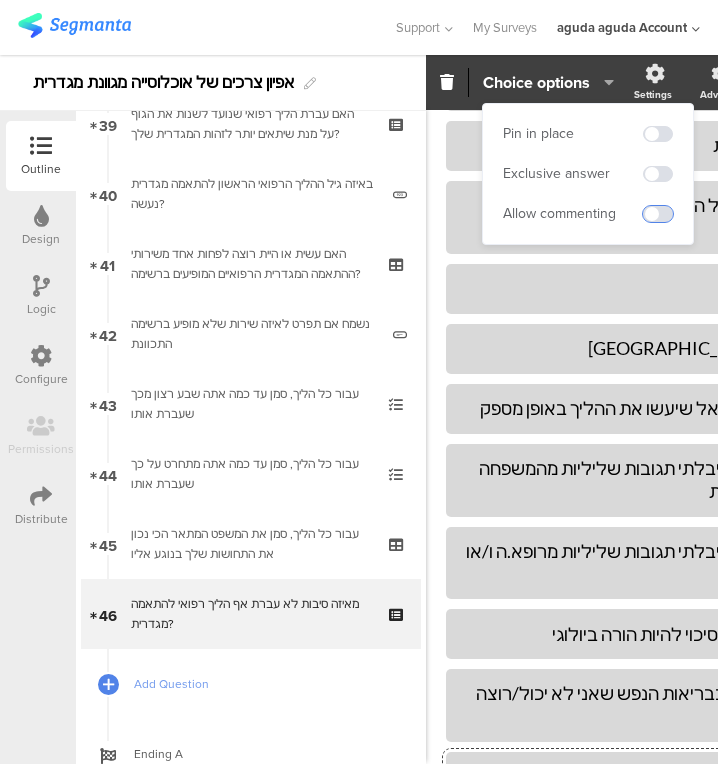 click at bounding box center [658, 214] 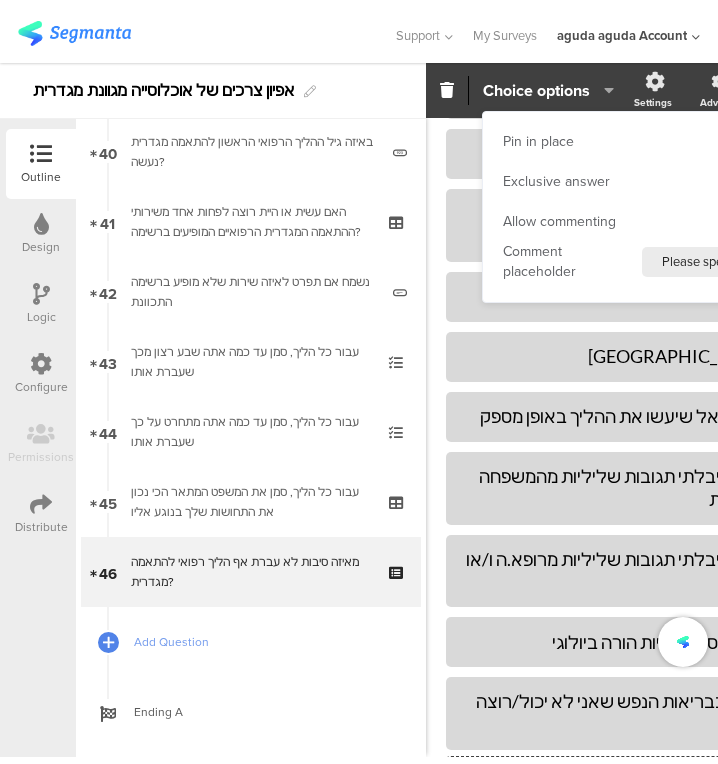 scroll, scrollTop: 2813, scrollLeft: 0, axis: vertical 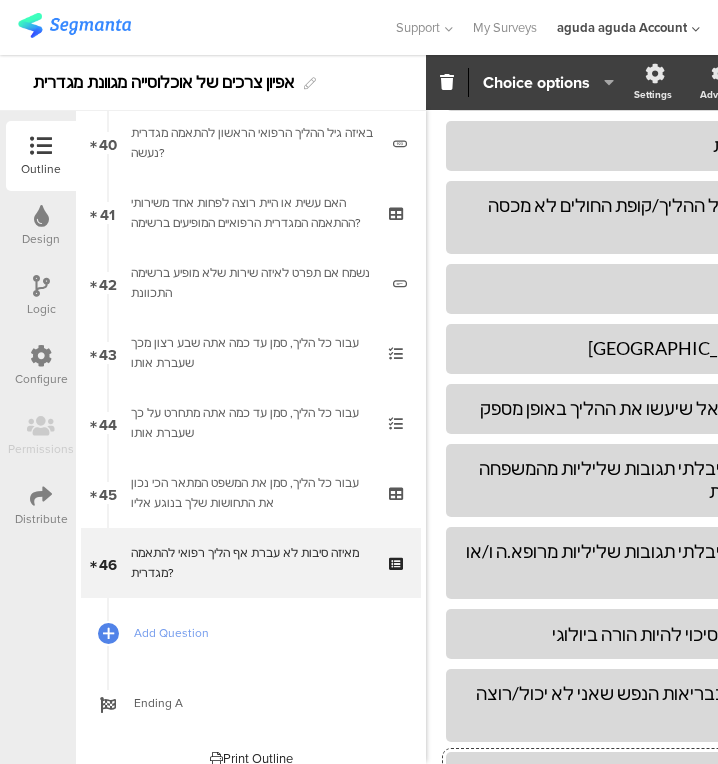 click on "Logic" at bounding box center [41, 296] 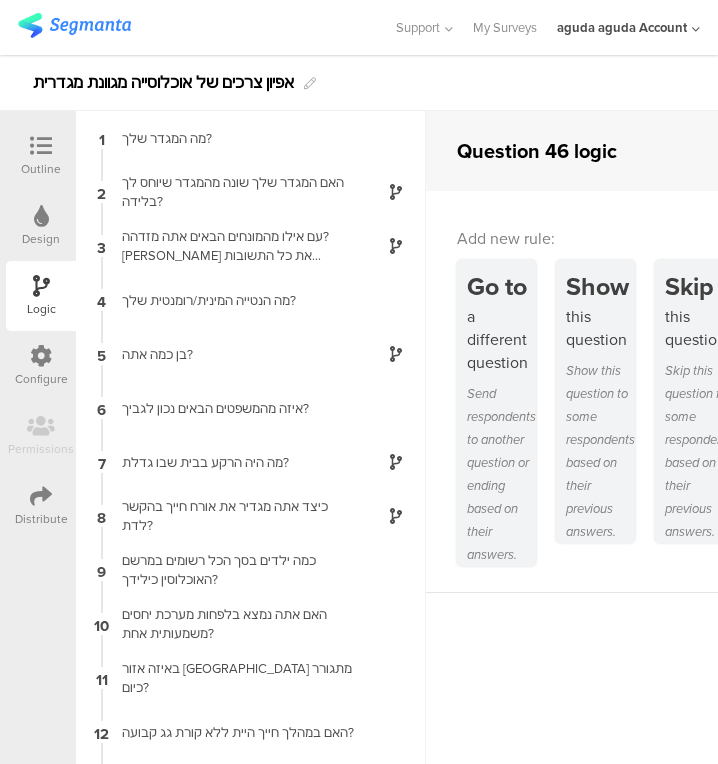 scroll, scrollTop: 80, scrollLeft: 0, axis: vertical 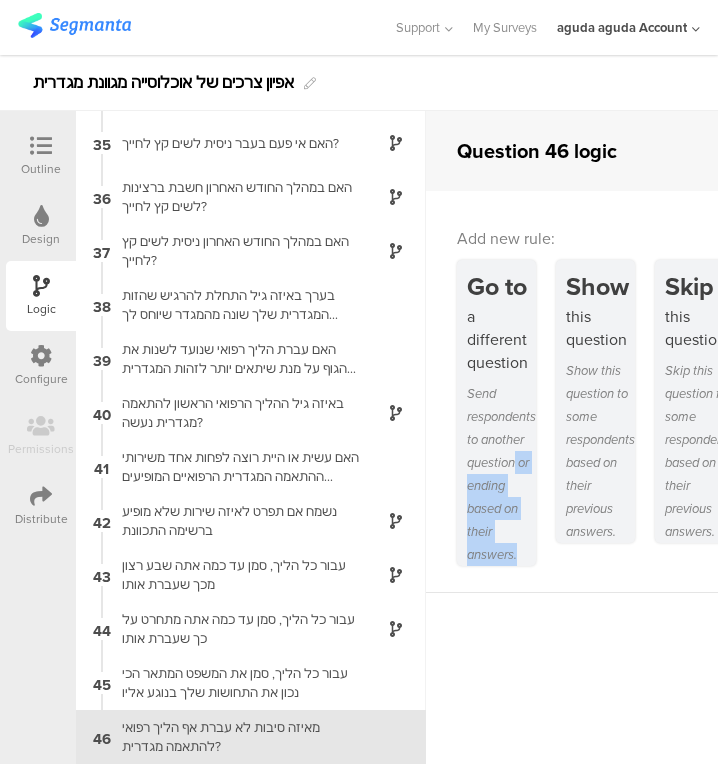 drag, startPoint x: 516, startPoint y: 425, endPoint x: 545, endPoint y: 532, distance: 110.860275 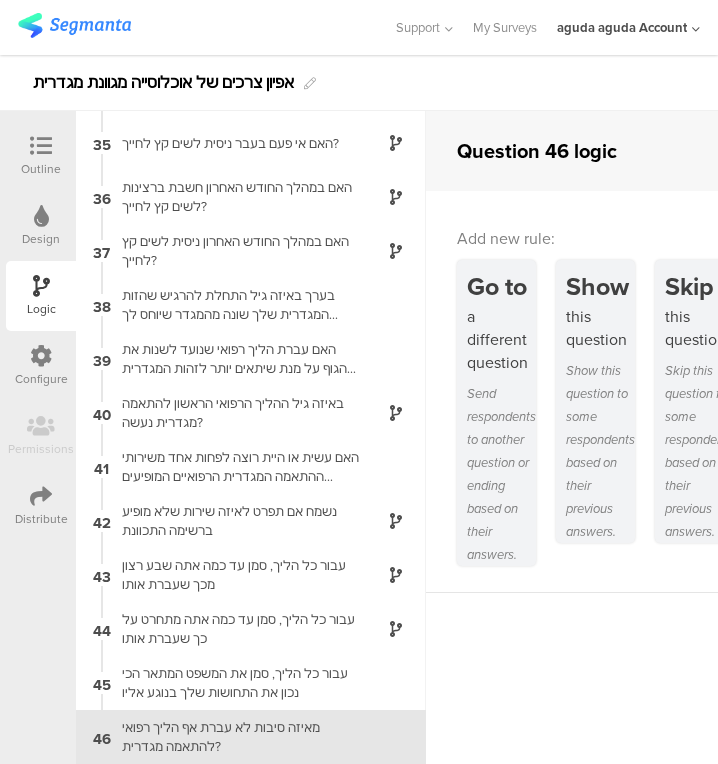 click on "Show this question to some respondents based on their previous answers." at bounding box center [600, 451] 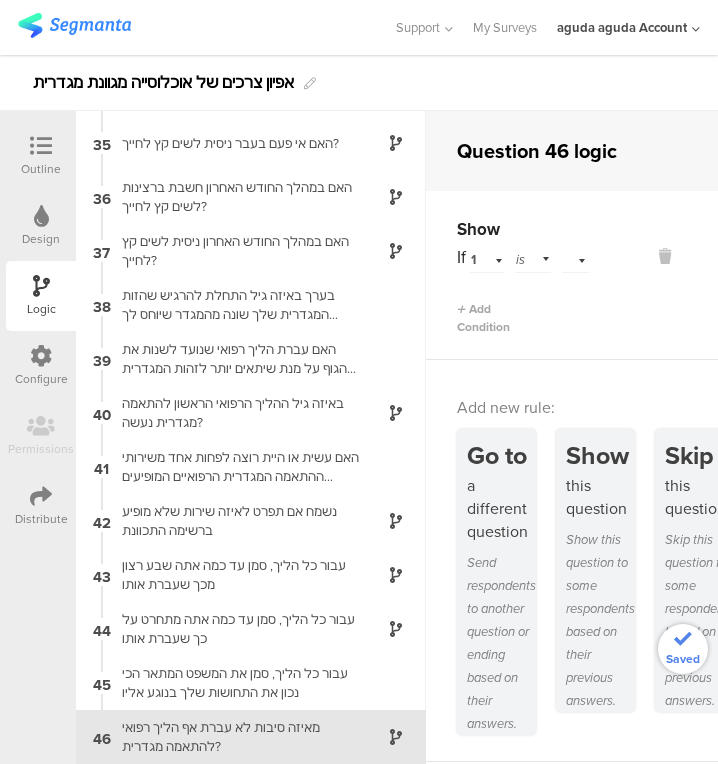 click on "is" at bounding box center [533, 257] 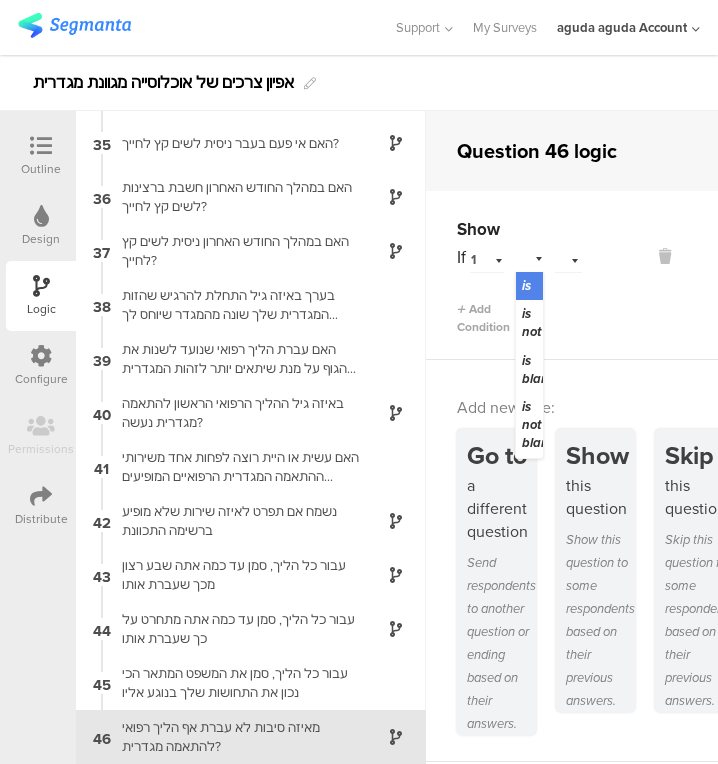 click on "Show" at bounding box center (478, 229) 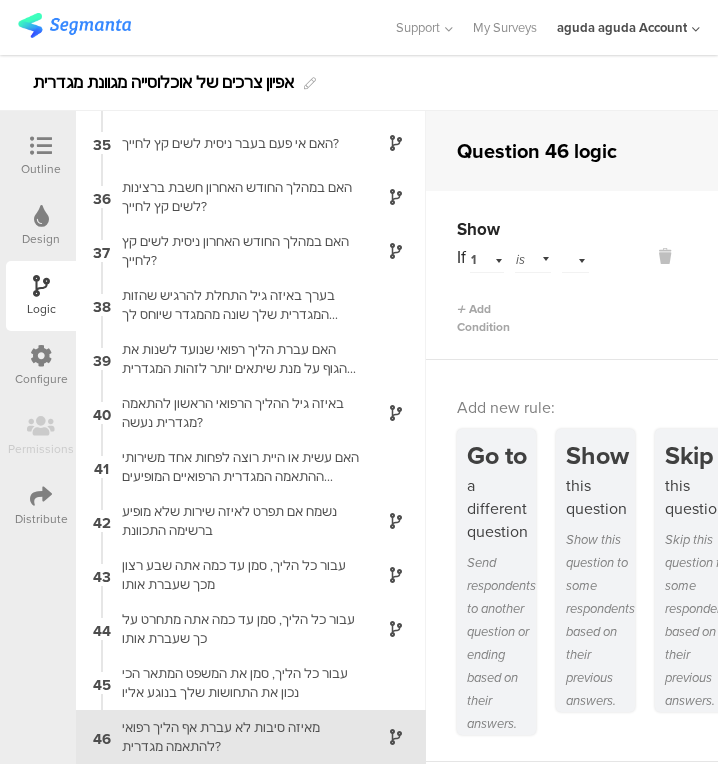 click on "1  מה המגדר שלך?" at bounding box center [487, 257] 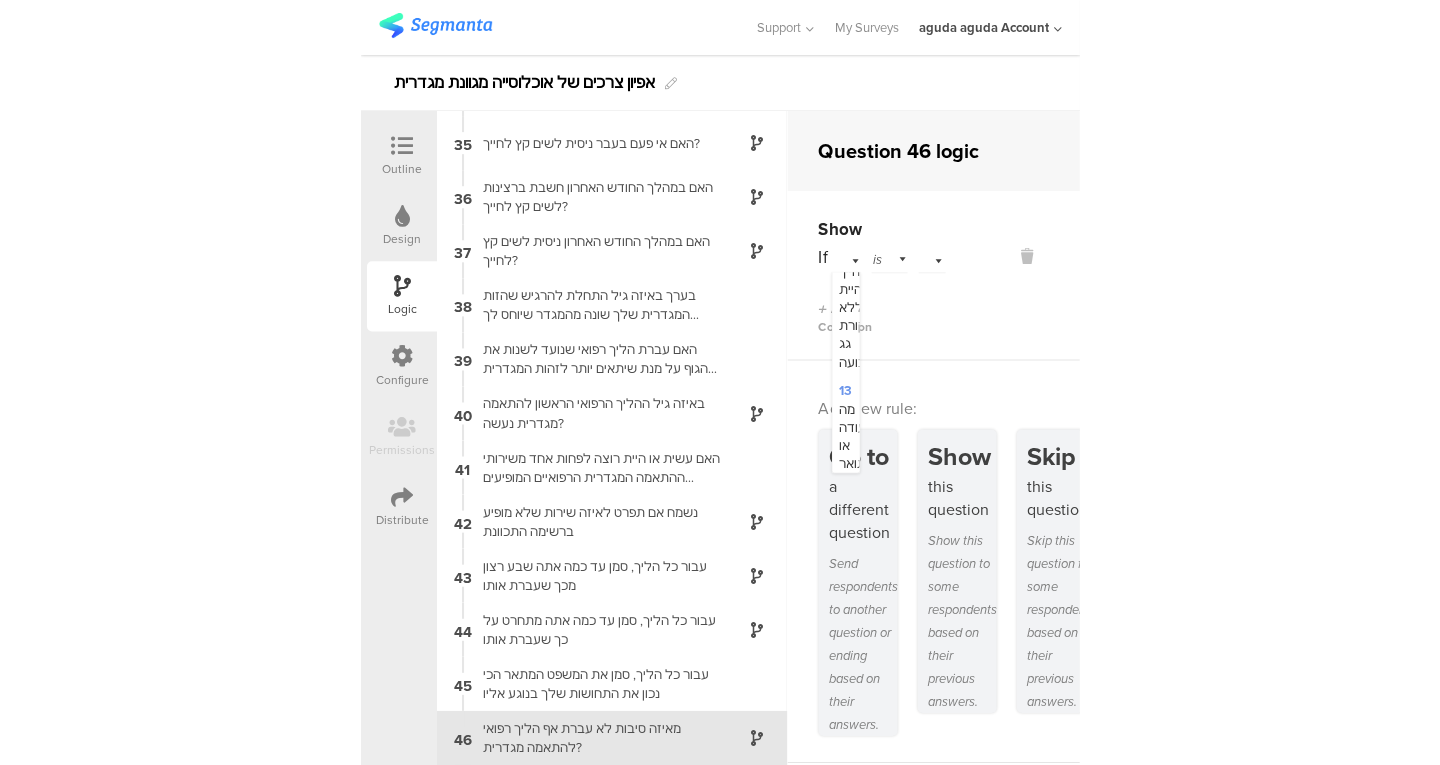 scroll, scrollTop: 1706, scrollLeft: 0, axis: vertical 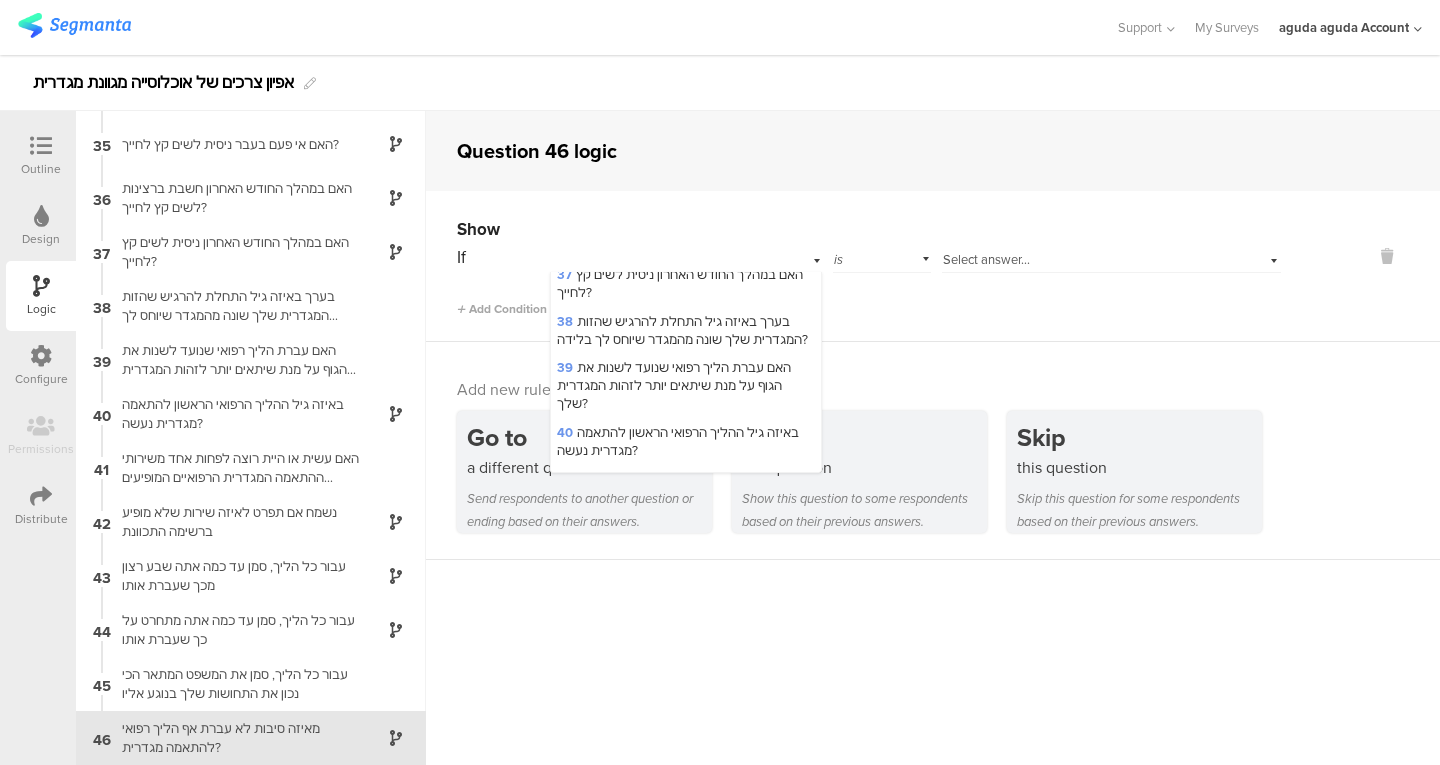 click on "39  האם עברת הליך רפואי שנועד לשנות את הגוף על מנת שיתאים יותר לזהות המגדרית שלך?" at bounding box center (674, 385) 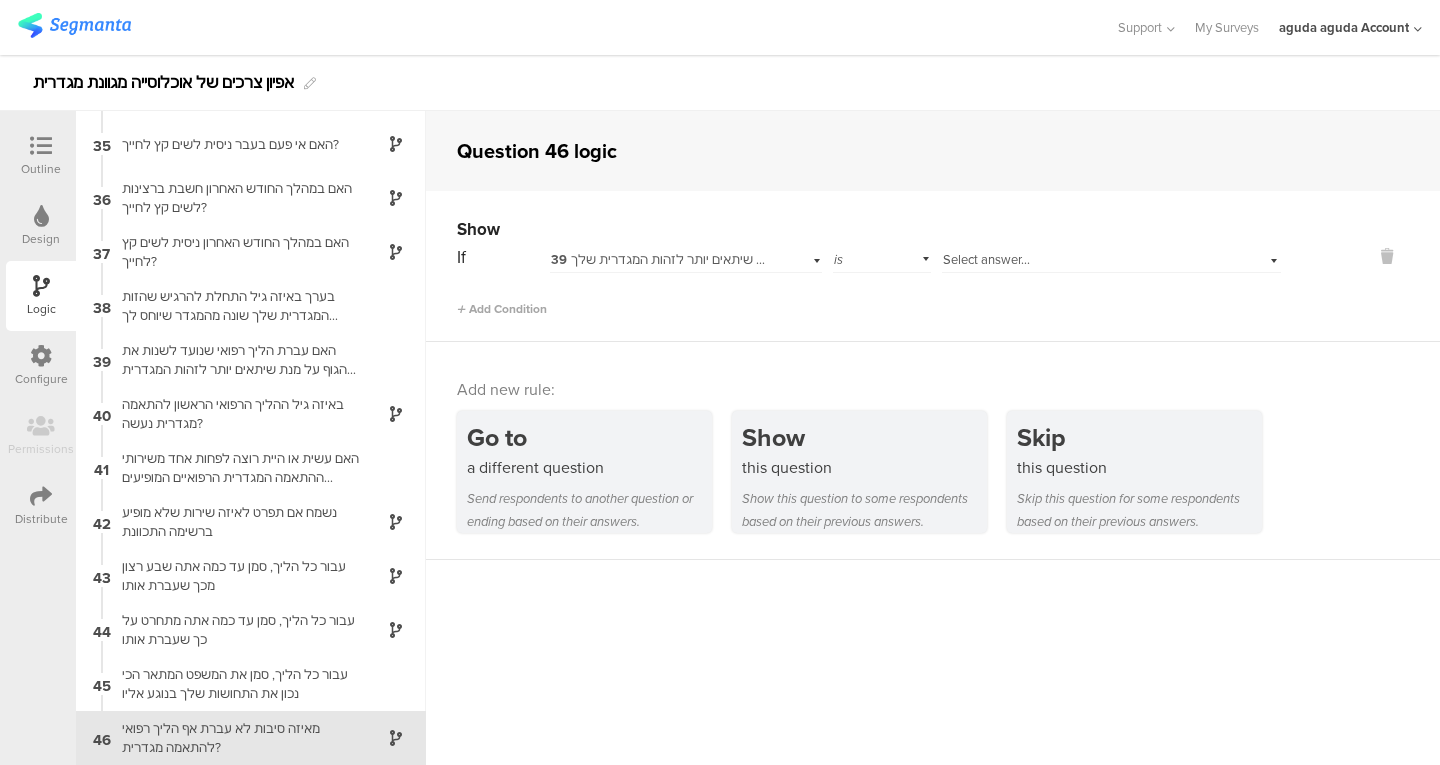 click on "If   39  האם עברת הליך רפואי שנועד לשנות את הגוף על מנת שיתאים יותר לזהות המגדרית שלך?
is Select answer...
Add Condition" at bounding box center (869, 280) 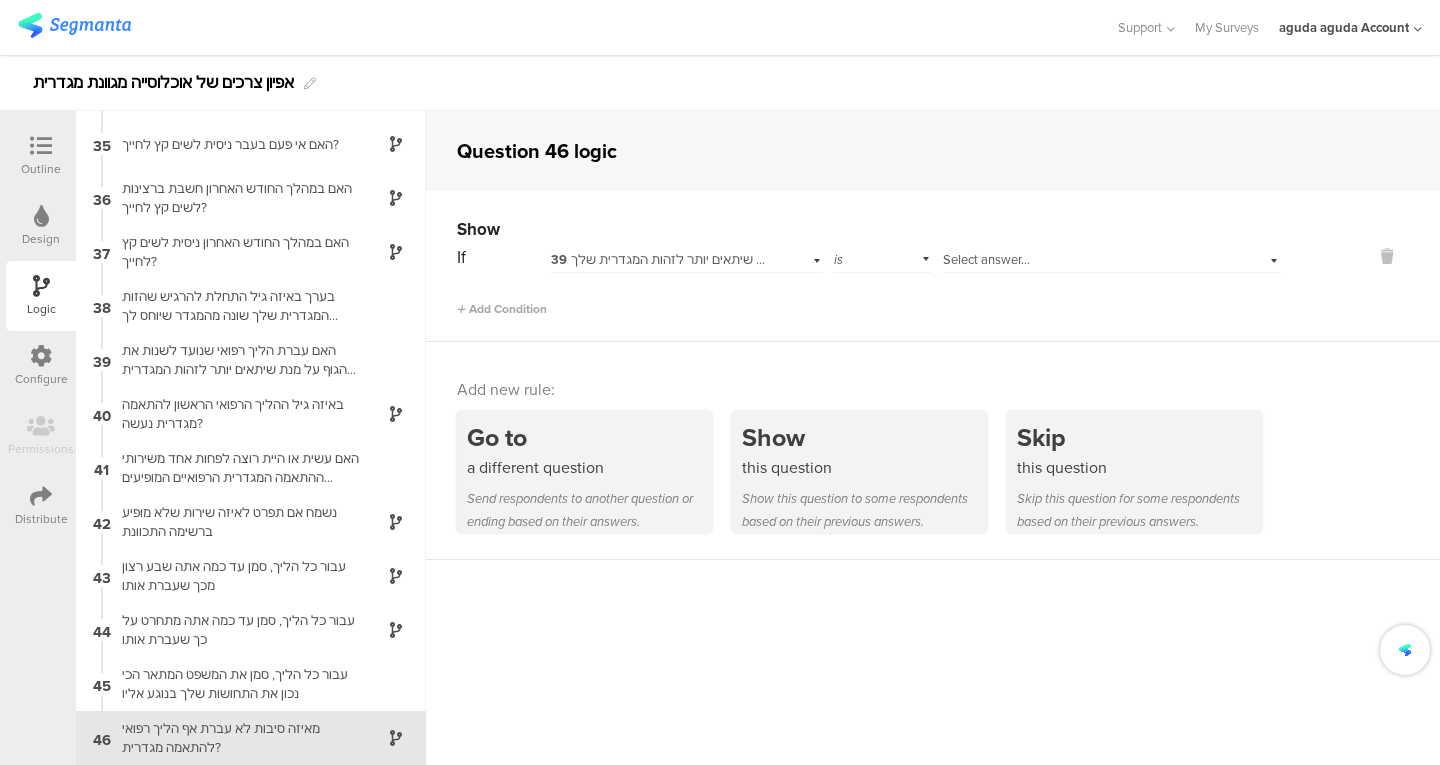click on "is" at bounding box center [882, 257] 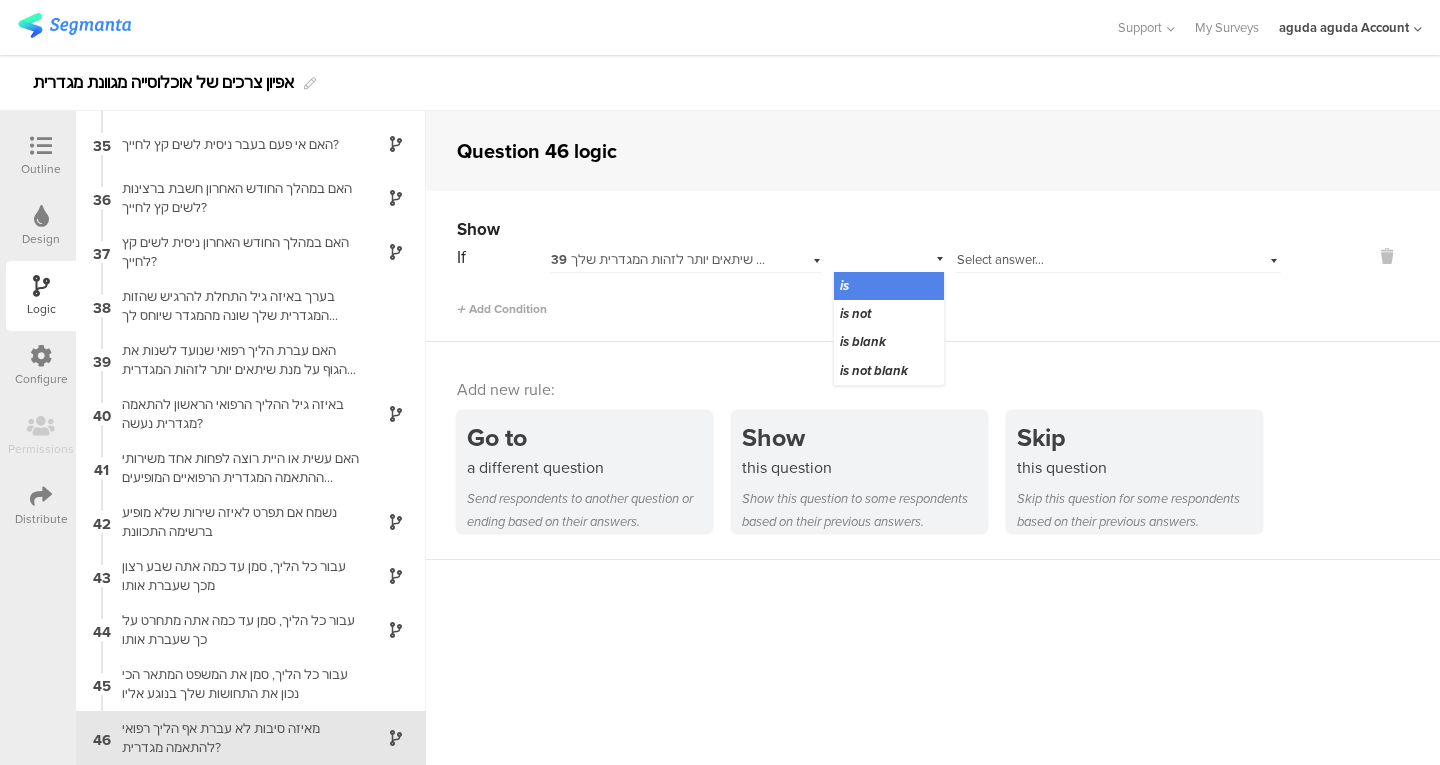 click on "Select answer..." at bounding box center [1000, 259] 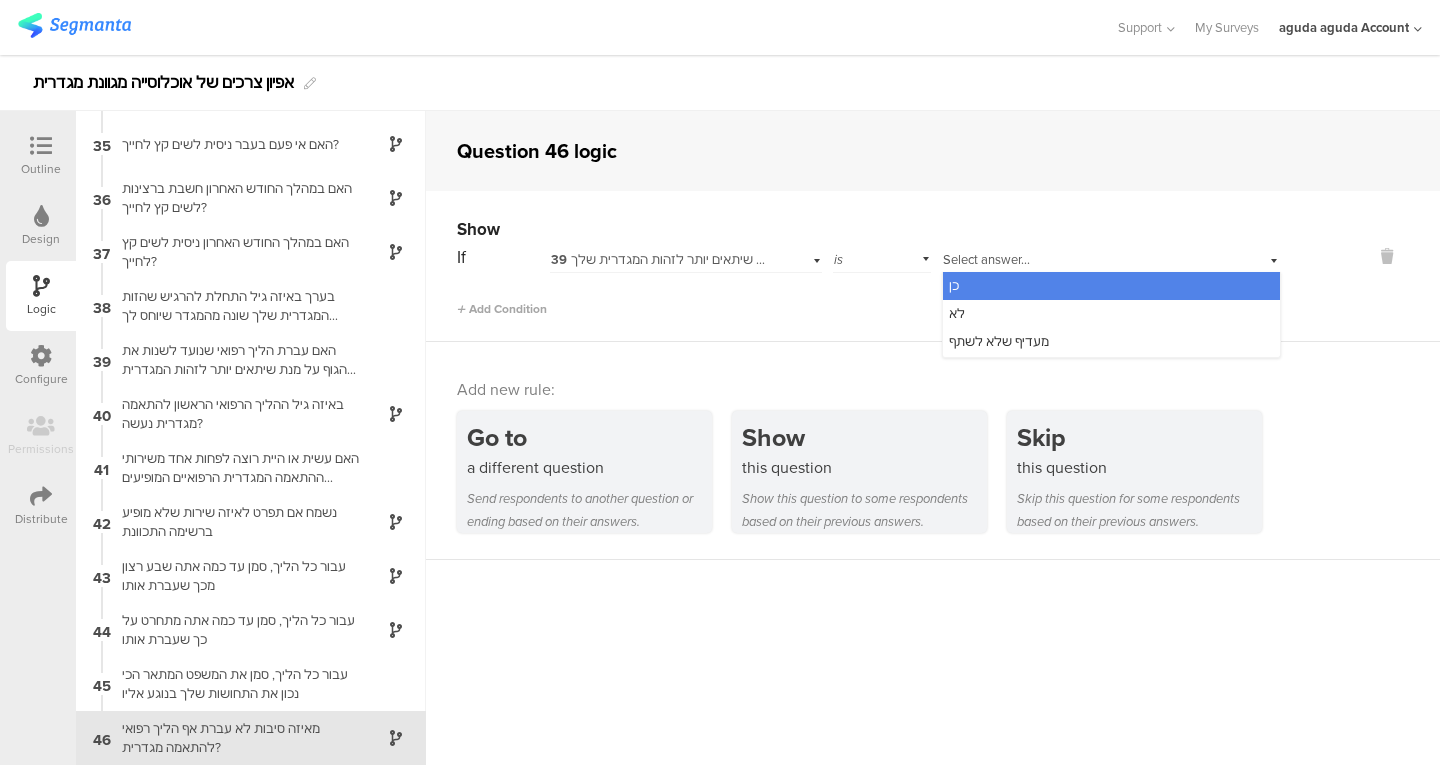 click on "לא" at bounding box center [1111, 314] 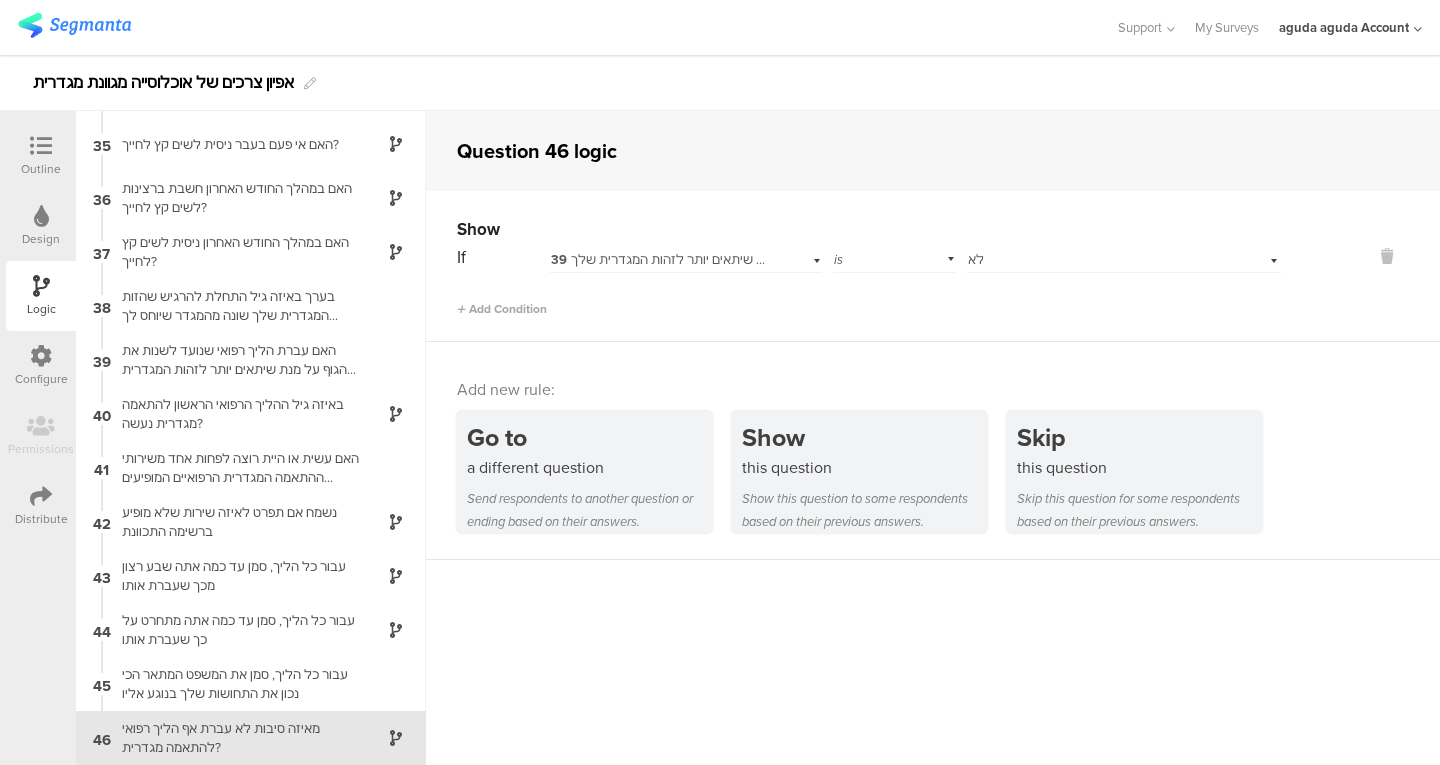 click on "39  האם עברת הליך רפואי שנועד לשנות את הגוף על מנת שיתאים יותר לזהות המגדרית שלך?" at bounding box center (799, 259) 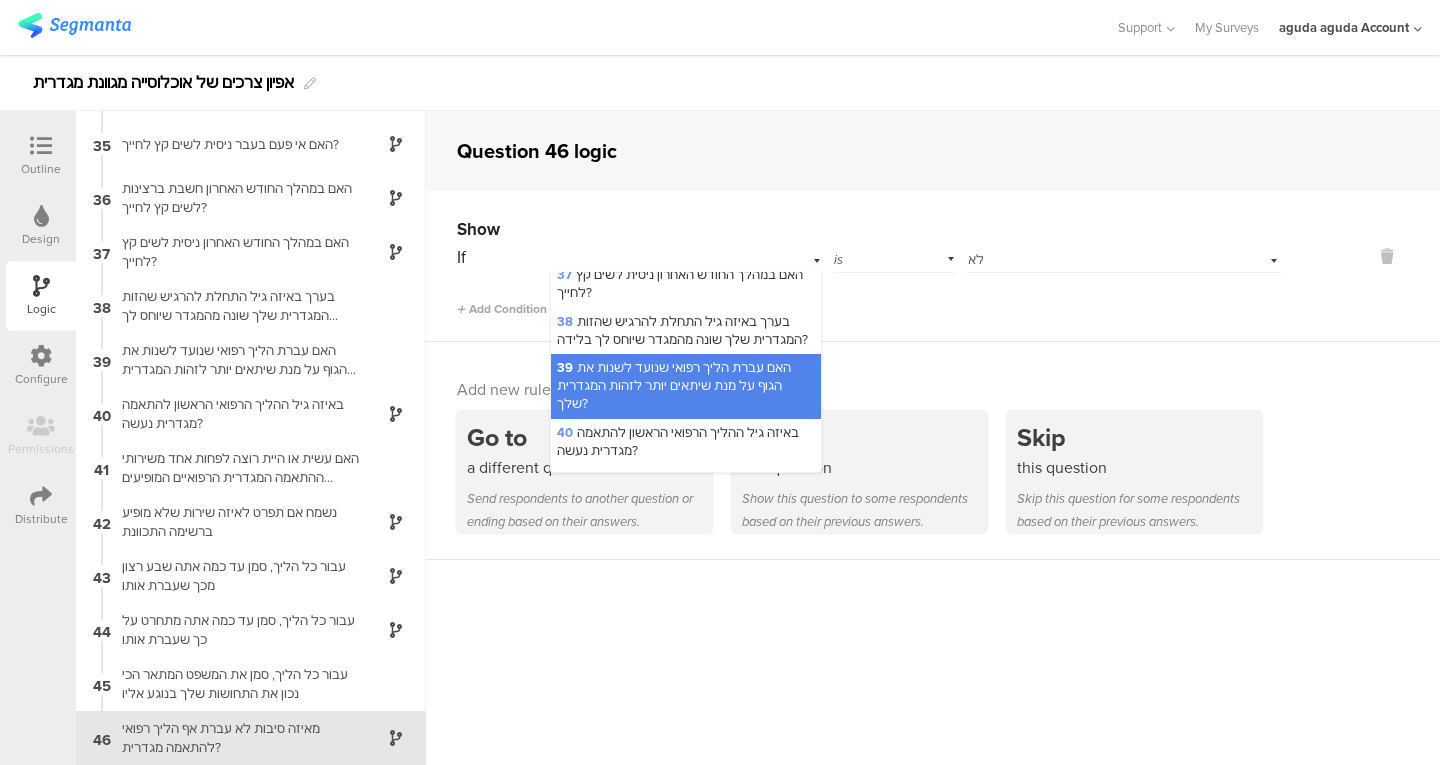 click on "39  האם עברת הליך רפואי שנועד לשנות את הגוף על מנת שיתאים יותר לזהות המגדרית שלך?" at bounding box center (686, 257) 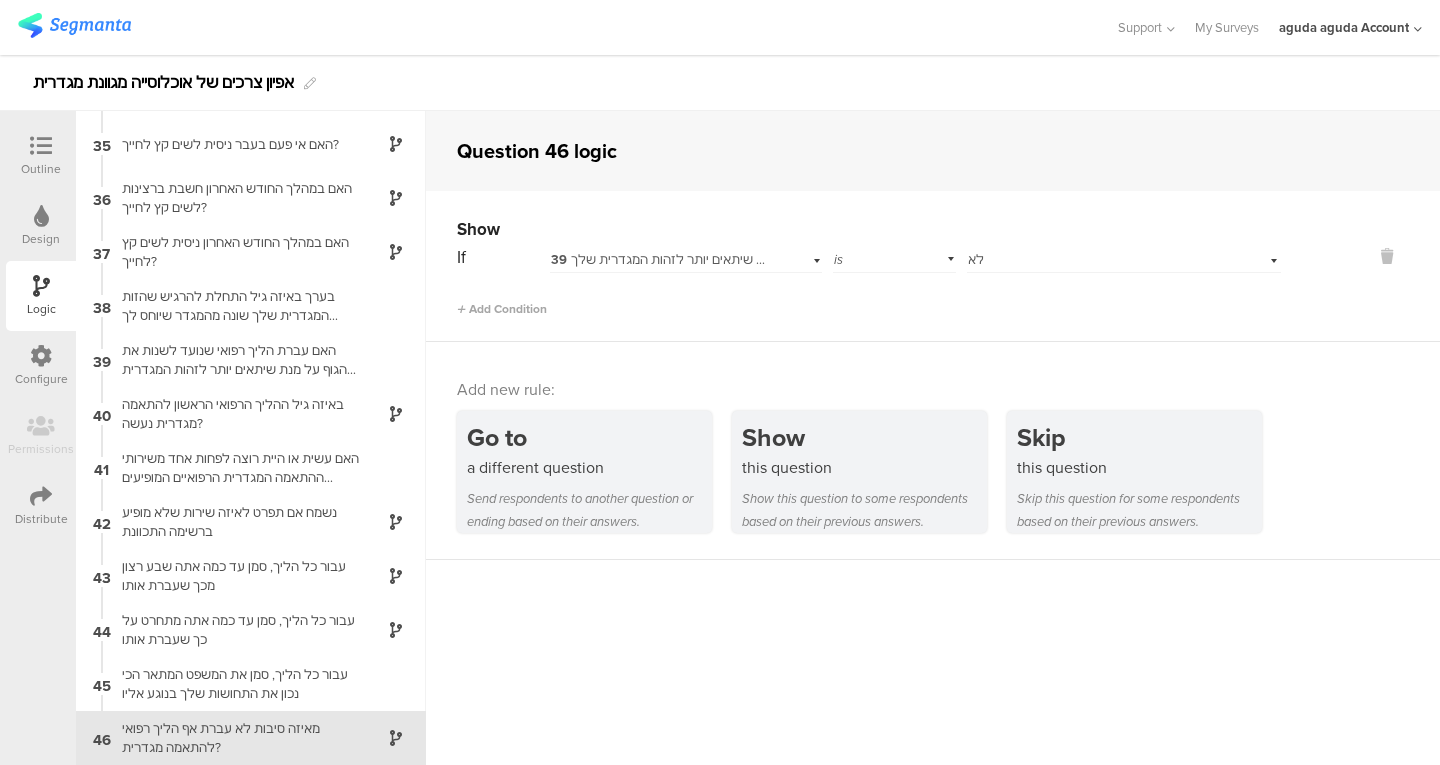 click at bounding box center (41, 146) 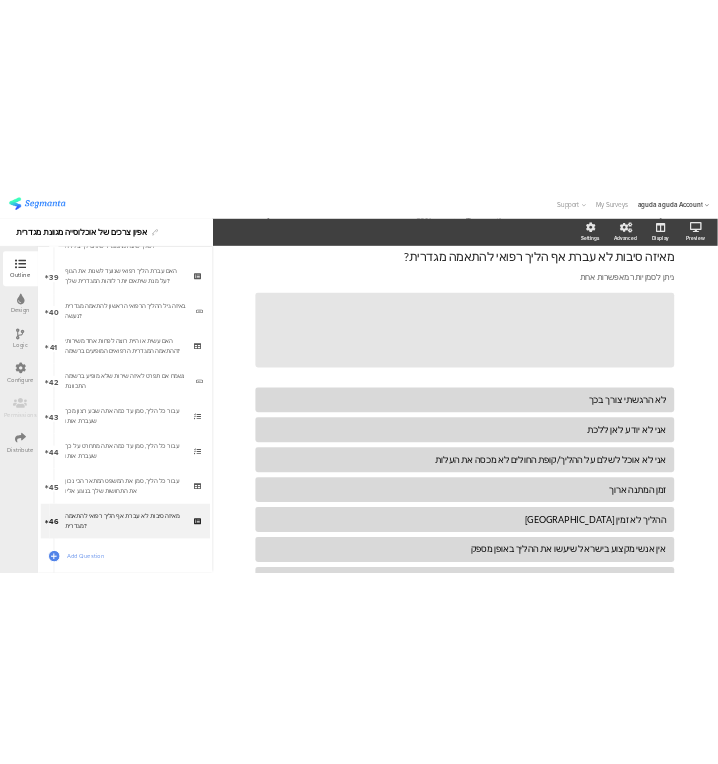 scroll, scrollTop: 2831, scrollLeft: 0, axis: vertical 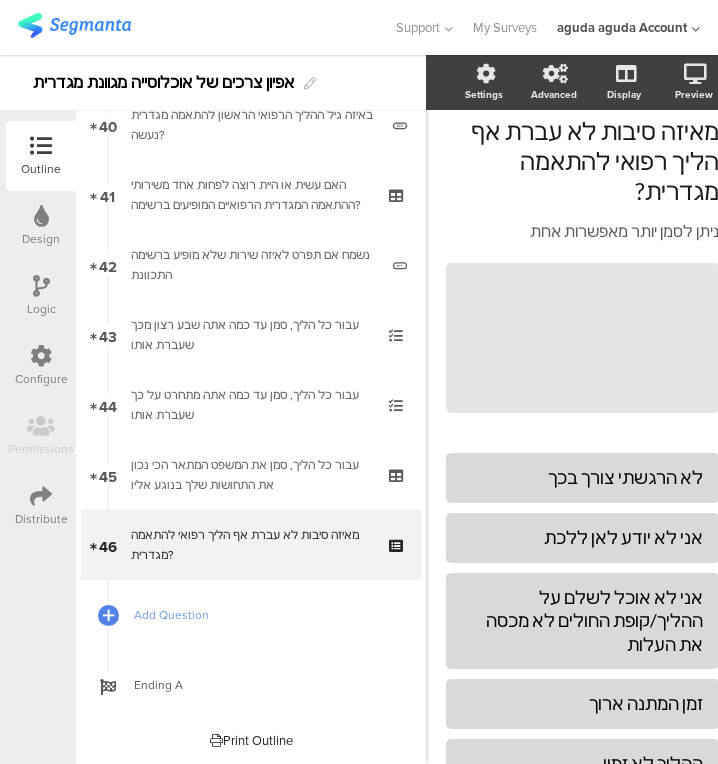 click on "Add Question" at bounding box center (262, 615) 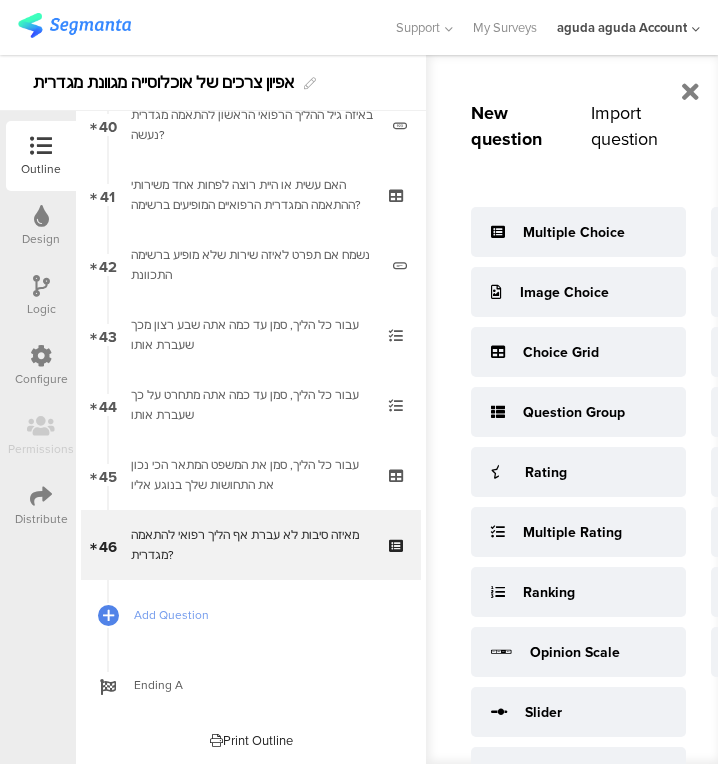 click on "Multiple Choice" at bounding box center [578, 232] 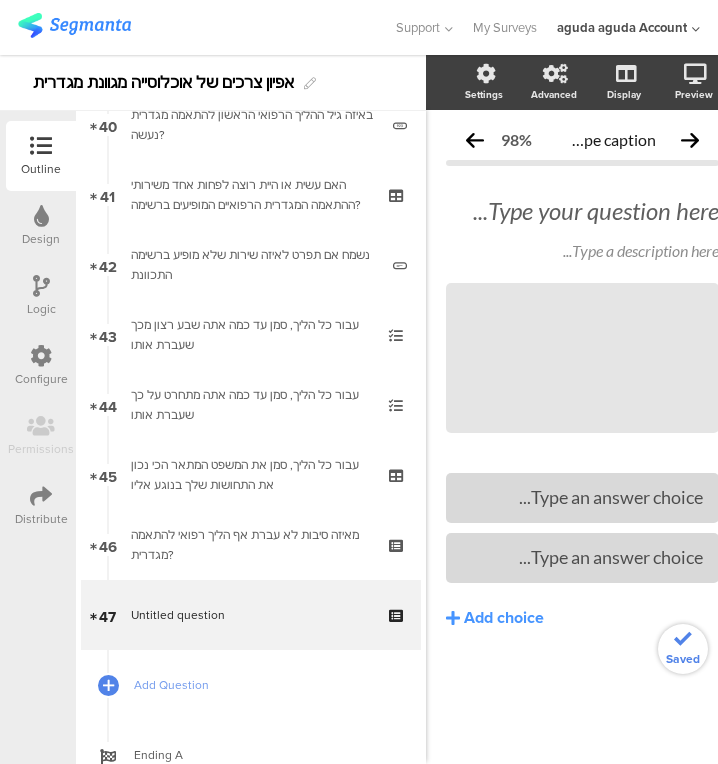 scroll, scrollTop: 0, scrollLeft: 0, axis: both 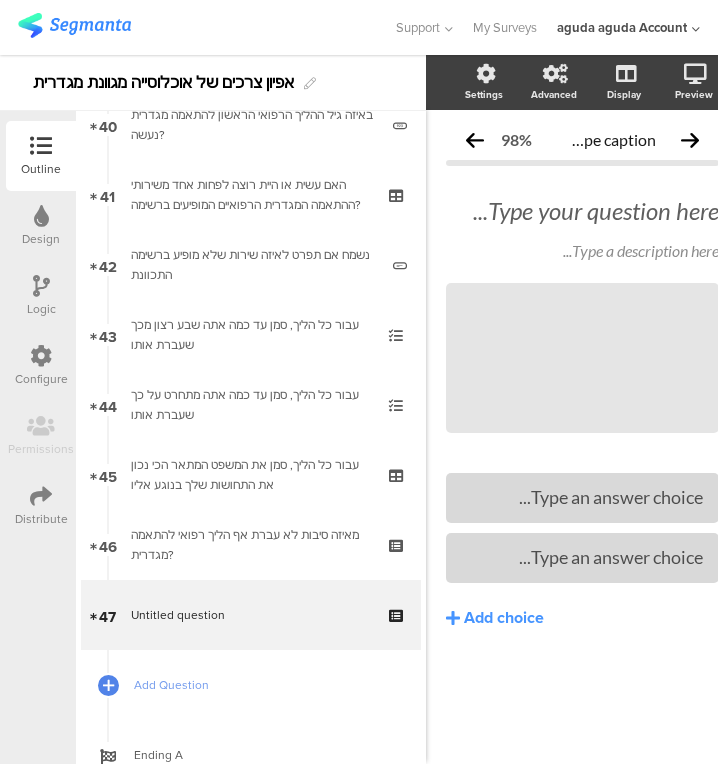 click on "Type your question here..." 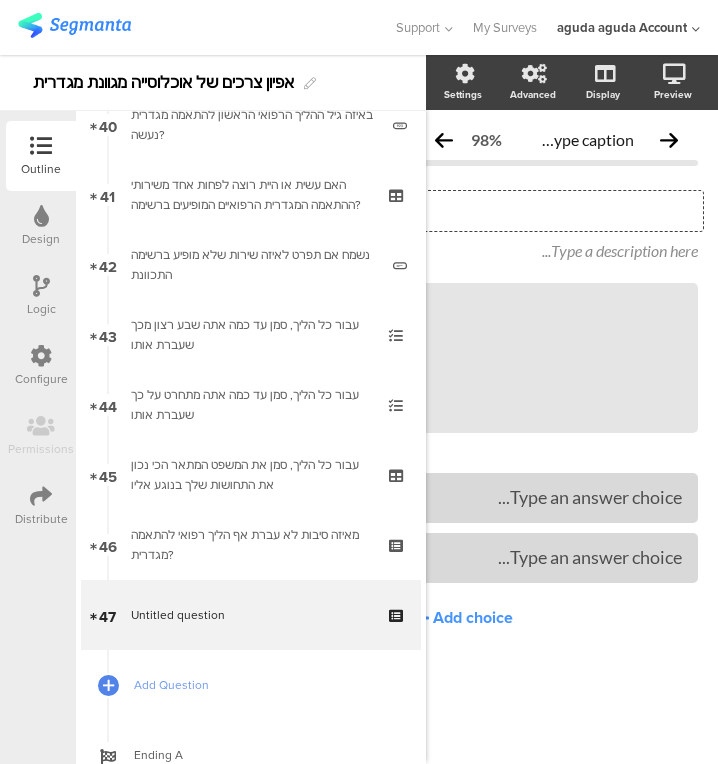 type 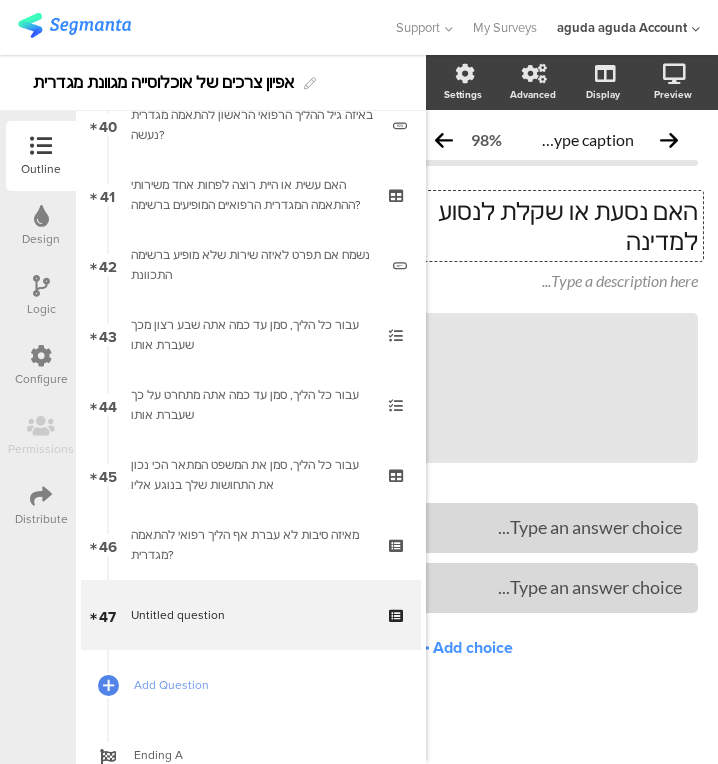 scroll, scrollTop: 0, scrollLeft: 27, axis: horizontal 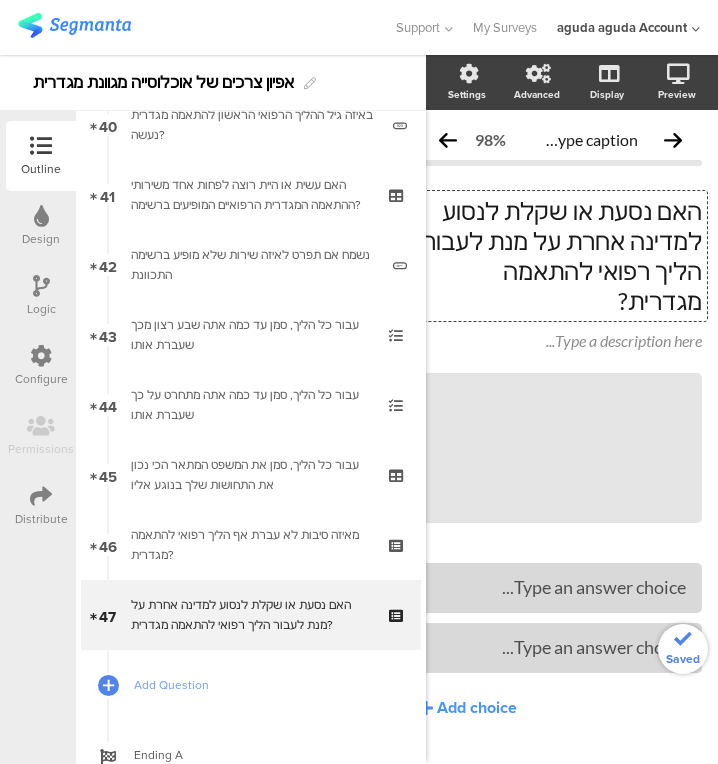 click 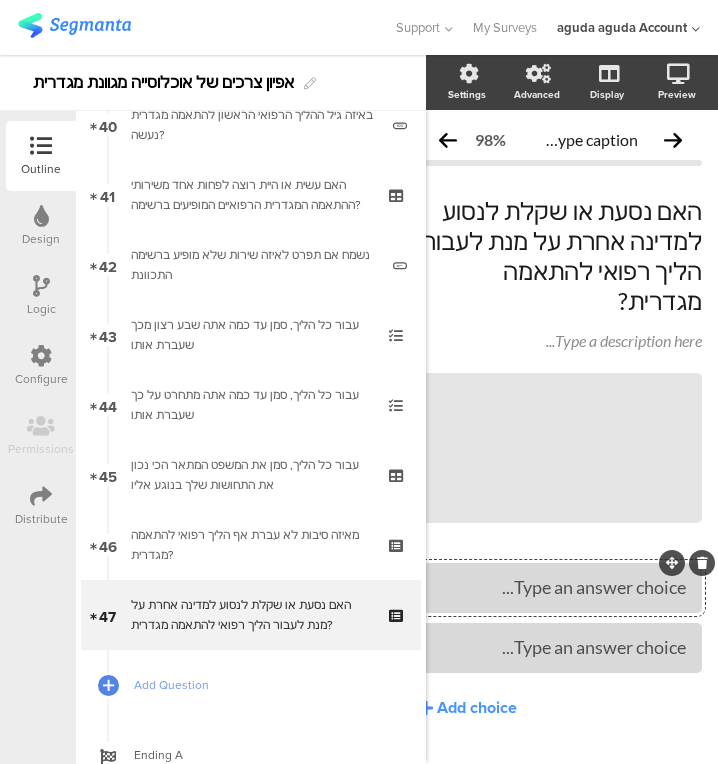 type 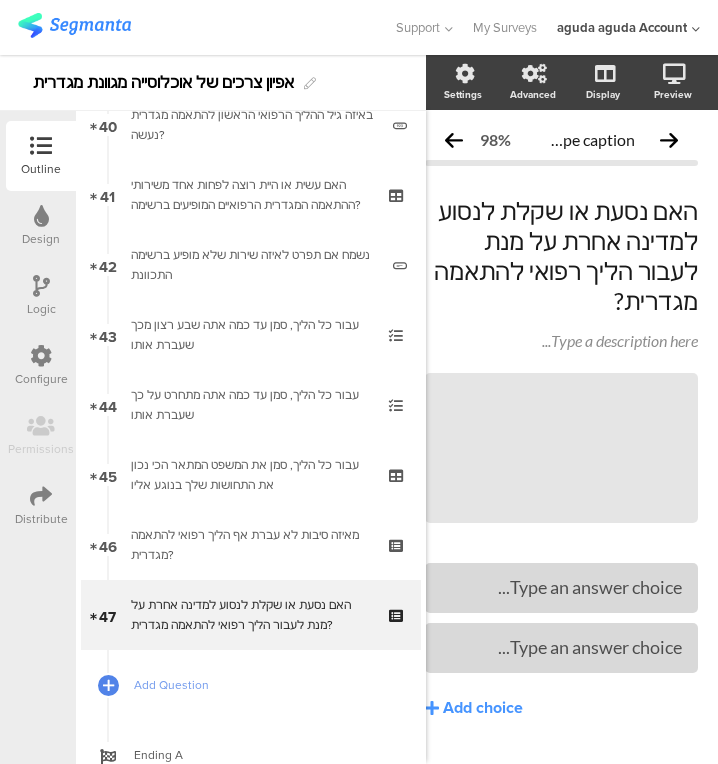 click 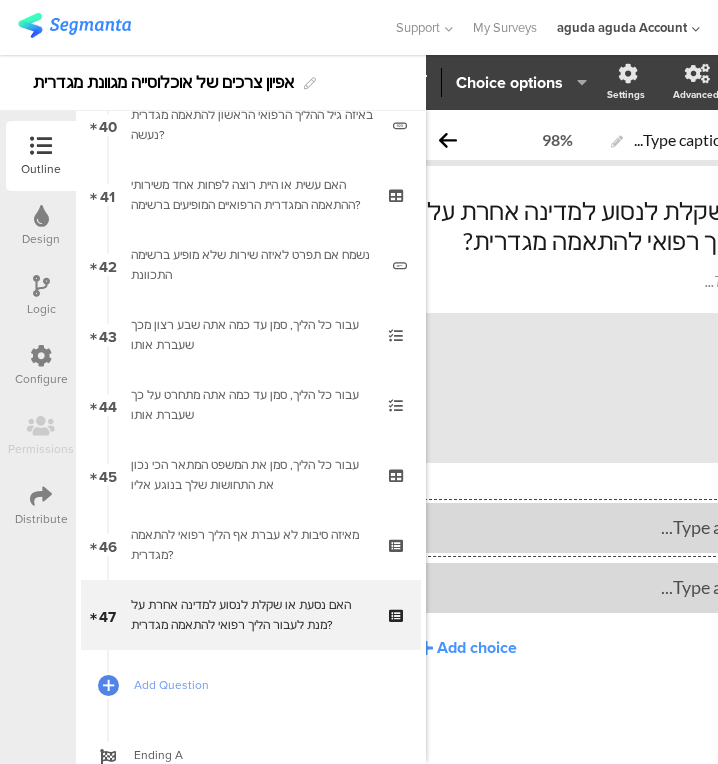 type 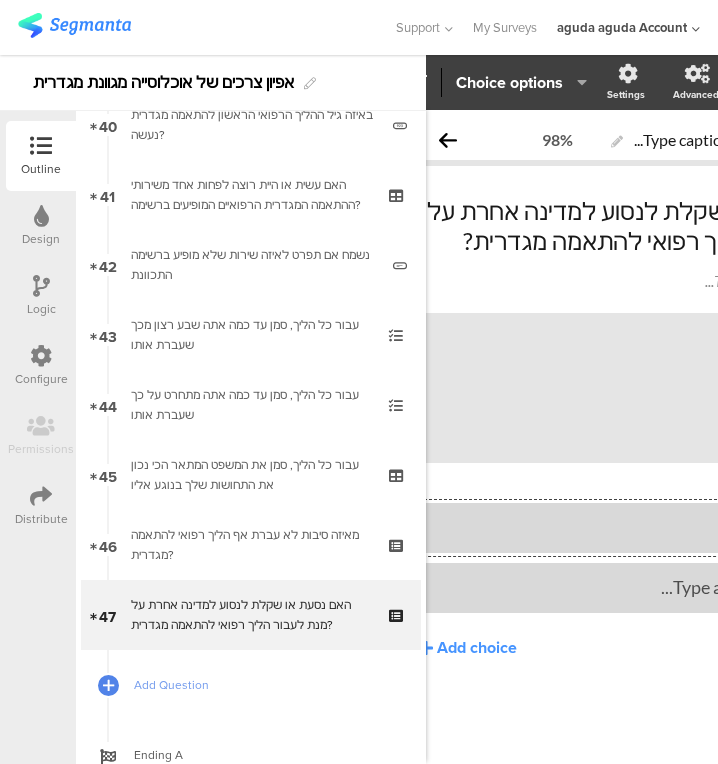 scroll, scrollTop: 0, scrollLeft: 165, axis: horizontal 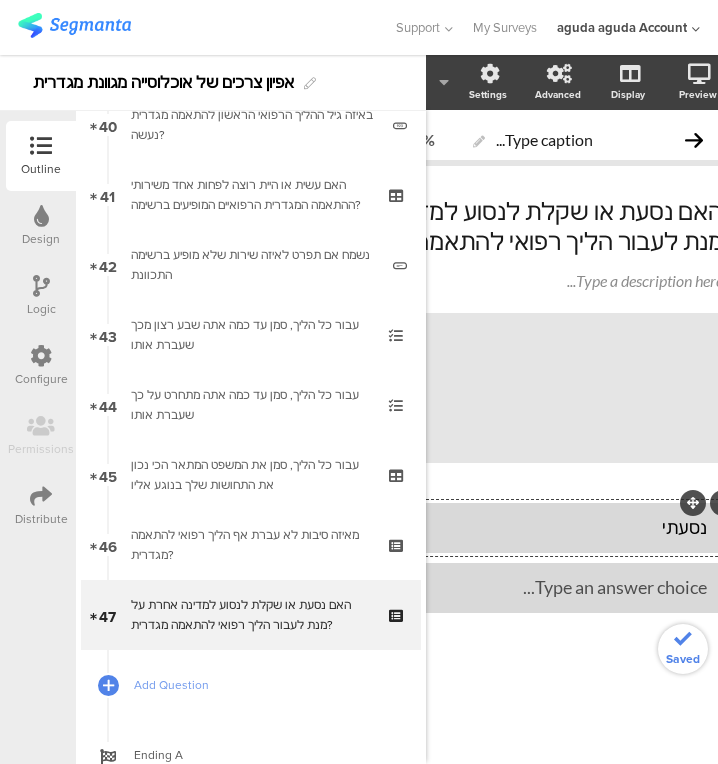 click 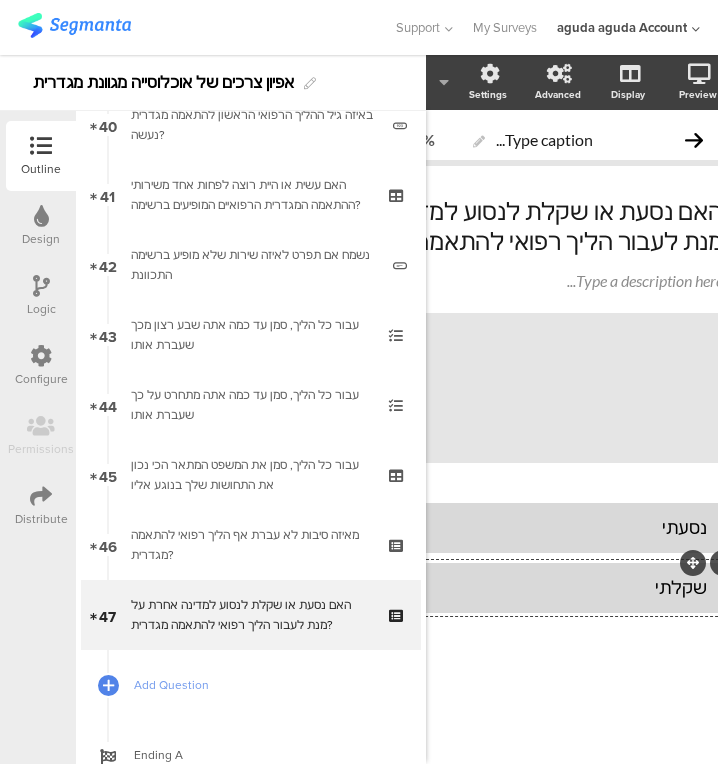 scroll, scrollTop: 2, scrollLeft: 206, axis: both 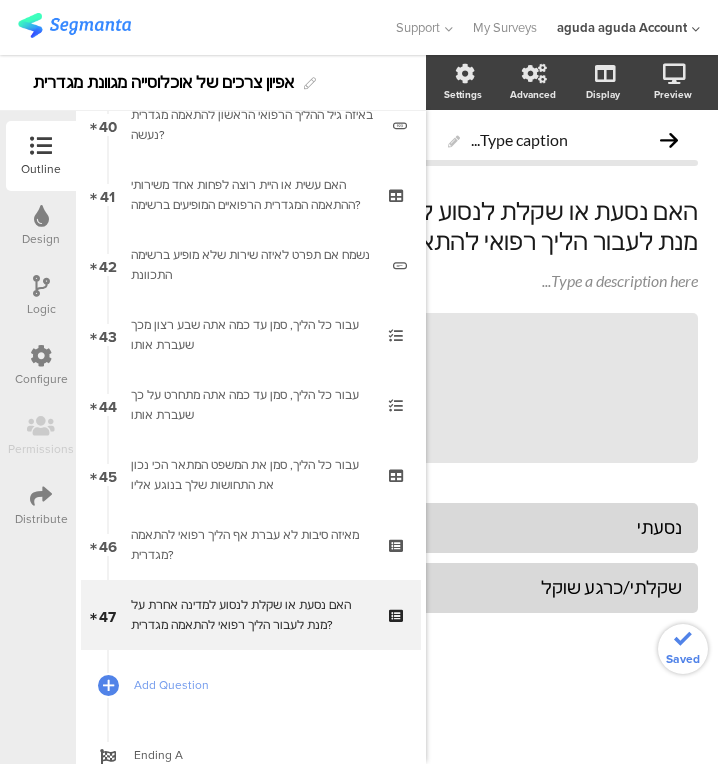 click on "Add choice" 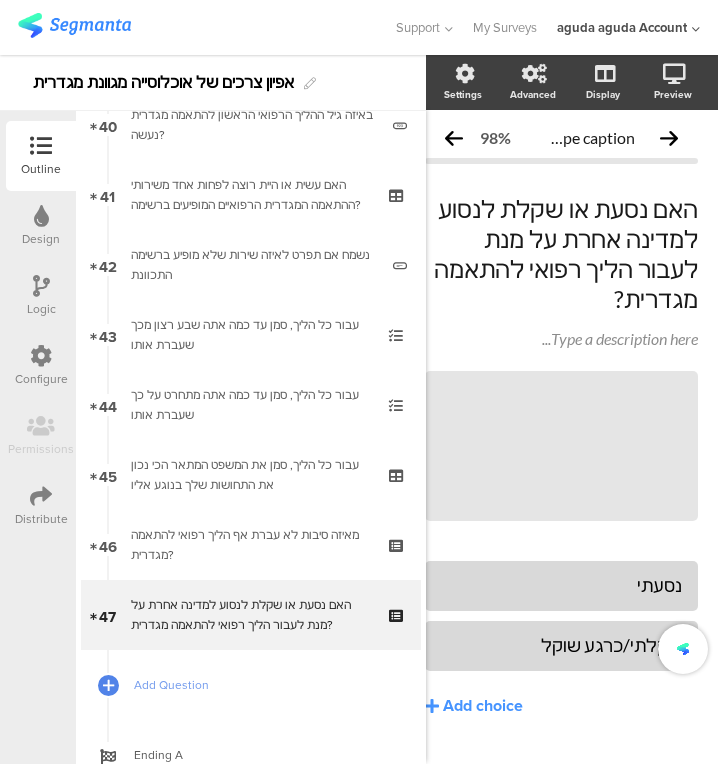 scroll, scrollTop: 2, scrollLeft: 38, axis: both 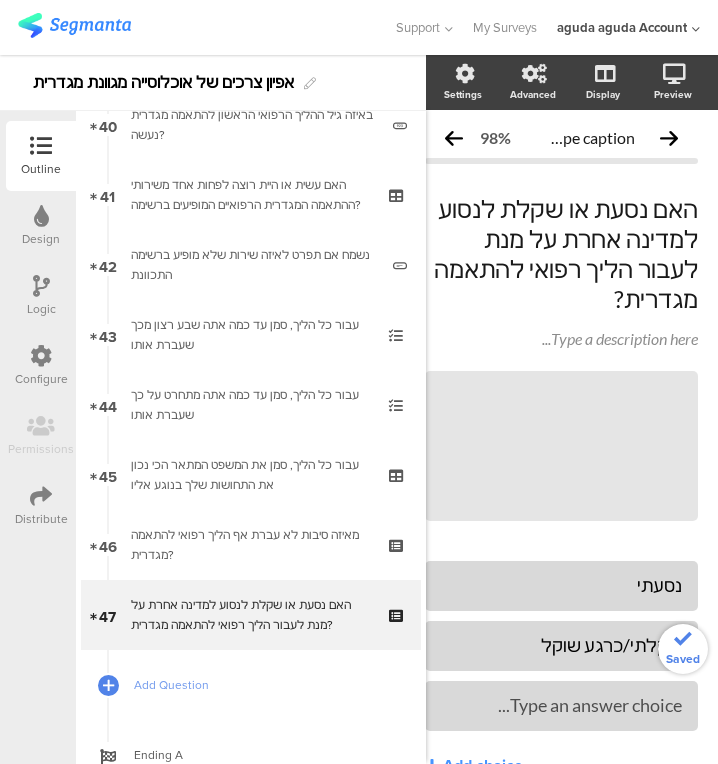 type 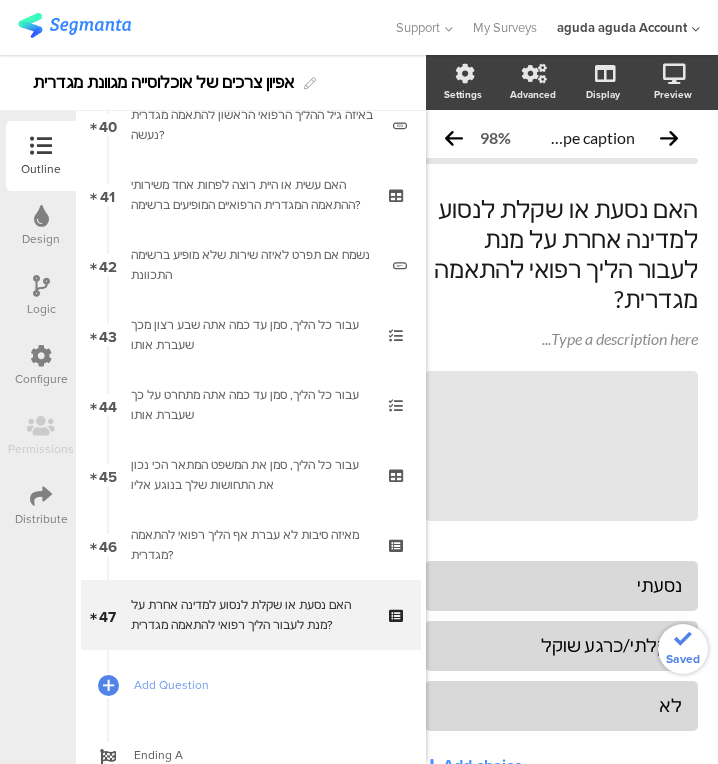 click on "Add Question" at bounding box center [251, 685] 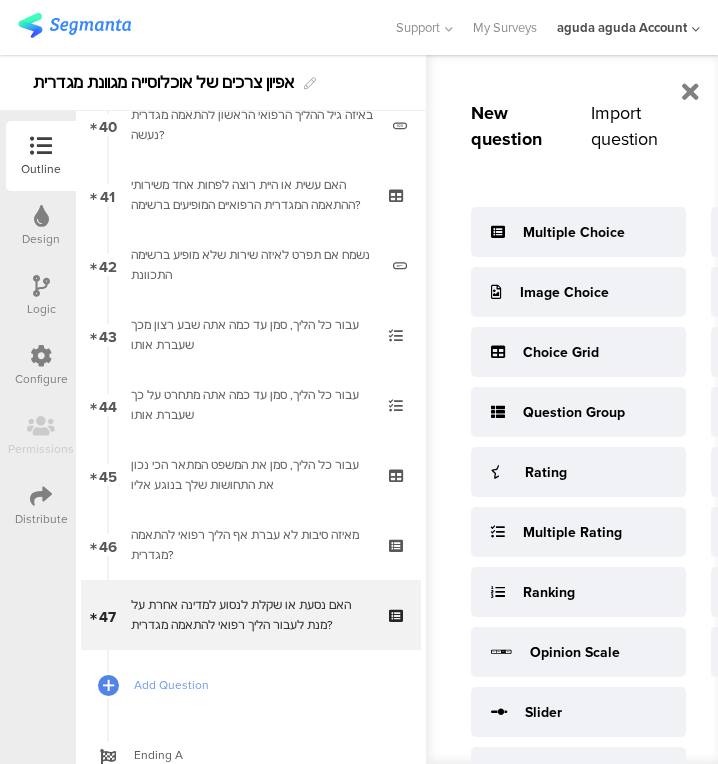 click on "Multiple Choice" at bounding box center (578, 232) 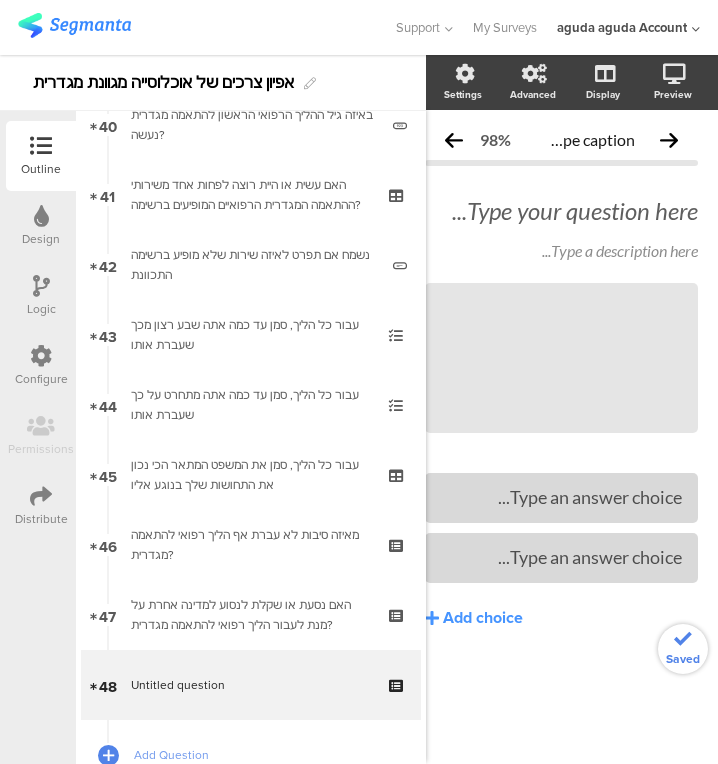 scroll, scrollTop: 0, scrollLeft: 23, axis: horizontal 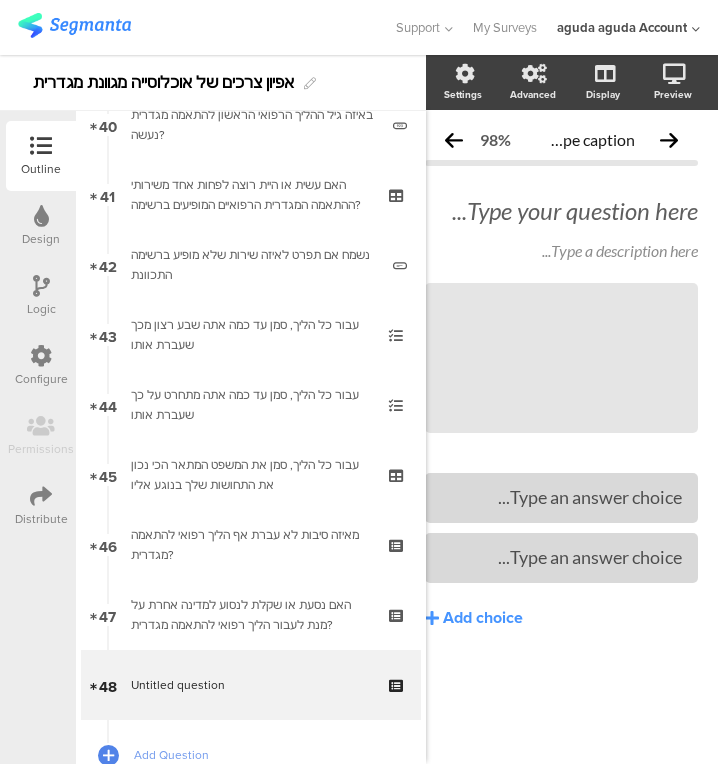 click on "Type your question here..." 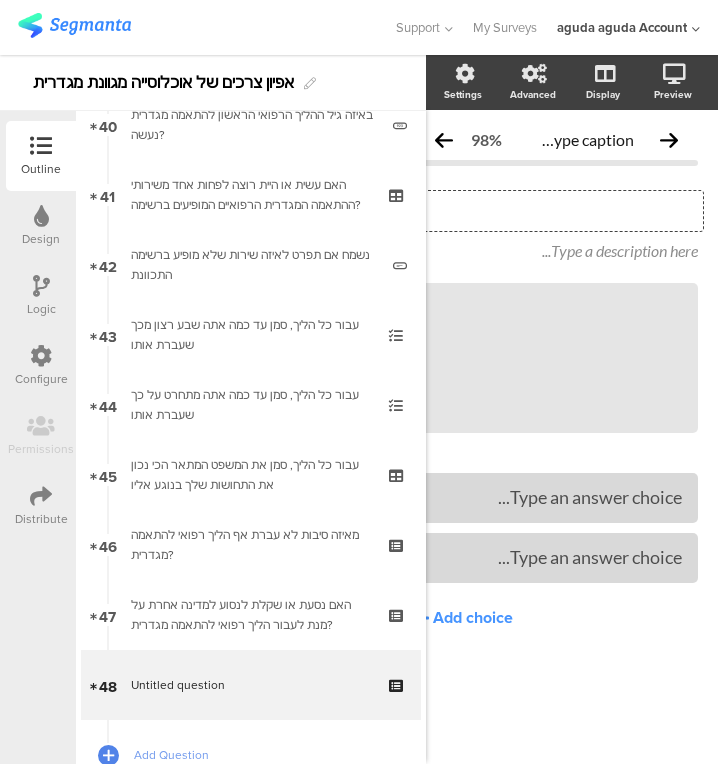 type 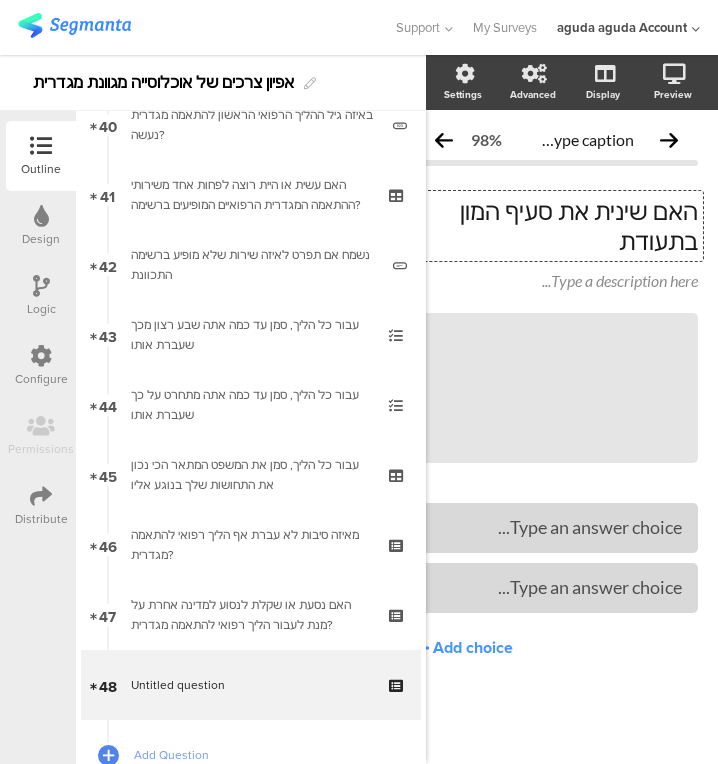 scroll, scrollTop: 0, scrollLeft: 20, axis: horizontal 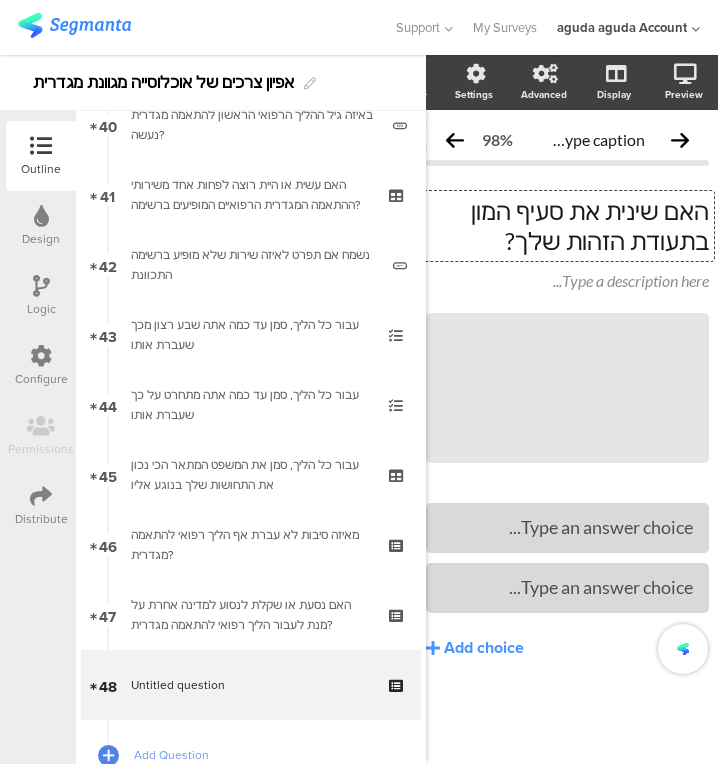 click on "האם שינית את סעיף המון בתעודת הזהות שלך?" 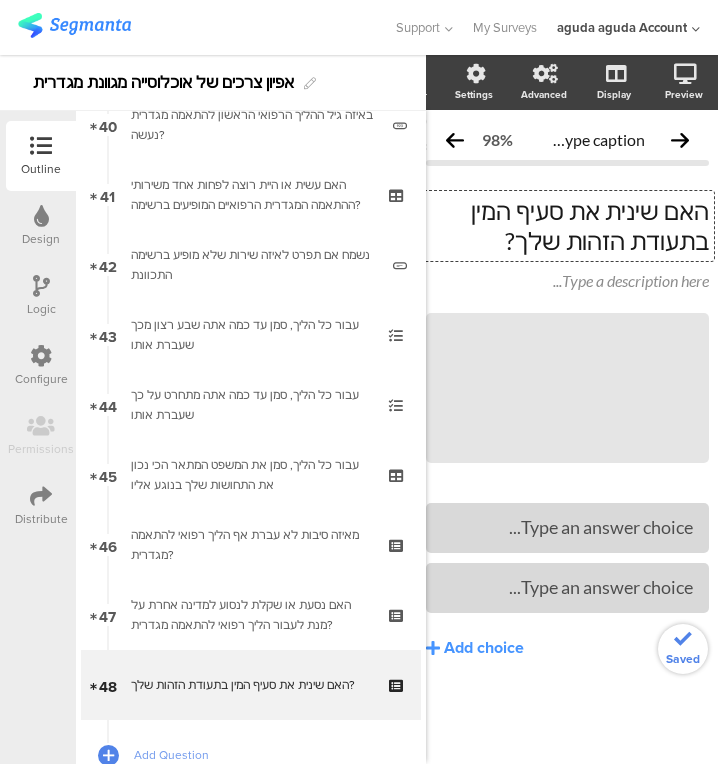 type 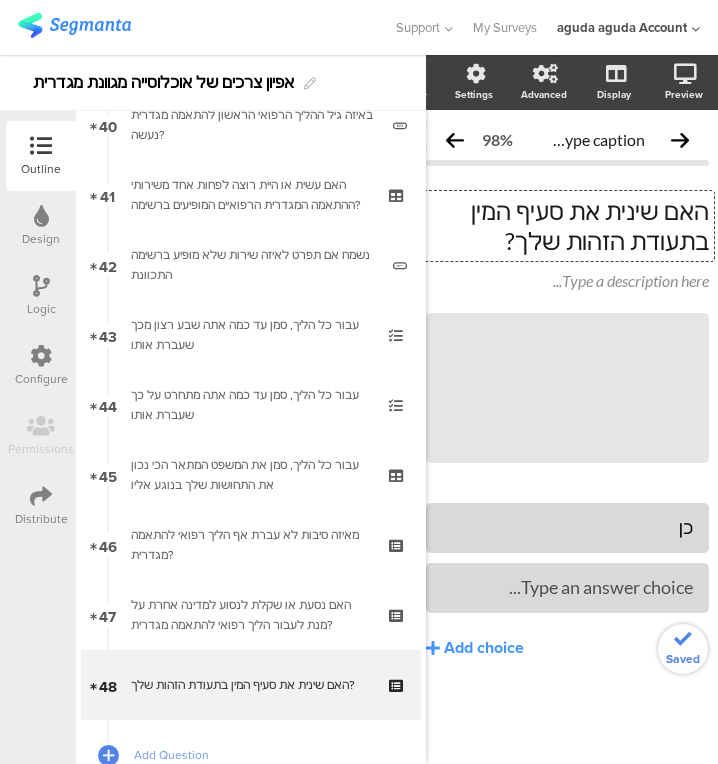 type 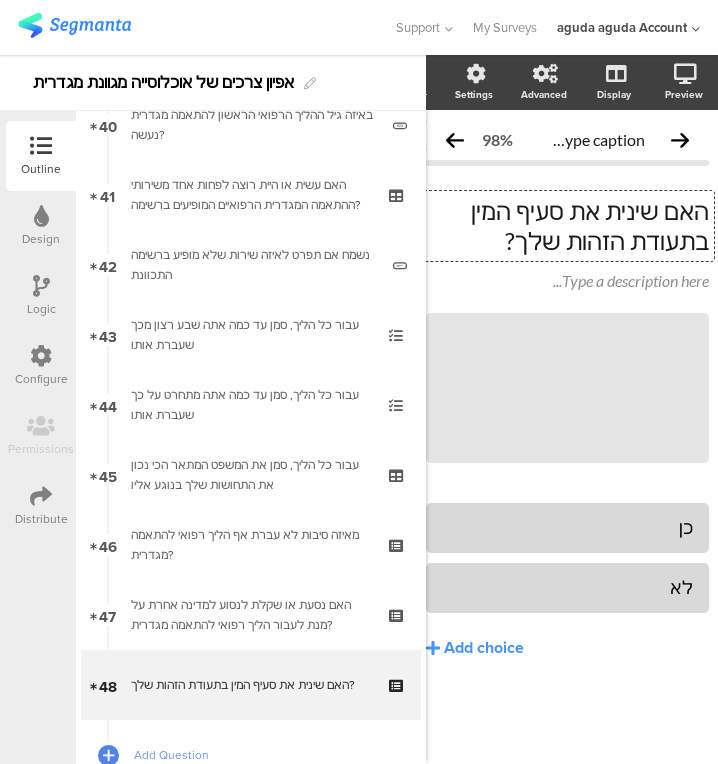 click on "Add choice" 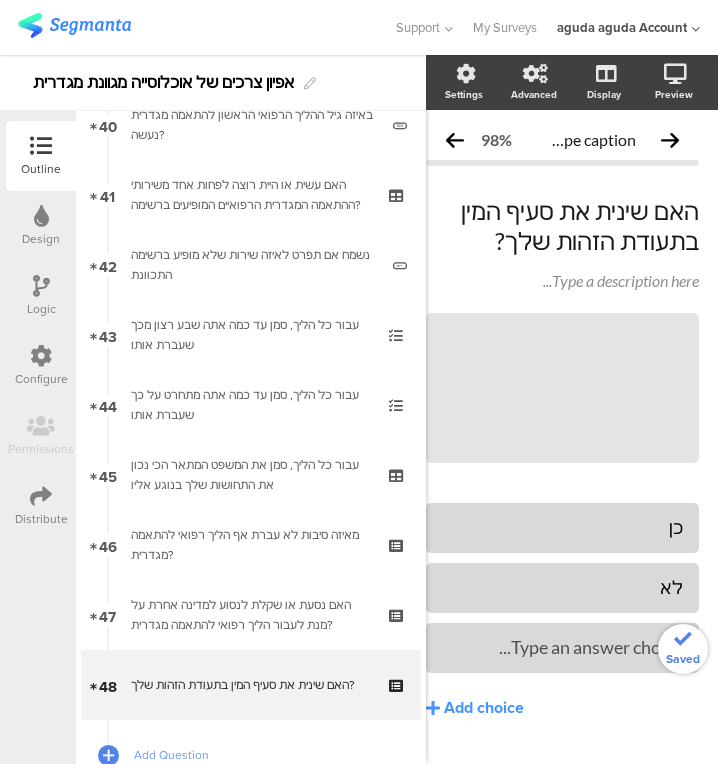 click 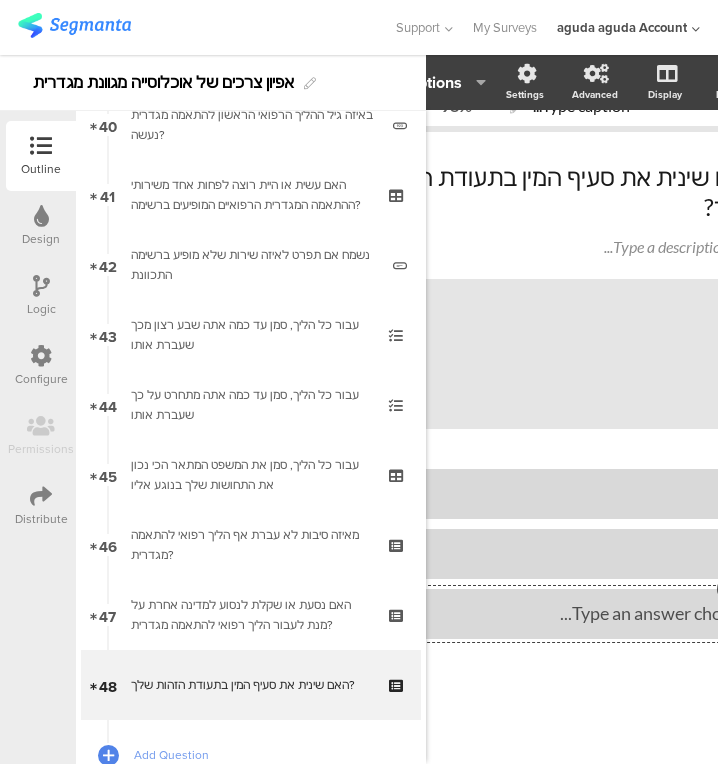 scroll, scrollTop: 34, scrollLeft: 206, axis: both 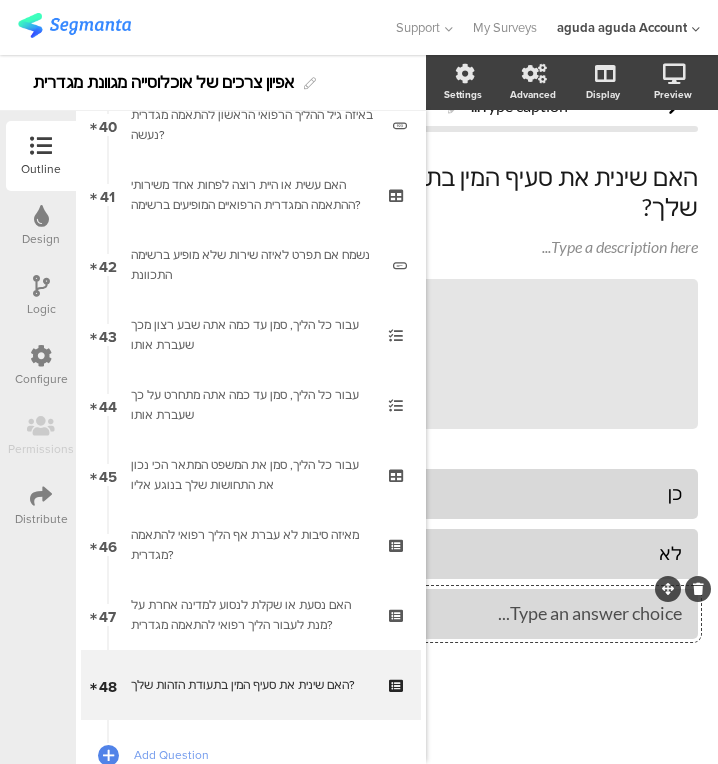 click 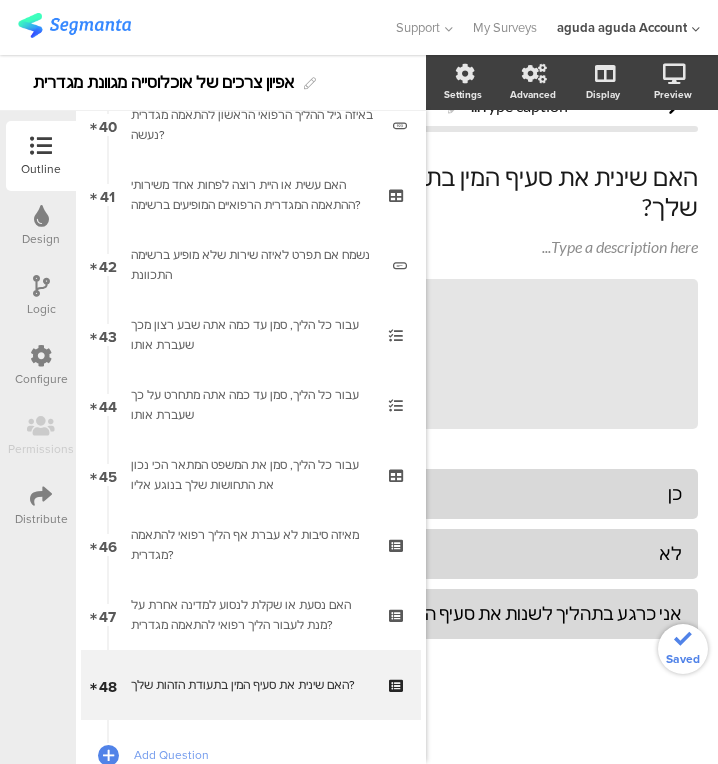 click on "Add Question" at bounding box center (251, 755) 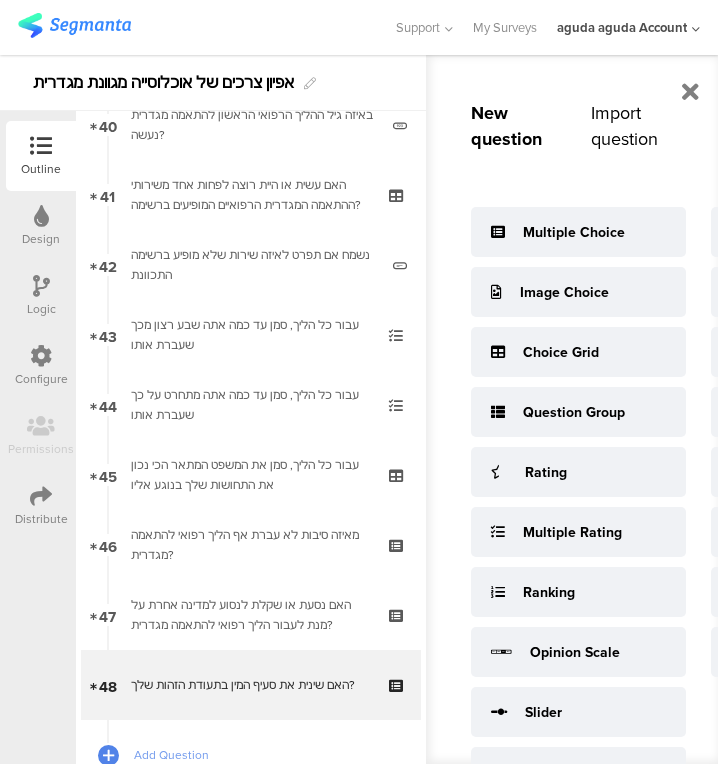 scroll, scrollTop: 34, scrollLeft: 53, axis: both 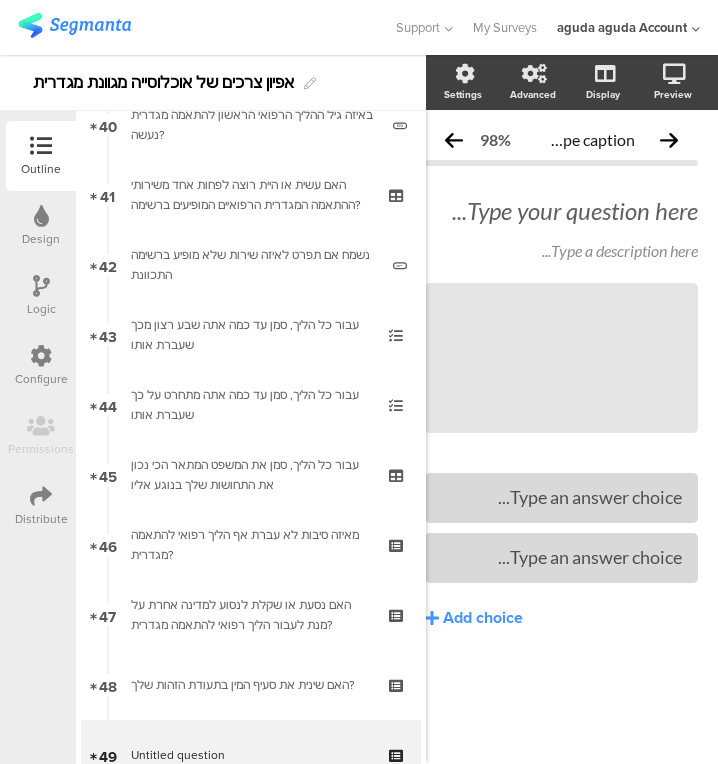 click on "Type your question here..." 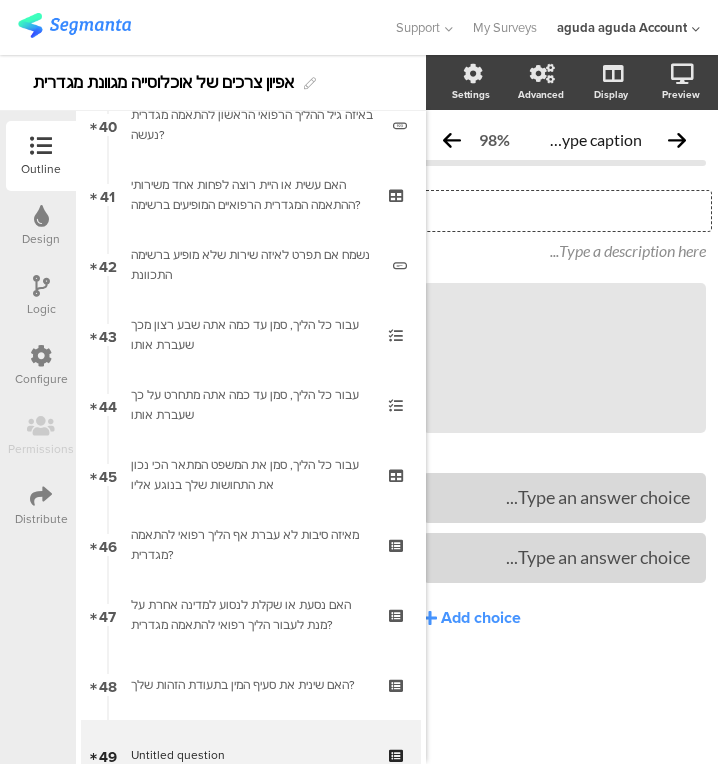 scroll, scrollTop: 0, scrollLeft: 31, axis: horizontal 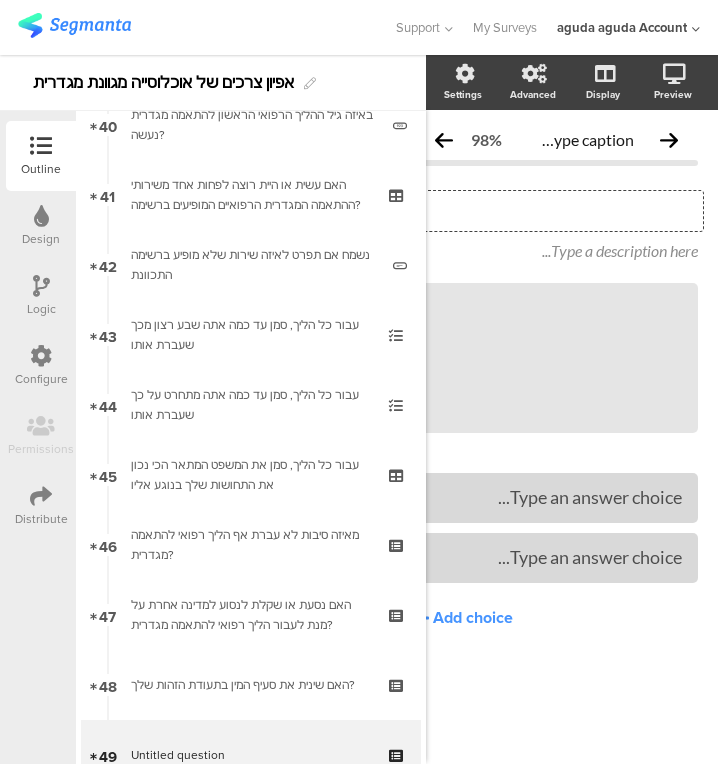 type 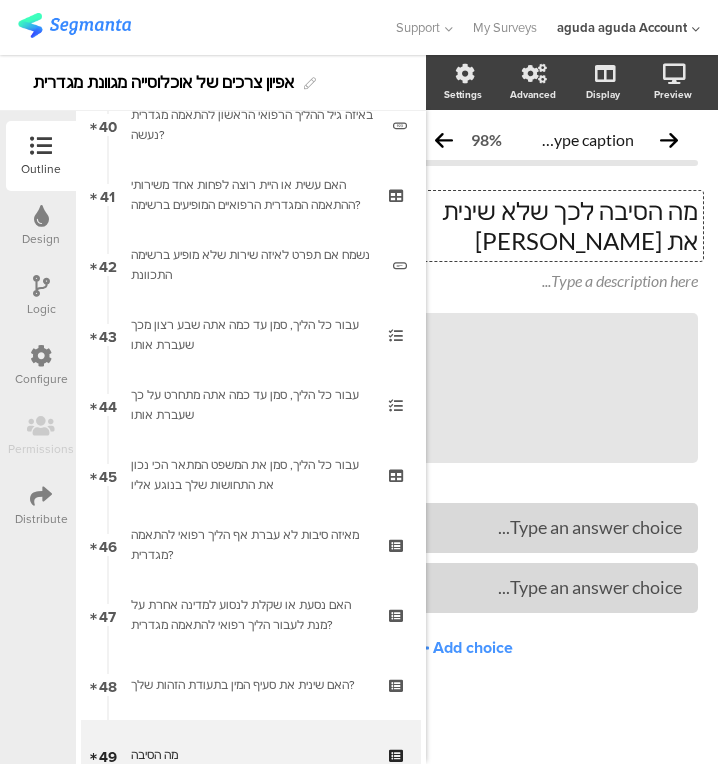 scroll, scrollTop: 0, scrollLeft: 20, axis: horizontal 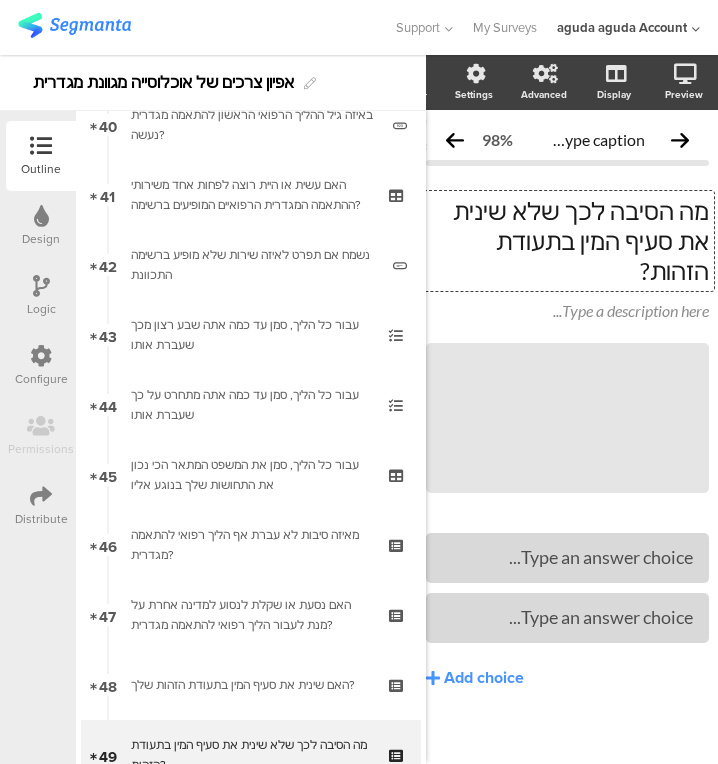 type 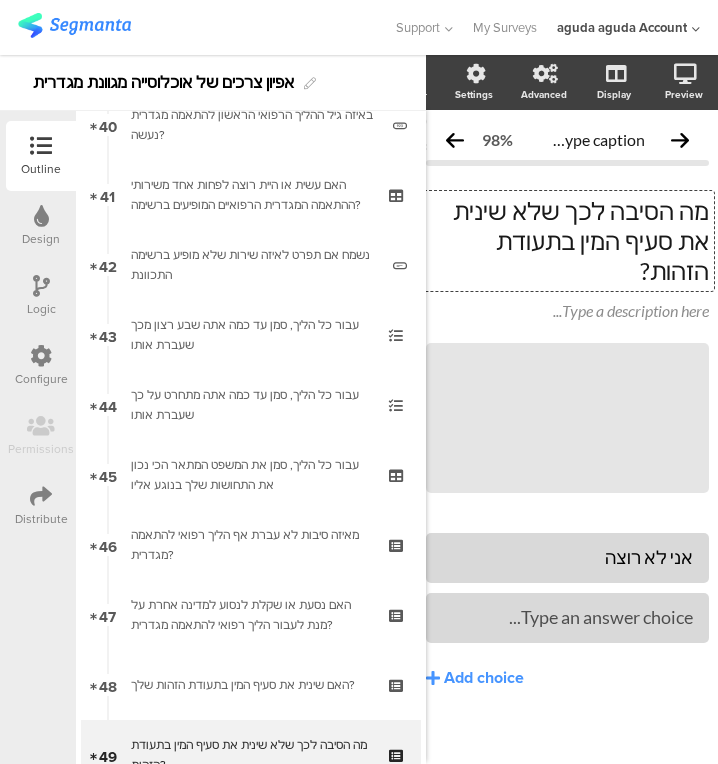type 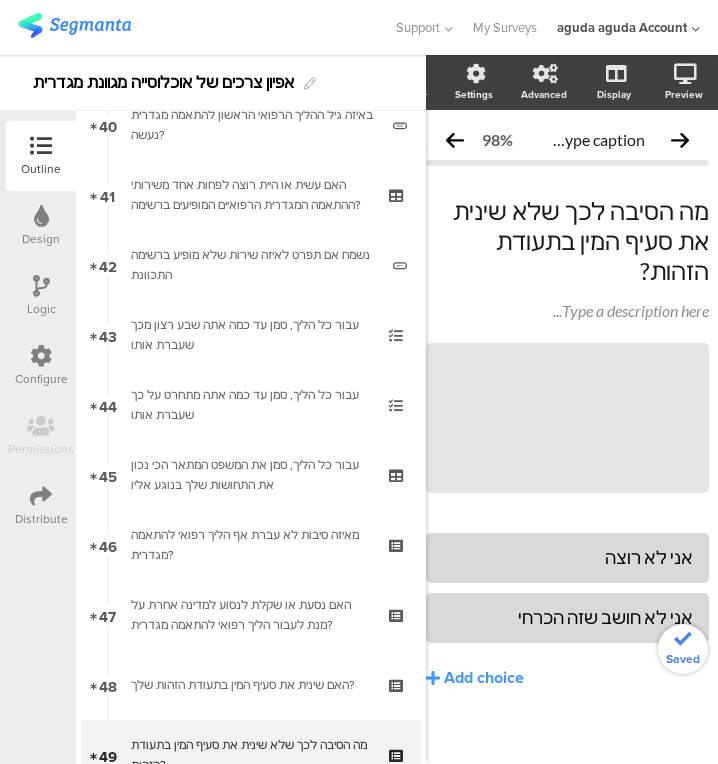 click on "Add choice" 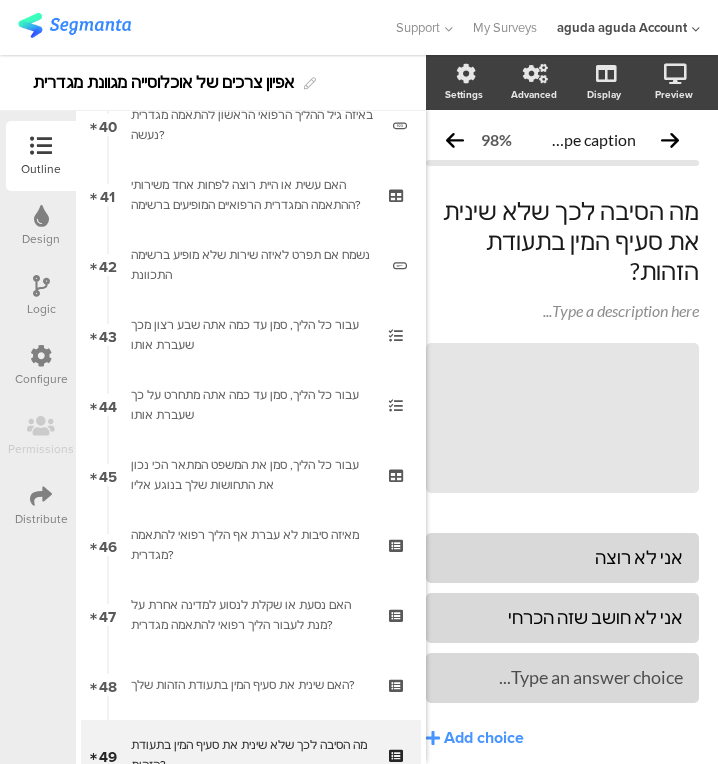 type 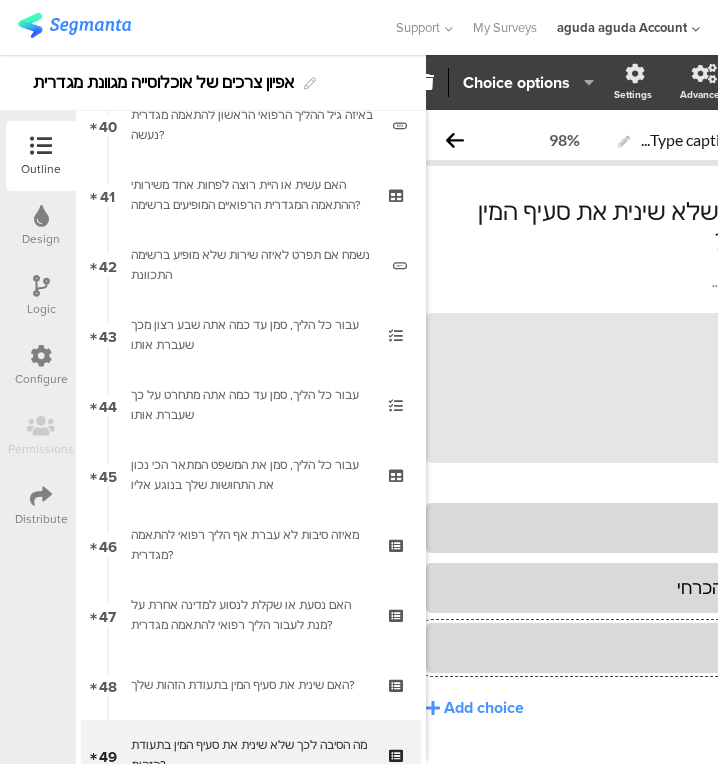 click 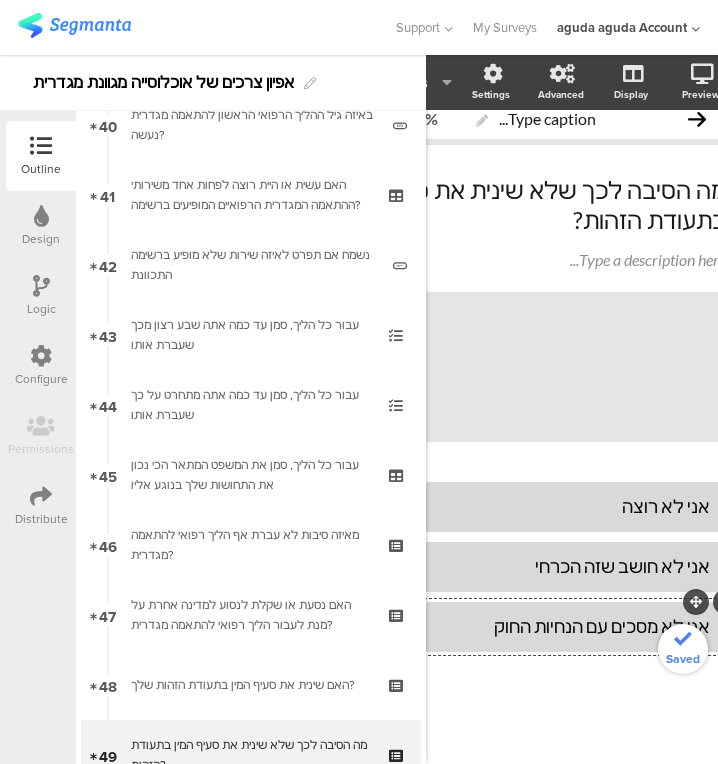 scroll, scrollTop: 24, scrollLeft: 162, axis: both 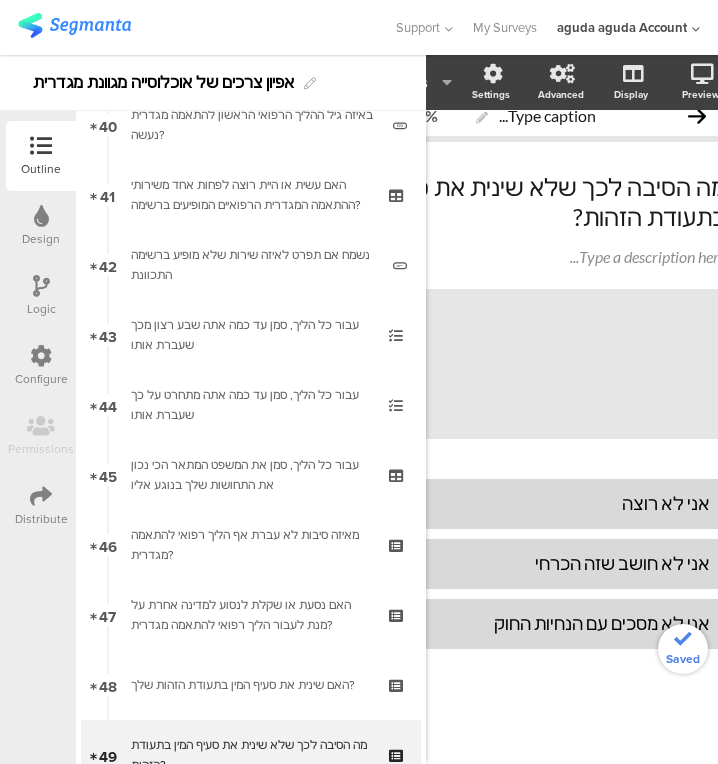 click on "Add choice" 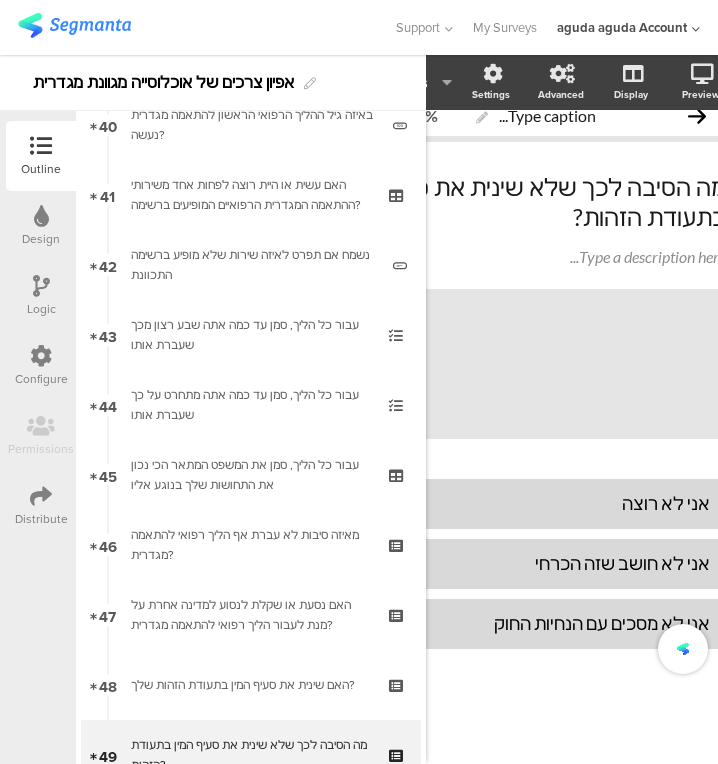 scroll, scrollTop: 24, scrollLeft: 38, axis: both 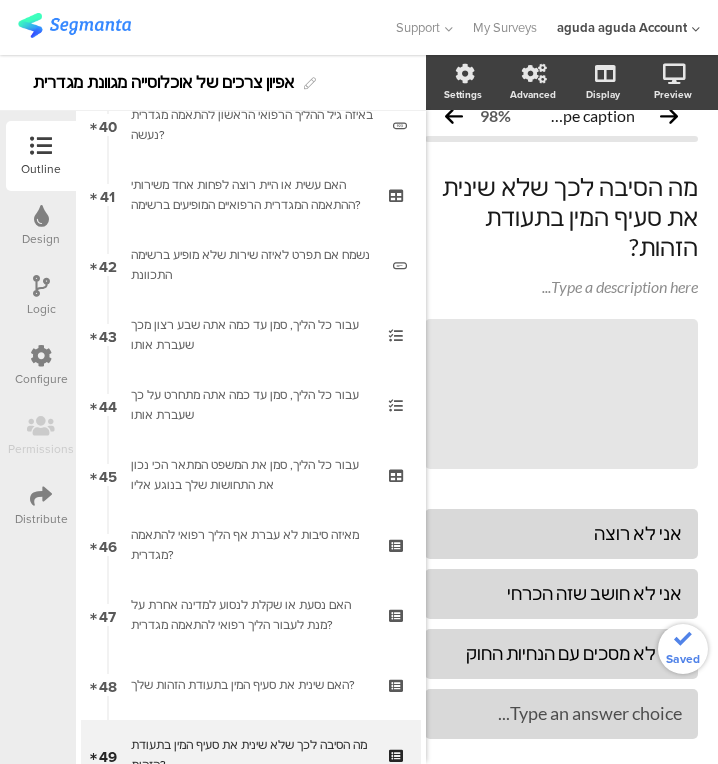 type 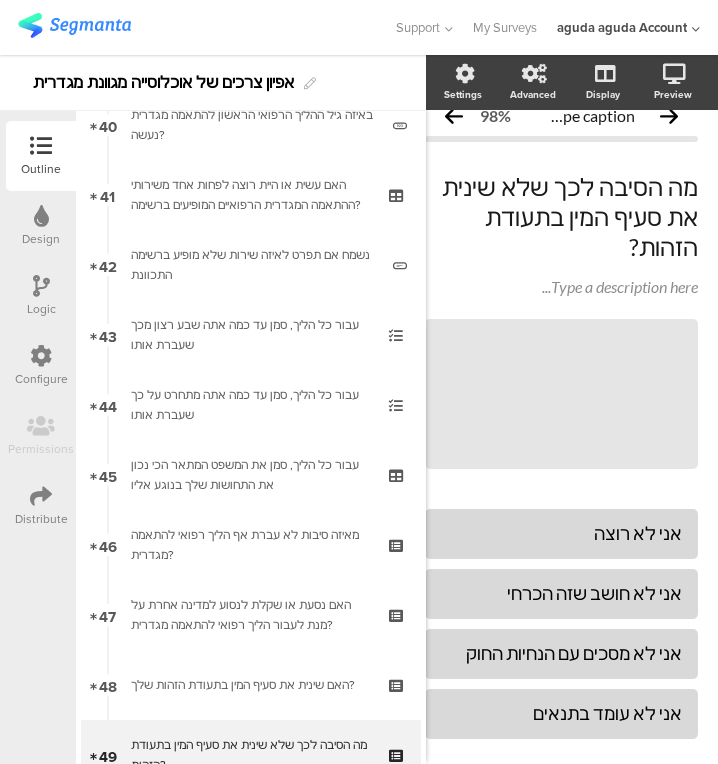click on "Add choice" 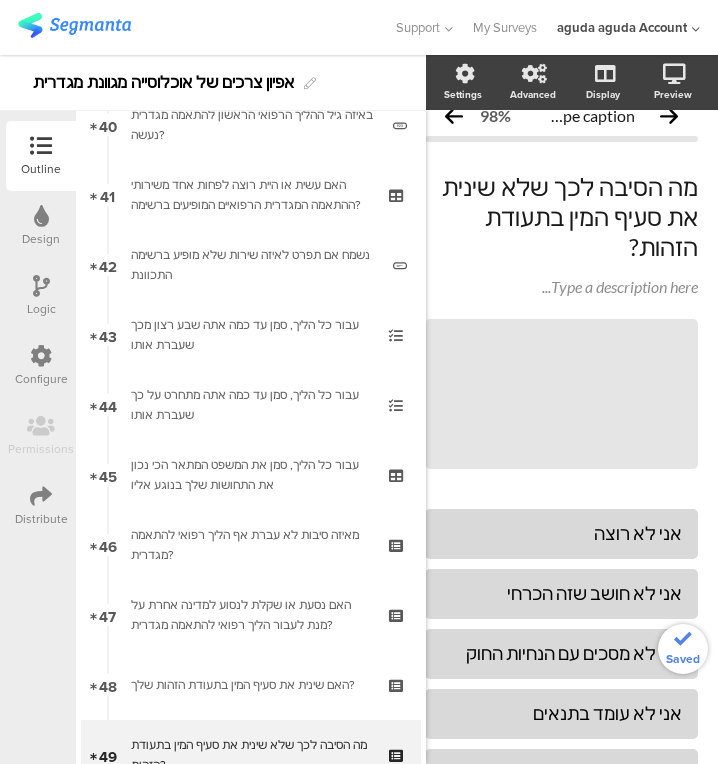 type 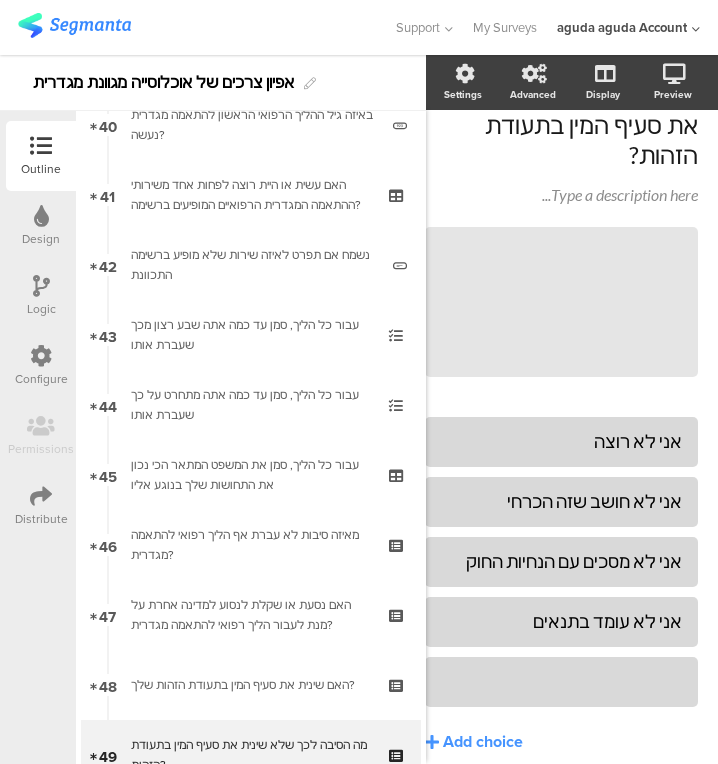 scroll, scrollTop: 117, scrollLeft: 38, axis: both 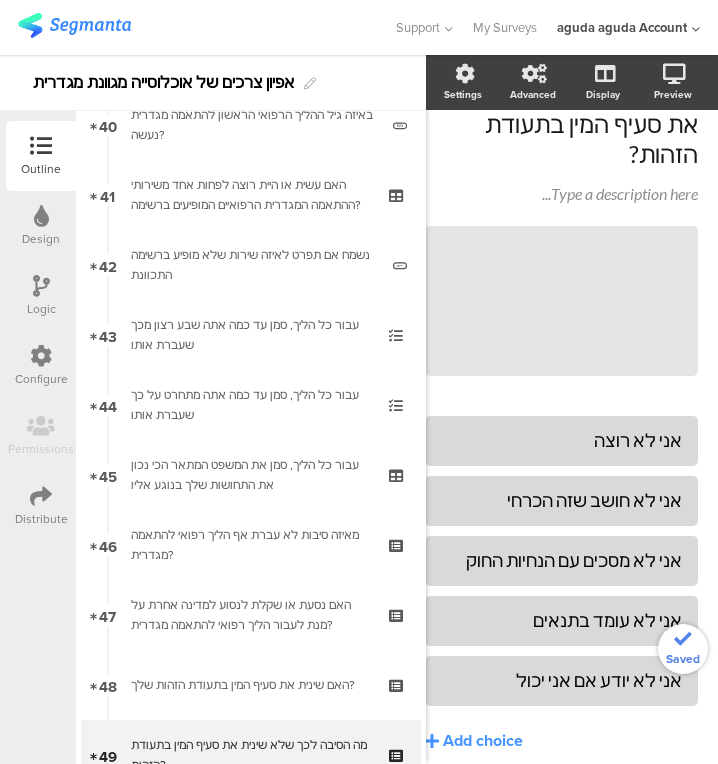 click on "Add choice" 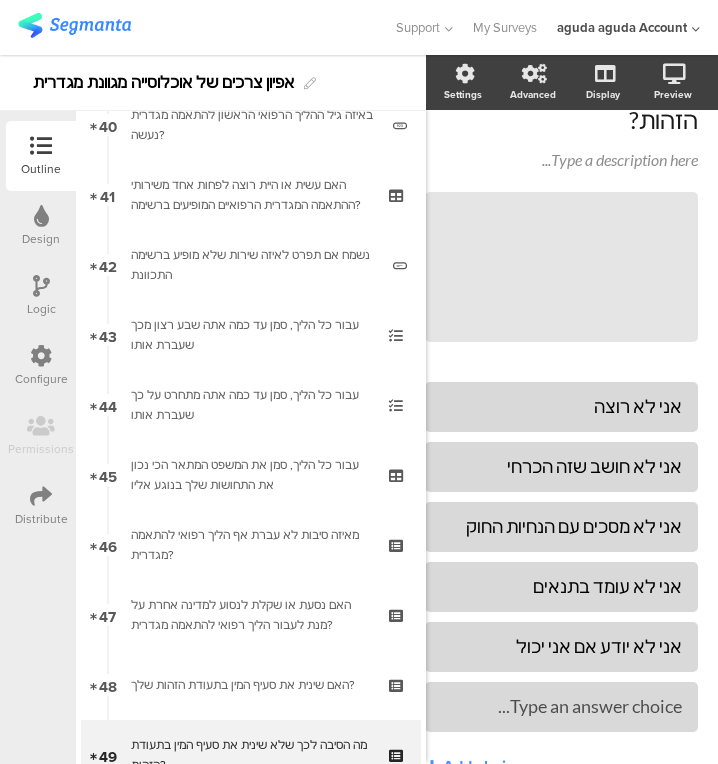 scroll, scrollTop: 152, scrollLeft: 38, axis: both 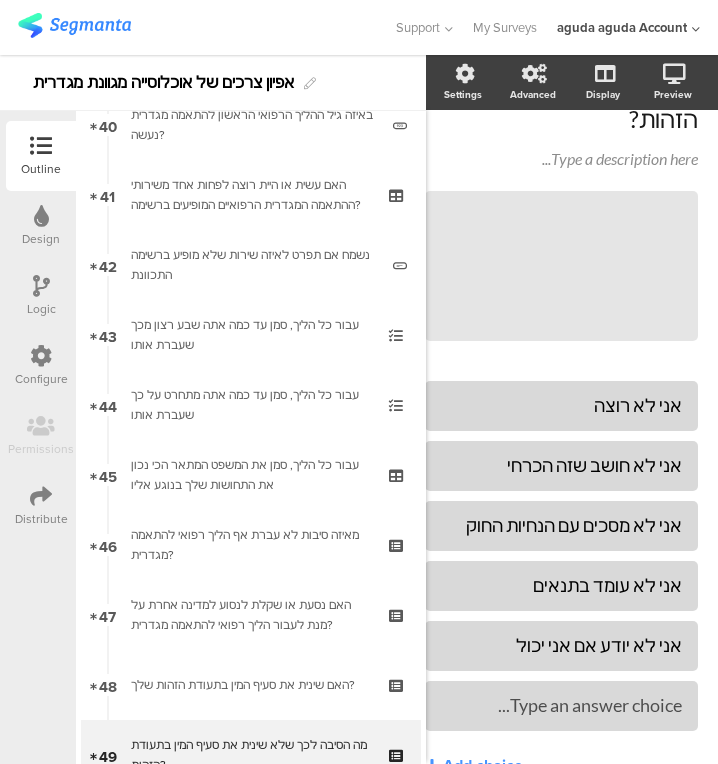 type 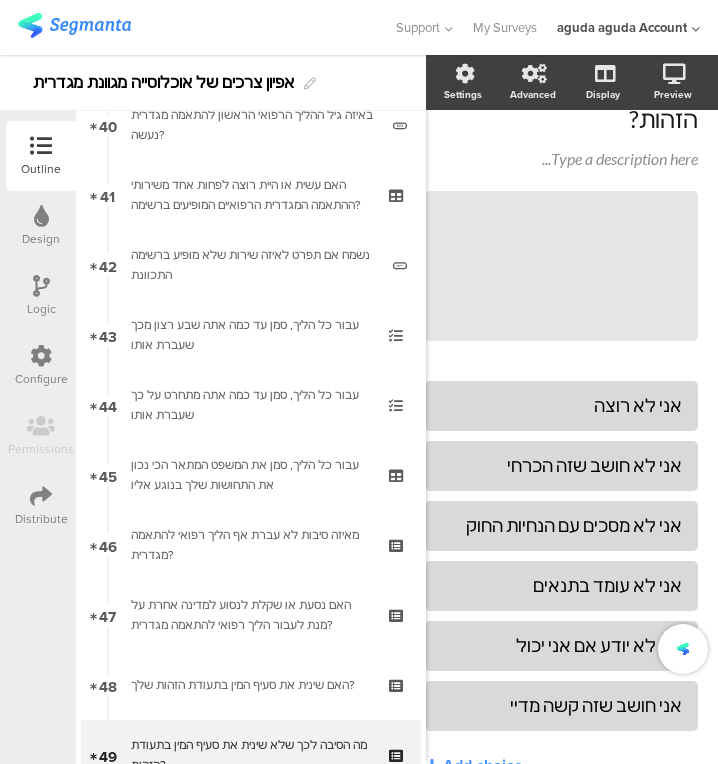 scroll, scrollTop: 244, scrollLeft: 38, axis: both 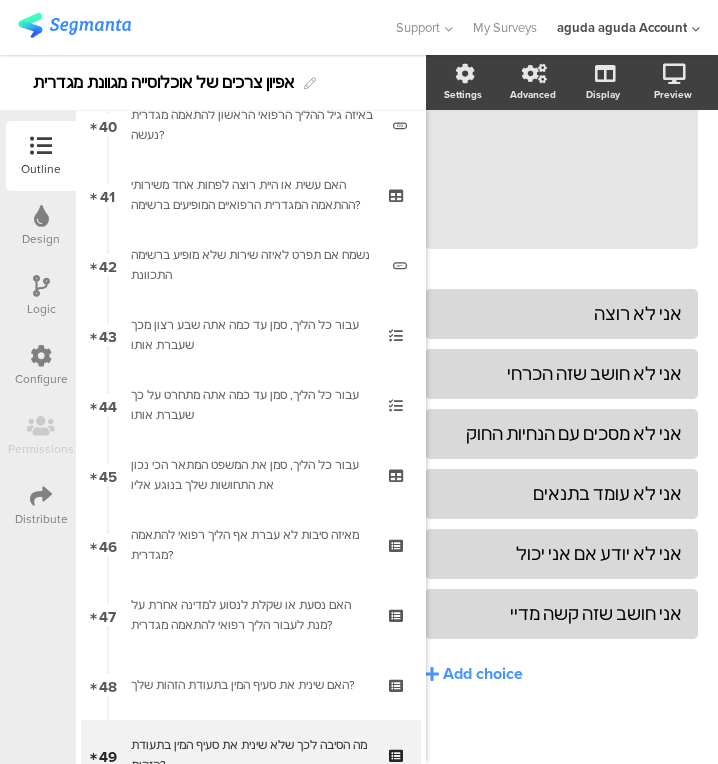 click on "Add choice" 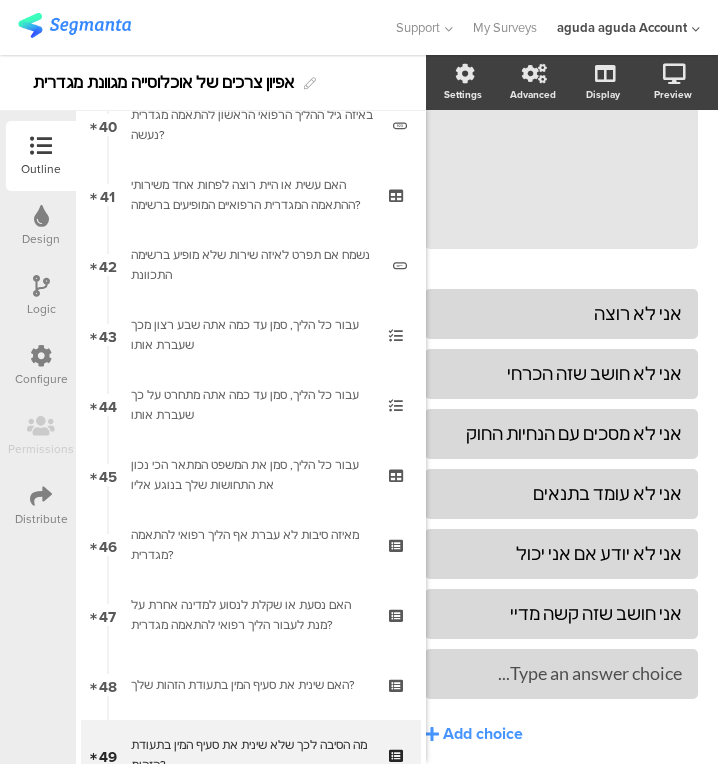 type 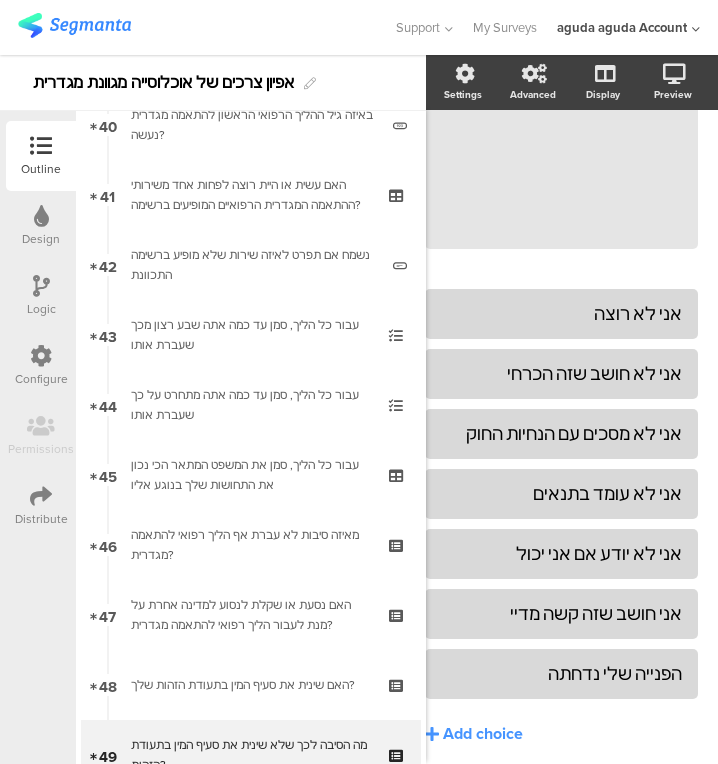click on "Add choice" 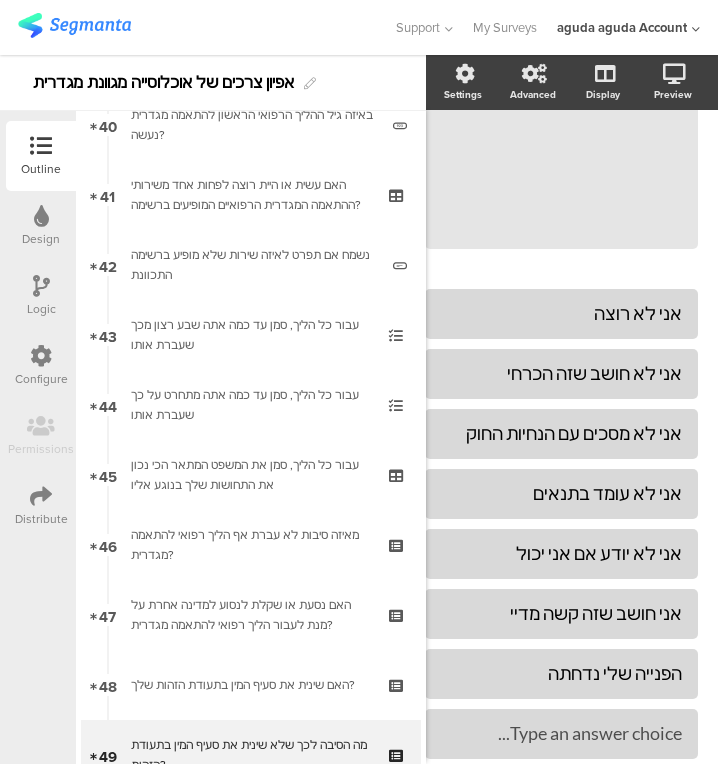 type 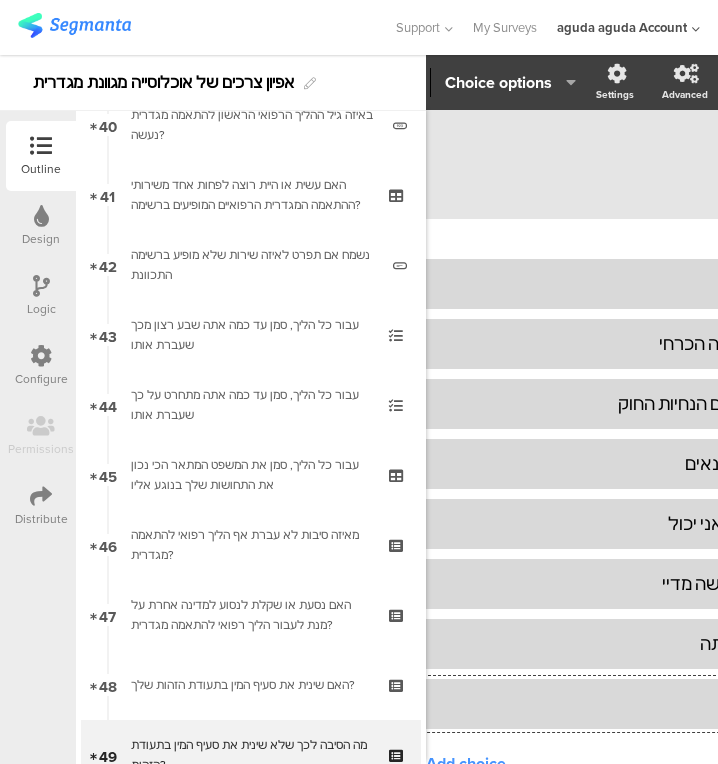 scroll, scrollTop: 244, scrollLeft: 162, axis: both 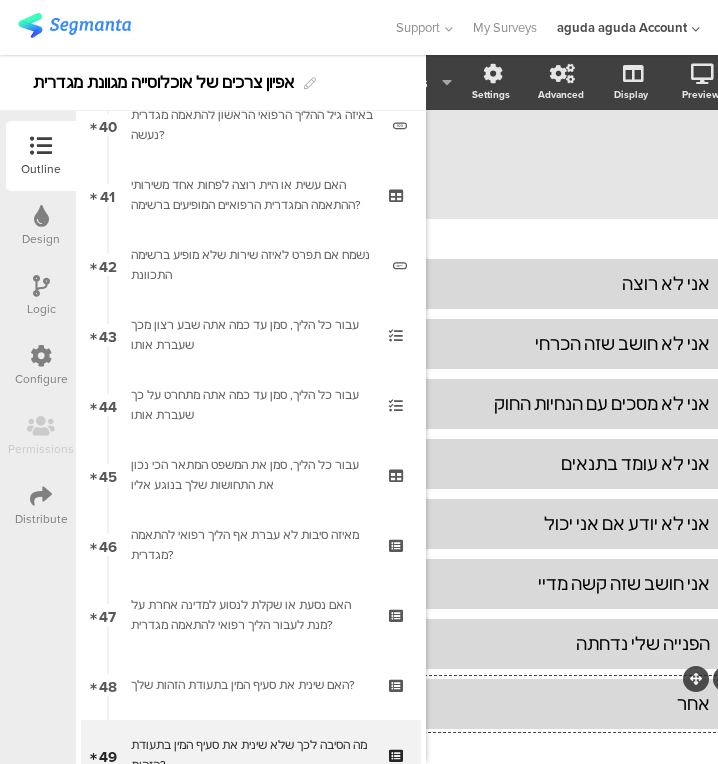 click on "Choice options" 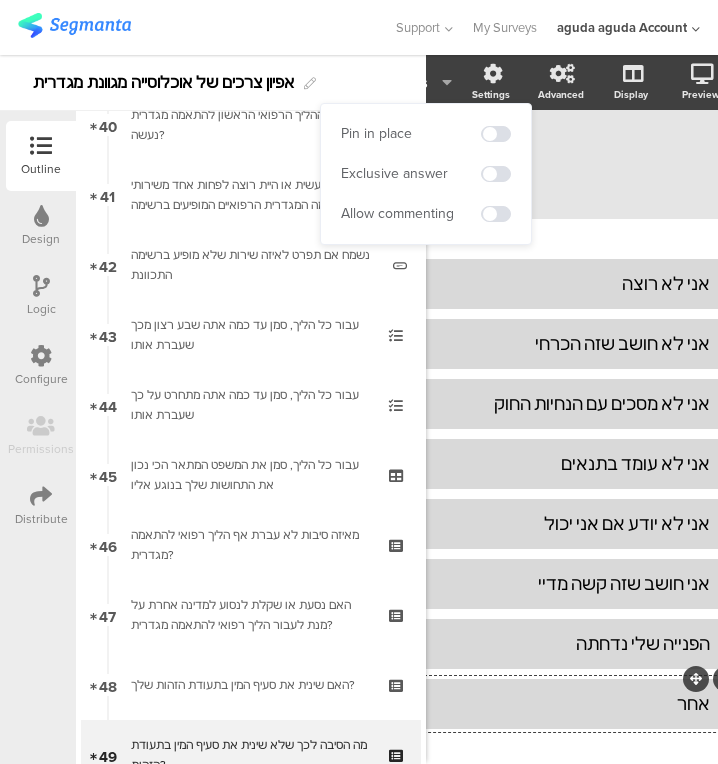 click on "Allow commenting" at bounding box center (426, 214) 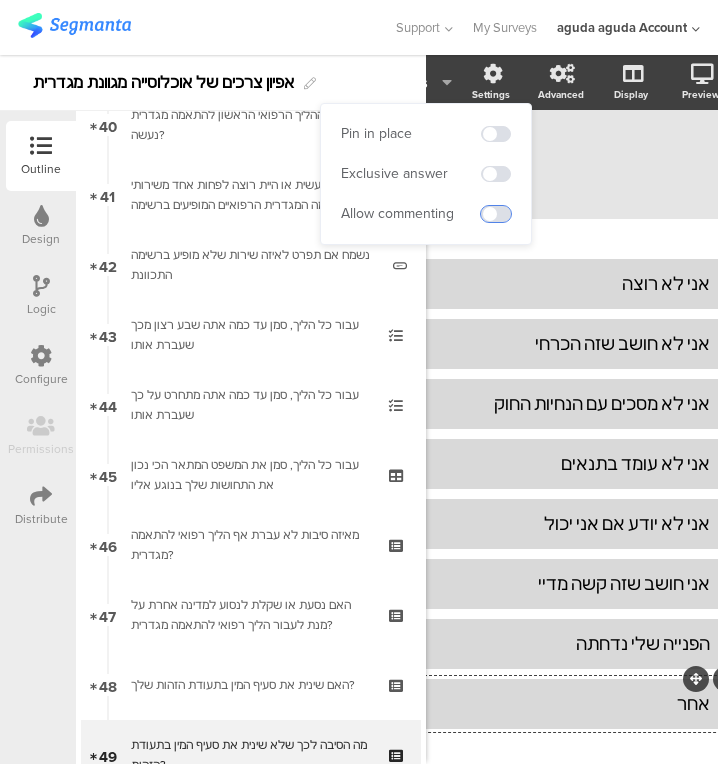 click at bounding box center [496, 214] 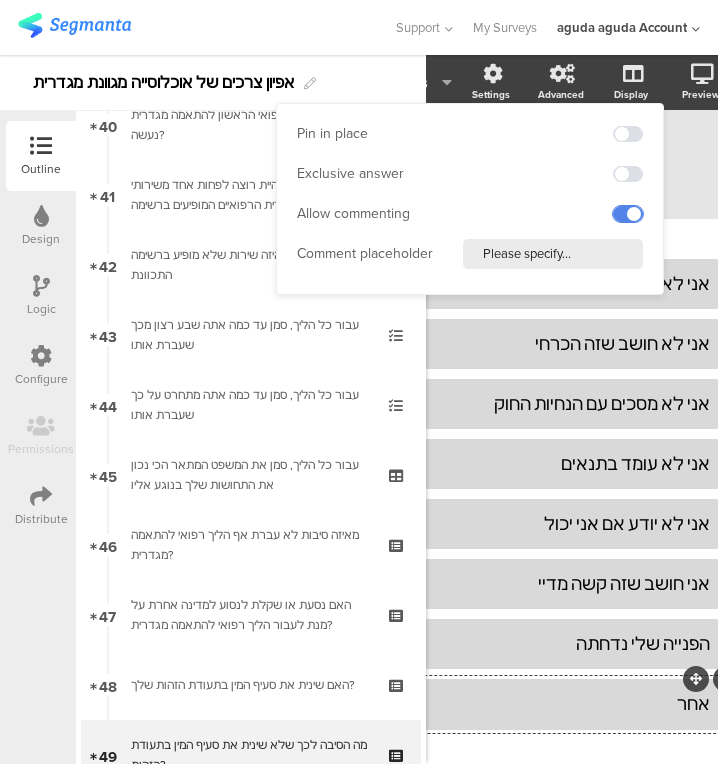 scroll, scrollTop: 244, scrollLeft: 206, axis: both 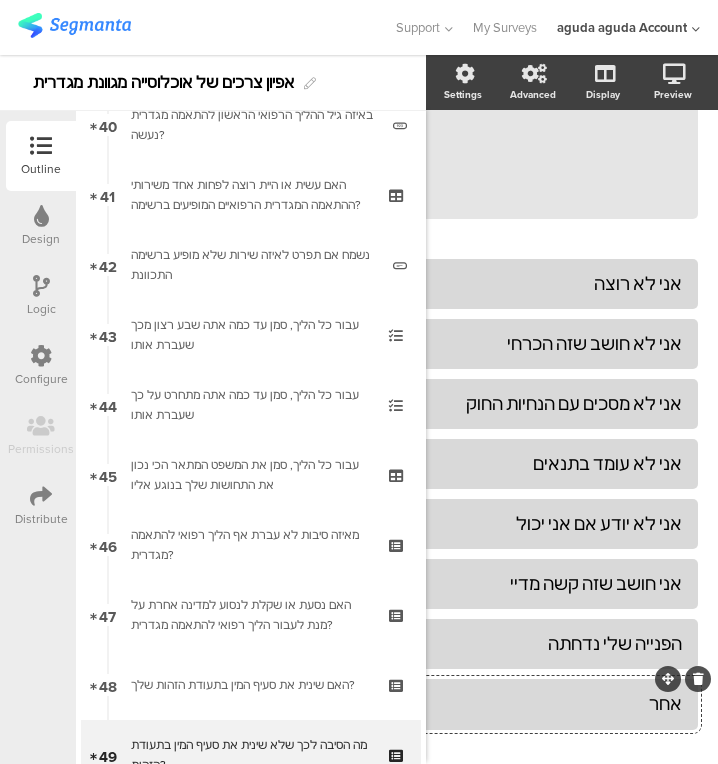 click on "האם שינית את סעיף המין בתעודת הזהות שלך?" at bounding box center [250, 685] 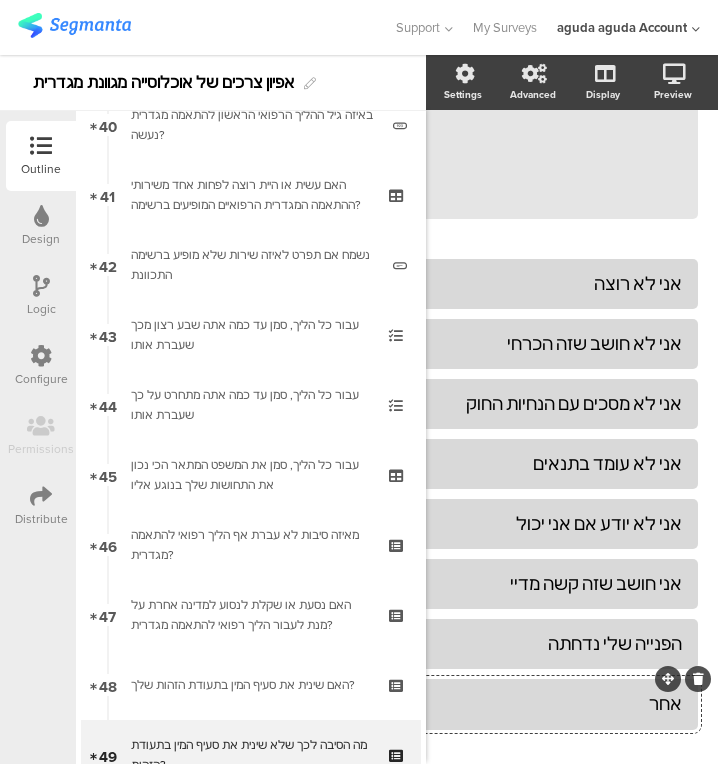 scroll, scrollTop: 64, scrollLeft: 38, axis: both 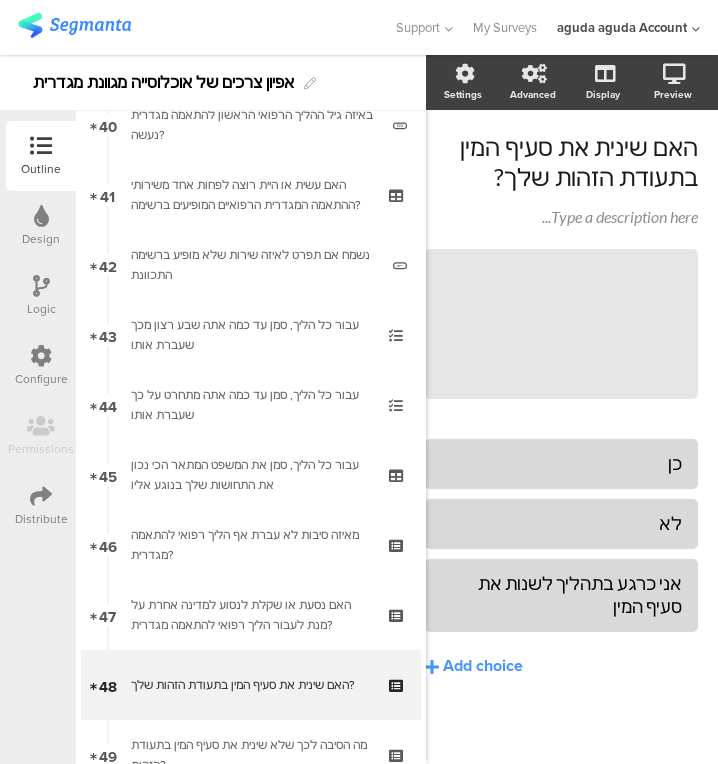 click on "49
מה הסיבה לכך שלא שינית את סעיף המין בתעודת הזהות?" at bounding box center [251, 755] 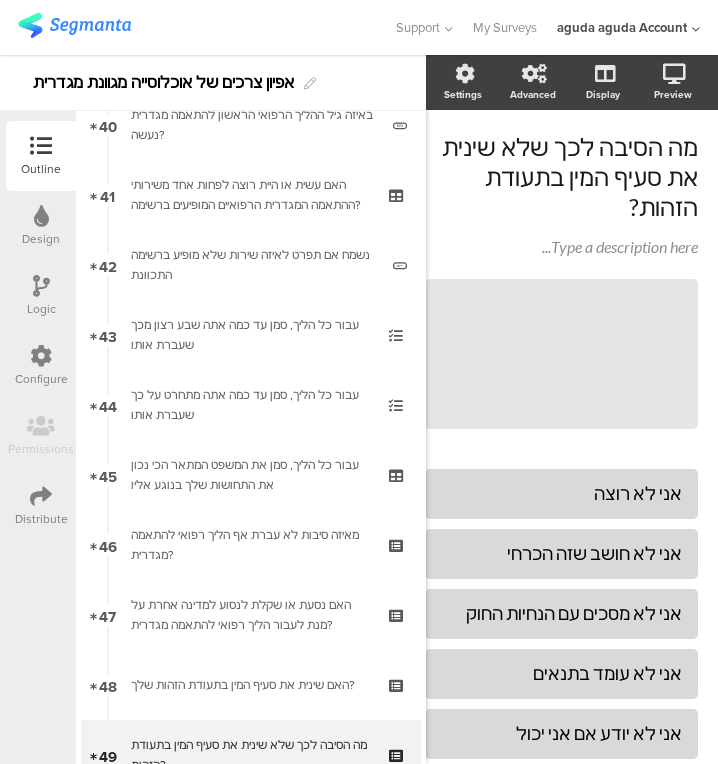 click at bounding box center [41, 286] 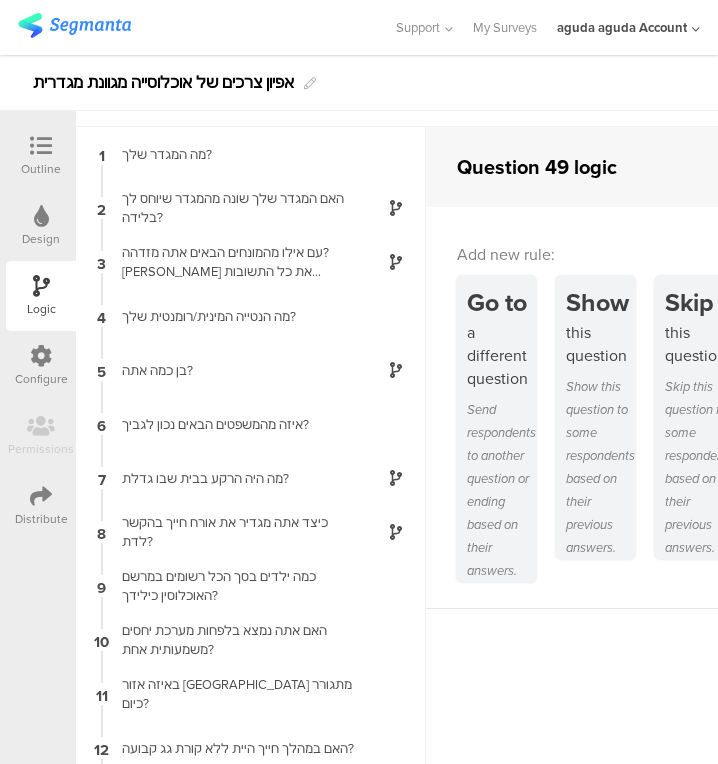 scroll, scrollTop: 80, scrollLeft: 0, axis: vertical 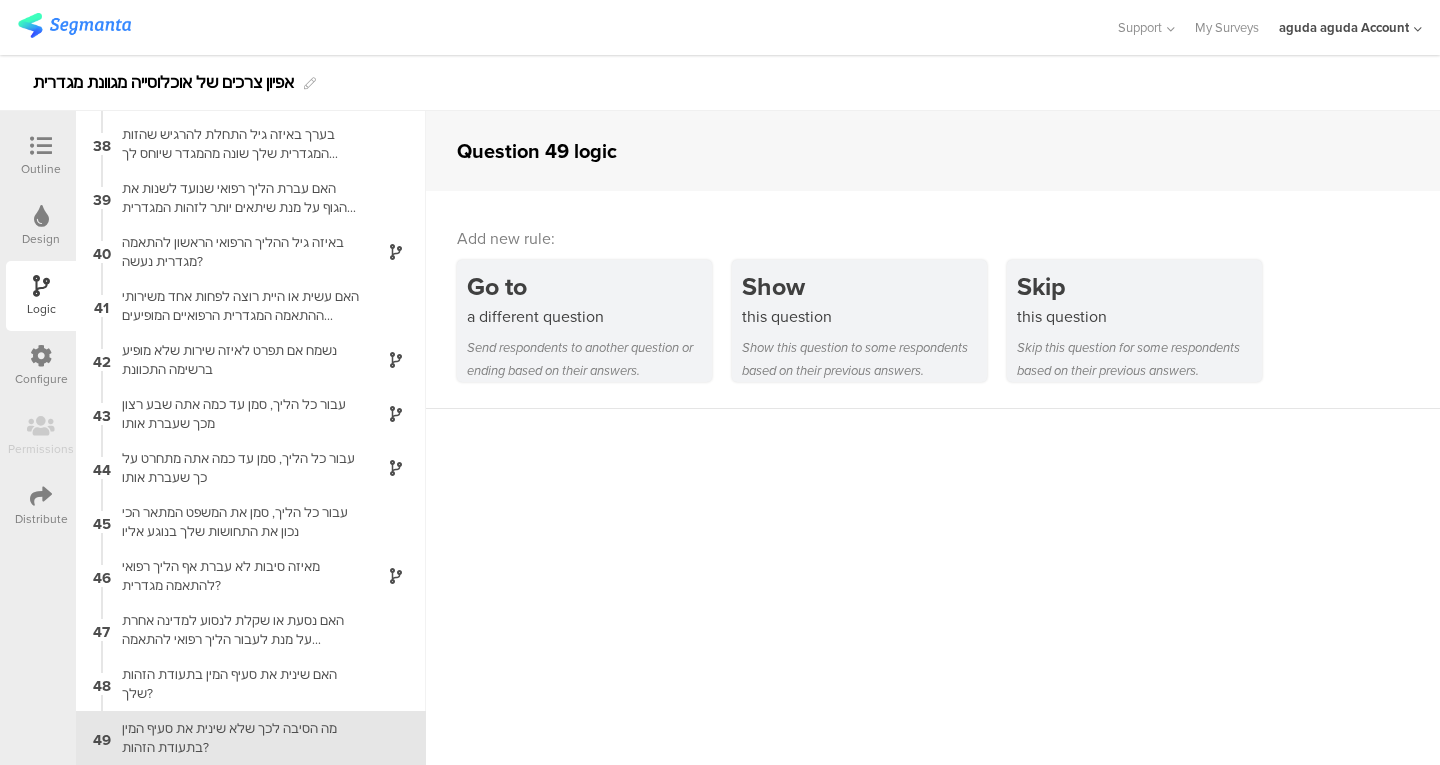 click on "this question" at bounding box center [864, 316] 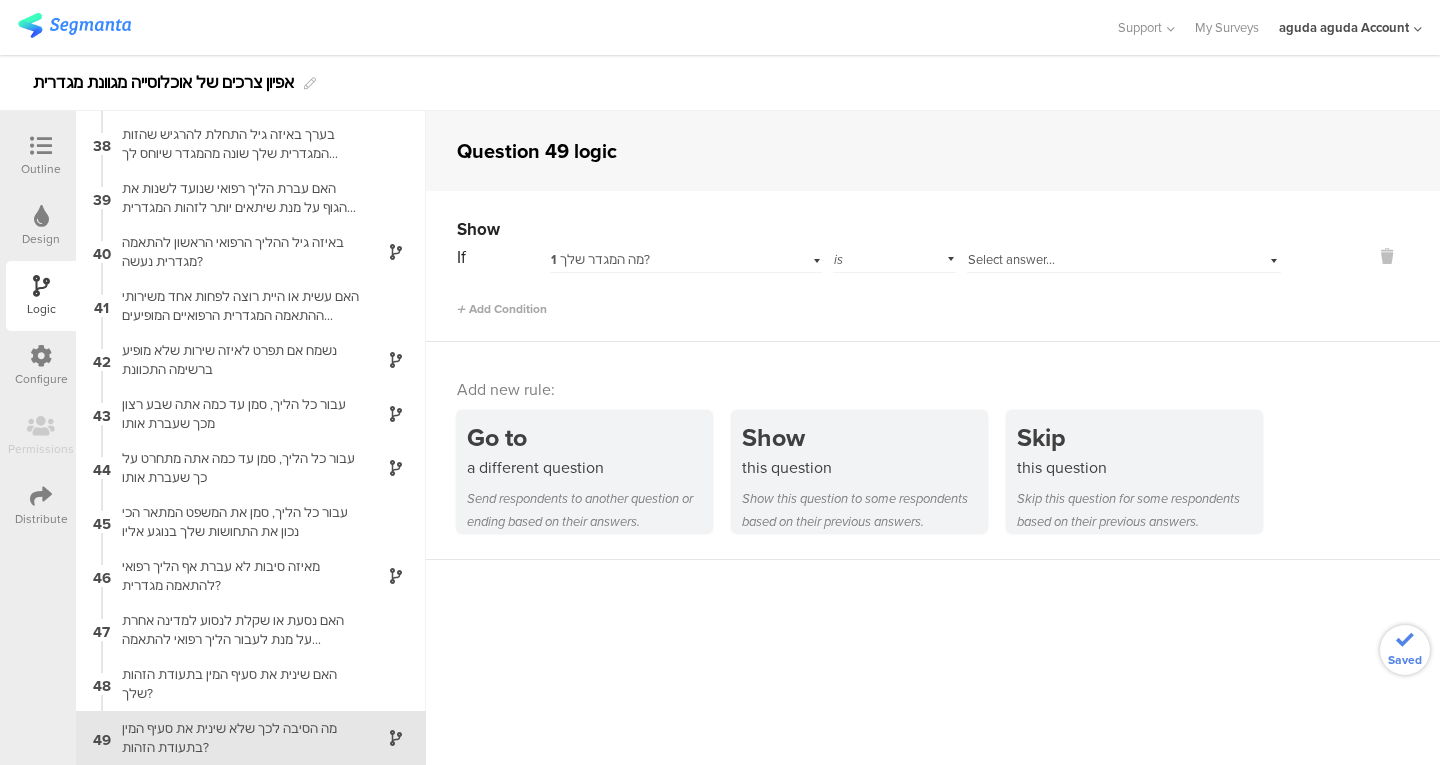 click on "1  מה המגדר שלך?" at bounding box center (661, 260) 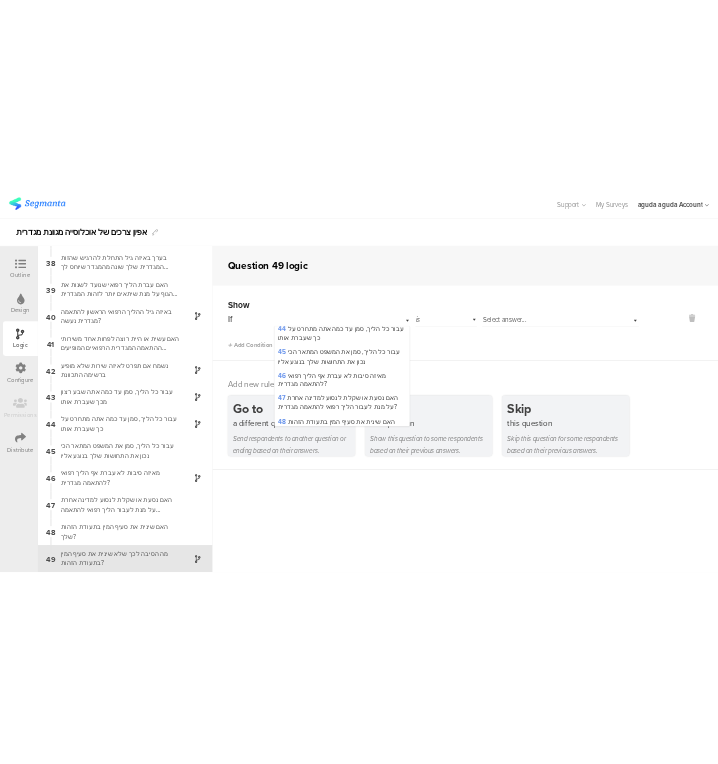 scroll, scrollTop: 2452, scrollLeft: 0, axis: vertical 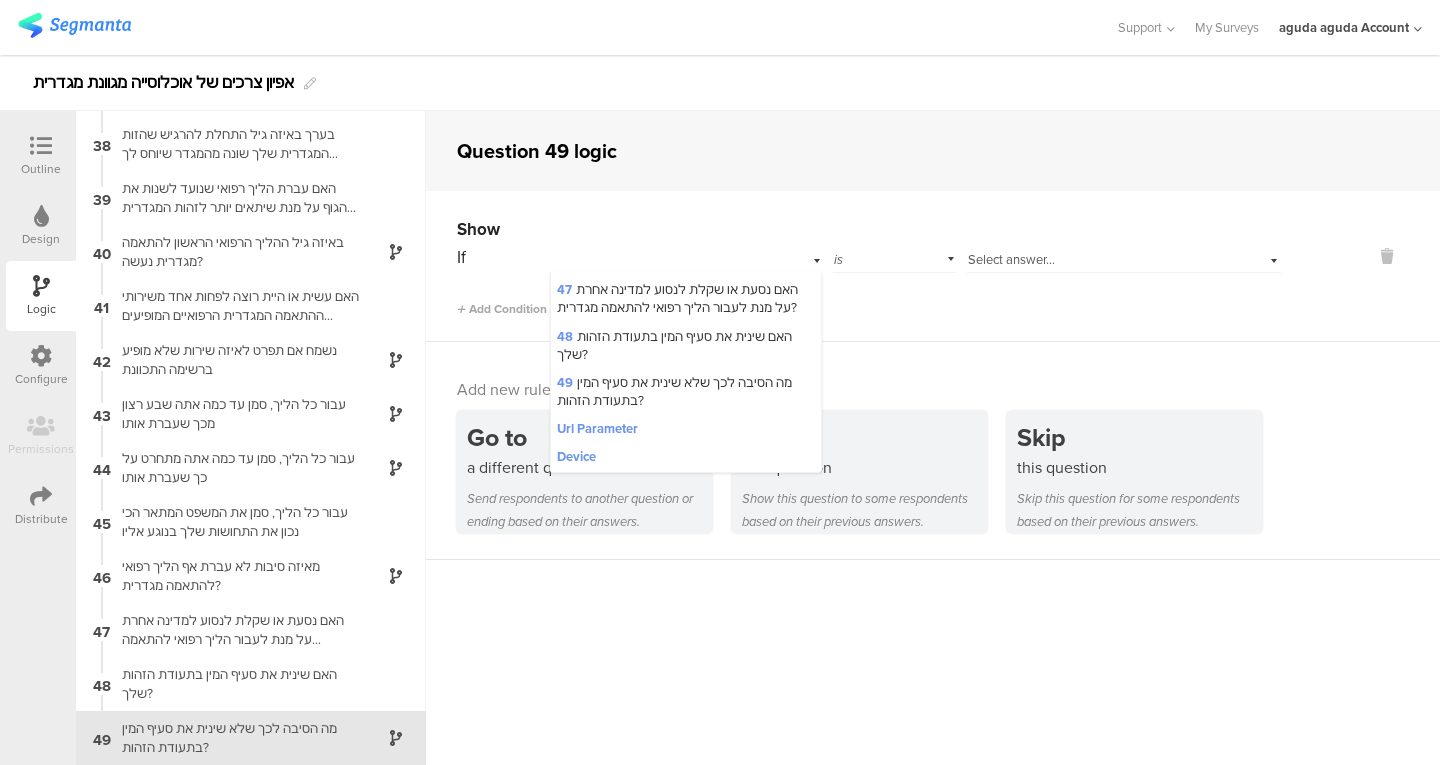 click on "48  האם שינית את סעיף המין בתעודת הזהות שלך?" at bounding box center (686, 346) 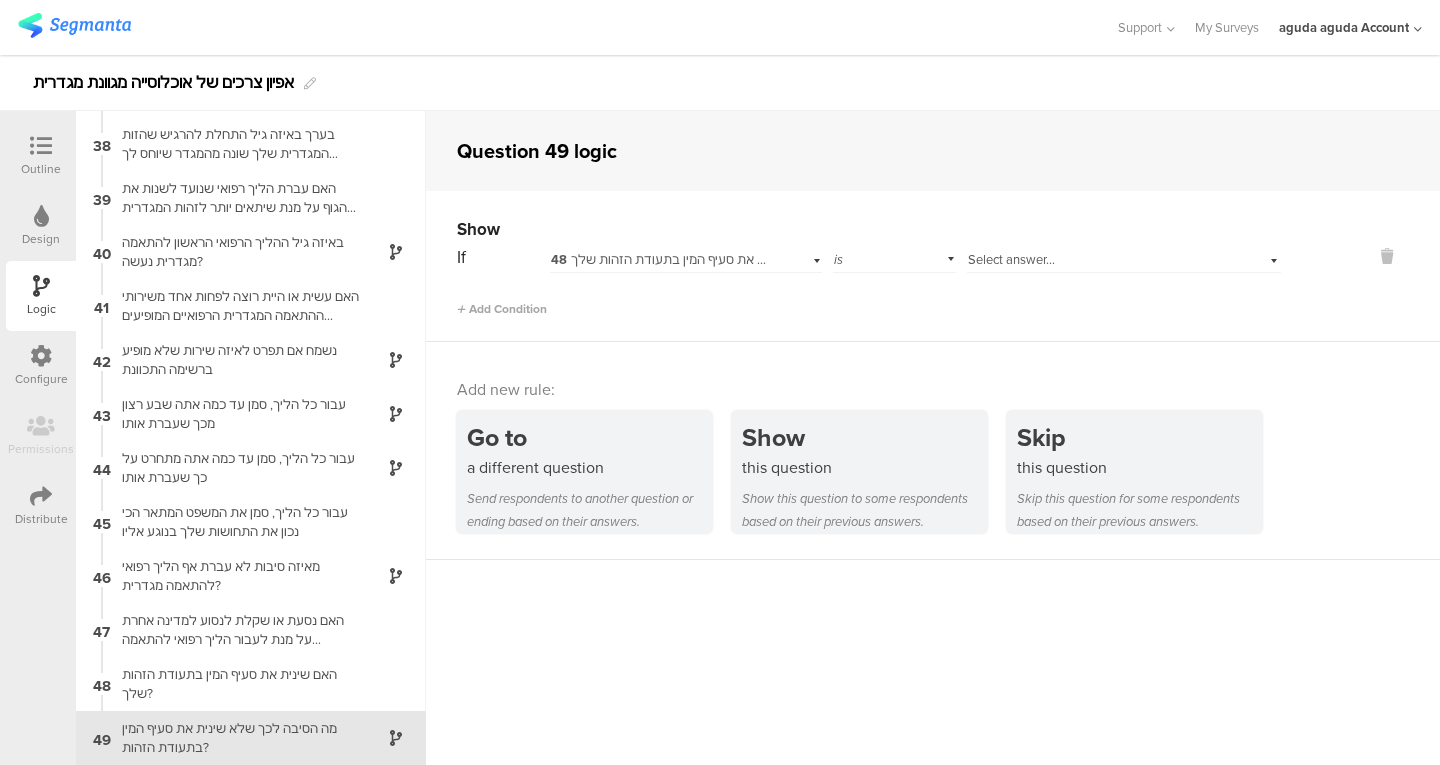 click on "Select answer..." at bounding box center [1011, 259] 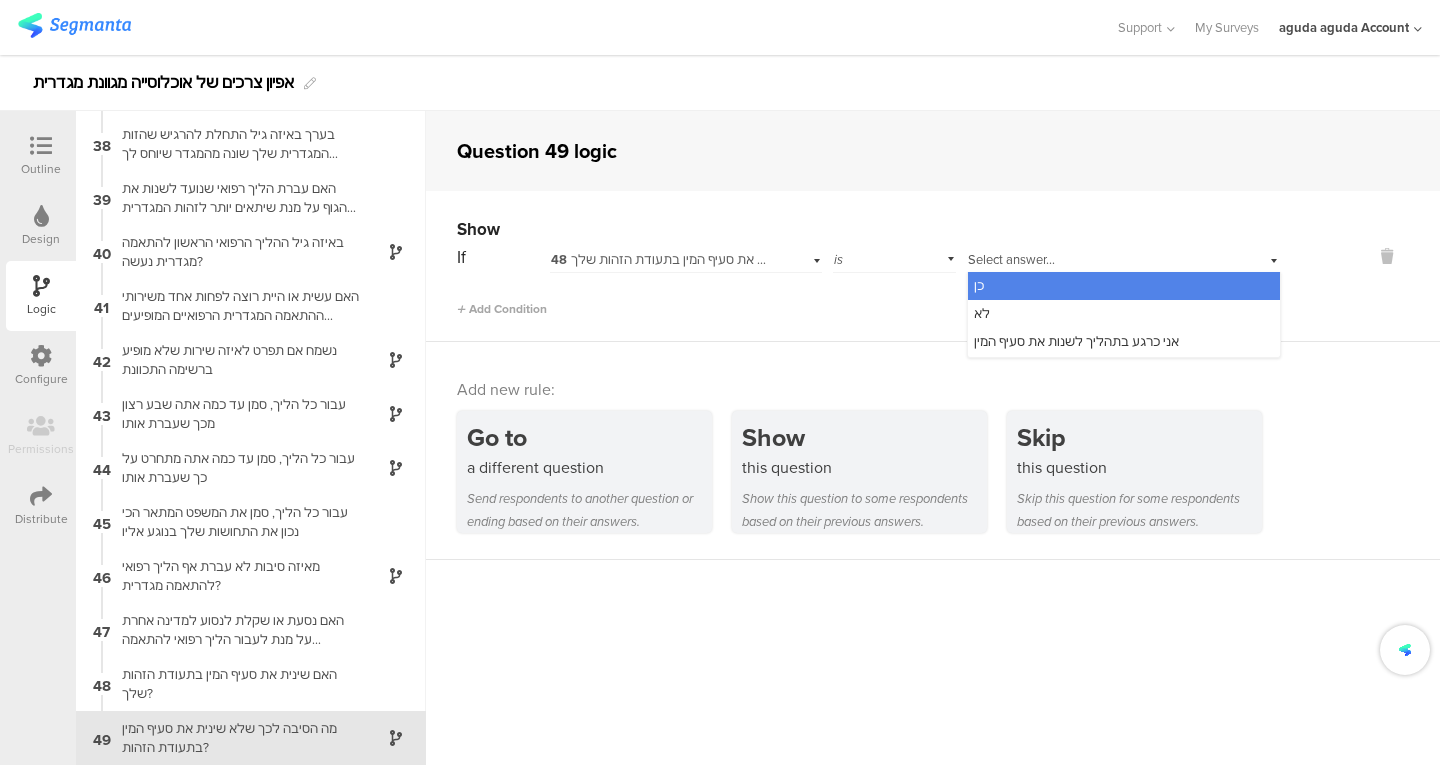 click on "לא" at bounding box center [1124, 314] 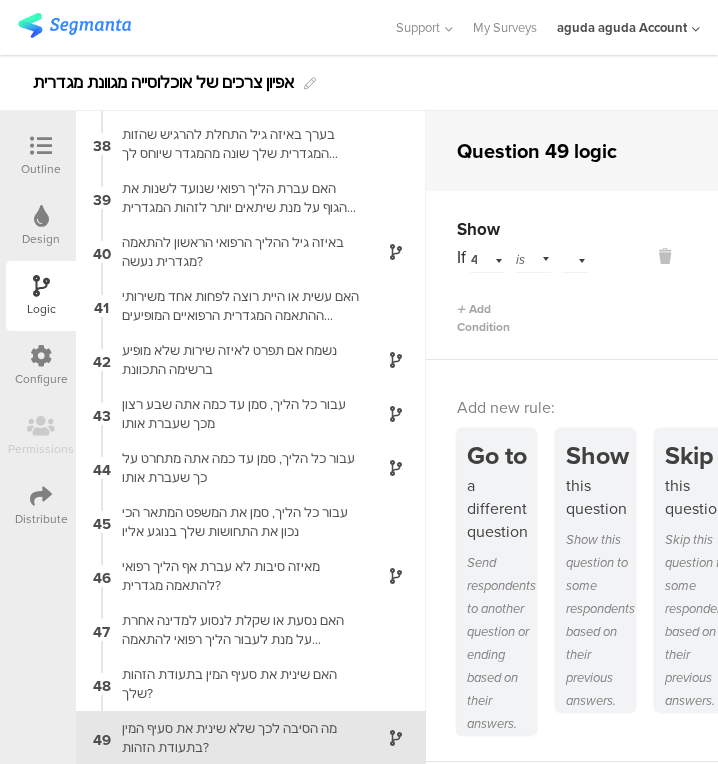 scroll, scrollTop: 1993, scrollLeft: 0, axis: vertical 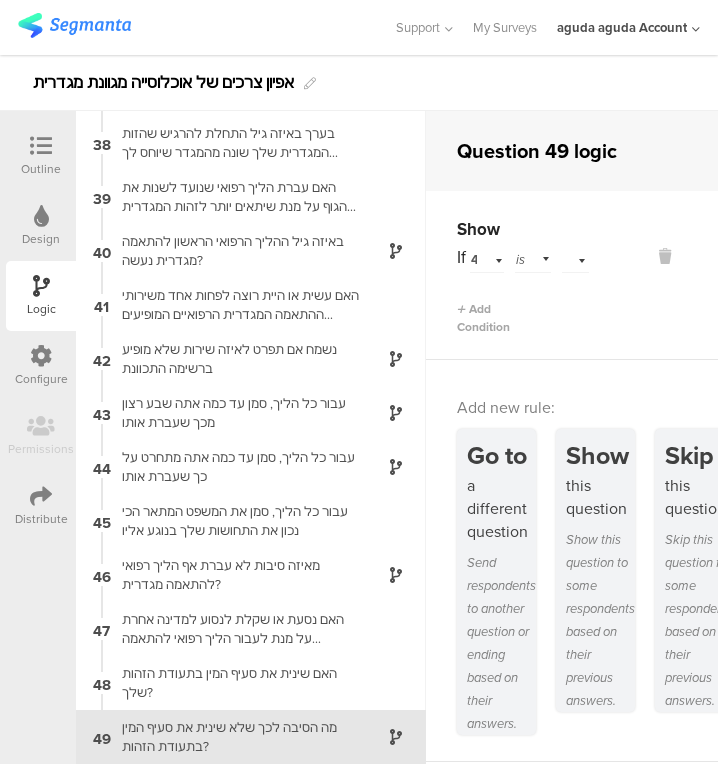 click on "Outline" at bounding box center [41, 169] 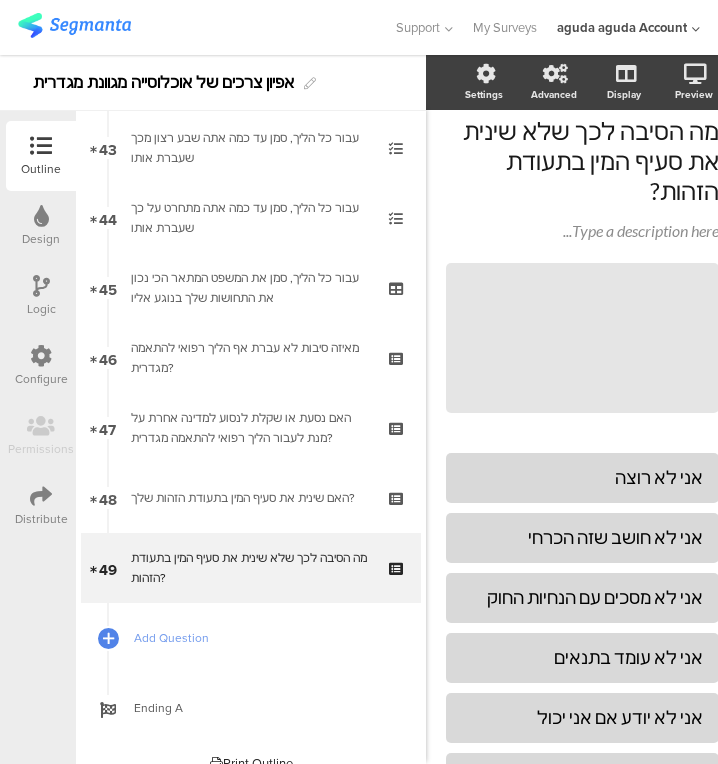 scroll, scrollTop: 3042, scrollLeft: 0, axis: vertical 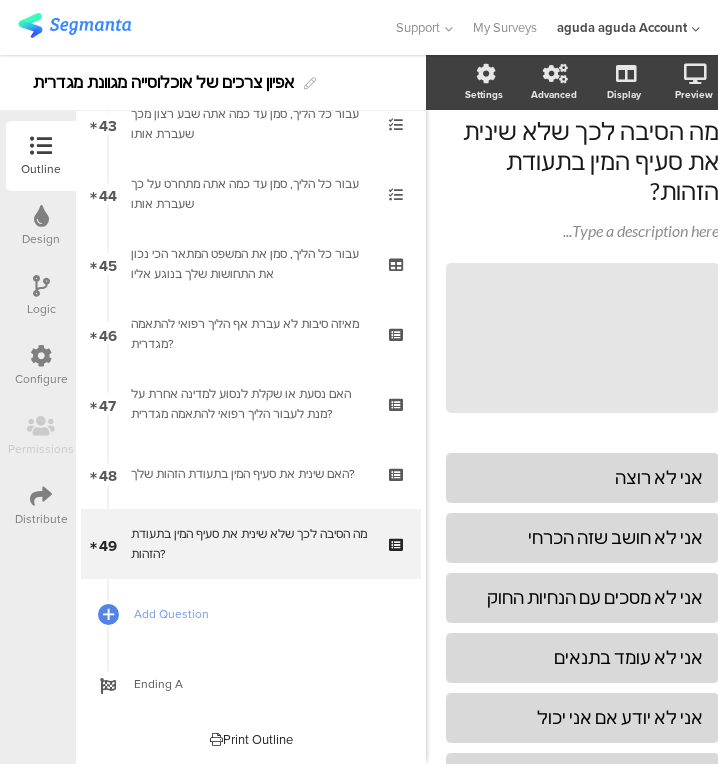 click on "מה הסיבה לכך שלא שינית את סעיף המין בתעודת הזהות?" at bounding box center [250, 544] 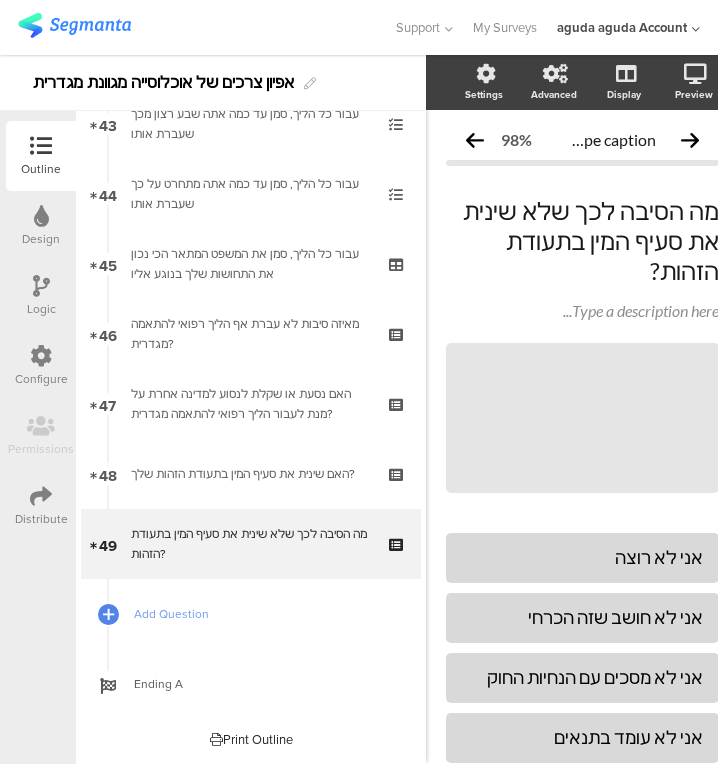scroll, scrollTop: 0, scrollLeft: 38, axis: horizontal 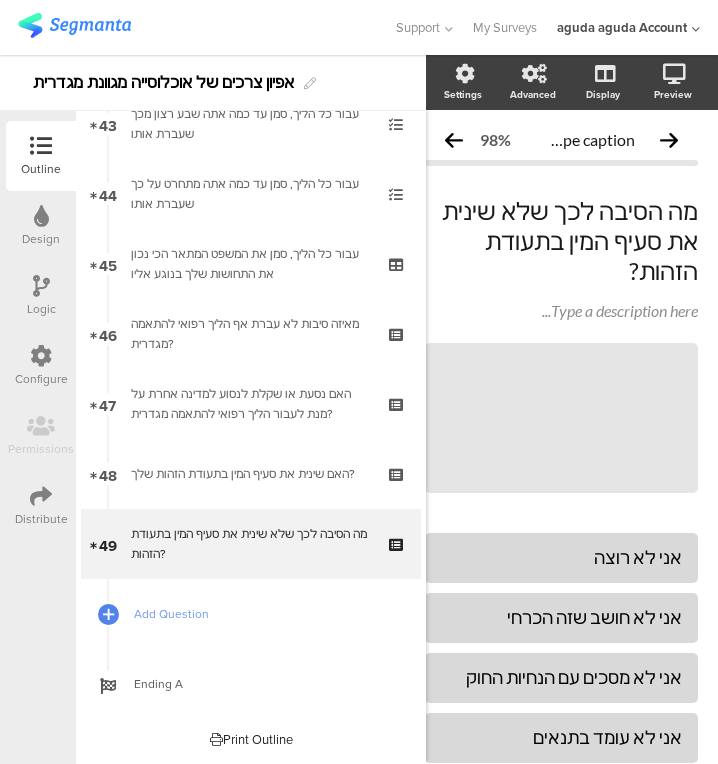 click on "Add Question" at bounding box center [251, 614] 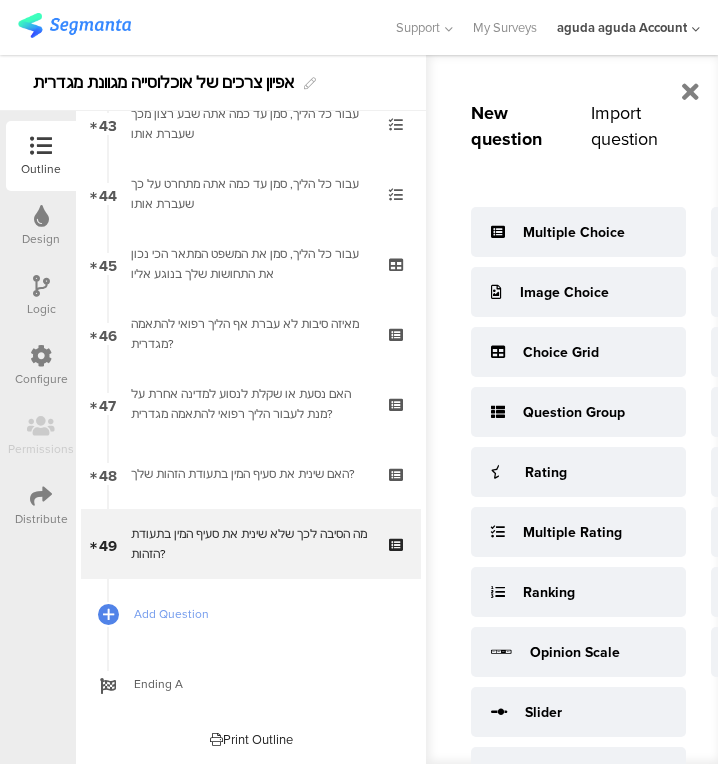 click on "Multiple Choice" at bounding box center [574, 232] 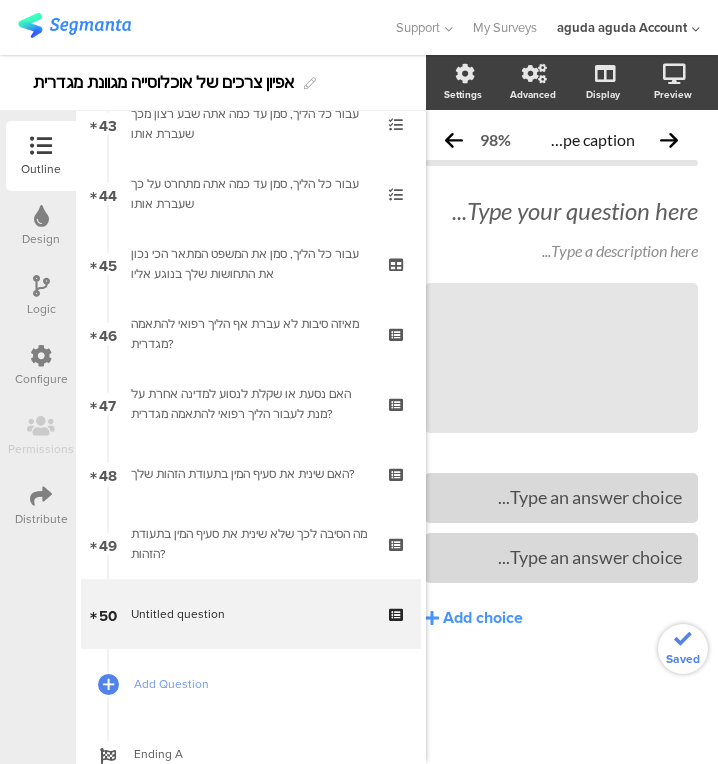 scroll, scrollTop: 0, scrollLeft: 23, axis: horizontal 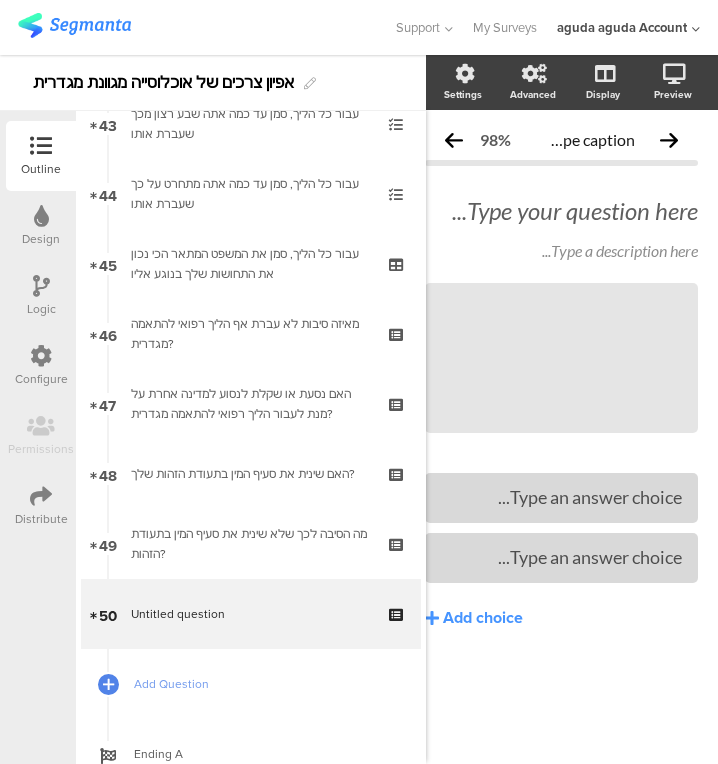 click on "Type your question here..." 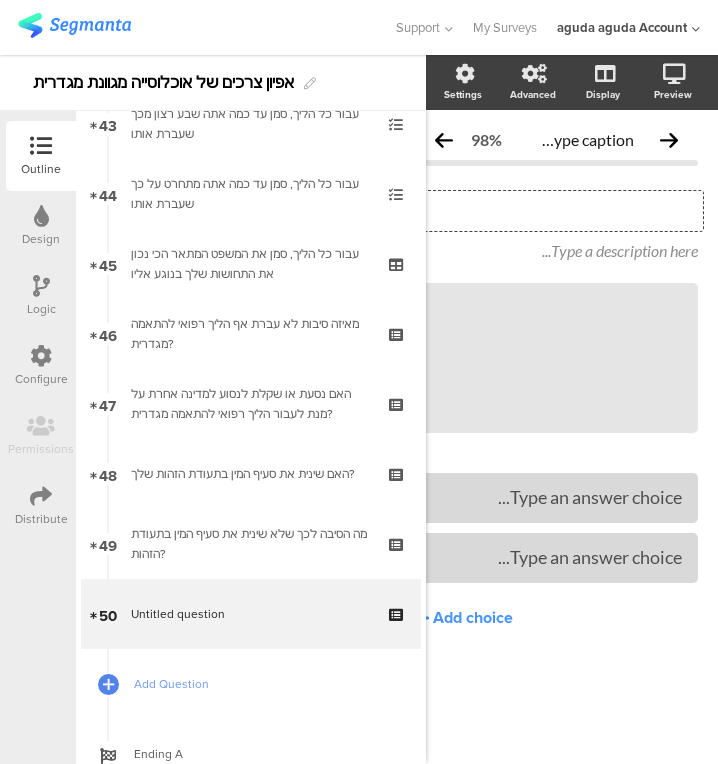 type 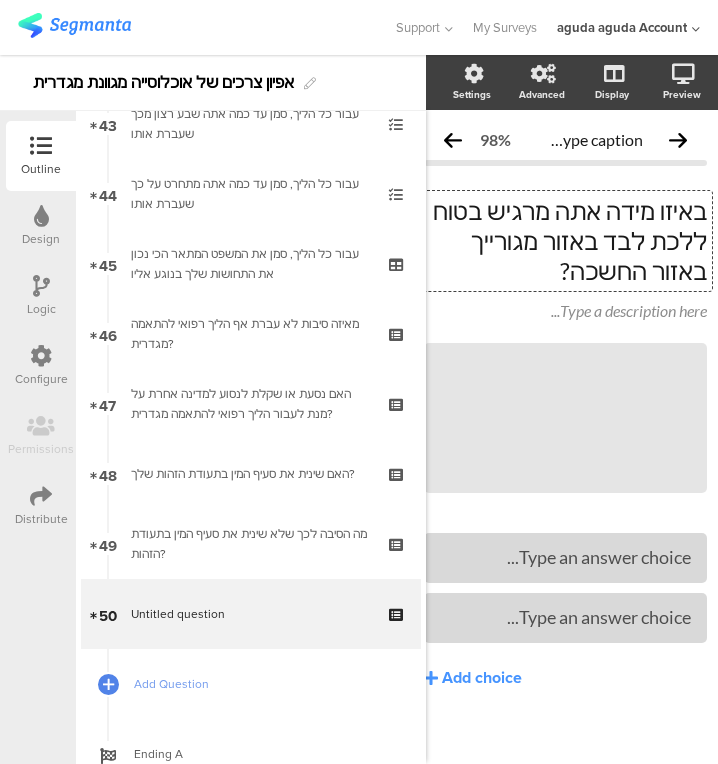 scroll, scrollTop: 3, scrollLeft: 22, axis: both 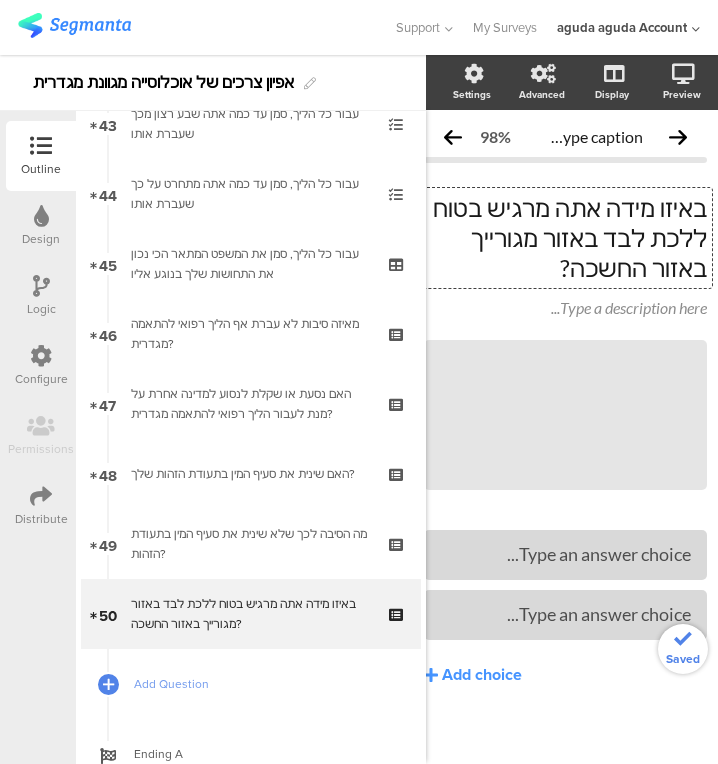 type 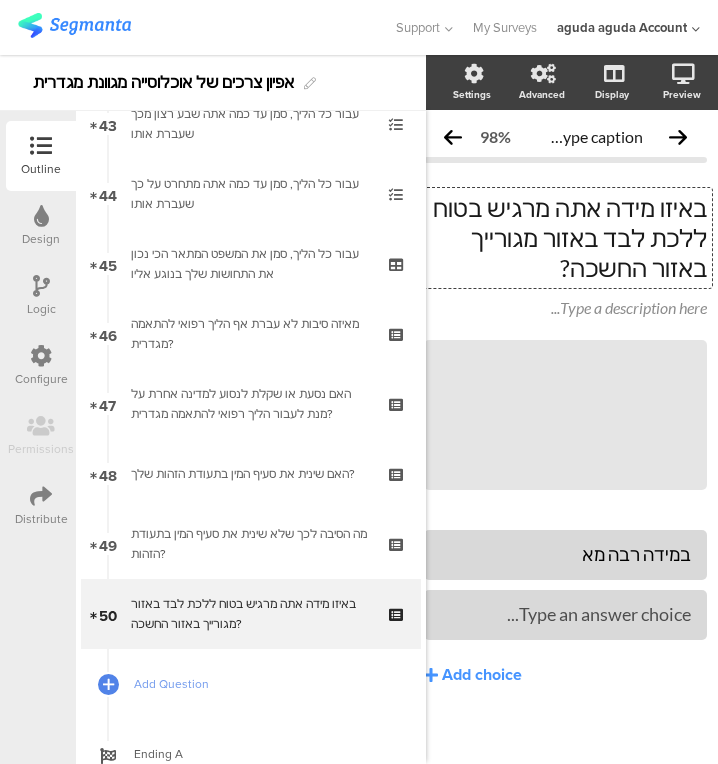 type 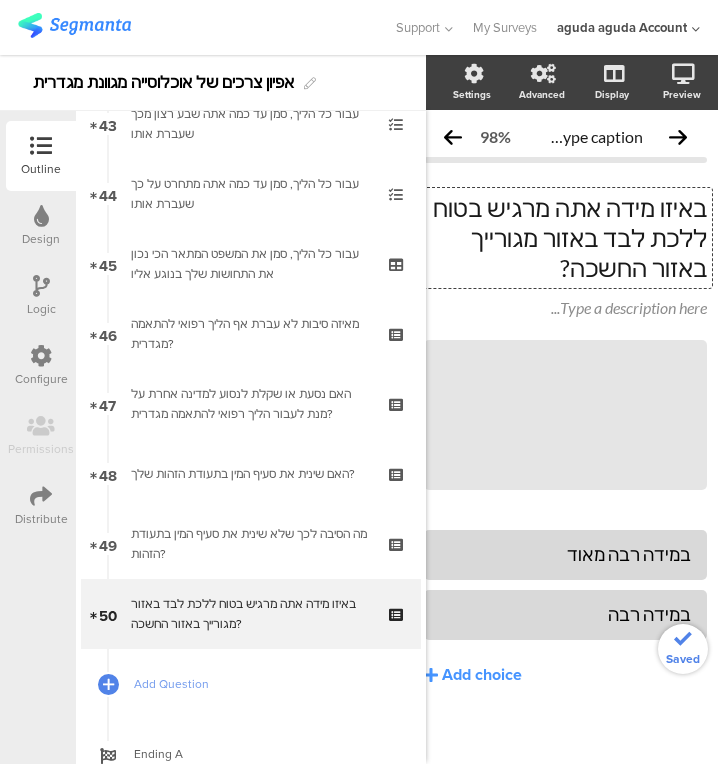 click on "Add choice" 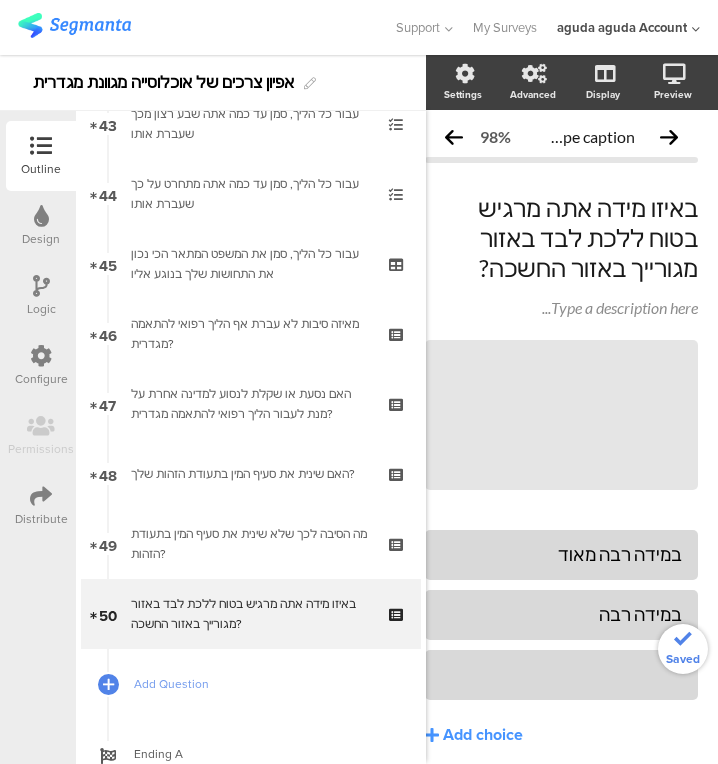 type 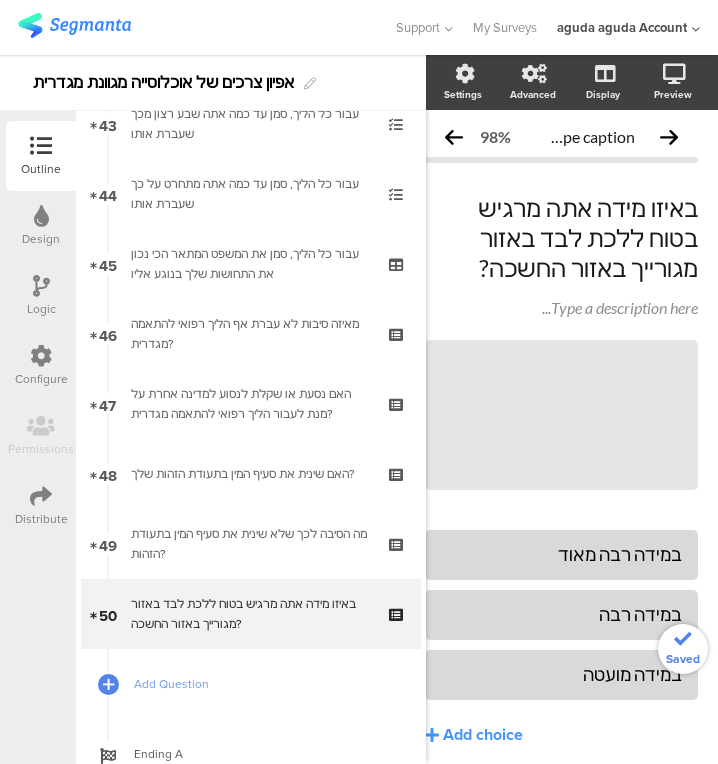 click on "Add choice" 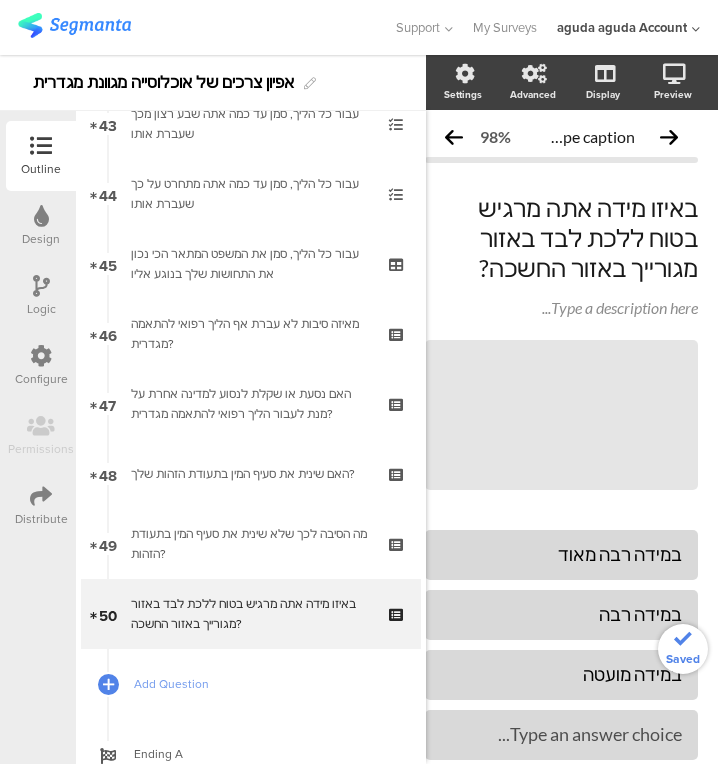 type 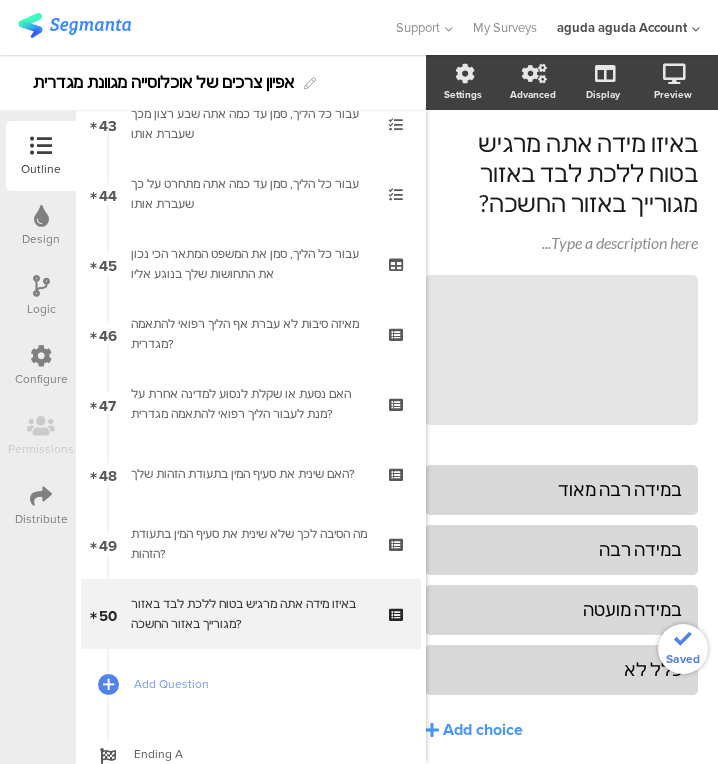 scroll, scrollTop: 124, scrollLeft: 22, axis: both 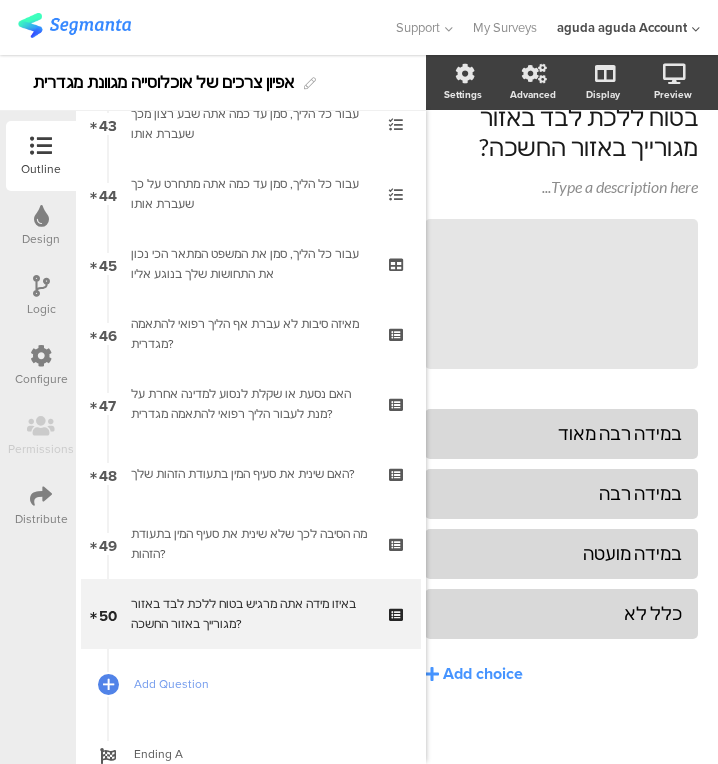click on "Add choice" 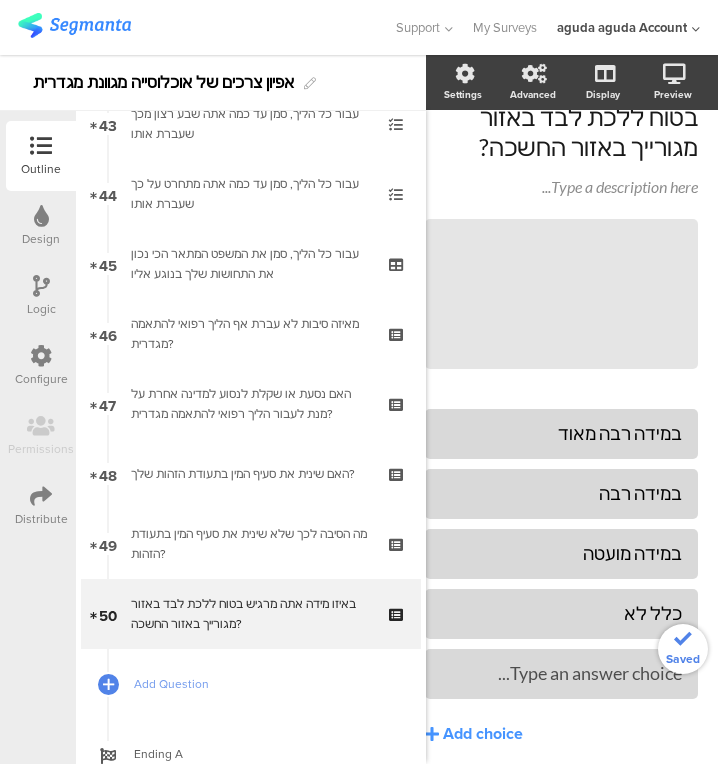 type 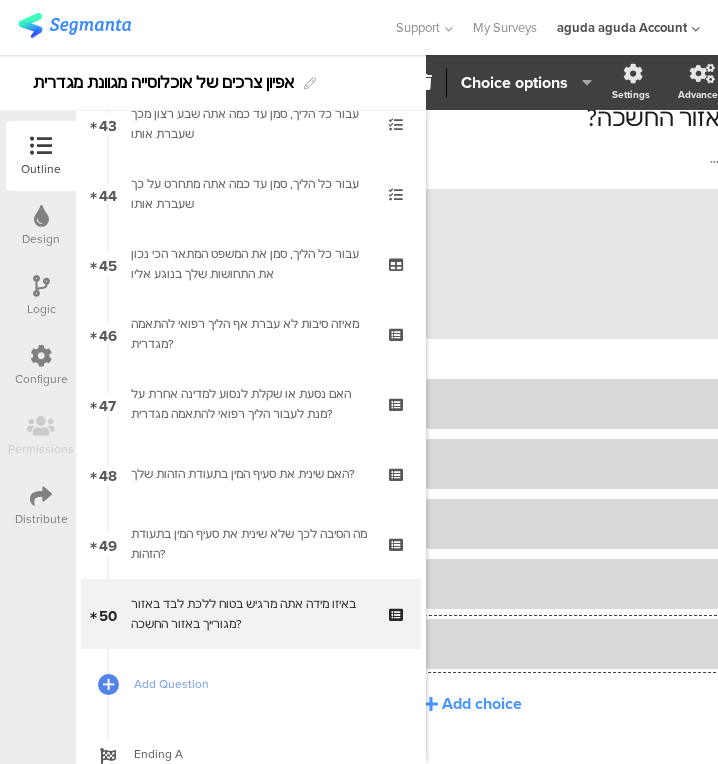 click 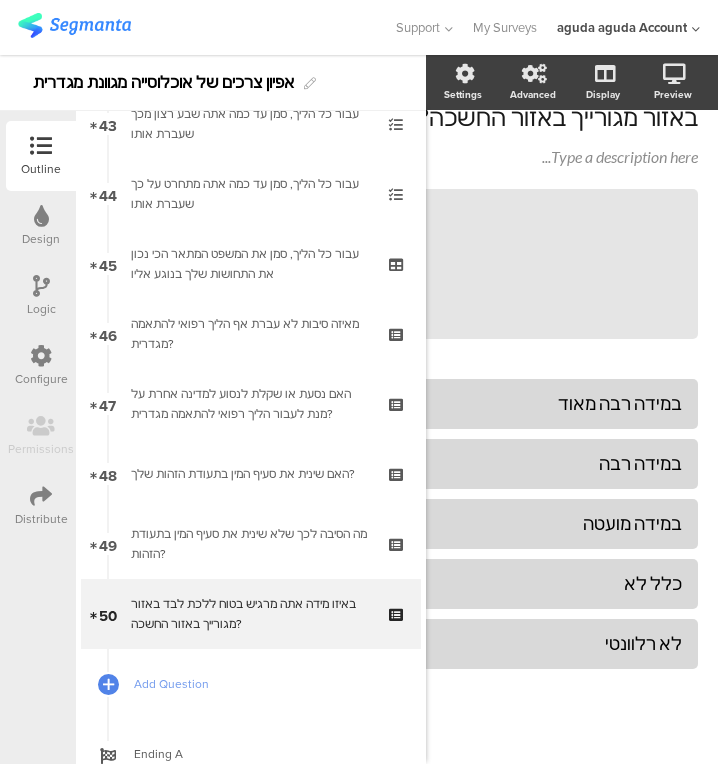 click on "Add Question" at bounding box center (262, 684) 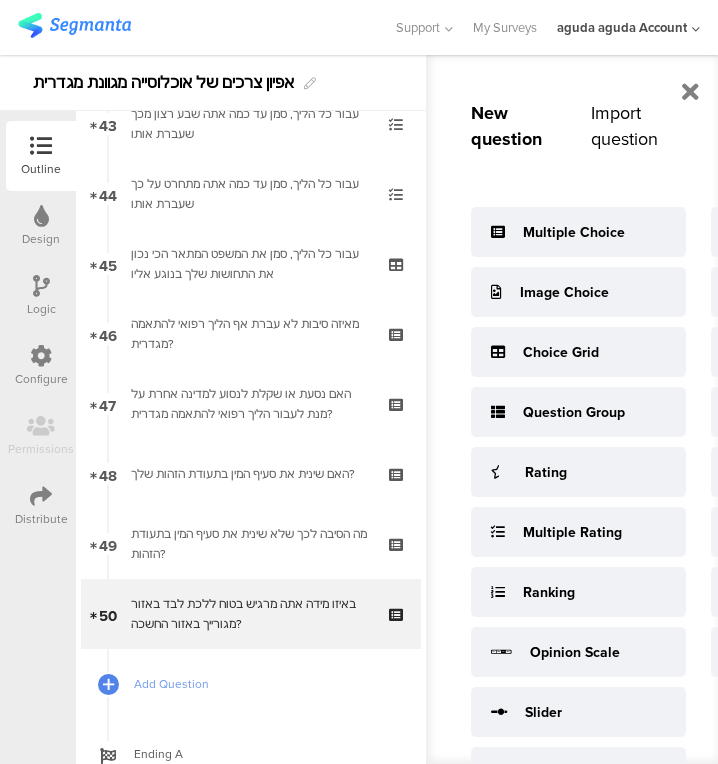 scroll, scrollTop: 124, scrollLeft: 53, axis: both 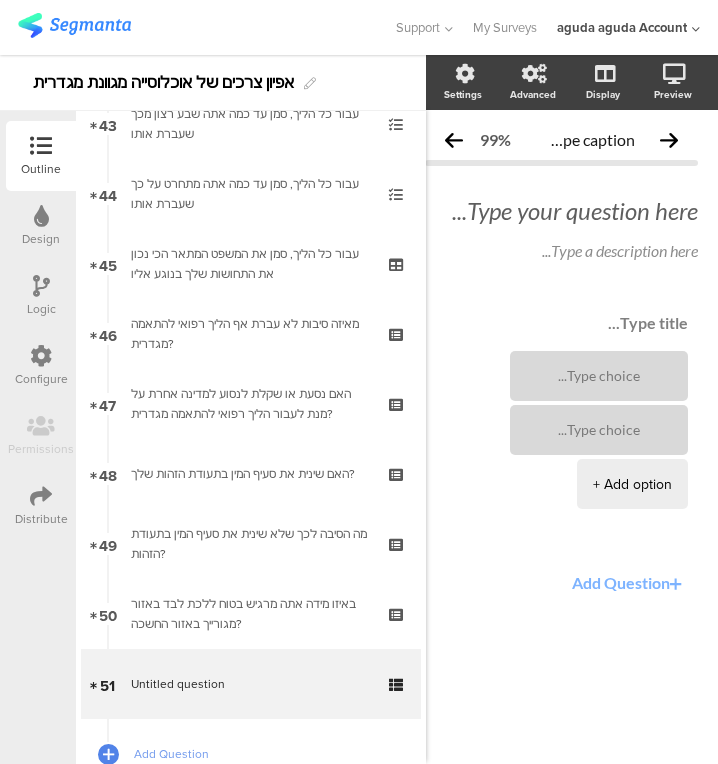 click on "Add Question" 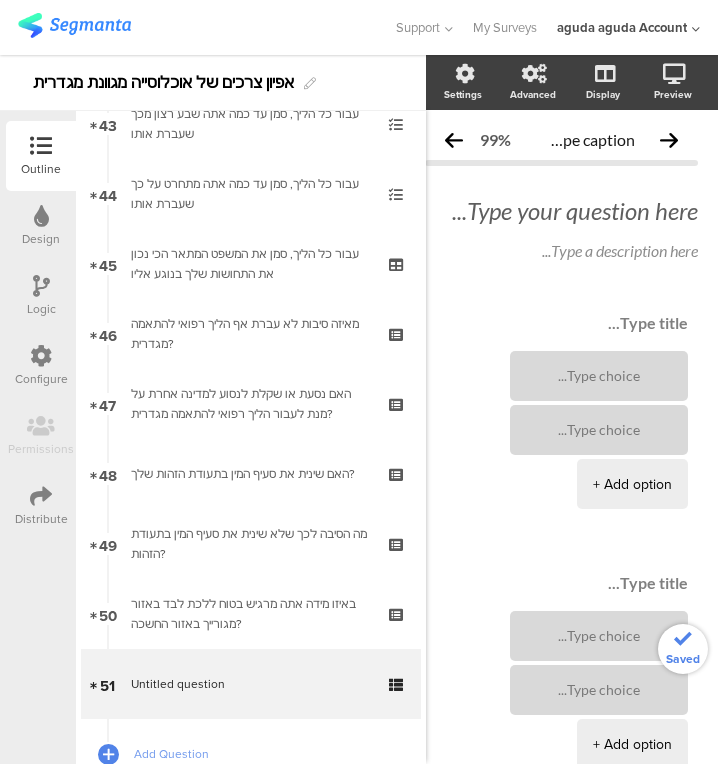 click on "+ Add option" at bounding box center [556, 432] 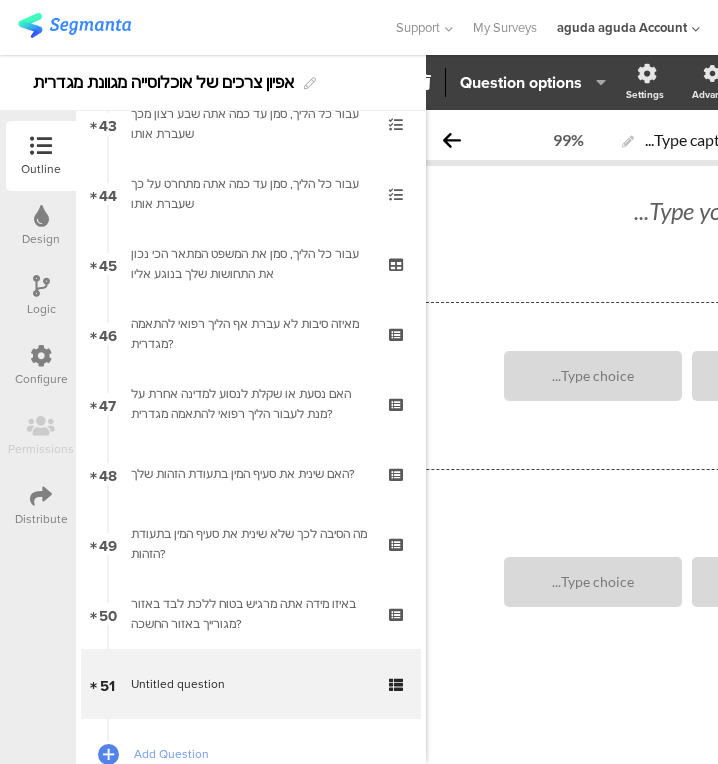 click at bounding box center (593, 376) 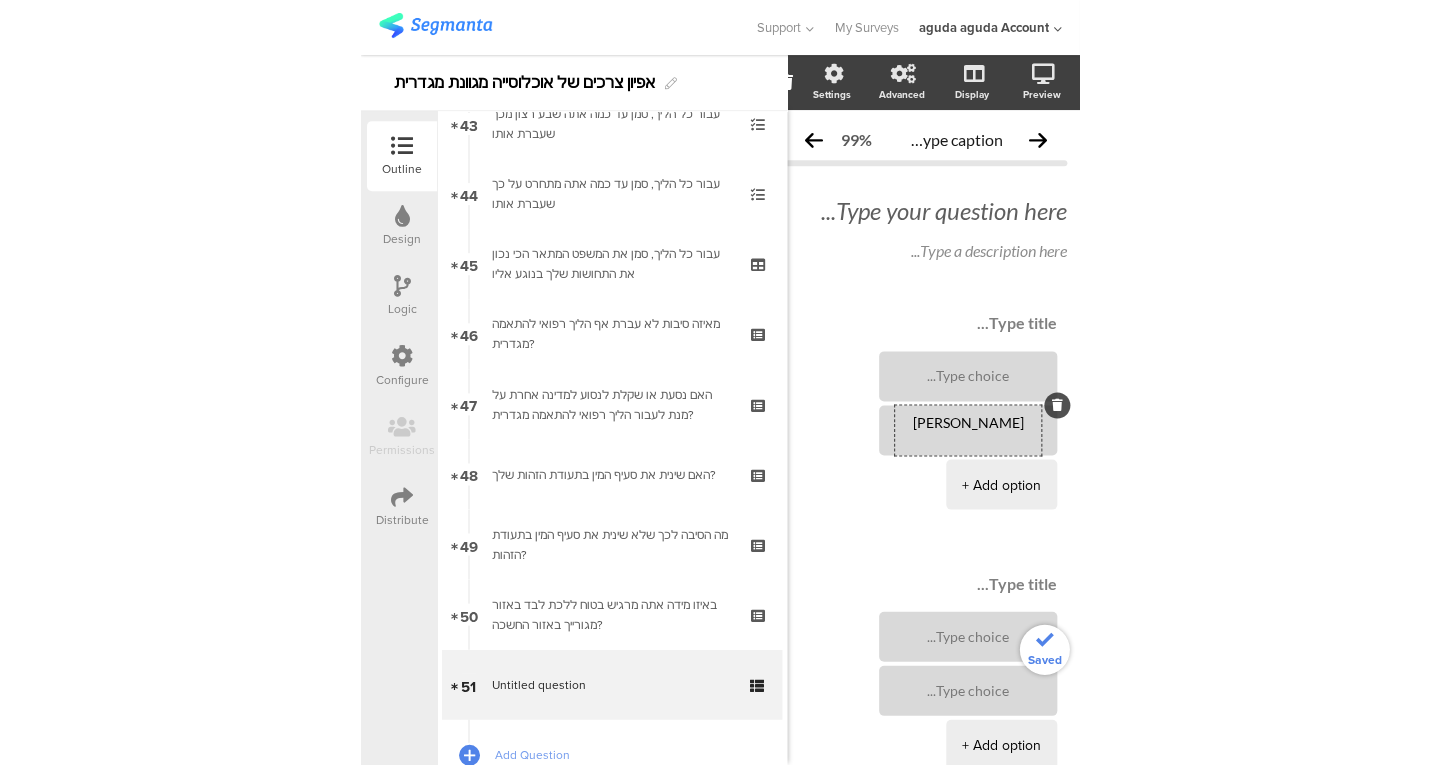 scroll, scrollTop: 0, scrollLeft: 0, axis: both 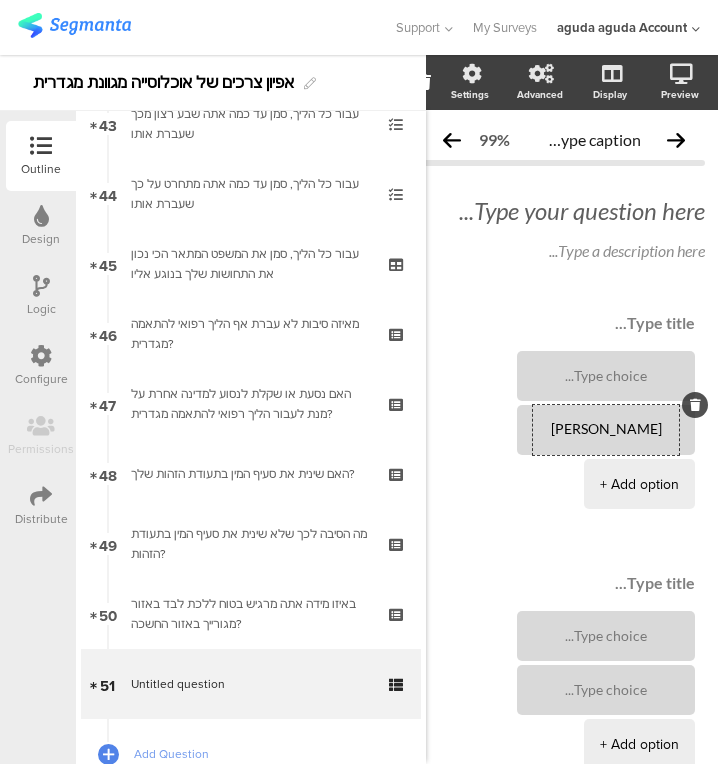 type on "[PERSON_NAME]" 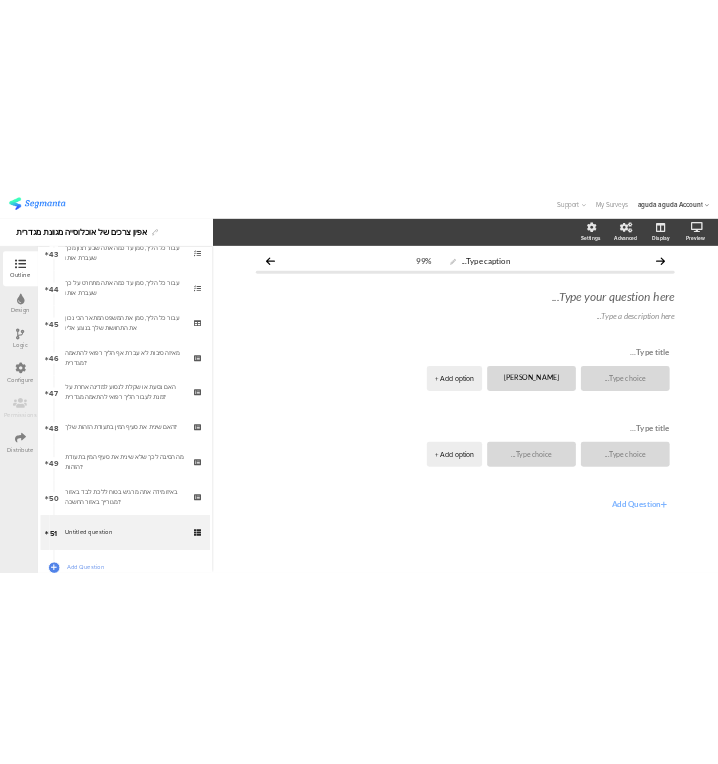 scroll, scrollTop: 0, scrollLeft: 0, axis: both 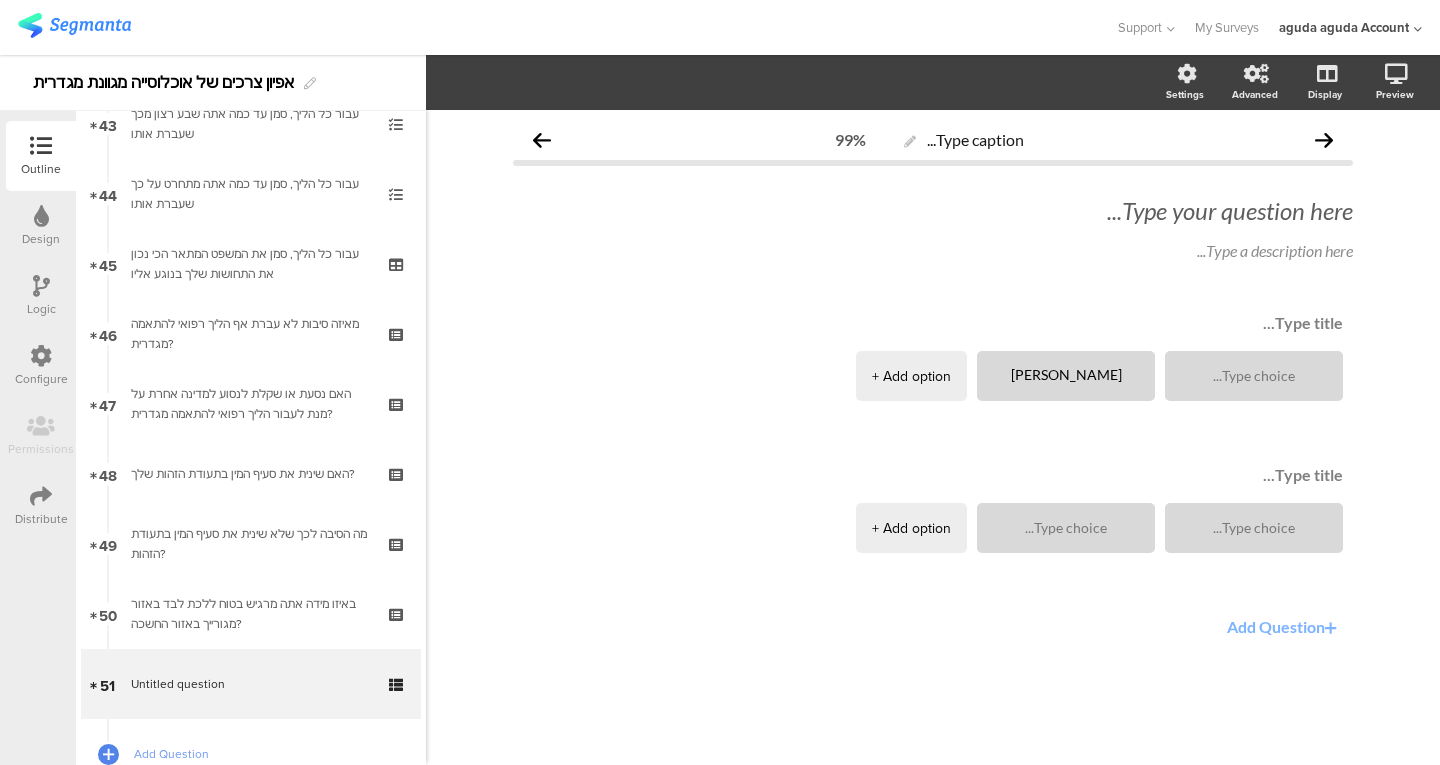 click at bounding box center [398, 697] 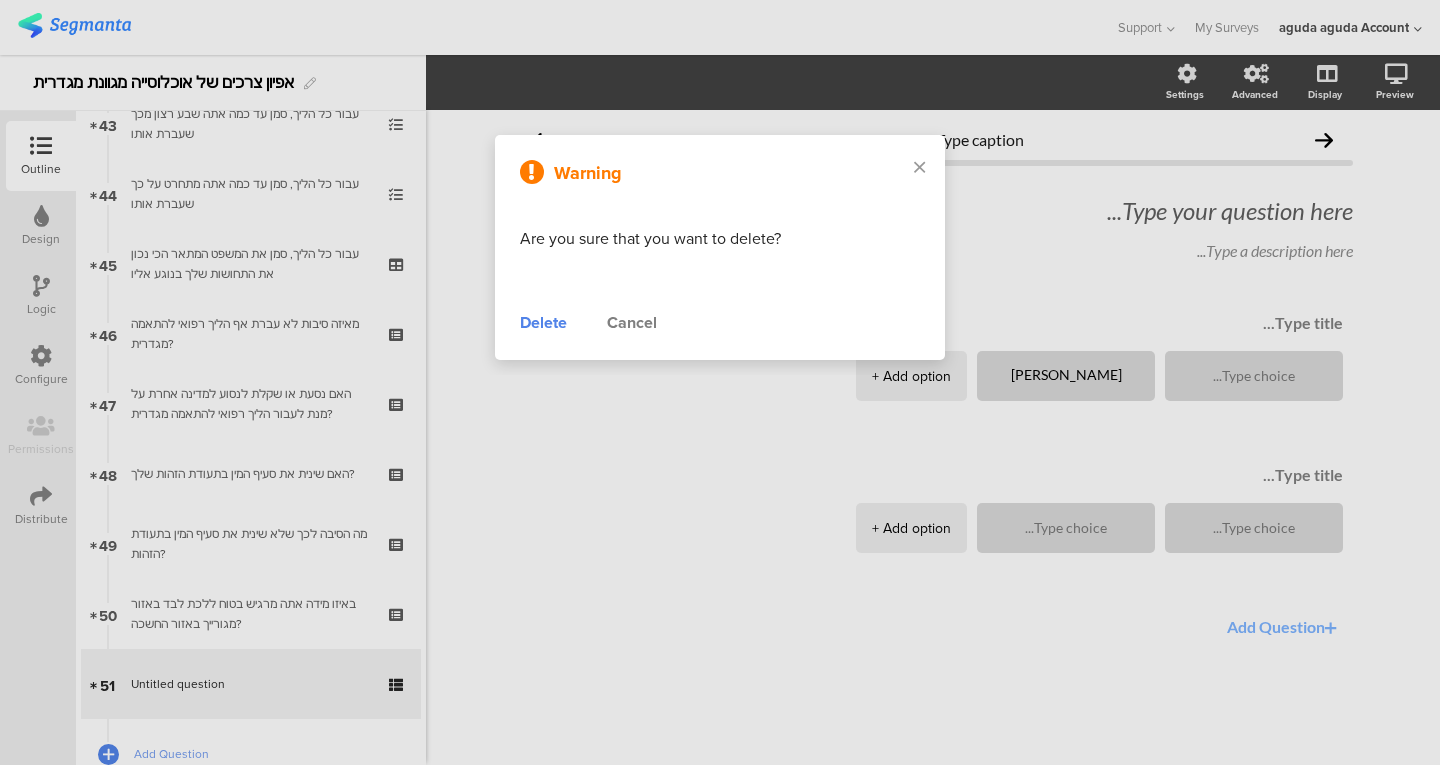 click on "Delete" at bounding box center (543, 323) 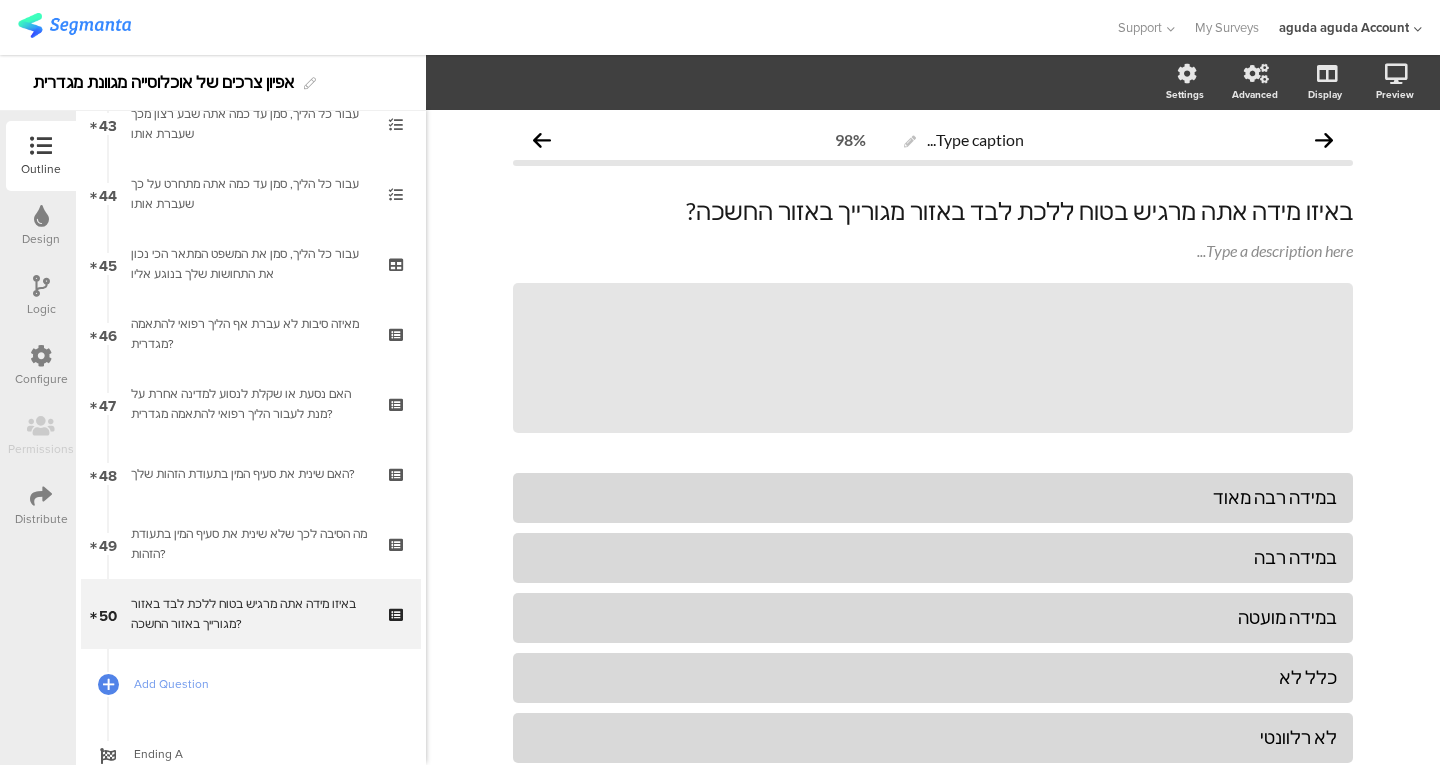 click on "Add Question" at bounding box center (262, 684) 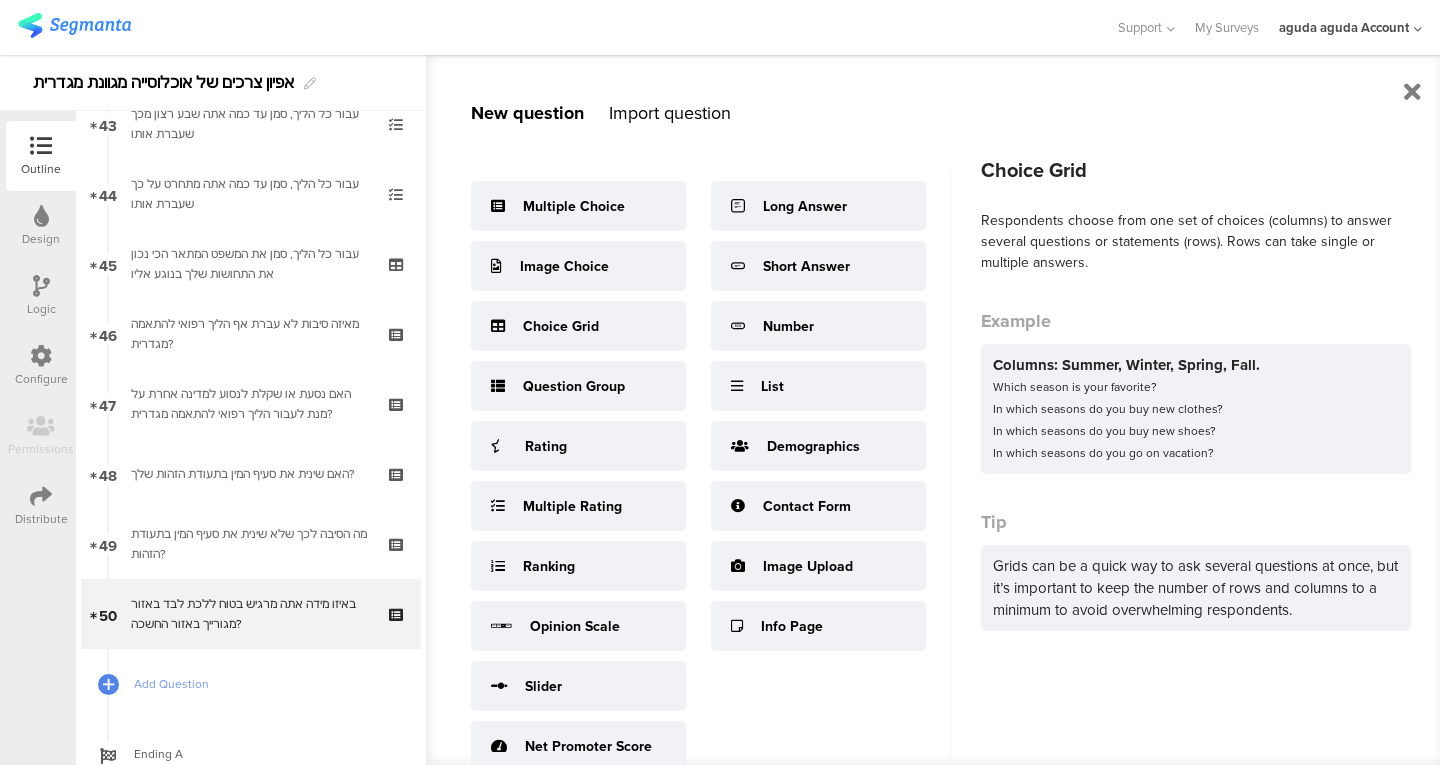 click on "Choice Grid" at bounding box center [578, 326] 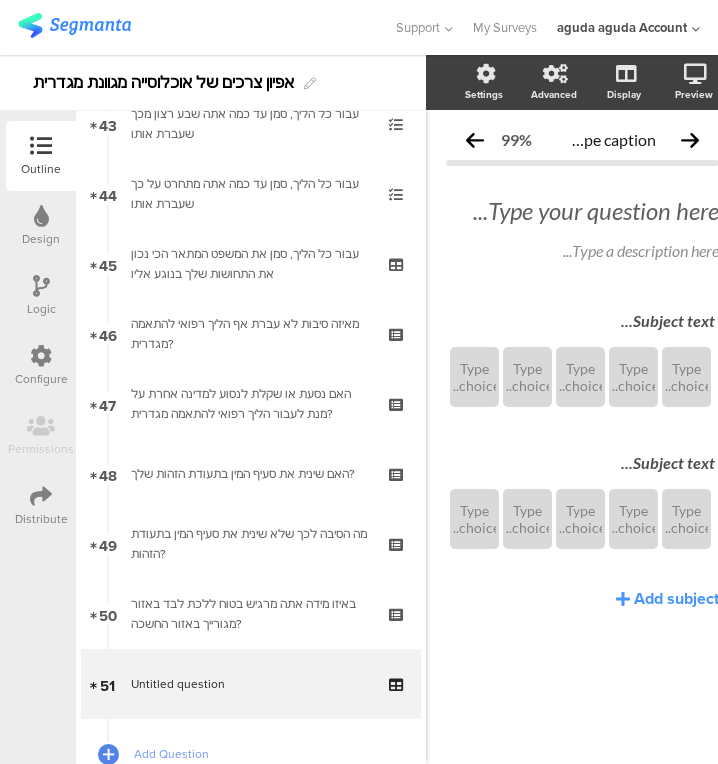 click on "Untitled question" at bounding box center [250, 684] 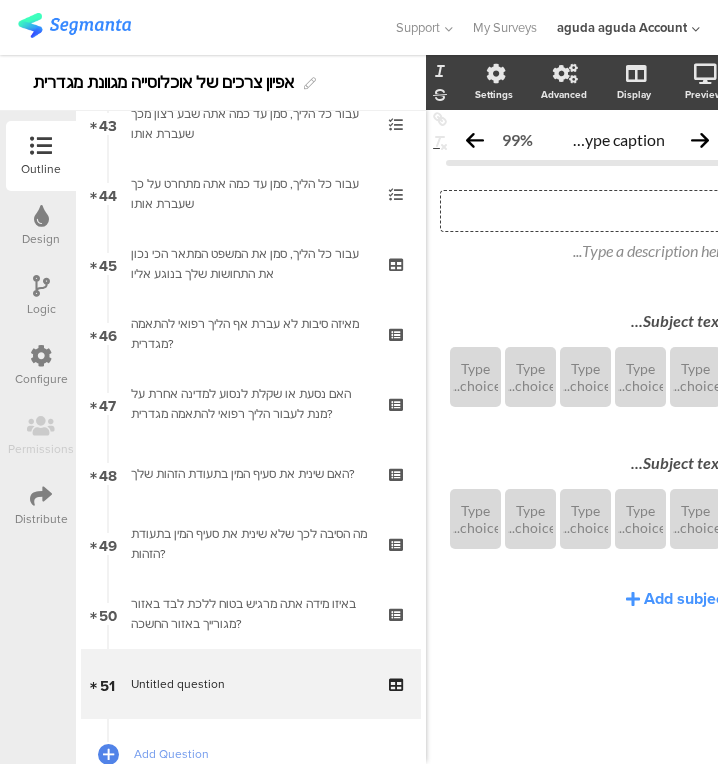 scroll, scrollTop: 0, scrollLeft: 31, axis: horizontal 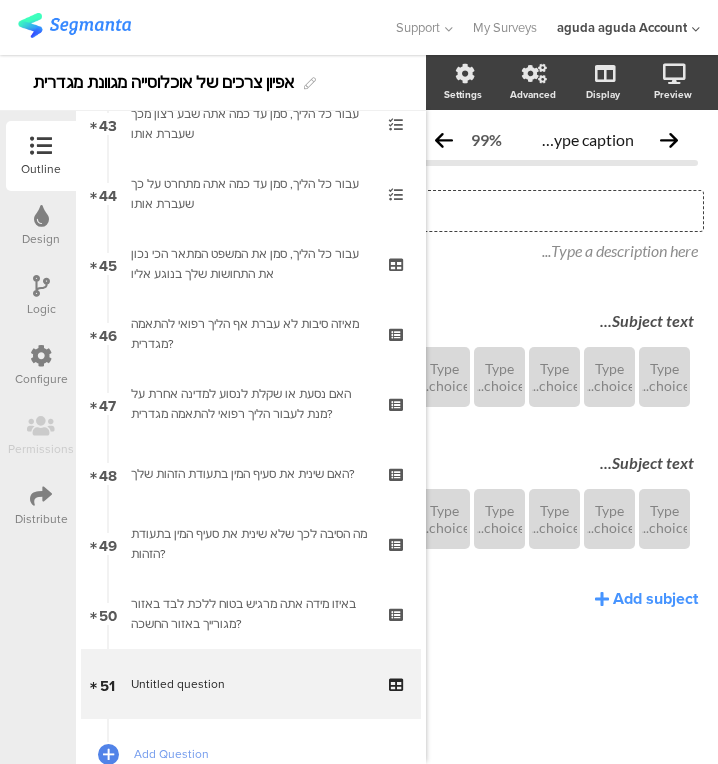type 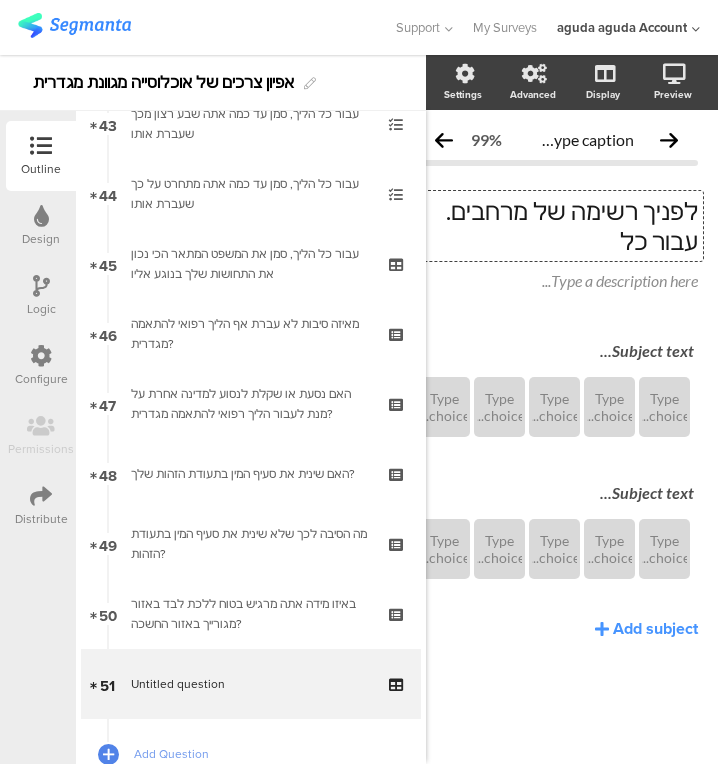 scroll, scrollTop: 0, scrollLeft: 20, axis: horizontal 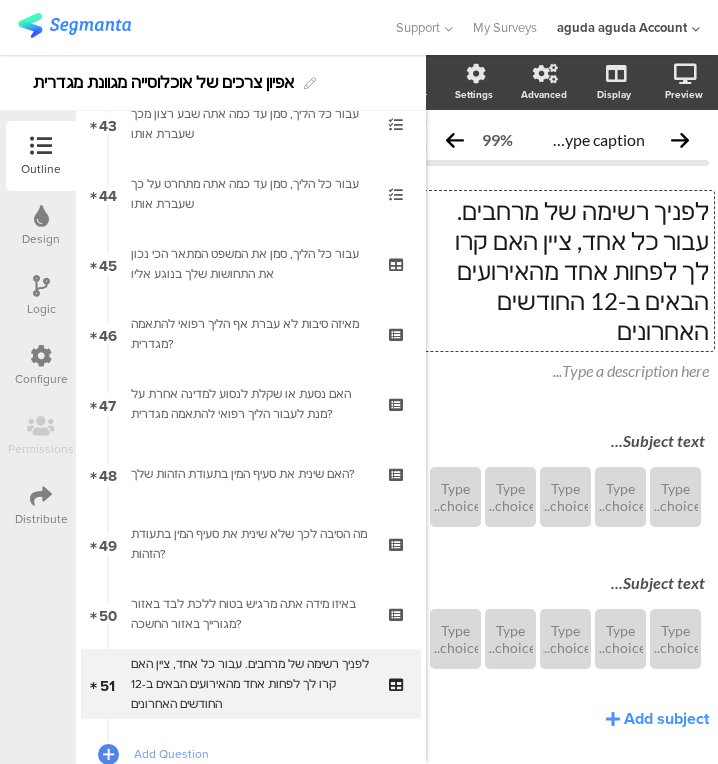 type 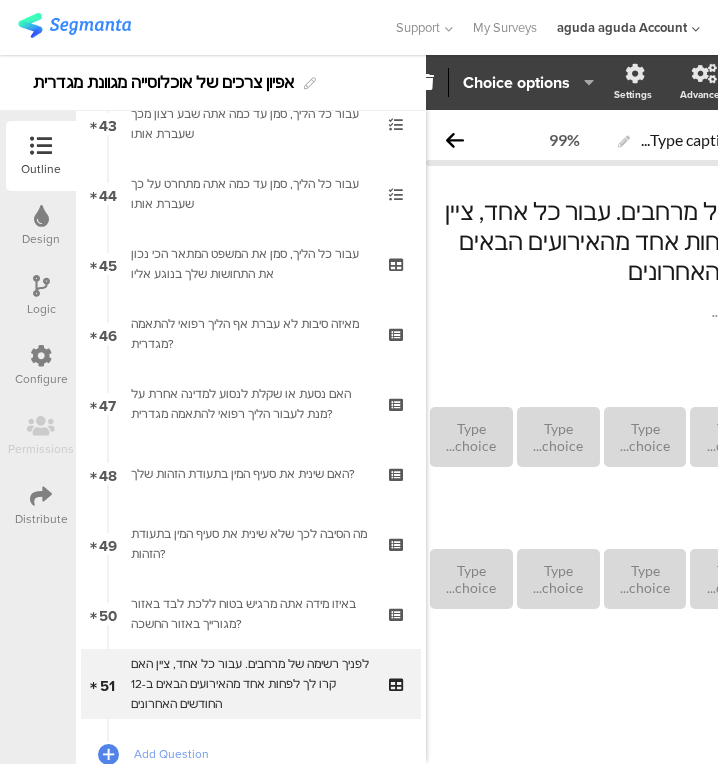 click on "Subject text...
Type choice...
Type choice...
Type choice...
Type choice...
Type choice..." at bounding box center (647, 419) 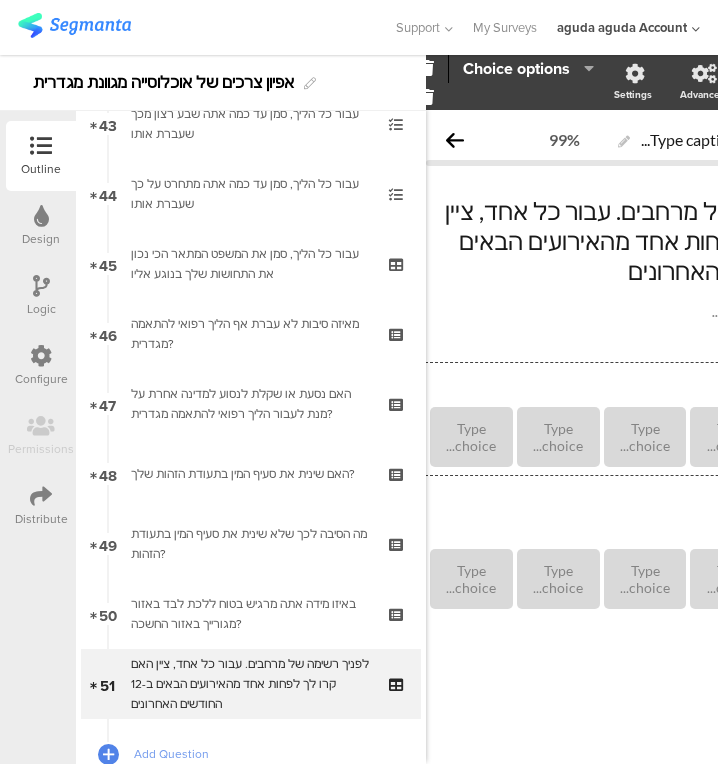 scroll, scrollTop: 0, scrollLeft: 45, axis: horizontal 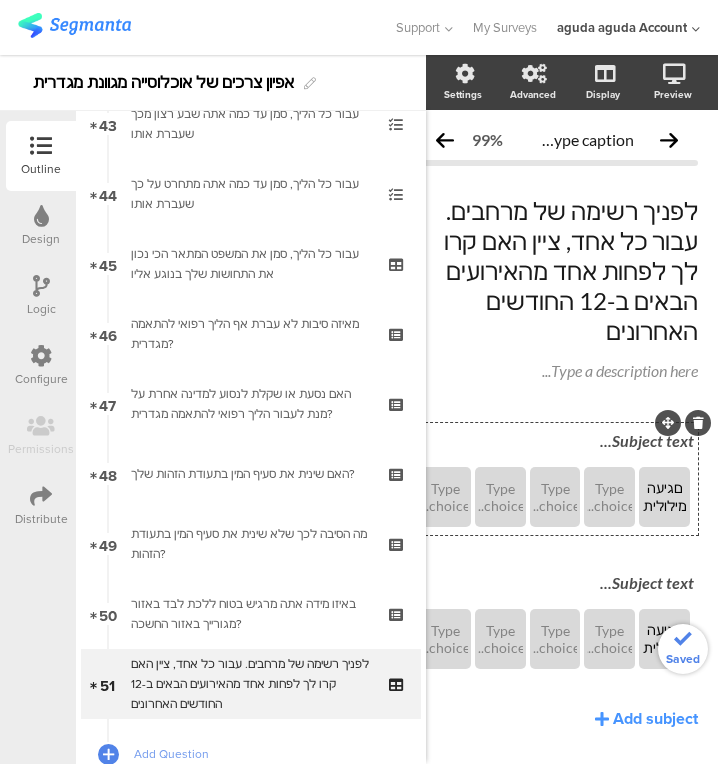 click on "םגיעה מילולית" 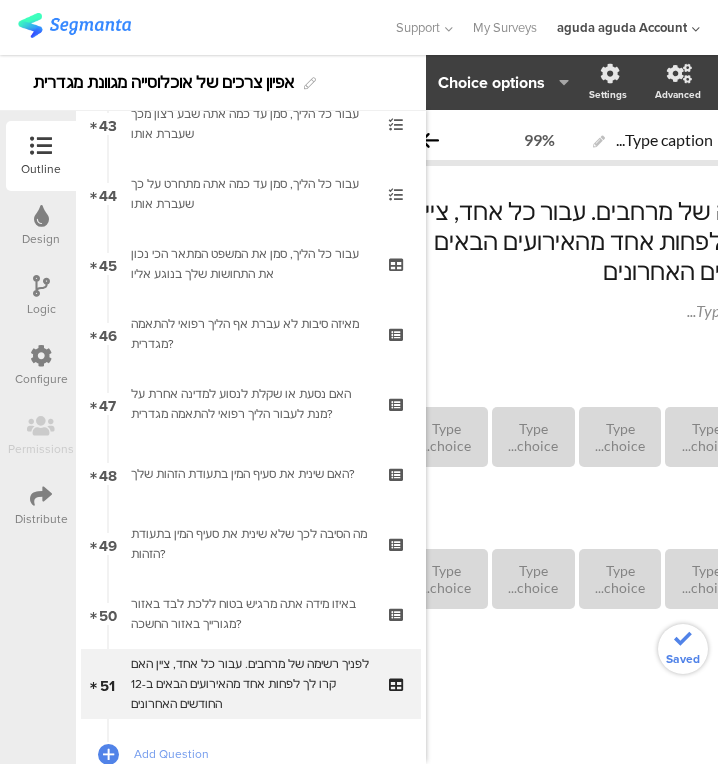 scroll, scrollTop: 0, scrollLeft: 165, axis: horizontal 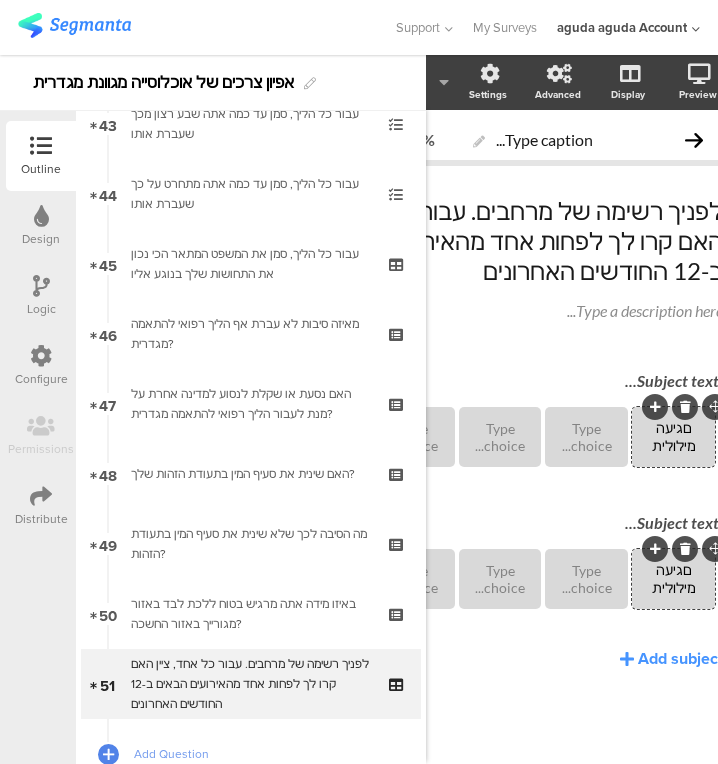 type 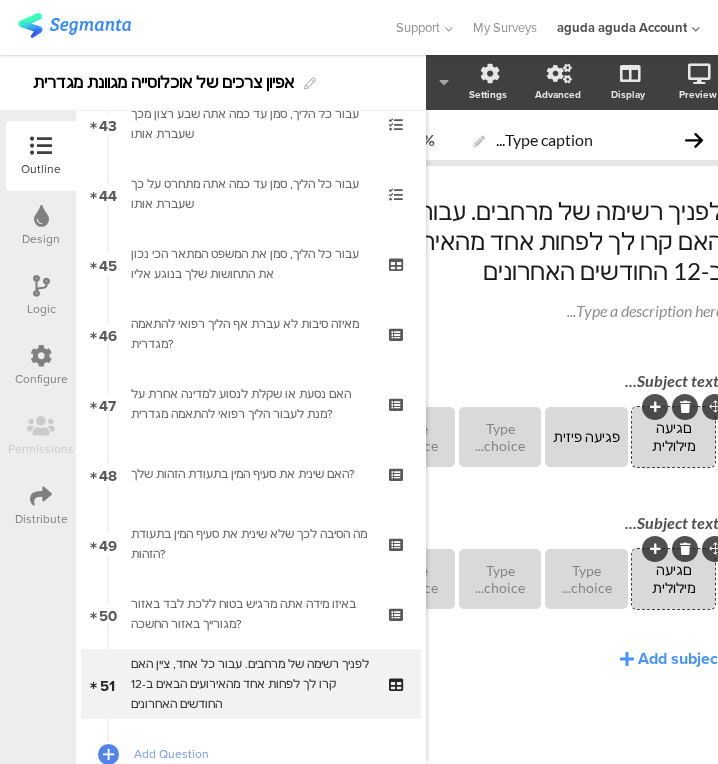 type 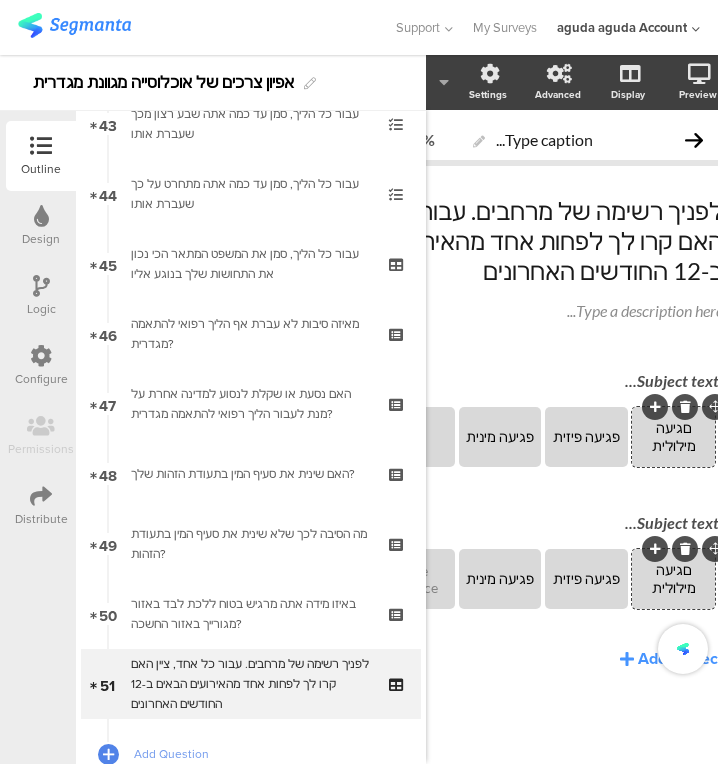 type 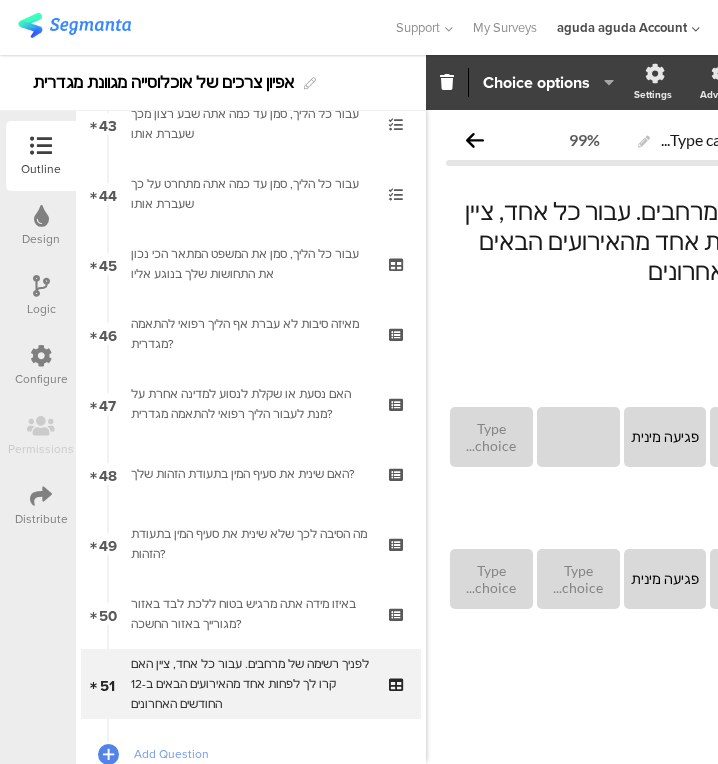scroll, scrollTop: 0, scrollLeft: 88, axis: horizontal 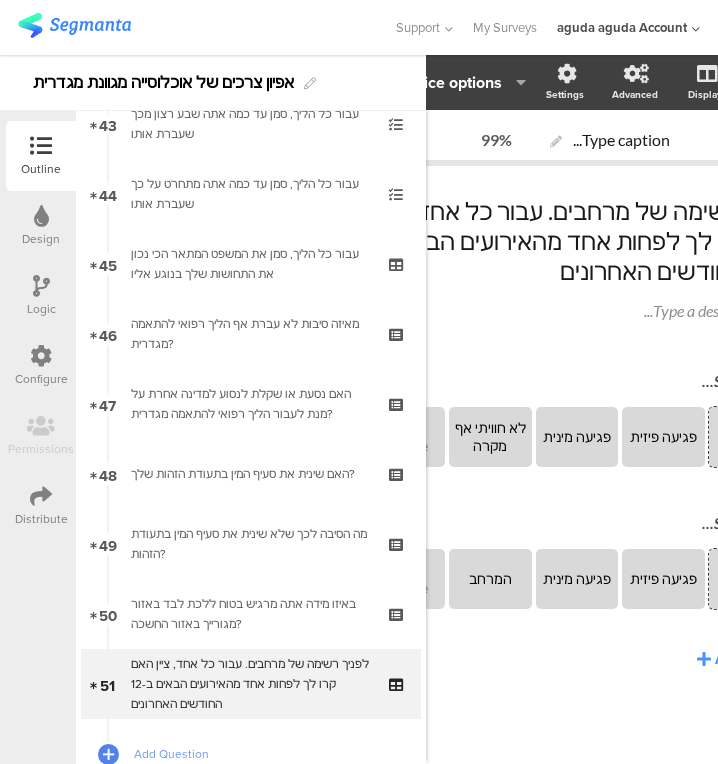 type 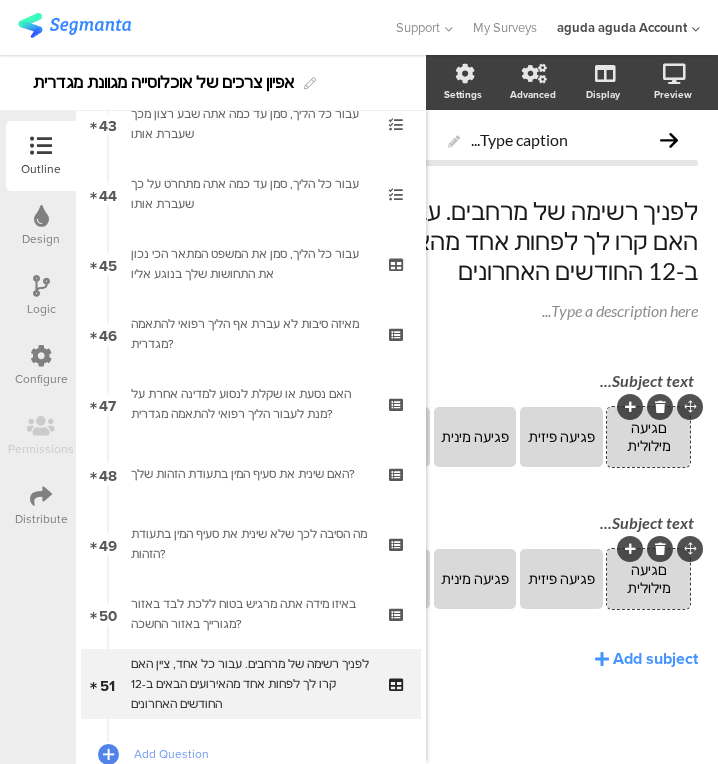 scroll, scrollTop: 0, scrollLeft: 0, axis: both 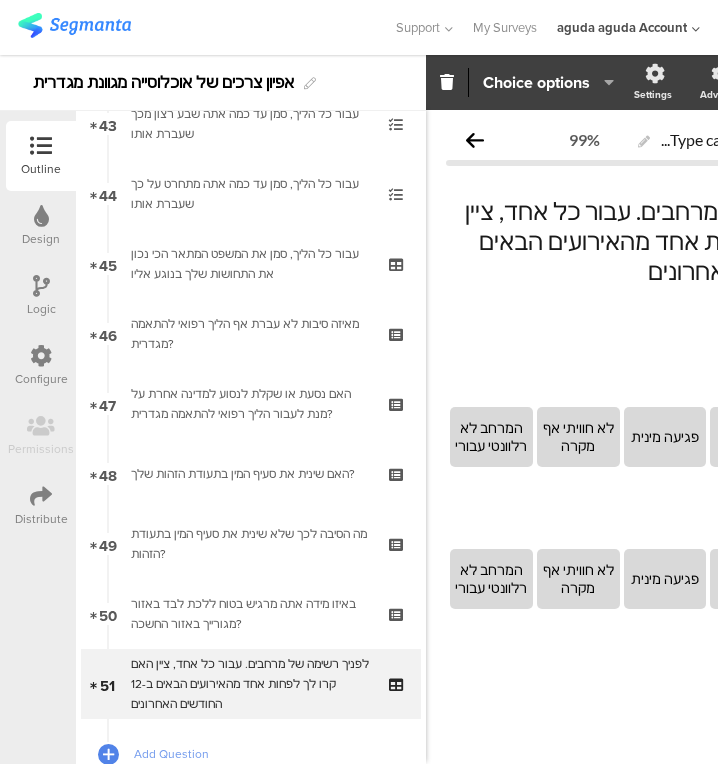 click on "המרחב לא רלוונטי עבורי" 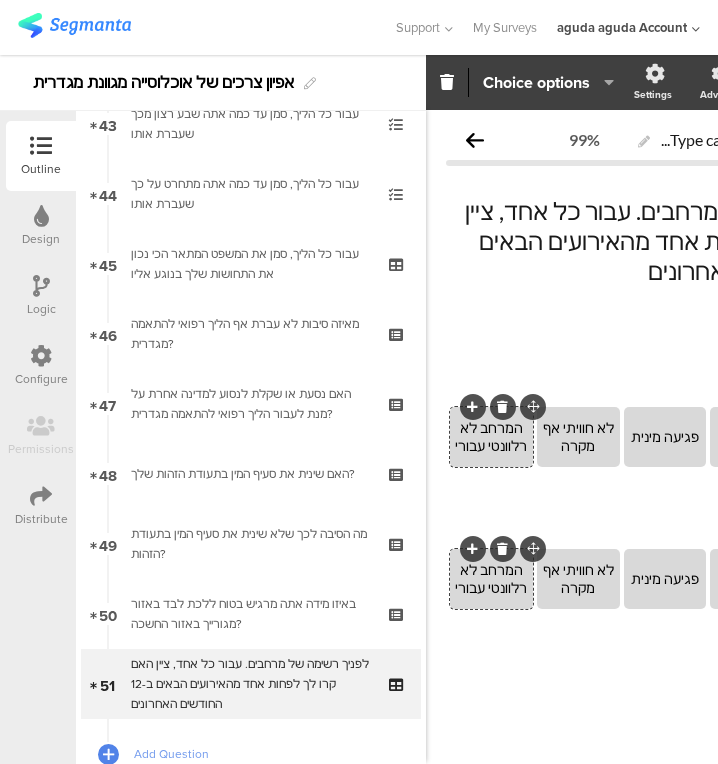 click on "המרחב לא רלוונטי עבורי" 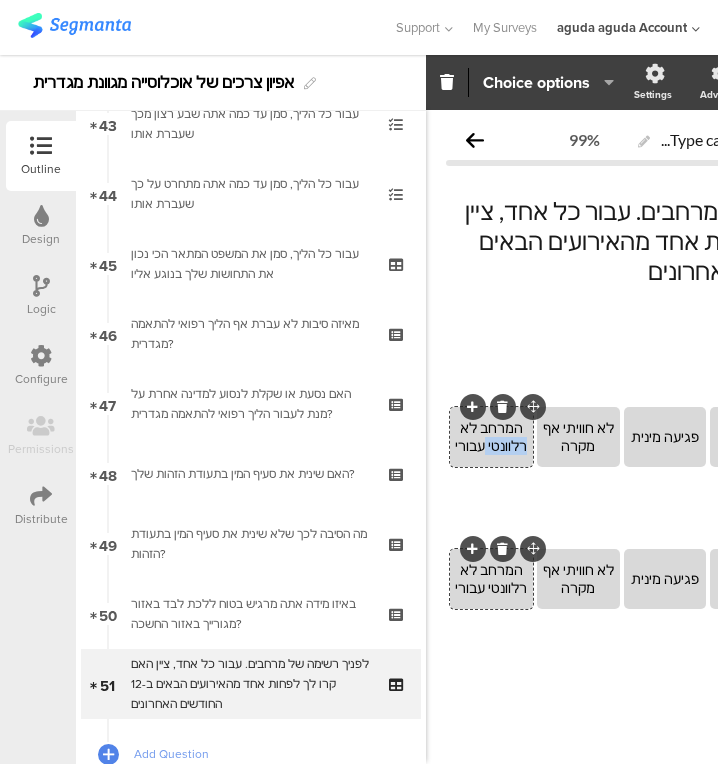 click on "המרחב לא רלוונטי עבורי" 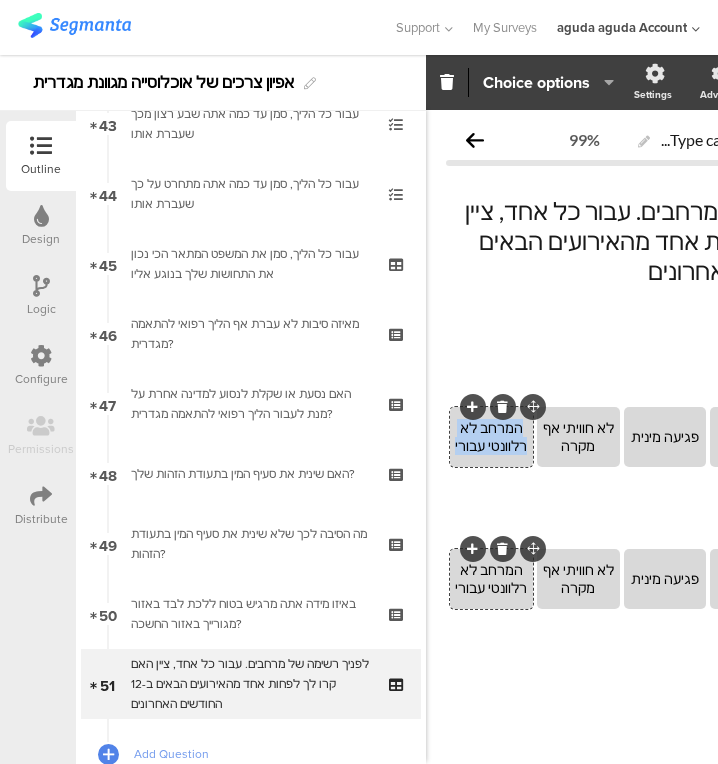 click on "המרחב לא רלוונטי עבורי" 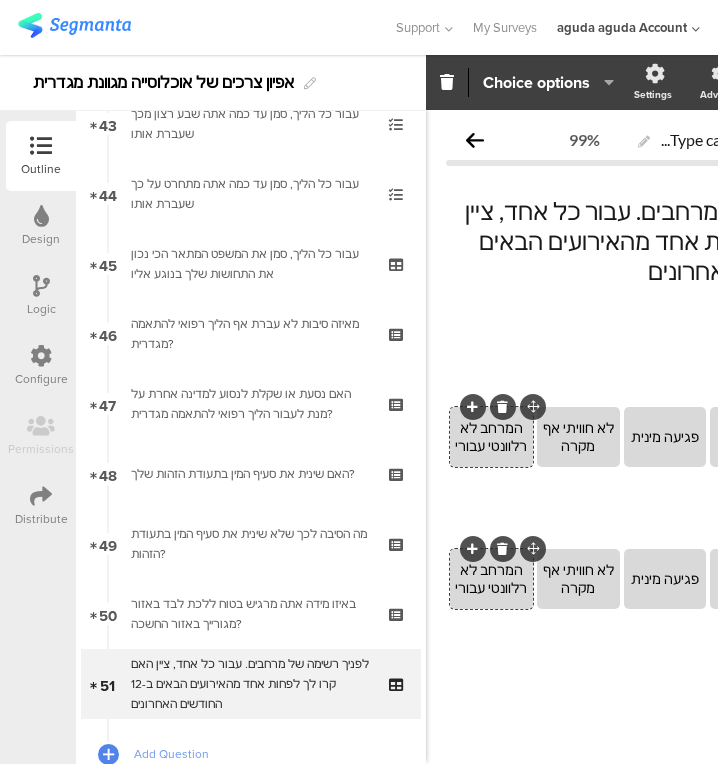 scroll, scrollTop: 0, scrollLeft: 206, axis: horizontal 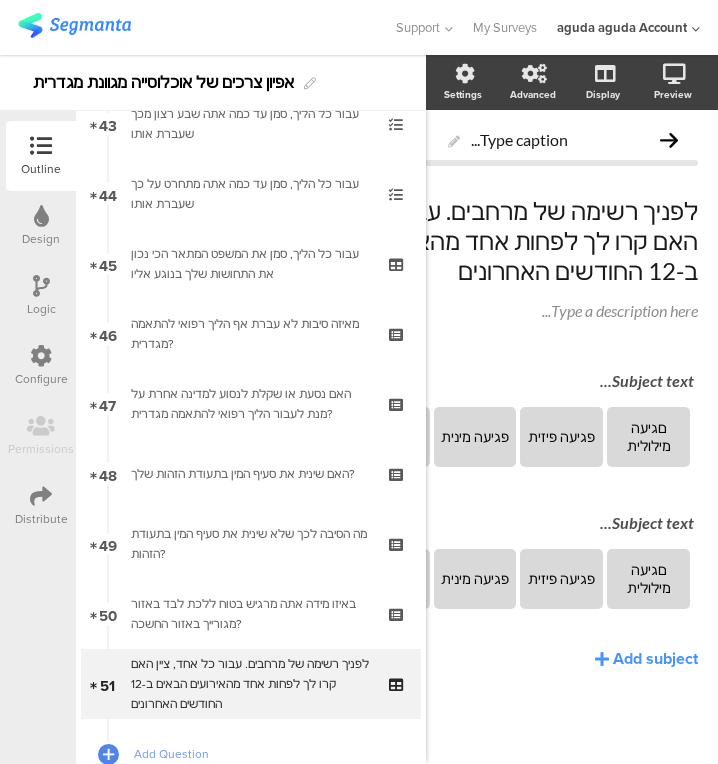 click on "Add subject" 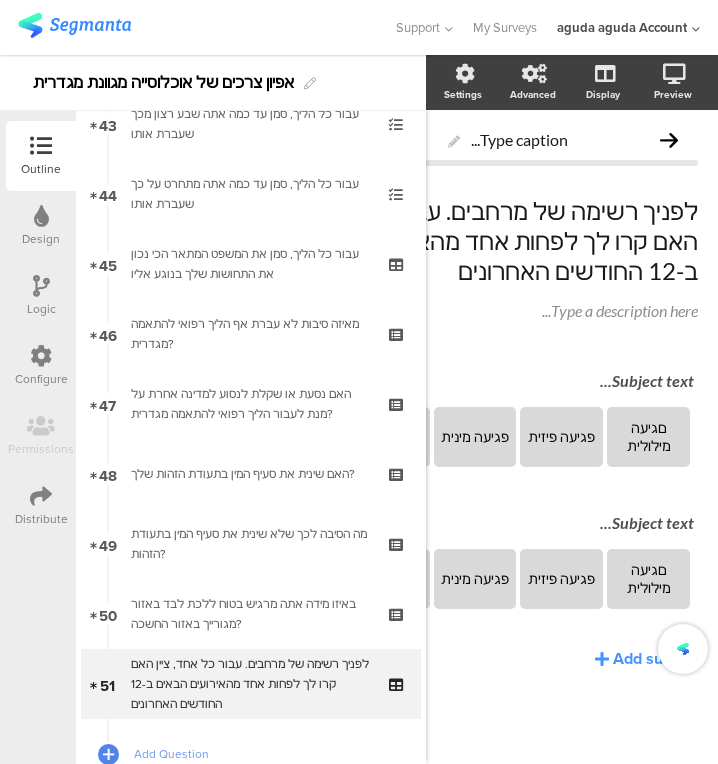 scroll, scrollTop: 0, scrollLeft: 38, axis: horizontal 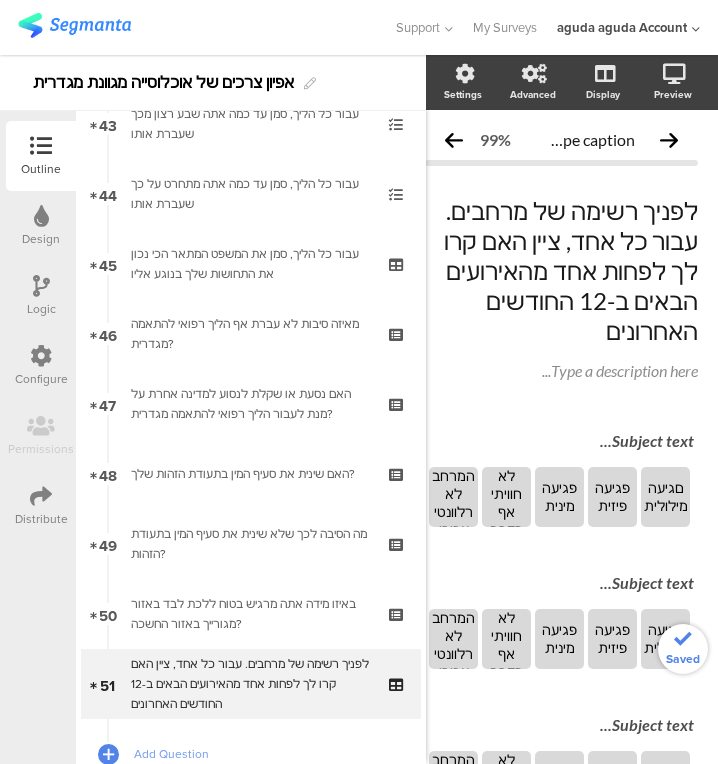 click on "םגיעה מילולית" 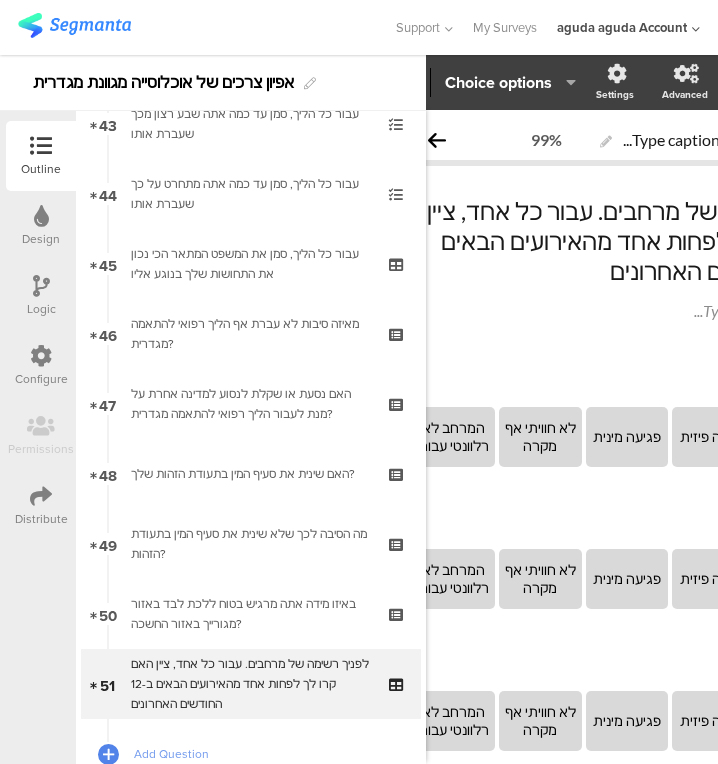 scroll, scrollTop: 0, scrollLeft: 206, axis: horizontal 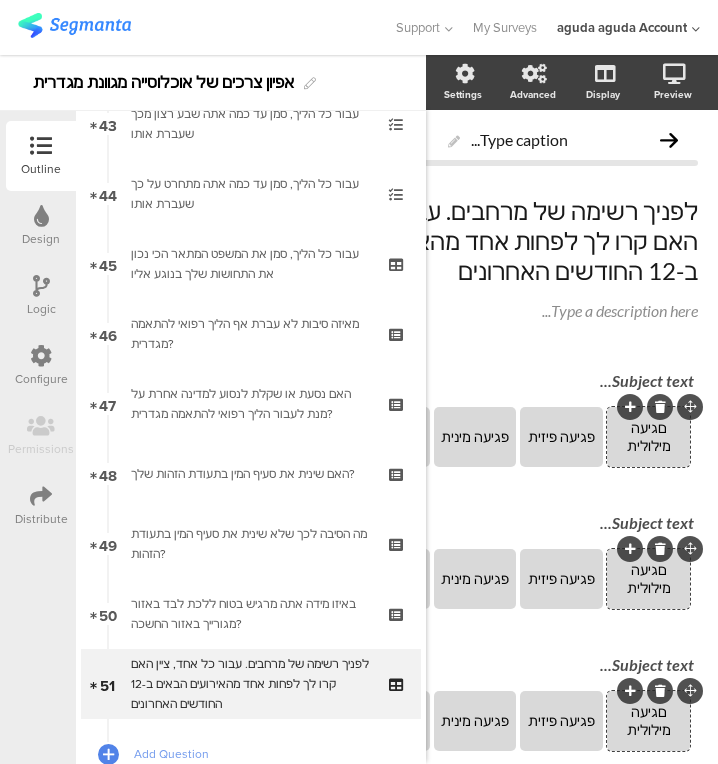 type 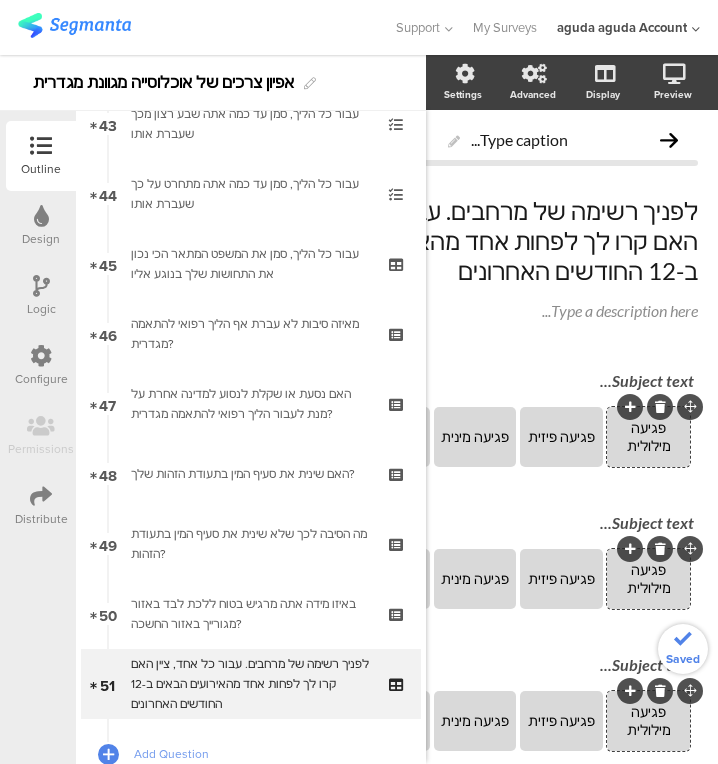 click on "Subject text..." at bounding box center (477, 380) 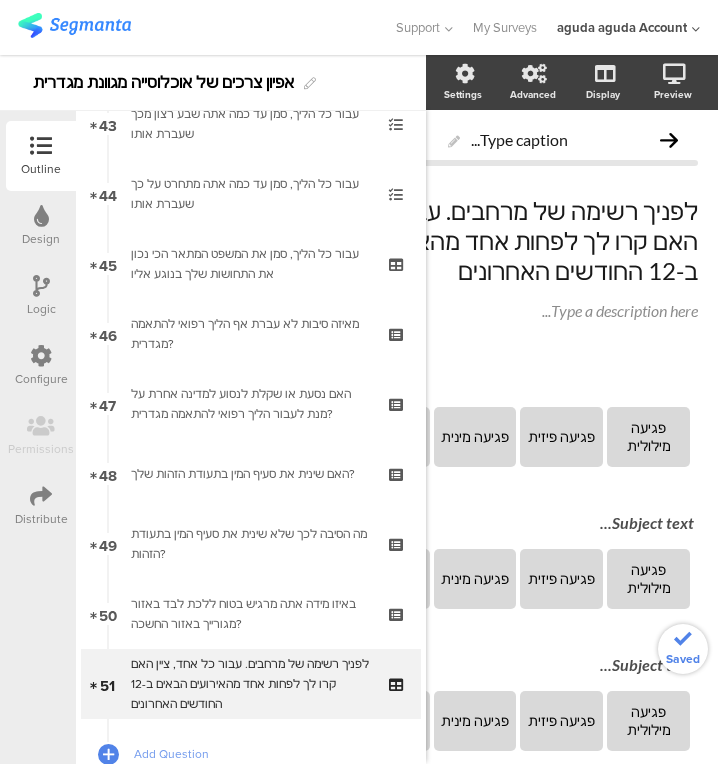 scroll, scrollTop: 0, scrollLeft: 46, axis: horizontal 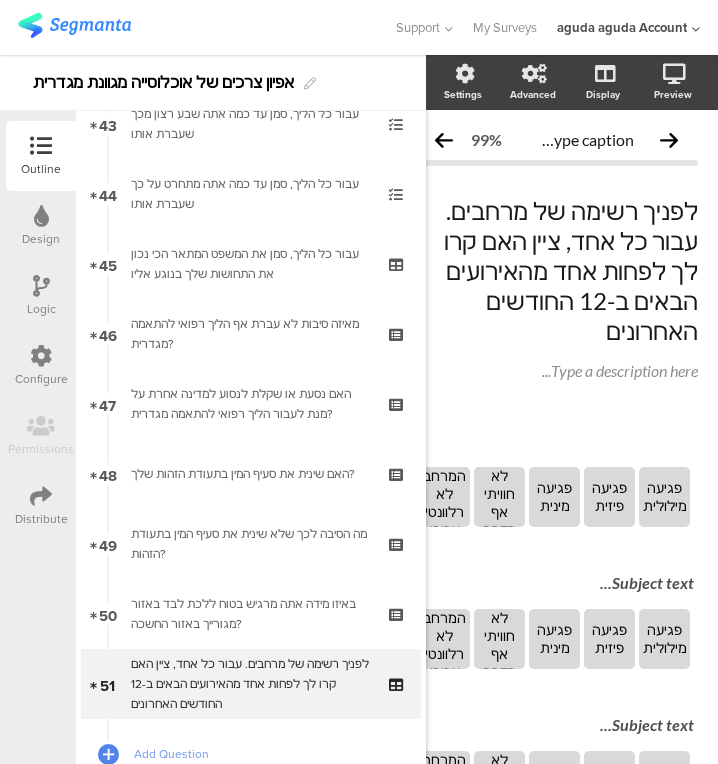 type 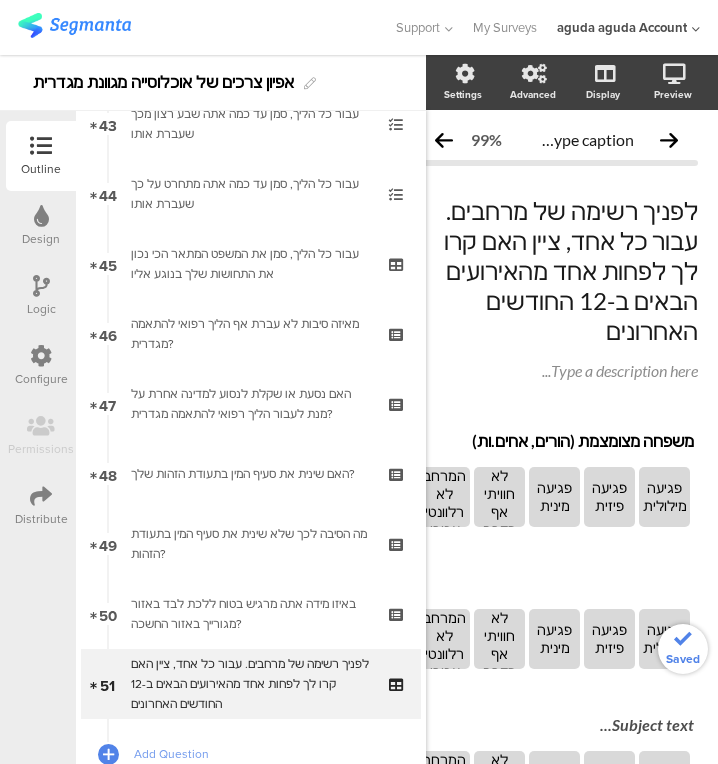 click on "Subject text..." at bounding box center (556, 584) 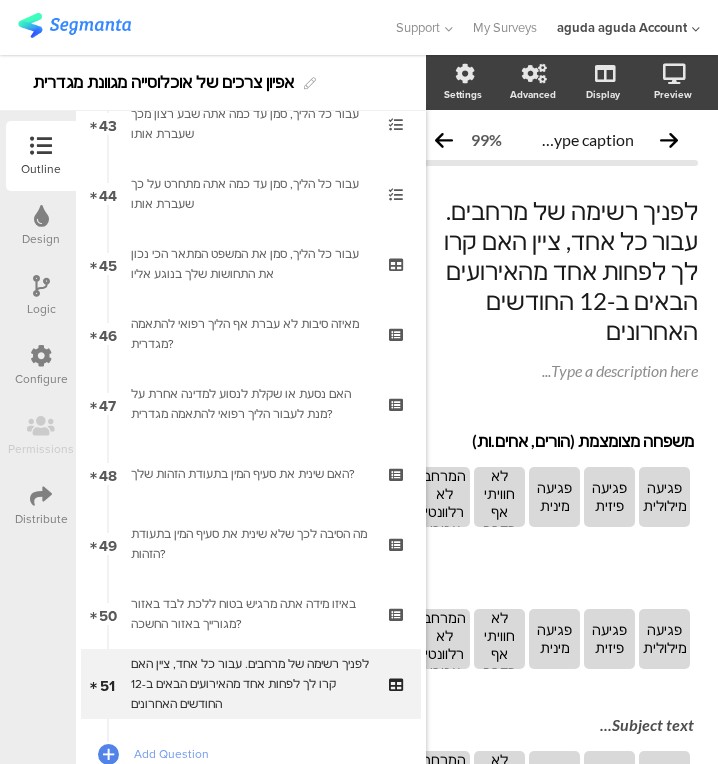 type 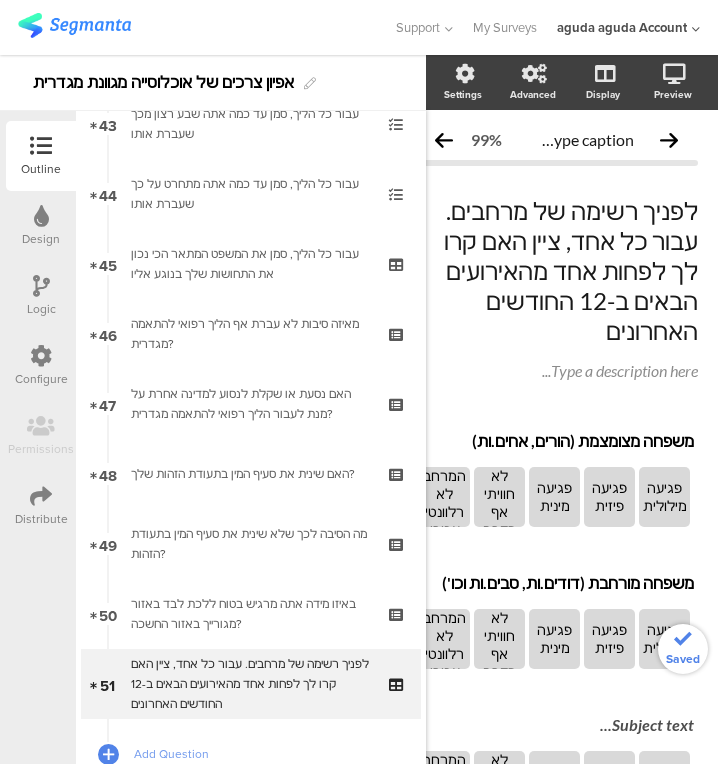 click on "משפחה מצומצמת (הורים, אחים.ות)
משפחה מצומצמת (הורים, אחים.ות)" at bounding box center [556, 442] 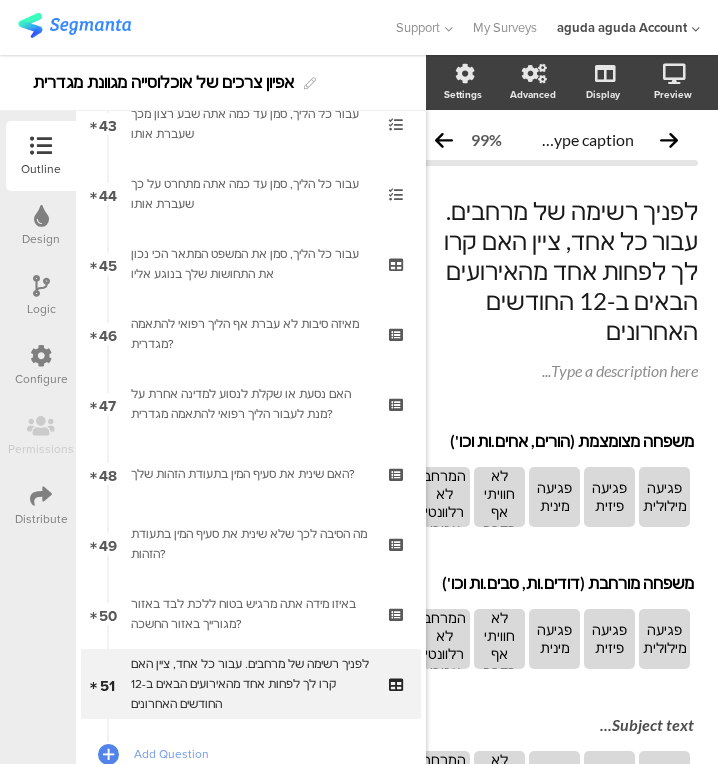 click on "Subject text..." at bounding box center (556, 724) 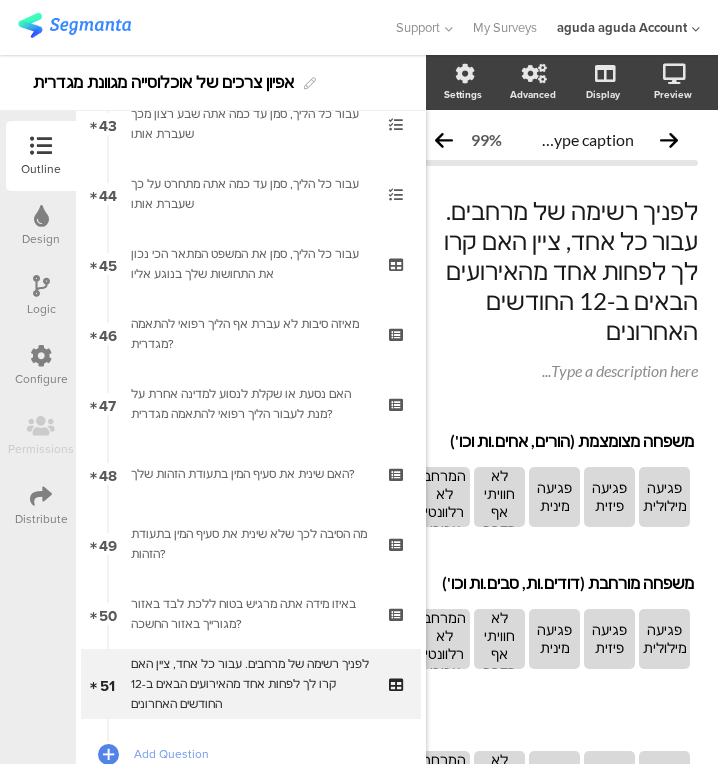 type 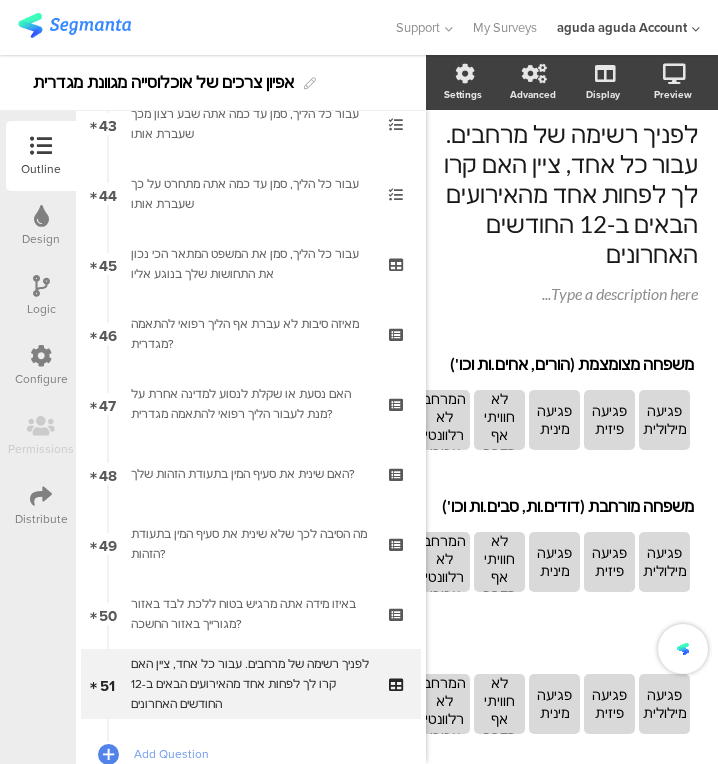 scroll, scrollTop: 78, scrollLeft: 46, axis: both 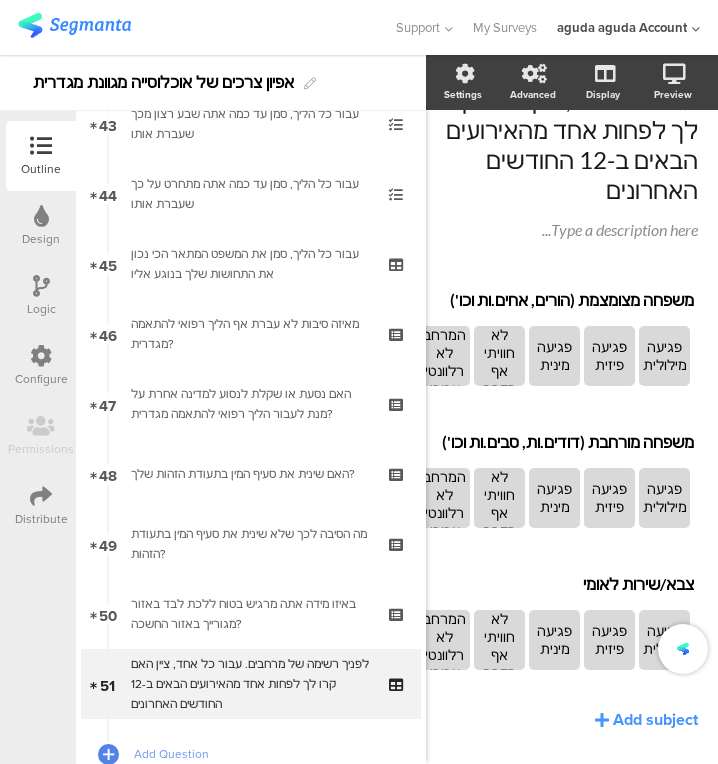 click on "Add subject" 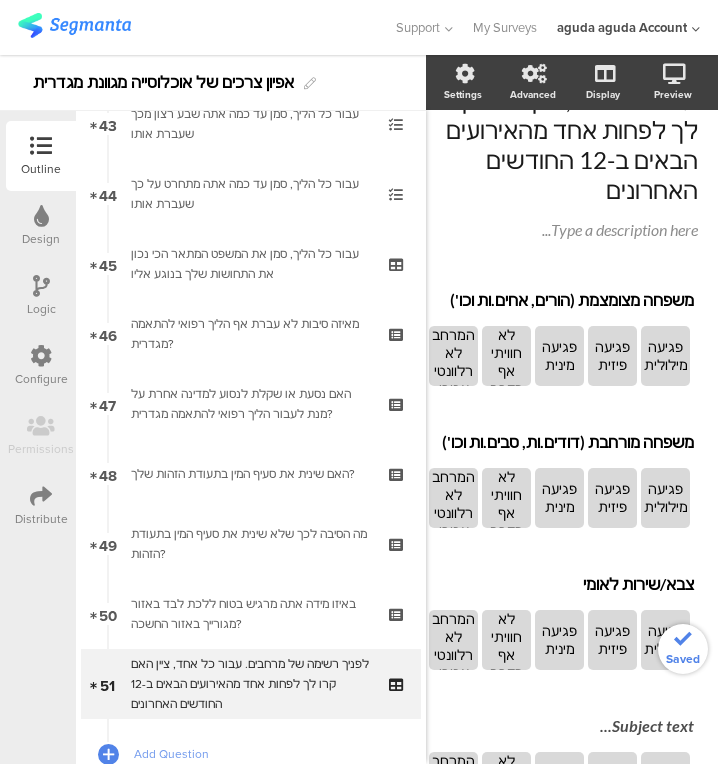 click on "משפחה מצומצמת (הורים, אחים.ות וכו')
משפחה מצומצמת (הורים, אחים.ות וכו')
פגיעה מילולית
פגיעה פיזית
פגיעה מינית
לא חוויתי אף מקרה
המרחב לא רלוונטי עבורי
משפחה מורחבת (דודים.ות, סבים.ות וכו')
משפחה מורחבת (דודים.ות, סבים.ות וכו')
פגיעה מילולית" 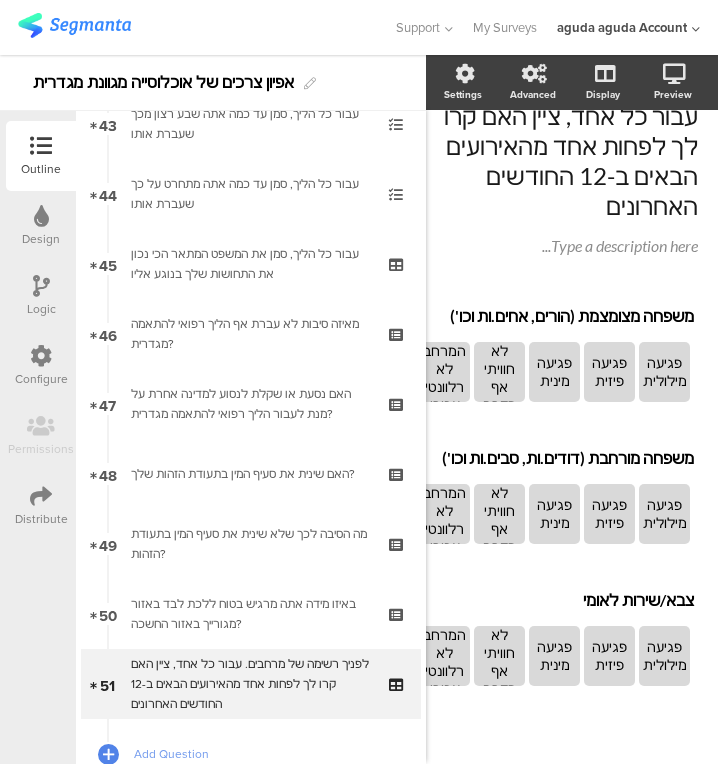 scroll, scrollTop: 194, scrollLeft: 38, axis: both 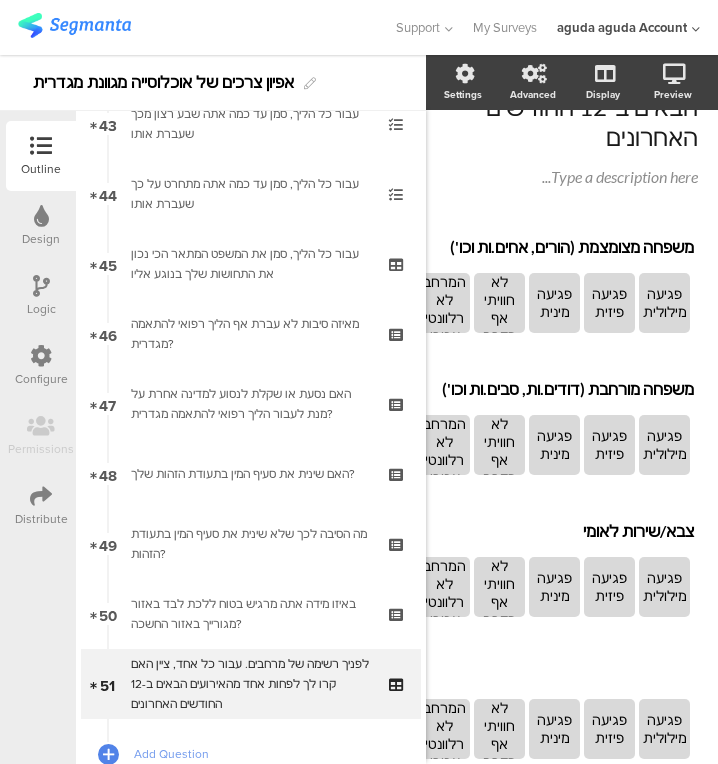 type 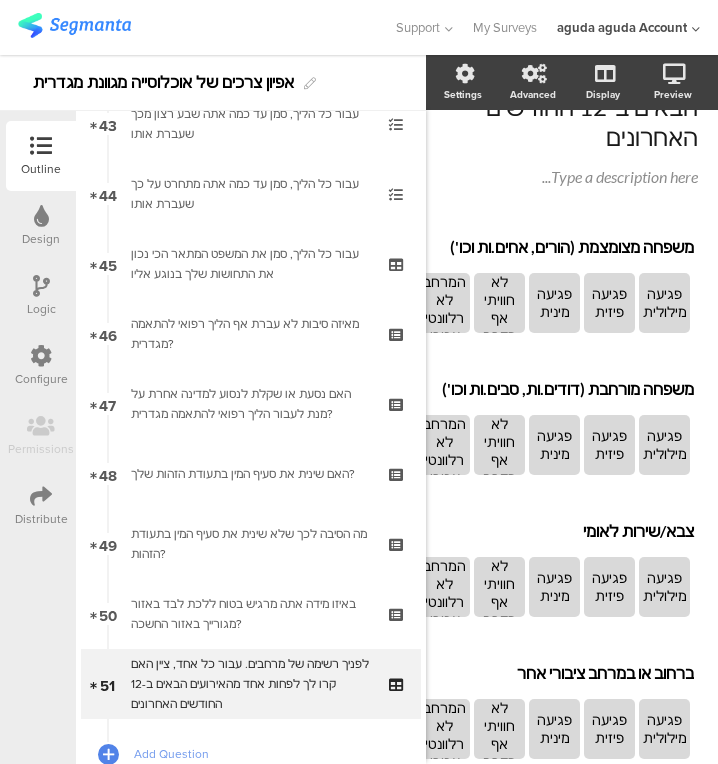 scroll, scrollTop: 315, scrollLeft: 38, axis: both 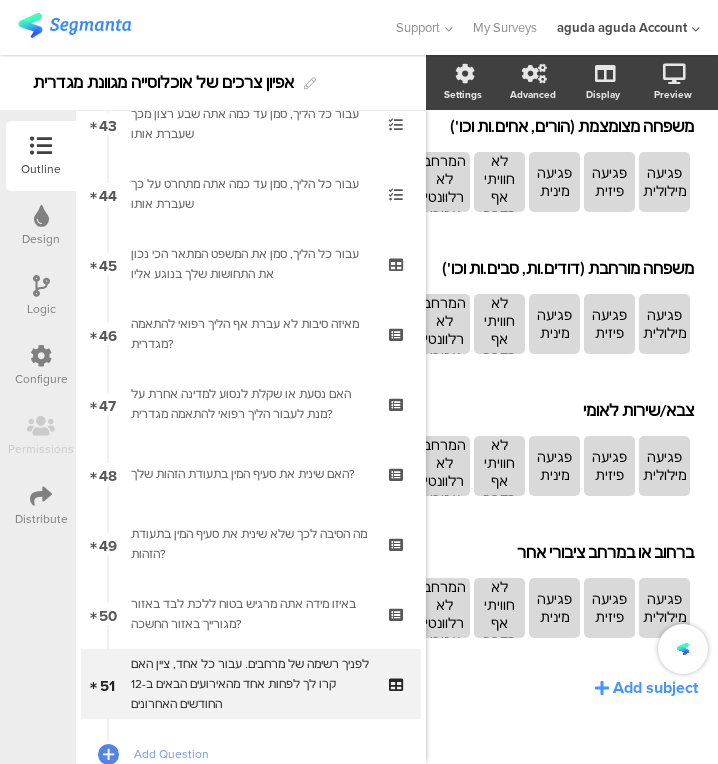 click on "Add subject" 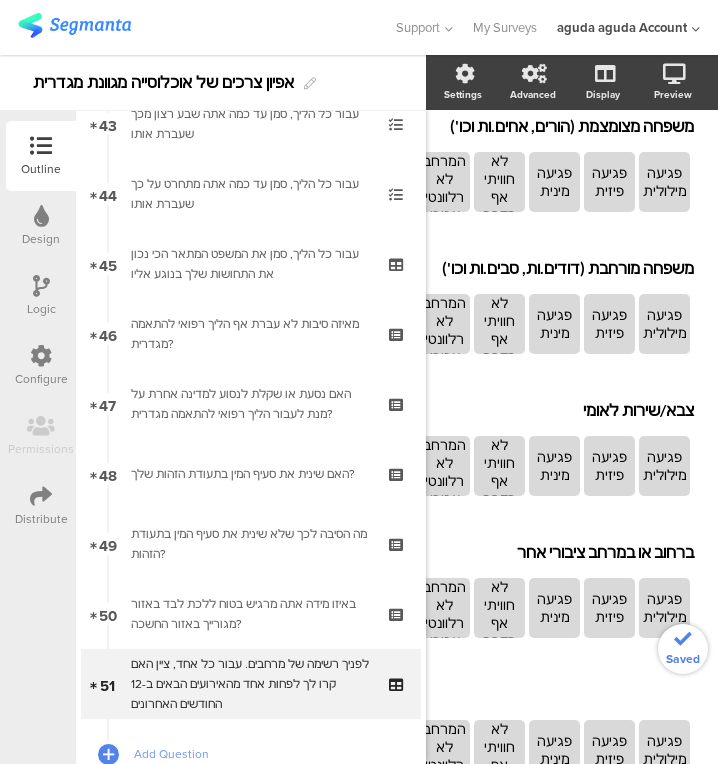 click on "משפחה מצומצמת (הורים, אחים.ות וכו')
משפחה מצומצמת (הורים, אחים.ות וכו')
פגיעה מילולית
פגיעה פיזית
פגיעה מינית
לא חוויתי אף מקרה
המרחב לא רלוונטי עבורי
משפחה מורחבת (דודים.ות, סבים.ות וכו')
משפחה מורחבת (דודים.ות, סבים.ות וכו')
פגיעה מילולית" 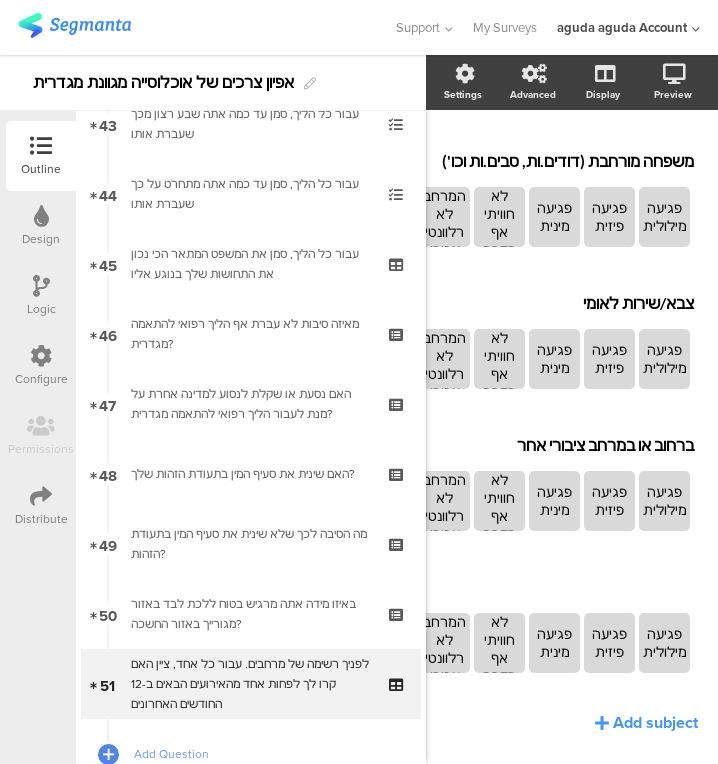 scroll, scrollTop: 424, scrollLeft: 38, axis: both 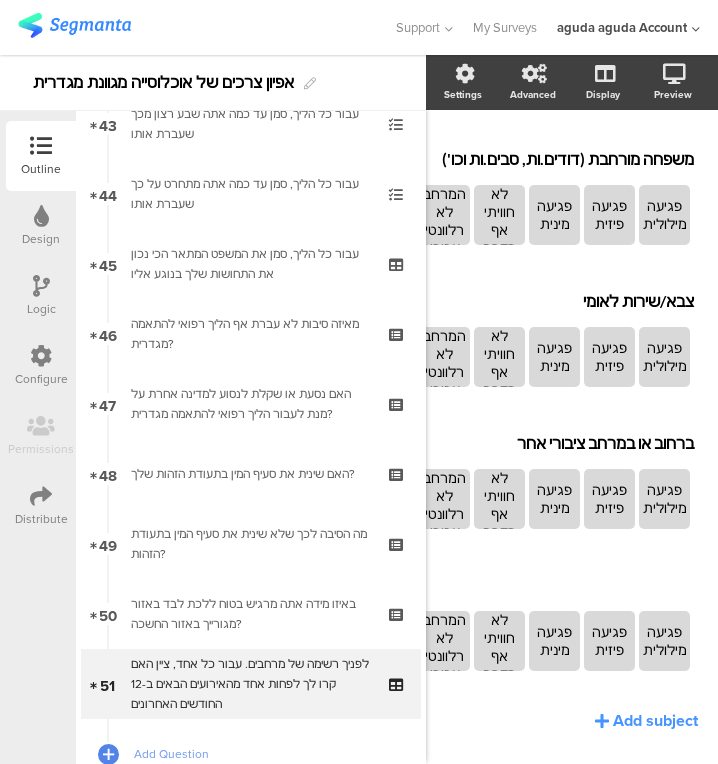 type 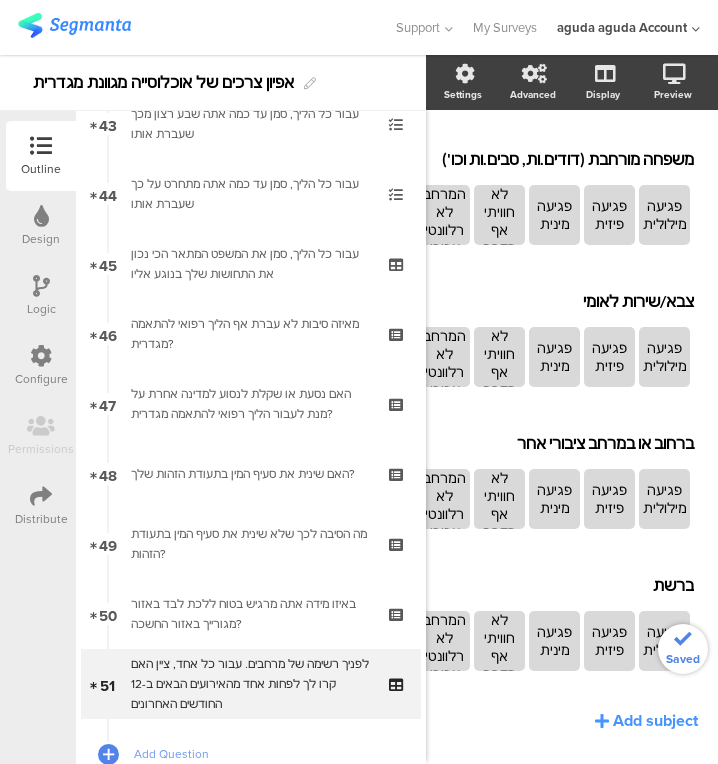 click on "משפחה מצומצמת (הורים, אחים.ות וכו')
משפחה מצומצמת (הורים, אחים.ות וכו')
פגיעה מילולית
פגיעה פיזית
פגיעה מינית
לא חוויתי אף מקרה
המרחב לא רלוונטי עבורי
משפחה מורחבת (דודים.ות, סבים.ות וכו')
משפחה מורחבת (דודים.ות, סבים.ות וכו')
פגיעה מילולית" 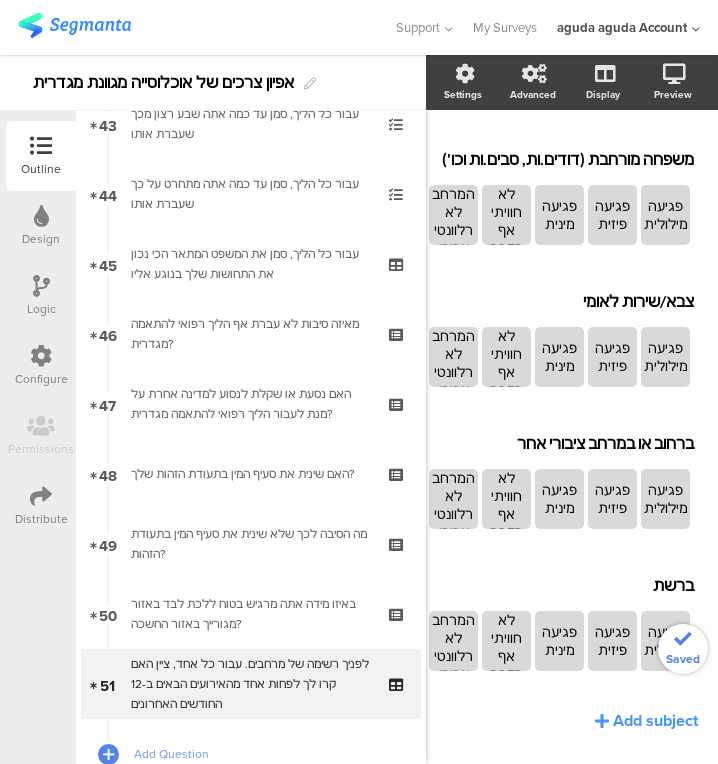 click on "Add subject" 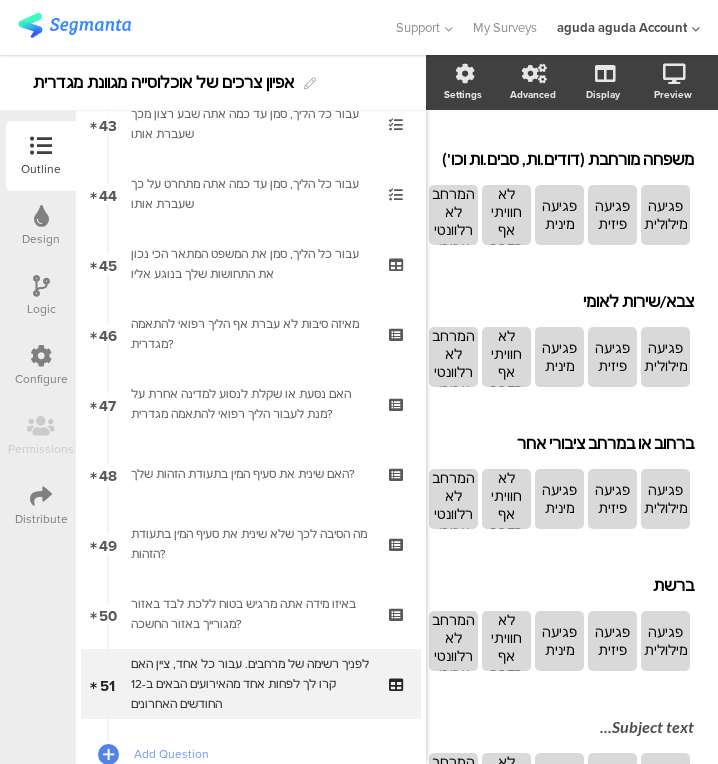 click on "משפחה מצומצמת (הורים, אחים.ות וכו')
משפחה מצומצמת (הורים, אחים.ות וכו')
פגיעה מילולית
פגיעה פיזית
פגיעה מינית
לא חוויתי אף מקרה
המרחב לא רלוונטי עבורי
משפחה מורחבת (דודים.ות, סבים.ות וכו')
משפחה מורחבת (דודים.ות, סבים.ות וכו')
פגיעה מילולית" 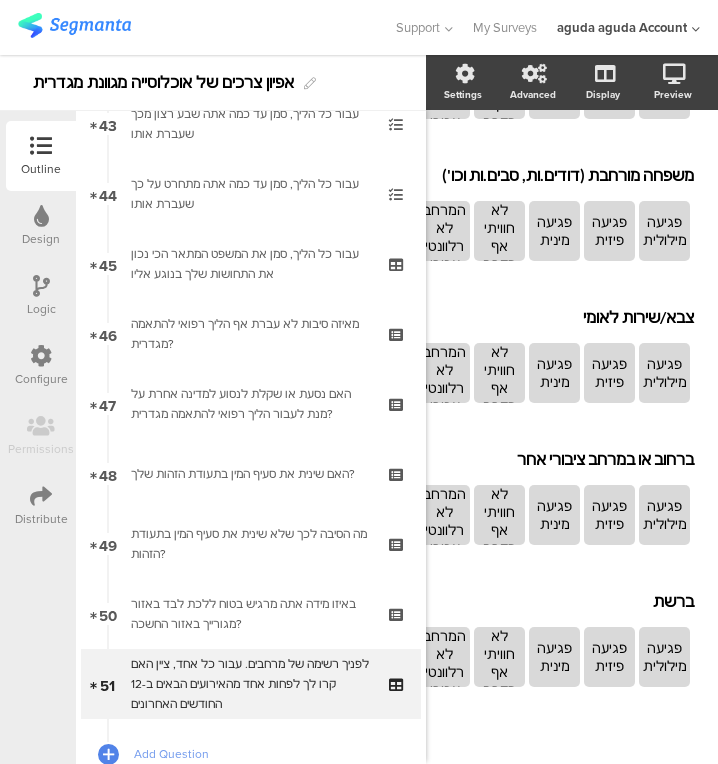 scroll, scrollTop: 574, scrollLeft: 38, axis: both 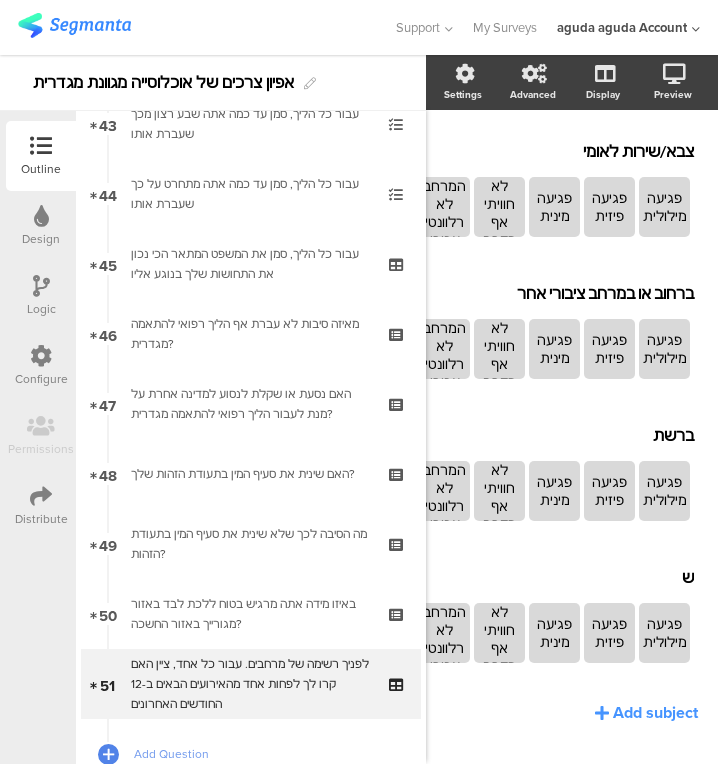 type 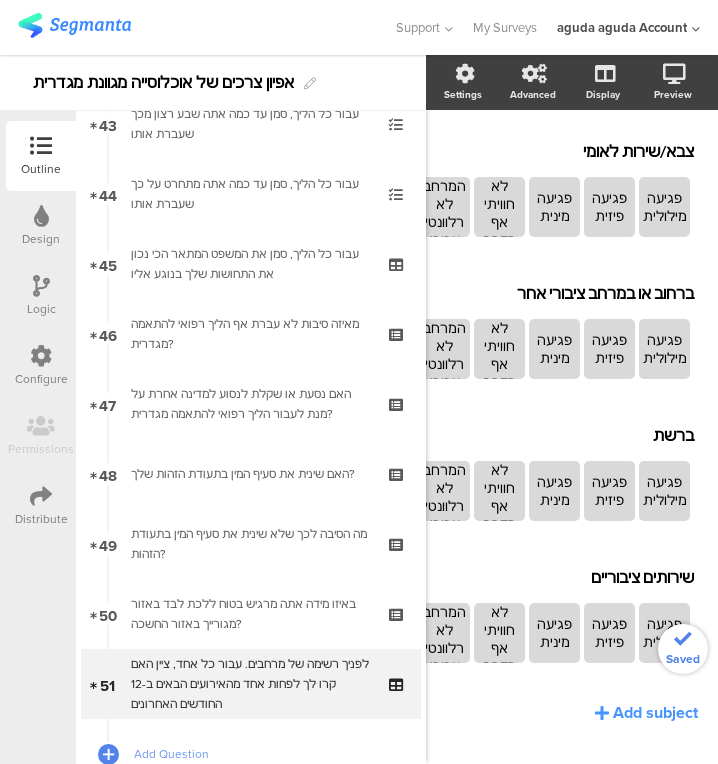 click on "Add subject" 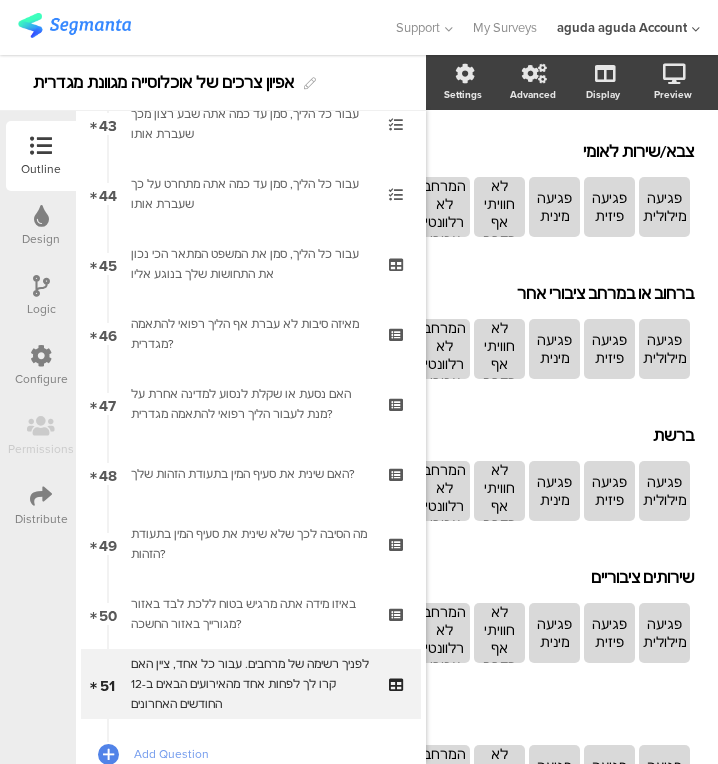 click on "Subject text..." at bounding box center [556, 720] 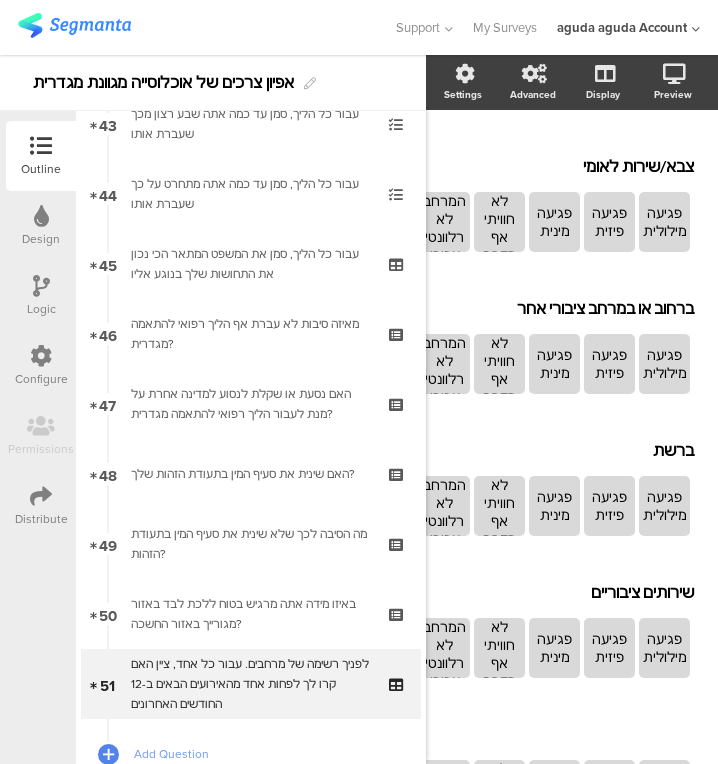 scroll, scrollTop: 741, scrollLeft: 38, axis: both 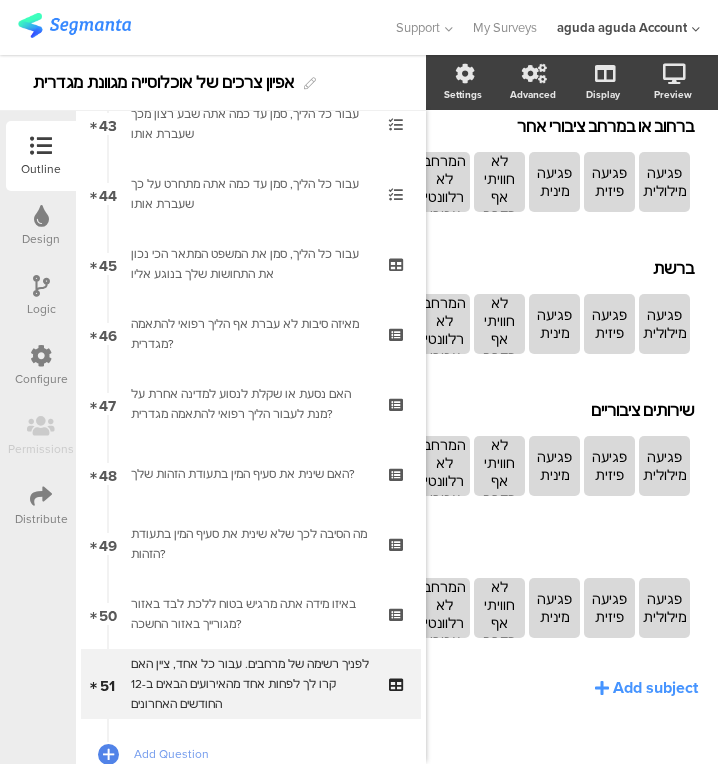 click at bounding box center (556, 551) 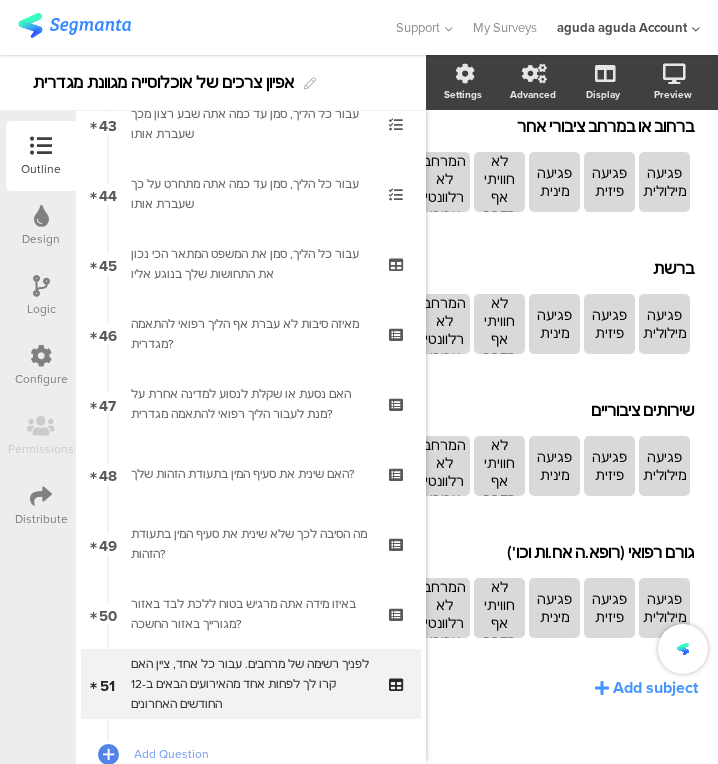 click on "משפחה מצומצמת (הורים, אחים.ות וכו')
משפחה מצומצמת (הורים, אחים.ות וכו')
פגיעה מילולית
פגיעה פיזית
פגיעה מינית
לא חוויתי אף מקרה
המרחב לא רלוונטי עבורי
משפחה מורחבת (דודים.ות, סבים.ות וכו')
משפחה מורחבת (דודים.ות, סבים.ות וכו')
פגיעה מילולית" 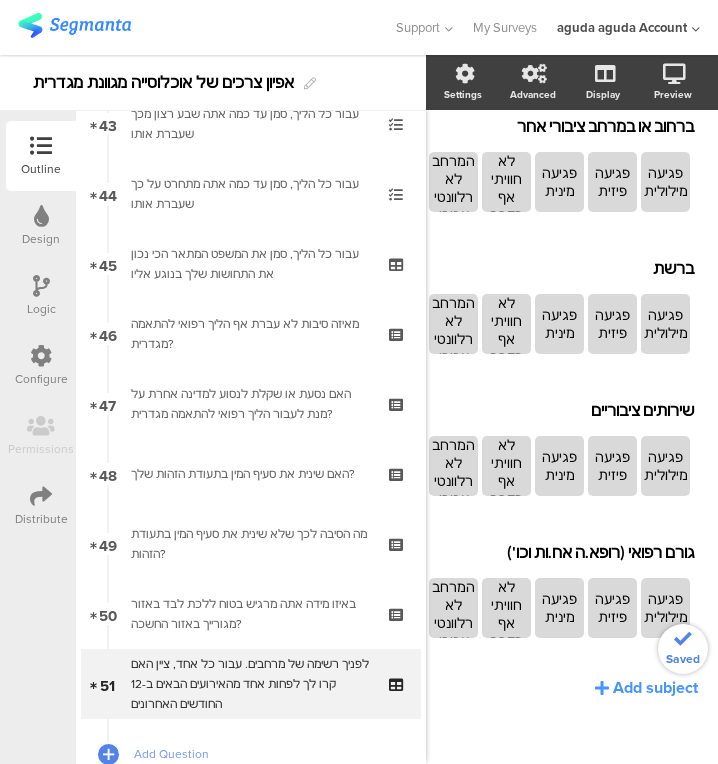 click on "Add subject" 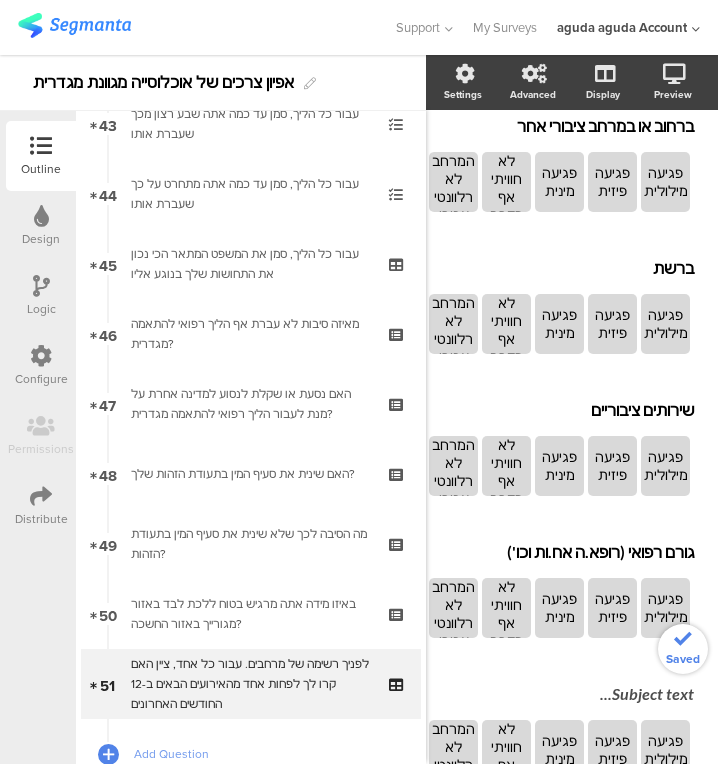 click on "Subject text..." at bounding box center (561, 695) 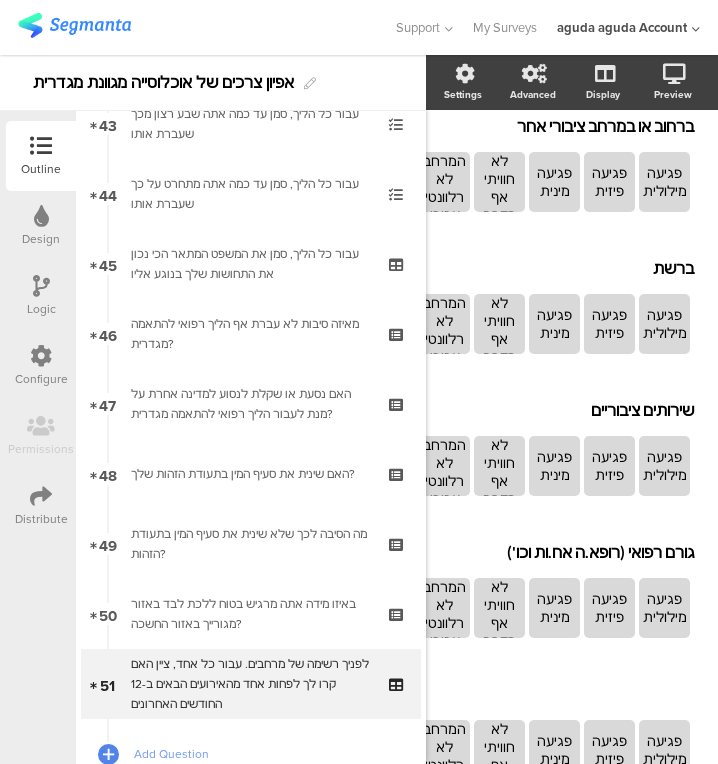scroll, scrollTop: 726, scrollLeft: 38, axis: both 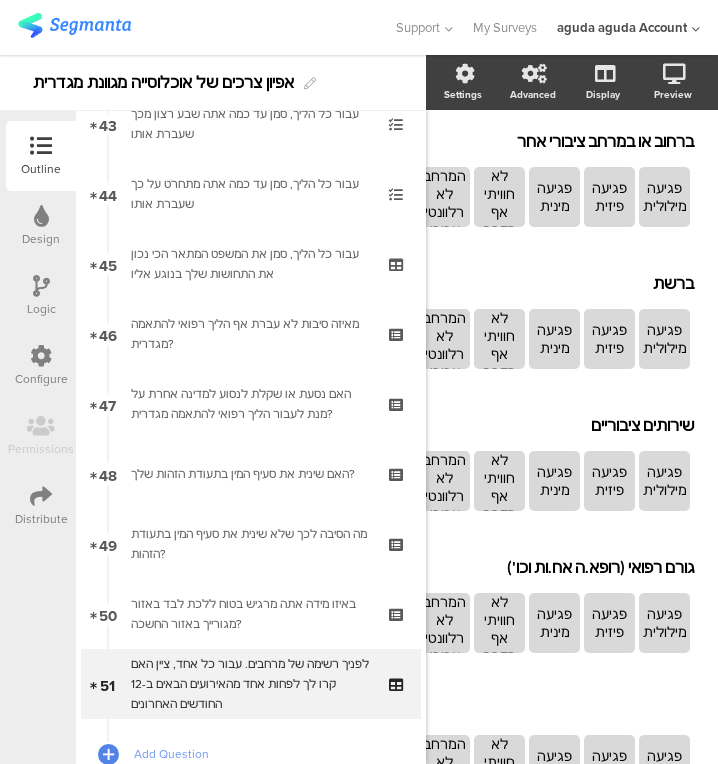 type 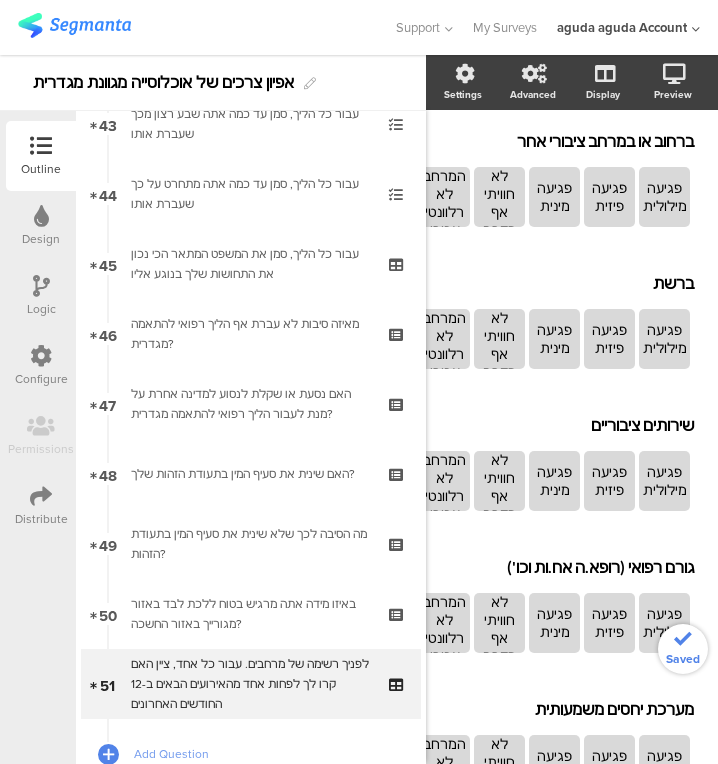 scroll, scrollTop: 883, scrollLeft: 38, axis: both 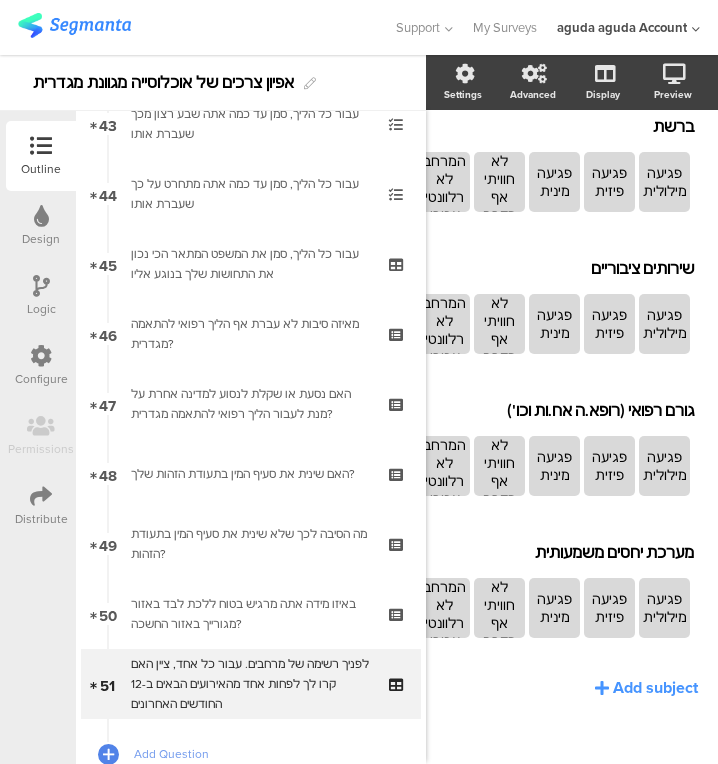 click 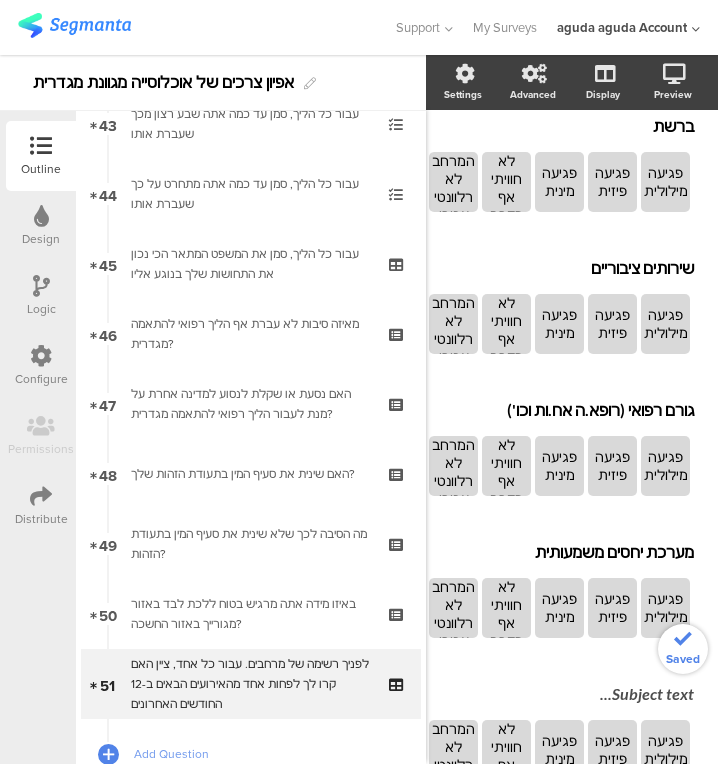 click on "משפחה מצומצמת (הורים, אחים.ות וכו')
משפחה מצומצמת (הורים, אחים.ות וכו')
פגיעה מילולית
פגיעה פיזית
פגיעה מינית
לא חוויתי אף מקרה
המרחב לא רלוונטי עבורי
משפחה מורחבת (דודים.ות, סבים.ות וכו')
משפחה מורחבת (דודים.ות, סבים.ות וכו')
פגיעה מילולית" 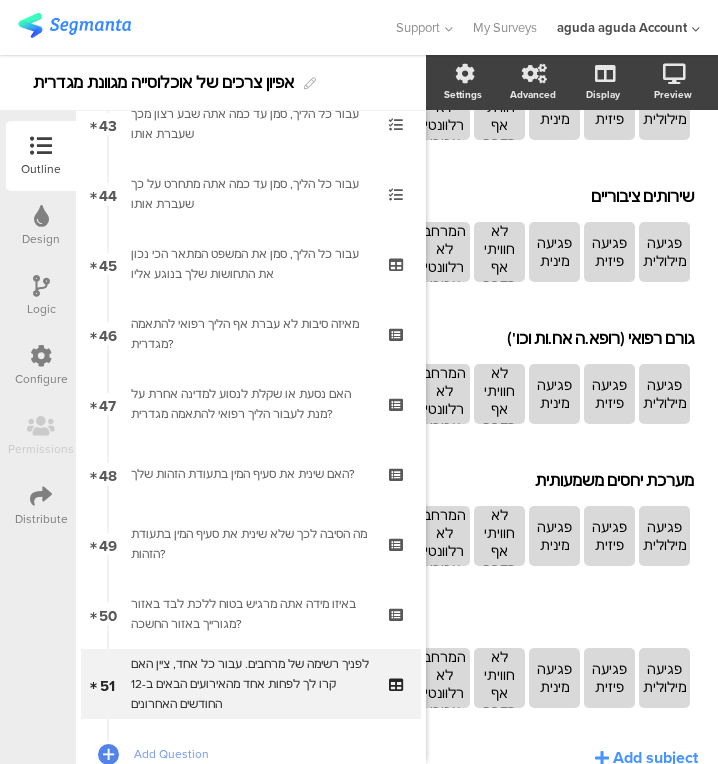scroll, scrollTop: 956, scrollLeft: 38, axis: both 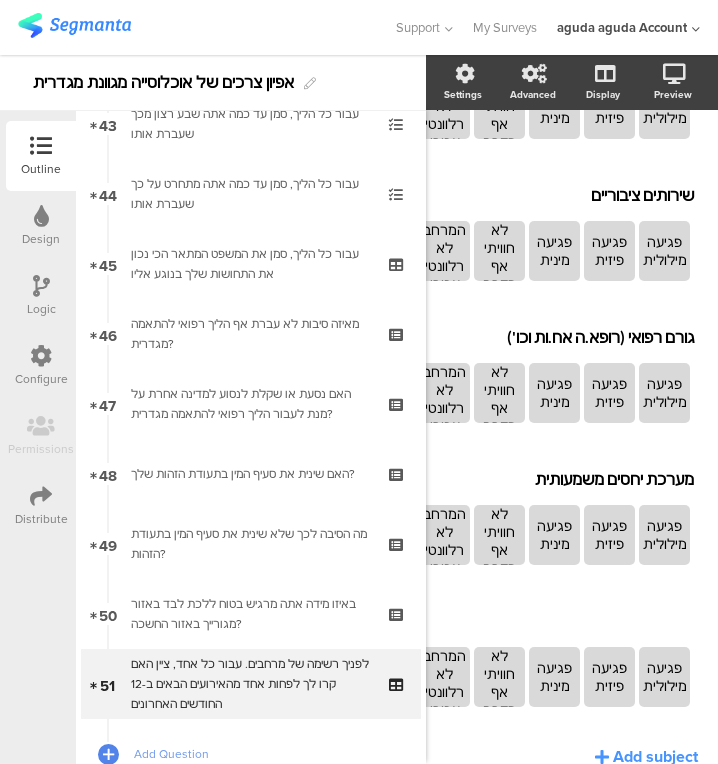 type 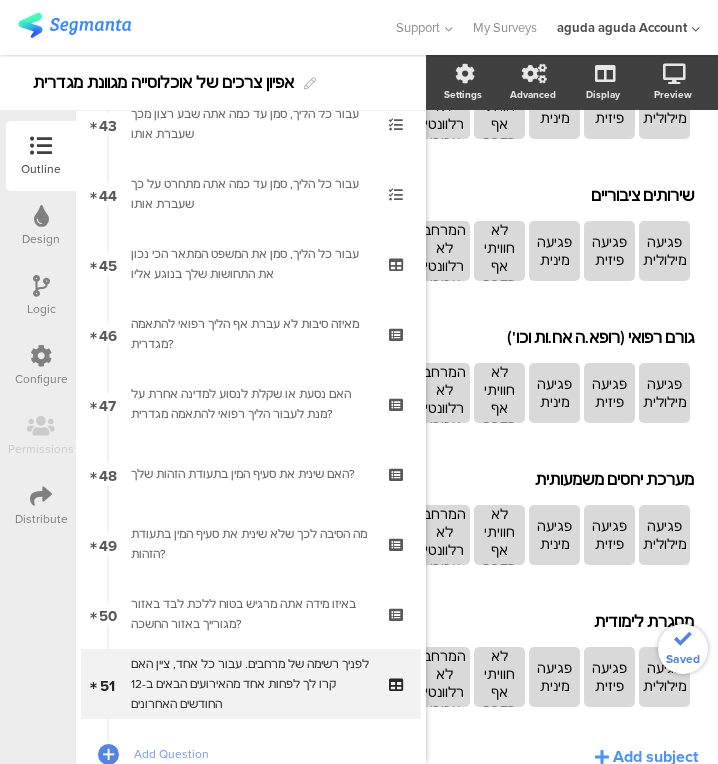 click 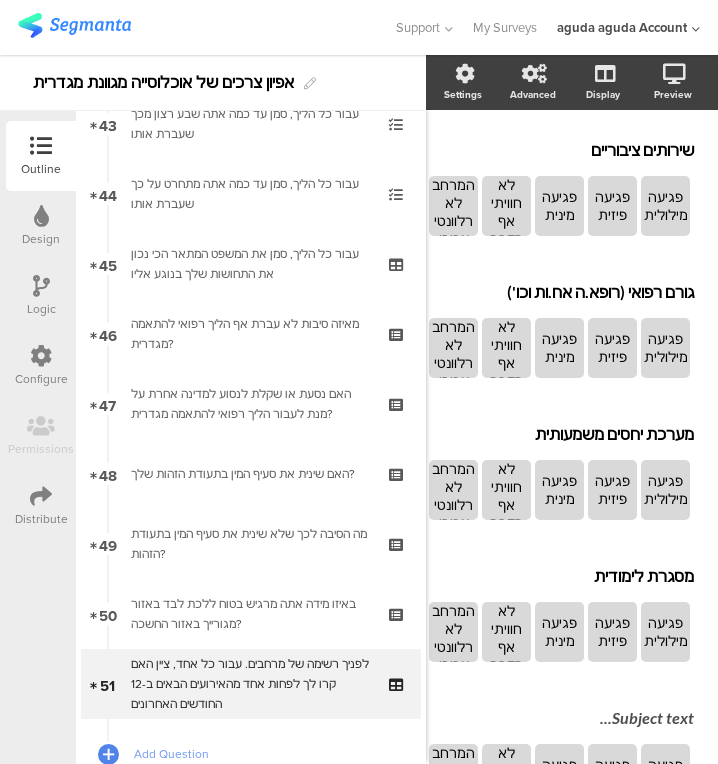 click on "Subject text..." at bounding box center [561, 719] 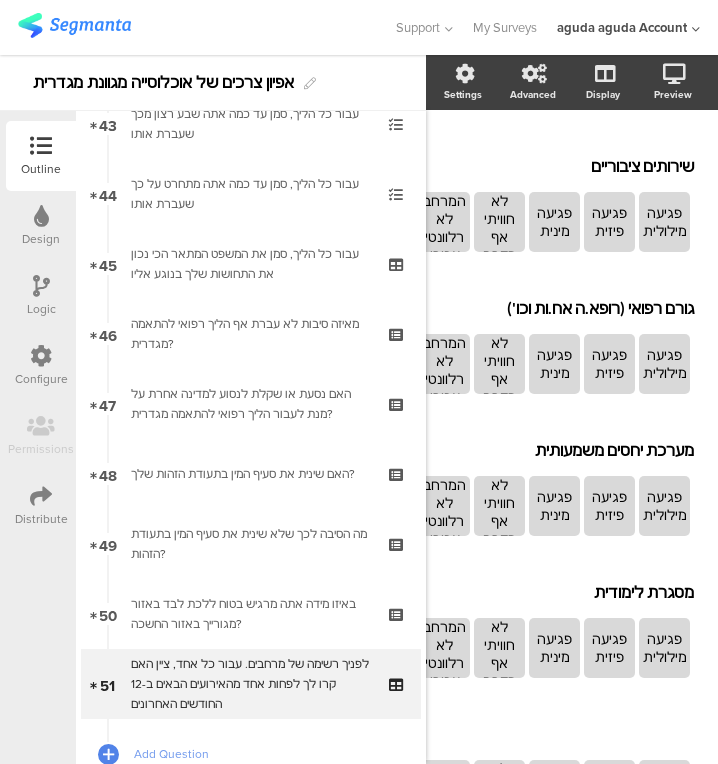scroll, scrollTop: 1167, scrollLeft: 38, axis: both 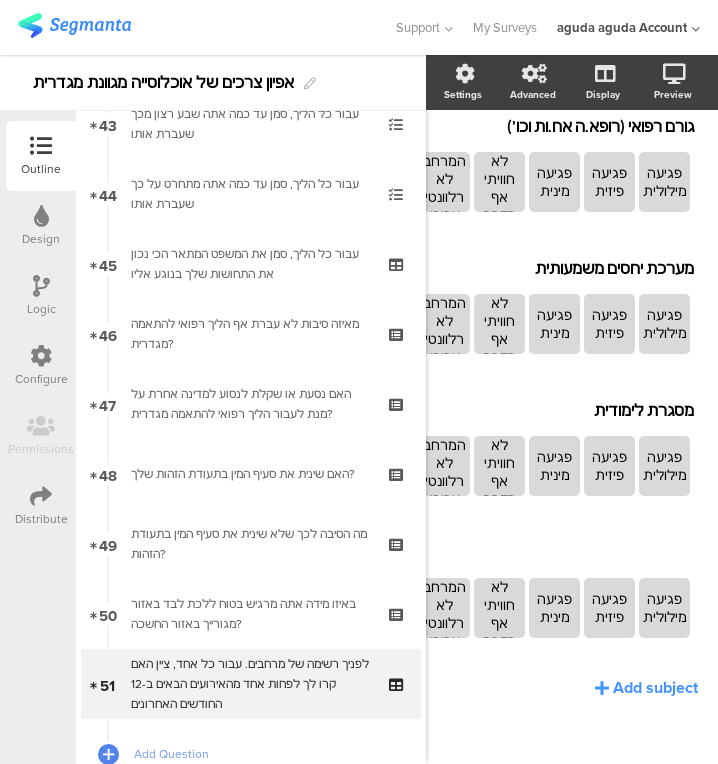 type 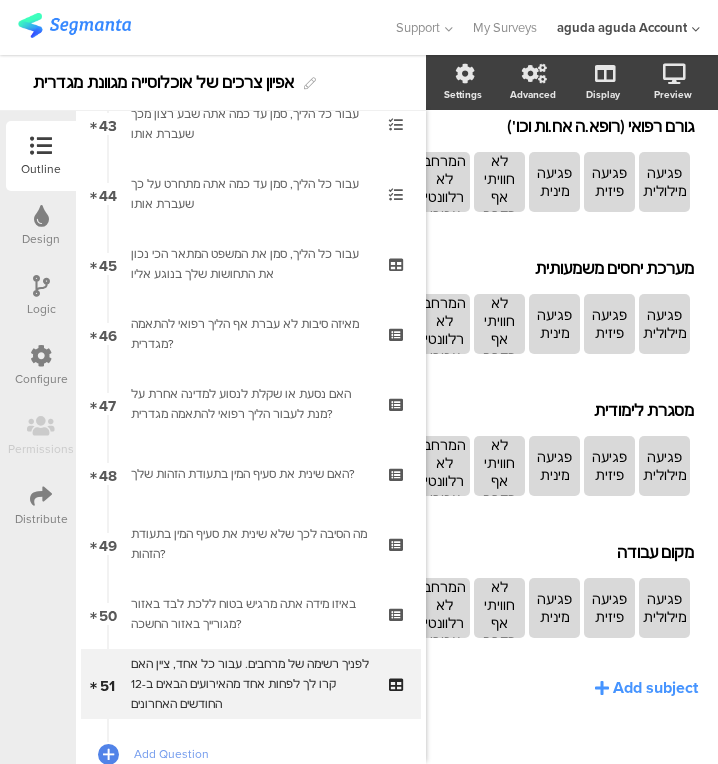 click on "משפחה מצומצמת (הורים, אחים.ות וכו')
משפחה מצומצמת (הורים, אחים.ות וכו')
פגיעה מילולית
פגיעה פיזית
פגיעה מינית
לא חוויתי אף מקרה
המרחב לא רלוונטי עבורי
משפחה מורחבת (דודים.ות, סבים.ות וכו')
משפחה מורחבת (דודים.ות, סבים.ות וכו')" 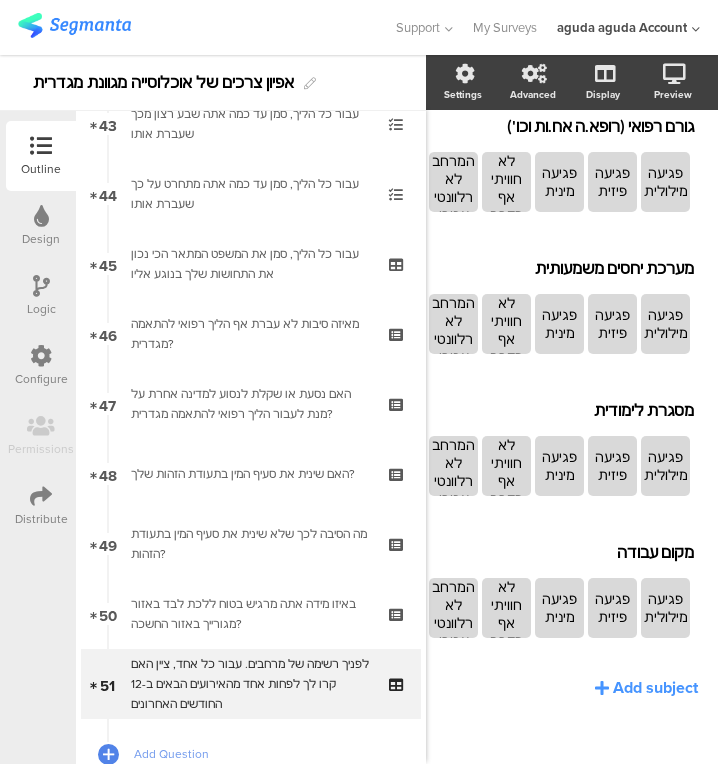 click on "Add subject" 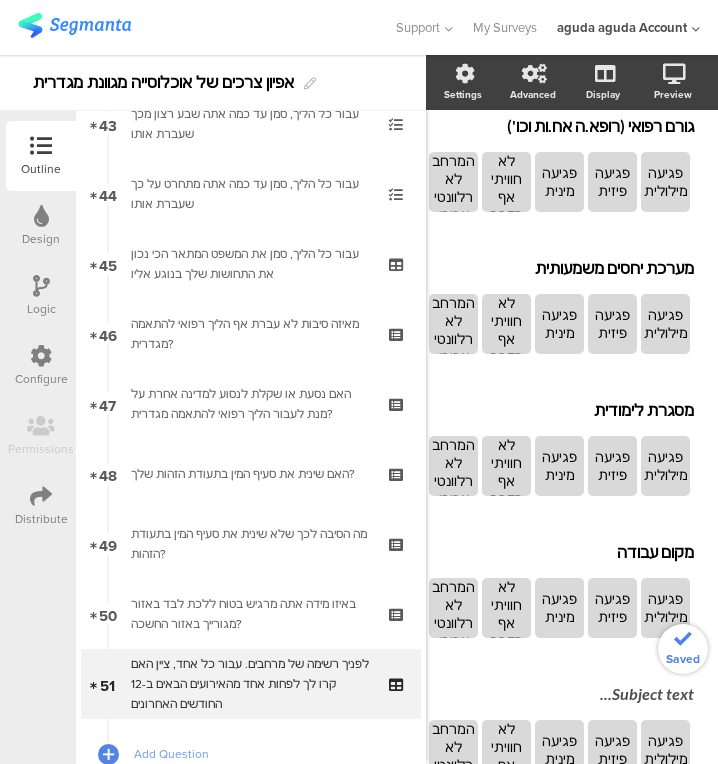 click on "Subject text..." at bounding box center (561, 695) 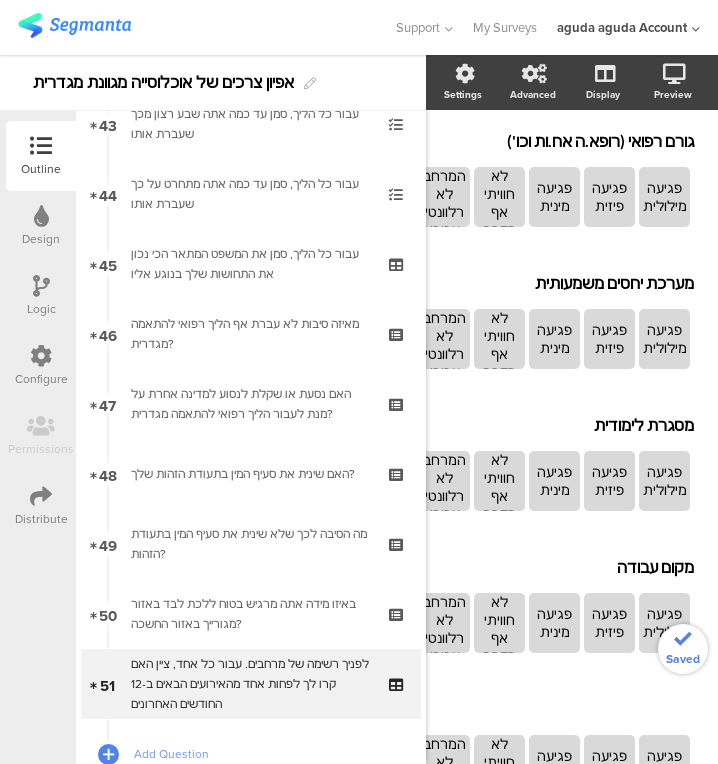 type 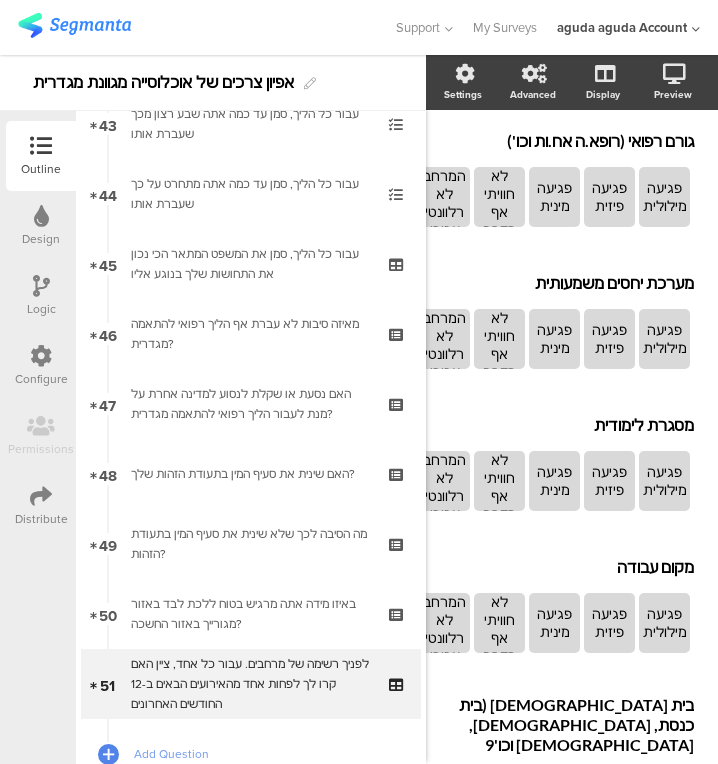 scroll, scrollTop: 1309, scrollLeft: 38, axis: both 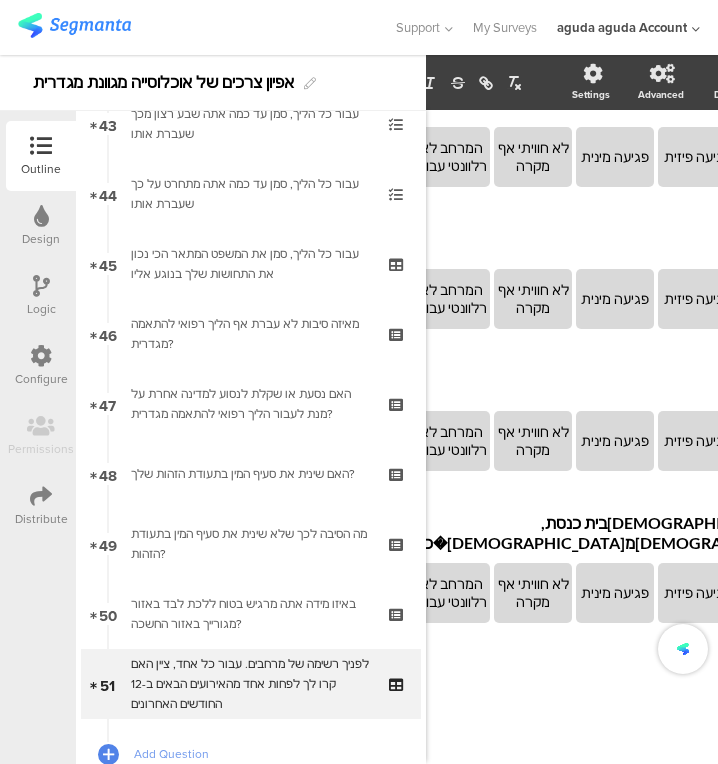 click on "Add subject" 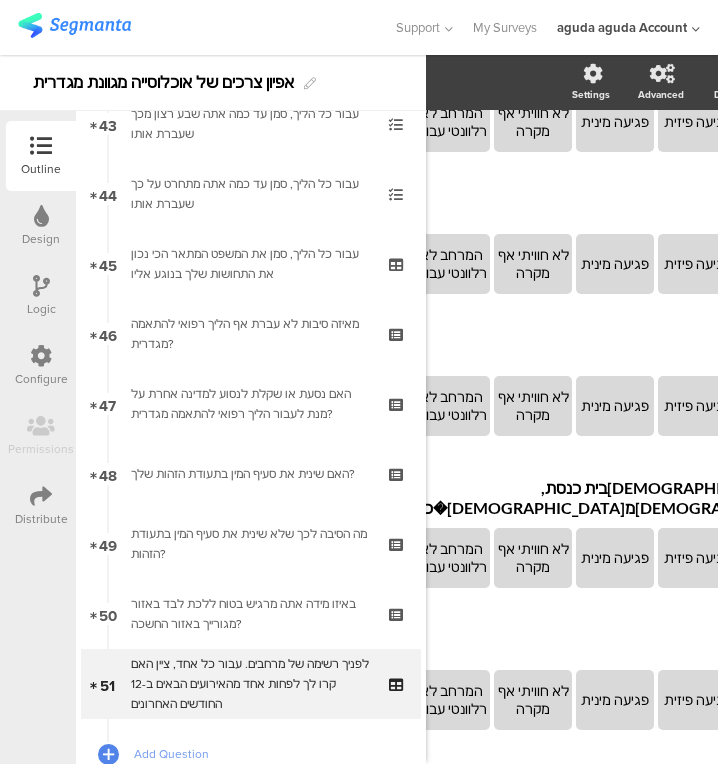 click on "Subject text..." at bounding box center [617, 645] 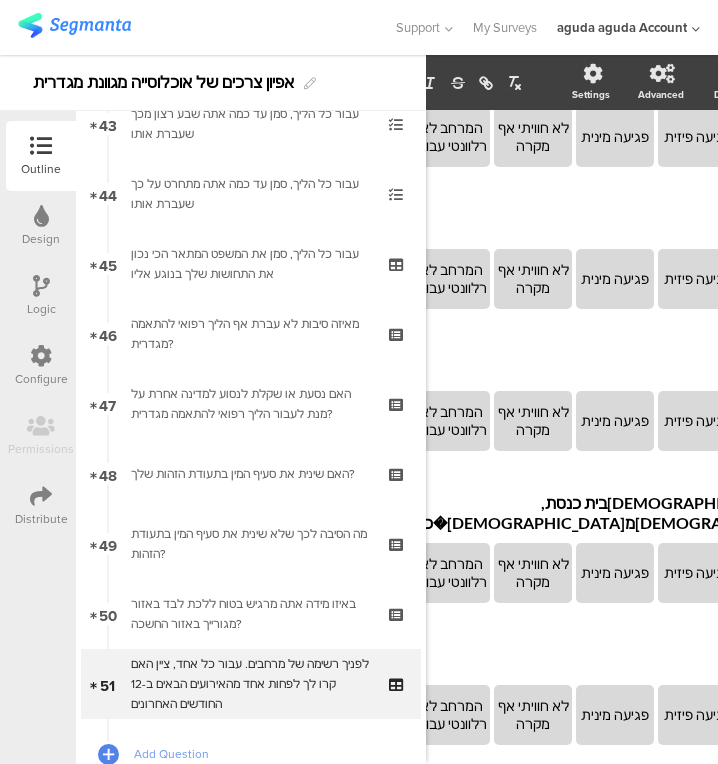 type 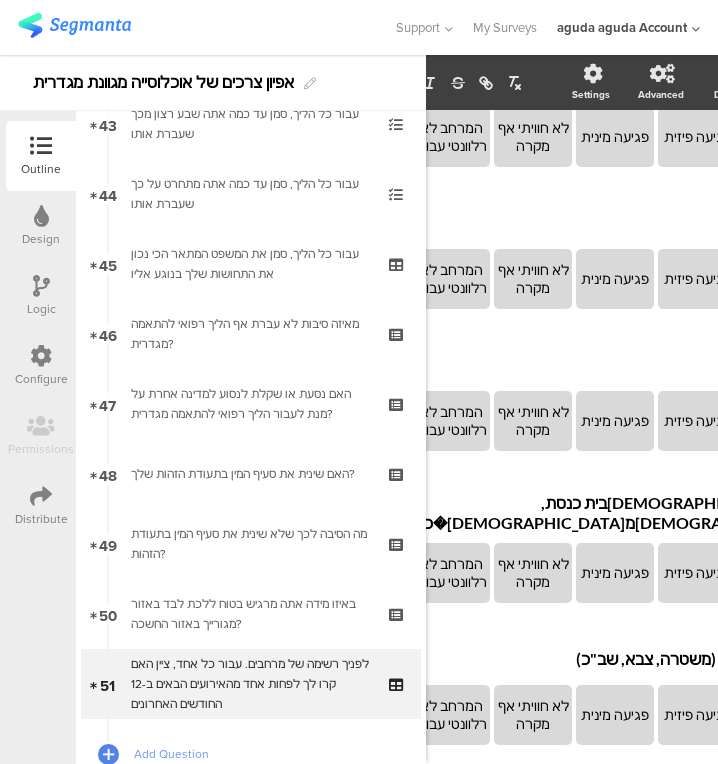 scroll, scrollTop: 1451, scrollLeft: 38, axis: both 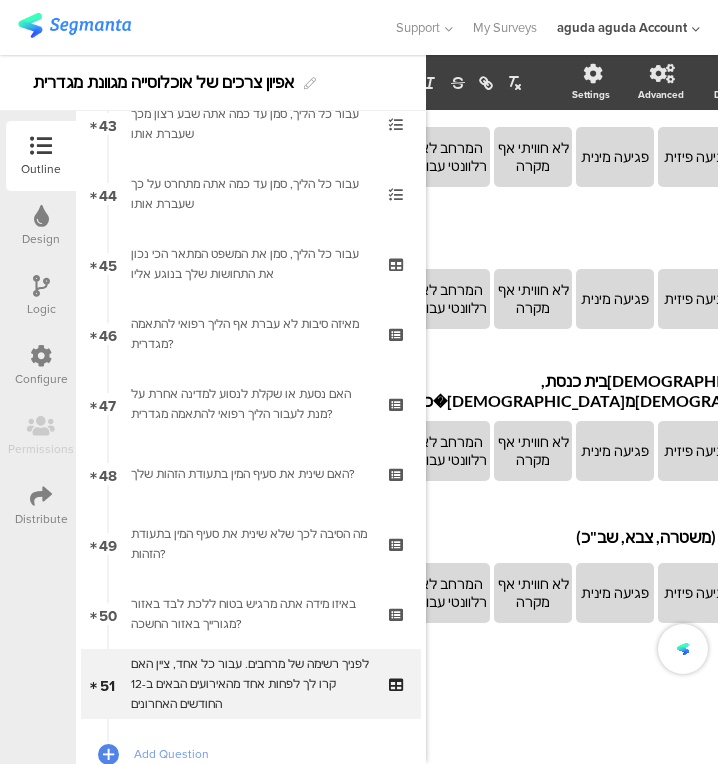 click on "Add subject" 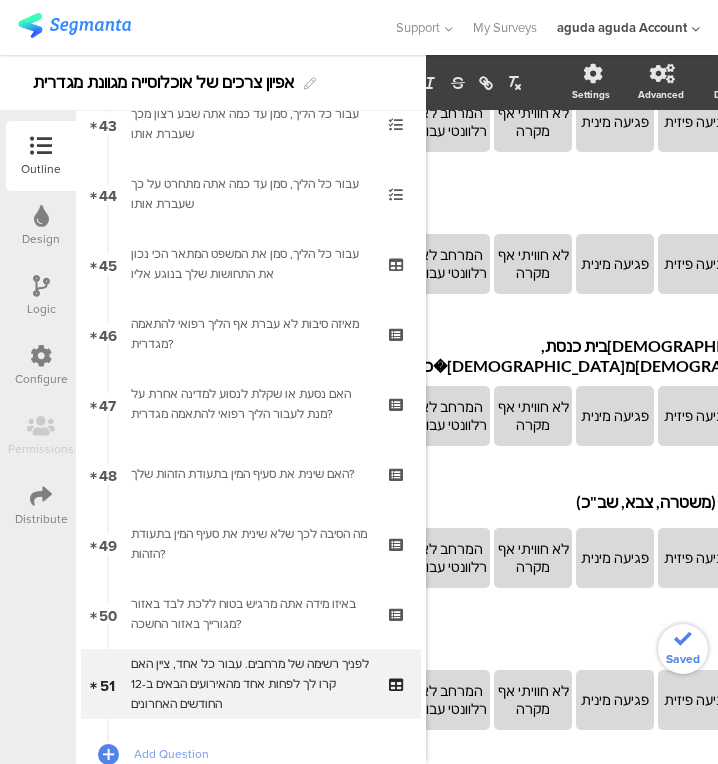click on "משפחה מצומצמת (הורים, אחים.ות וכו')
משפחה מצומצמת (הורים, אחים.ות וכו')
פגיעה מילולית
פגיעה פיזית
פגיעה מינית
לא חוויתי אף מקרה
המרחב לא רלוונטי עבורי
משפחה מורחבת (דודים.ות, סבים.ות וכו')
משפחה מורחבת (דודים.ות, סבים.ות וכו')
פגיעה מילולית" 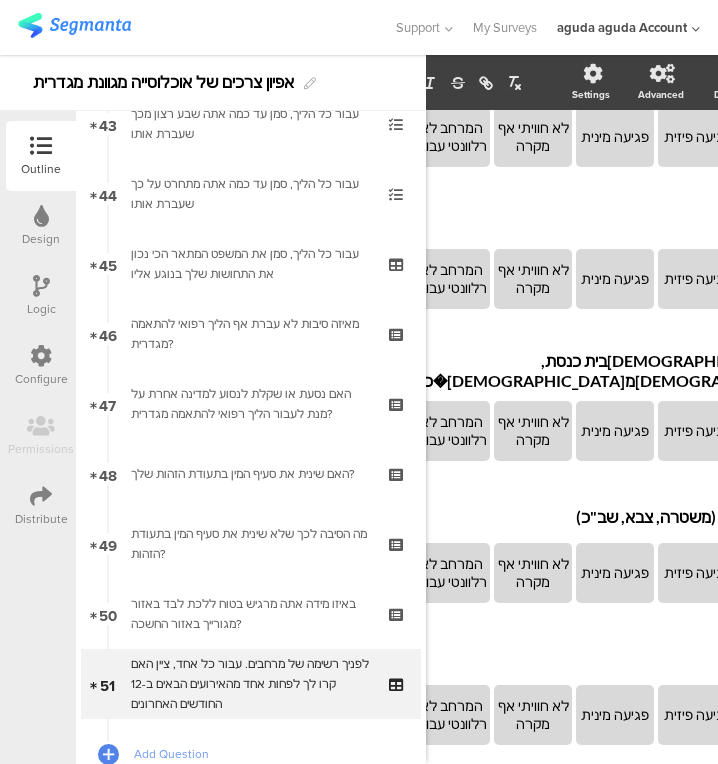 click at bounding box center [617, 658] 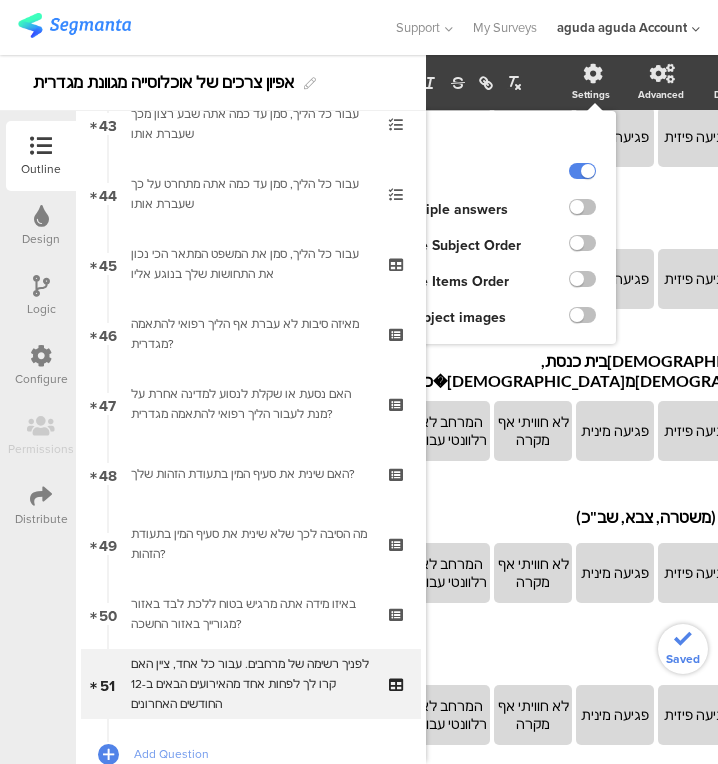 scroll, scrollTop: 1436, scrollLeft: 0, axis: vertical 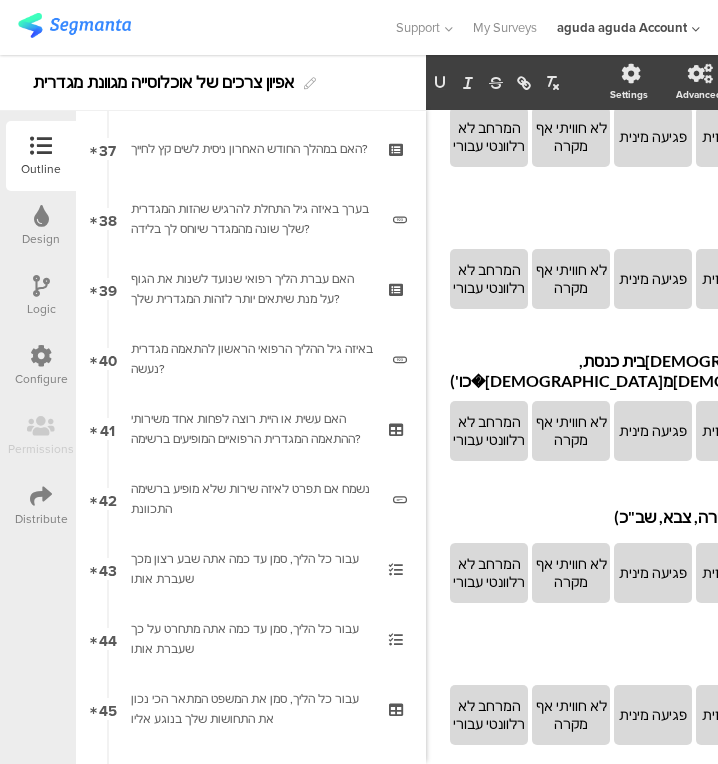 click at bounding box center [398, 482] 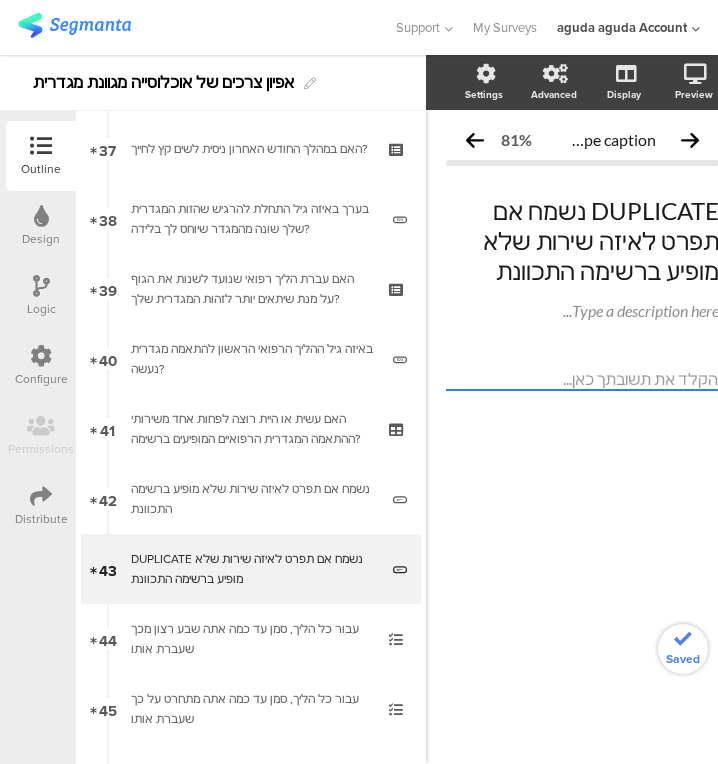 scroll, scrollTop: 0, scrollLeft: 3, axis: horizontal 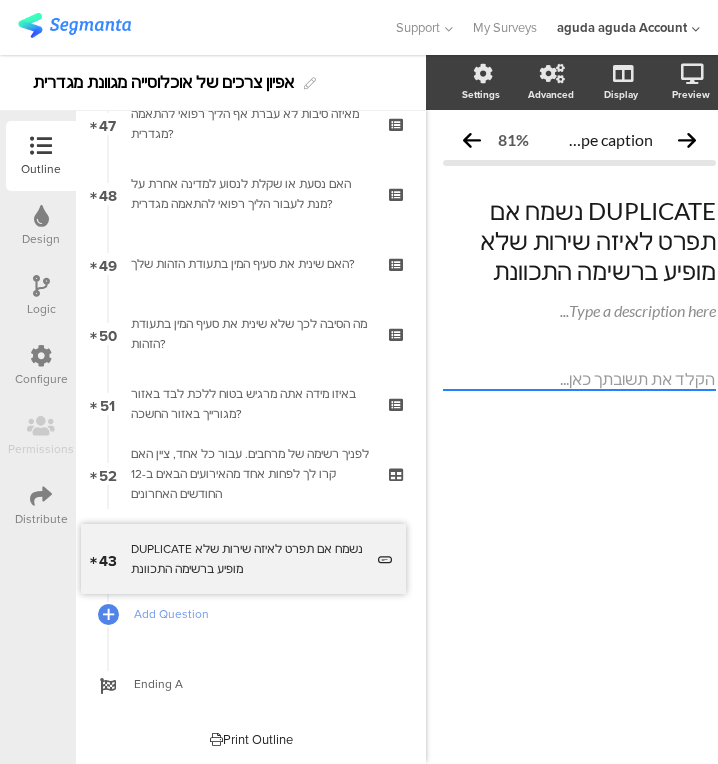 drag, startPoint x: 180, startPoint y: 577, endPoint x: 234, endPoint y: 565, distance: 55.31727 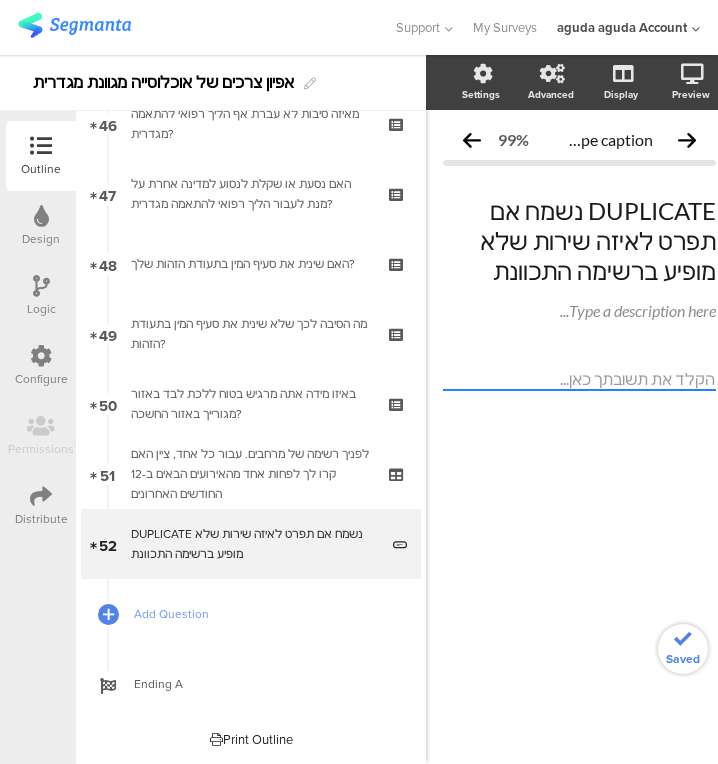 click on "לפניך רשימה של מרחבים. עבור כל אחד, ציין האם קרו לך לפחות אחד מהאירועים הבאים ב-12 החודשים האחרונים" at bounding box center (250, 474) 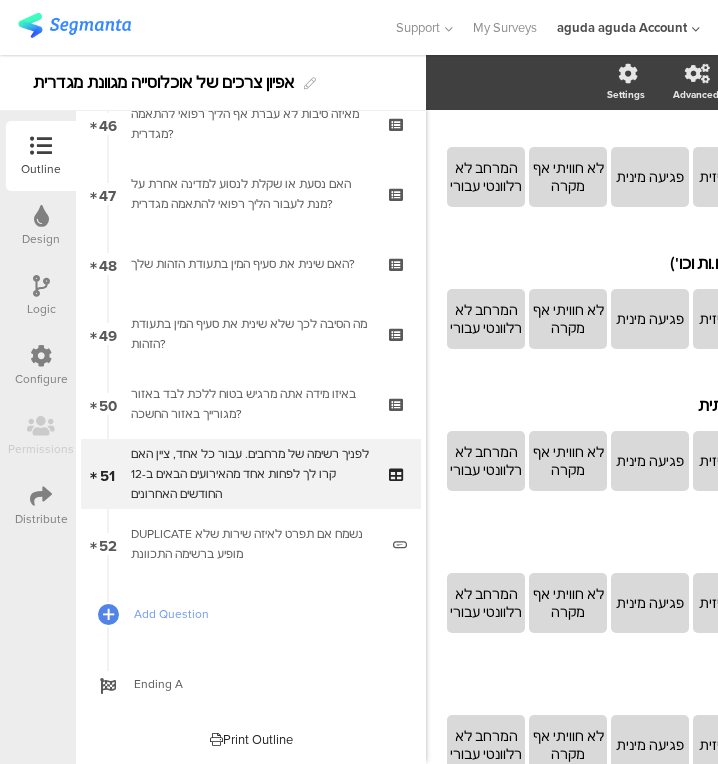 scroll, scrollTop: 1593, scrollLeft: 3, axis: both 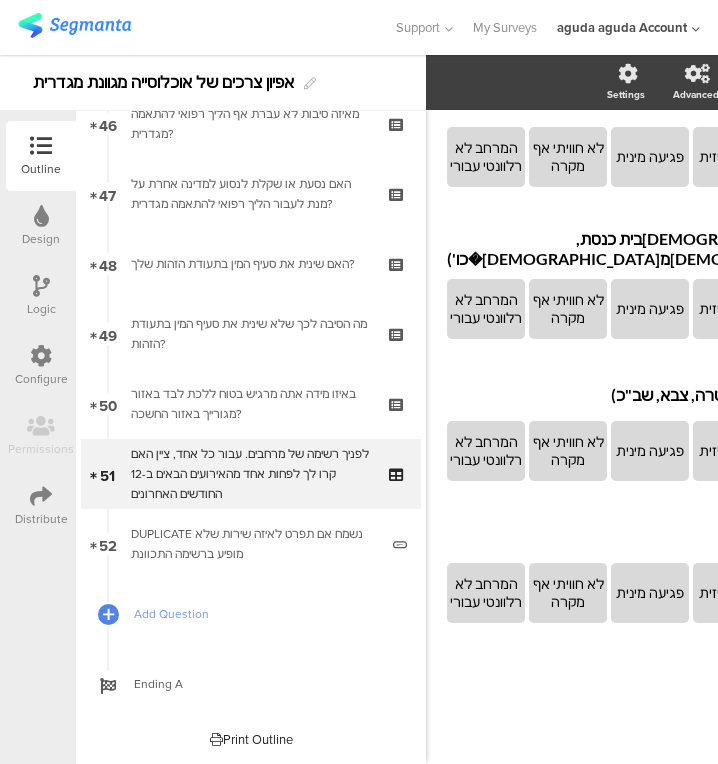 click on "DUPLICATE נשמח אם תפרט לאיזה שירות שלא מופיע ברשימה התכוונת" at bounding box center (254, 544) 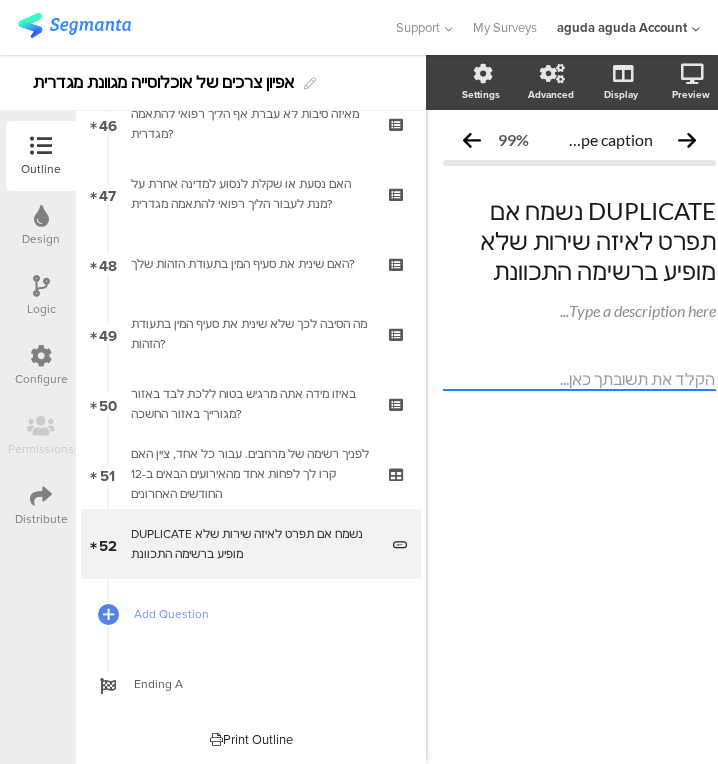 click on "DUPLICATE נשמח אם תפרט לאיזה שירות שלא מופיע ברשימה התכוונת
DUPLICATE נשמח אם תפרט לאיזה שירות שלא מופיע ברשימה התכוונת" 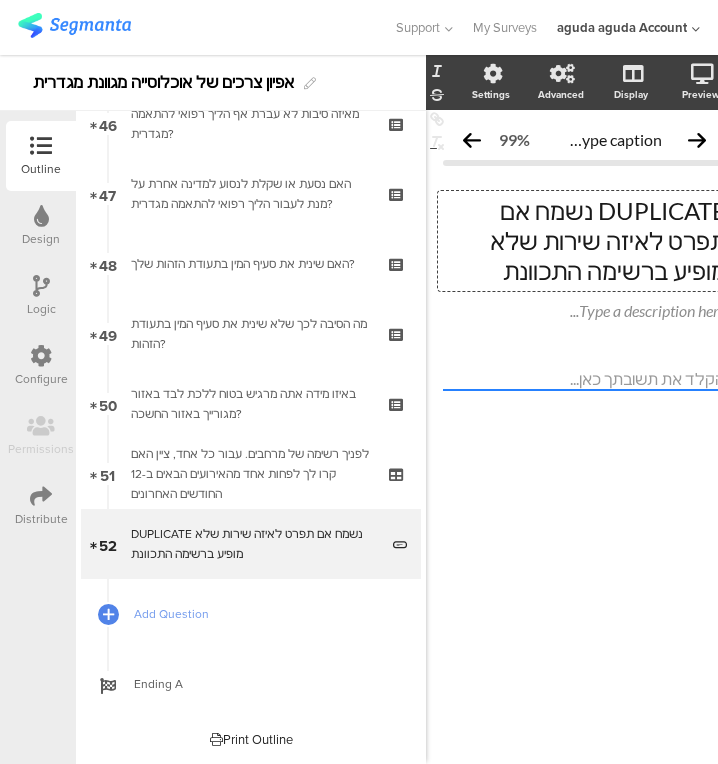 scroll, scrollTop: 0, scrollLeft: 31, axis: horizontal 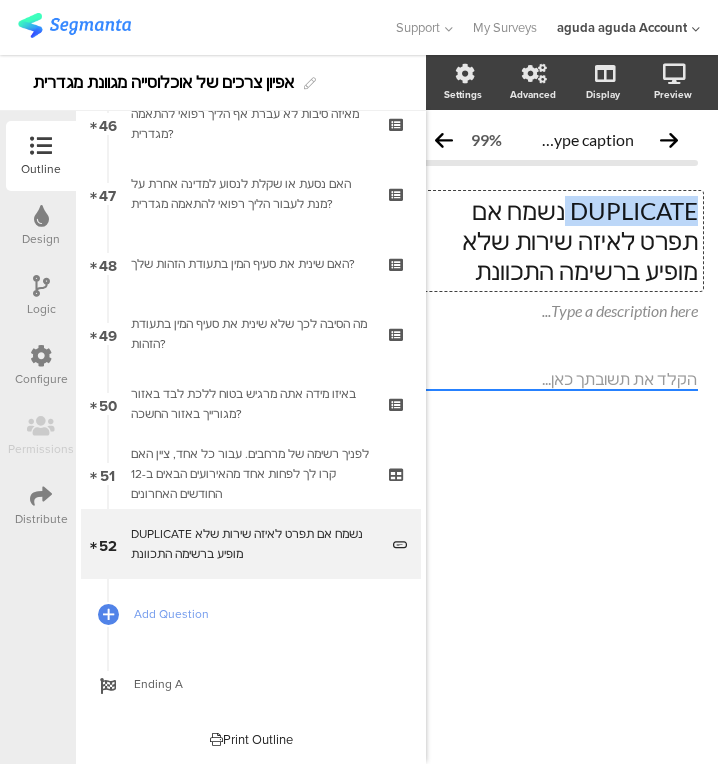 click on "DUPLICATE נשמח אם תפרט לאיזה שירות שלא מופיע ברשימה התכוונת" 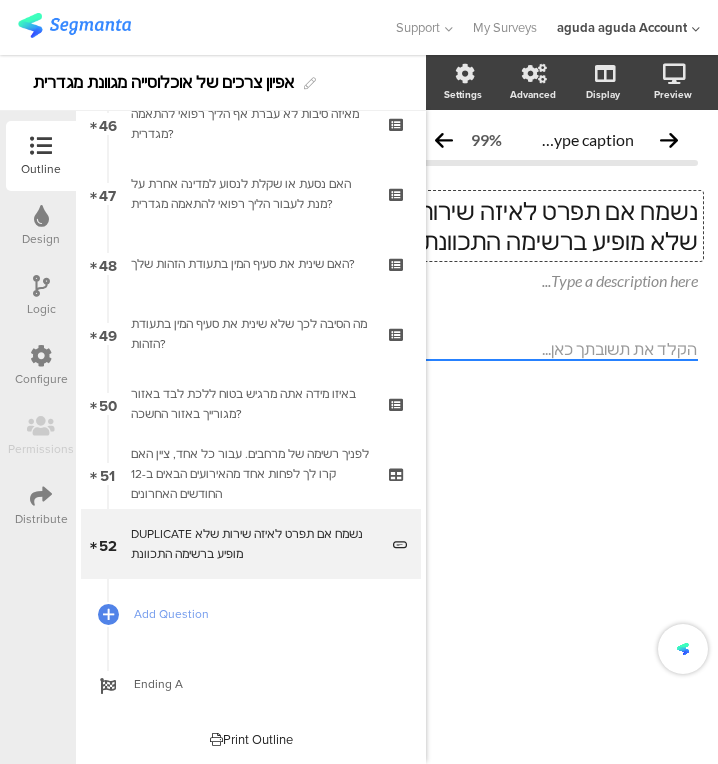 click on "נשמח אם תפרט לאיזה שירות שלא מופיע ברשימה התכוונת" 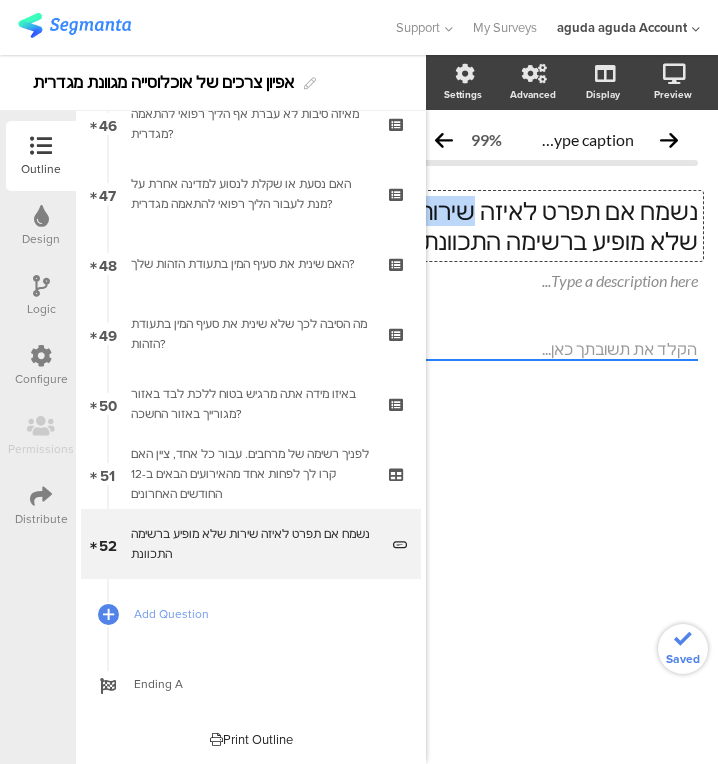 click on "נשמח אם תפרט לאיזה שירות שלא מופיע ברשימה התכוונת" 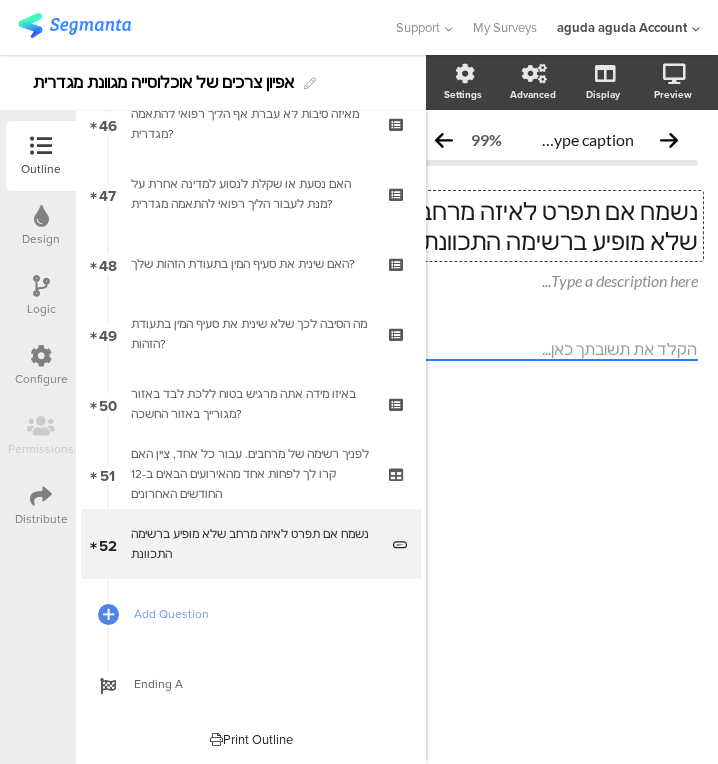 click 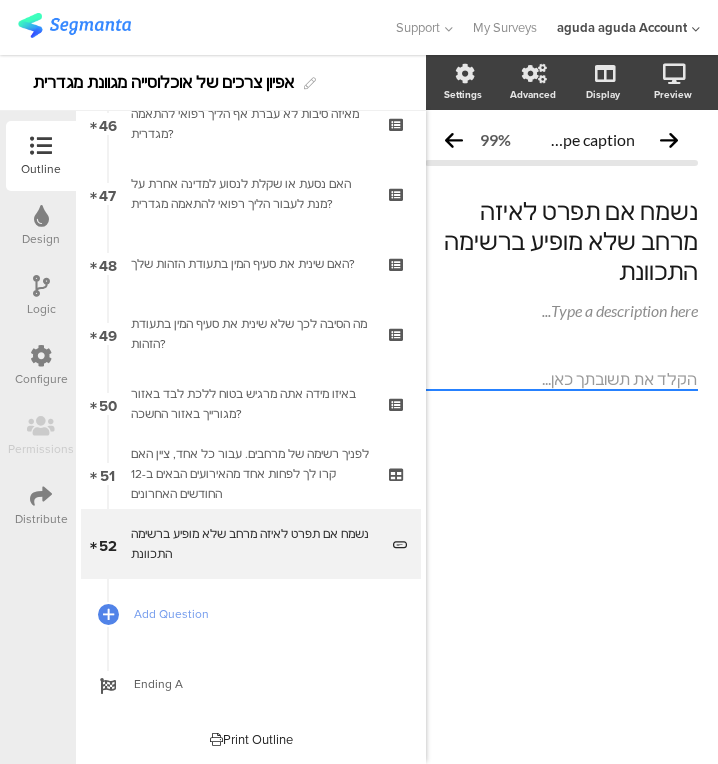 scroll, scrollTop: 0, scrollLeft: 23, axis: horizontal 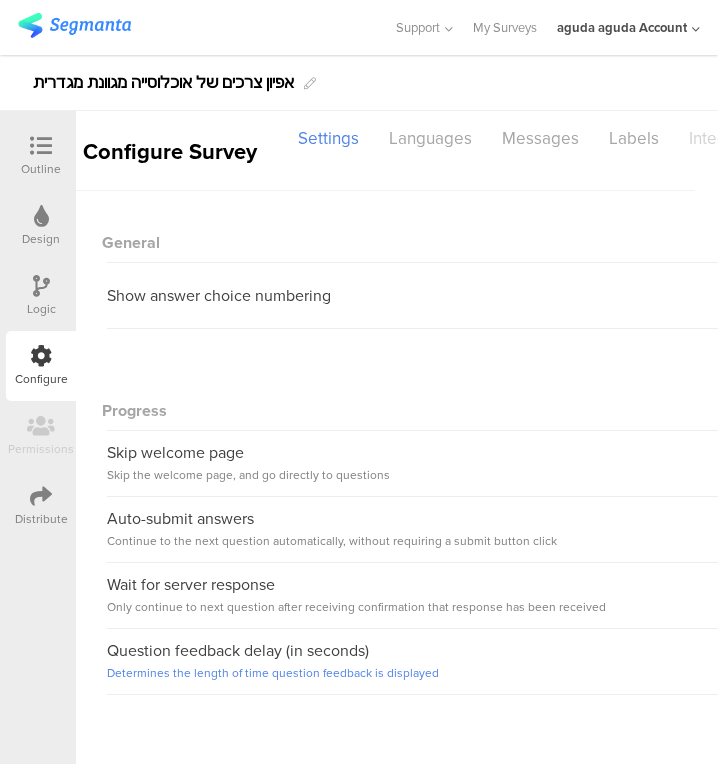 click at bounding box center [41, 286] 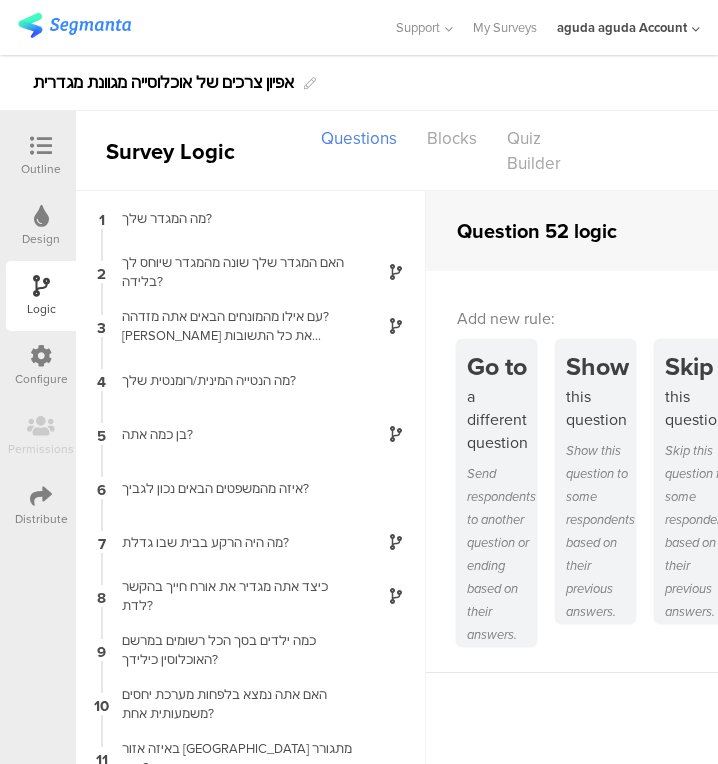scroll, scrollTop: 29, scrollLeft: 0, axis: vertical 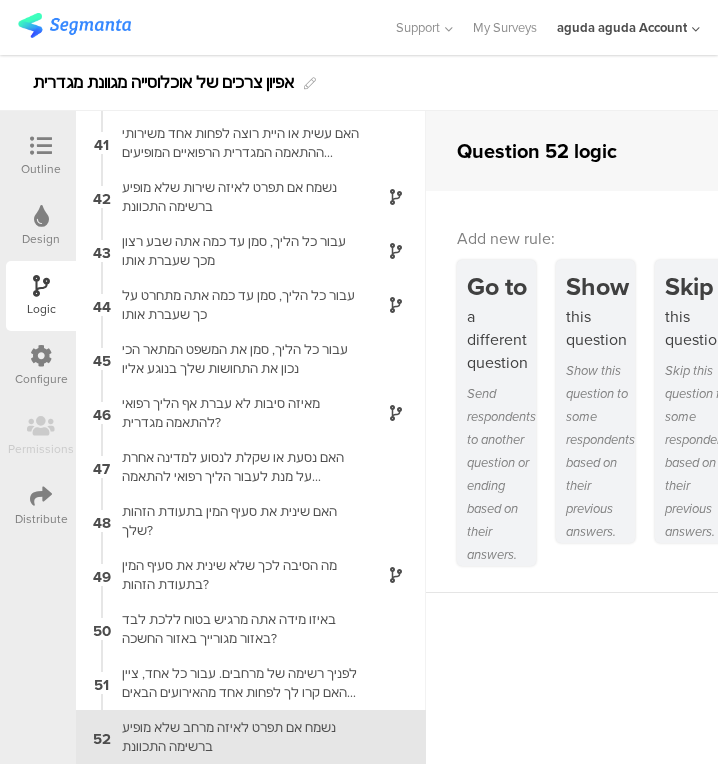 click on "Show this question to some respondents based on their previous answers." at bounding box center [600, 451] 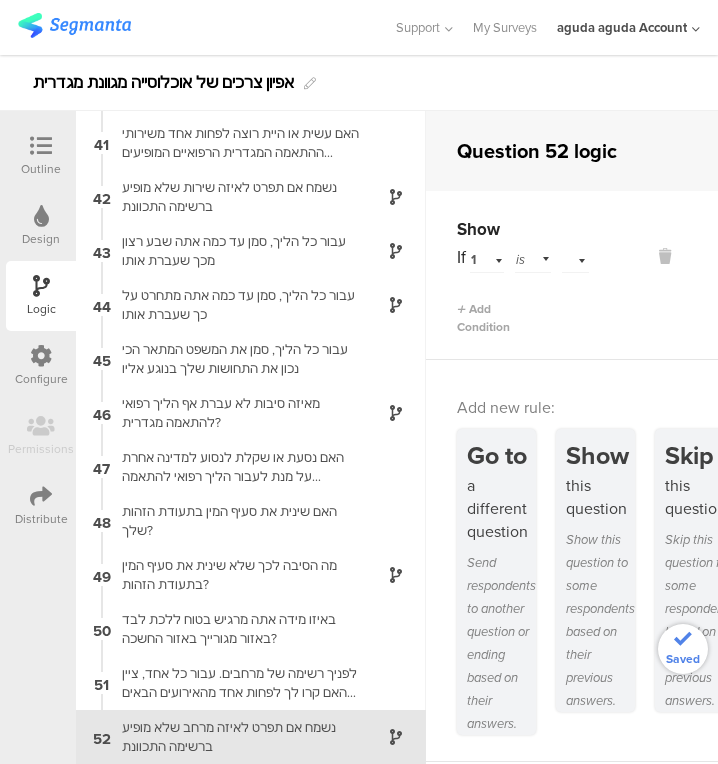 click on "Select answer..." at bounding box center (575, 257) 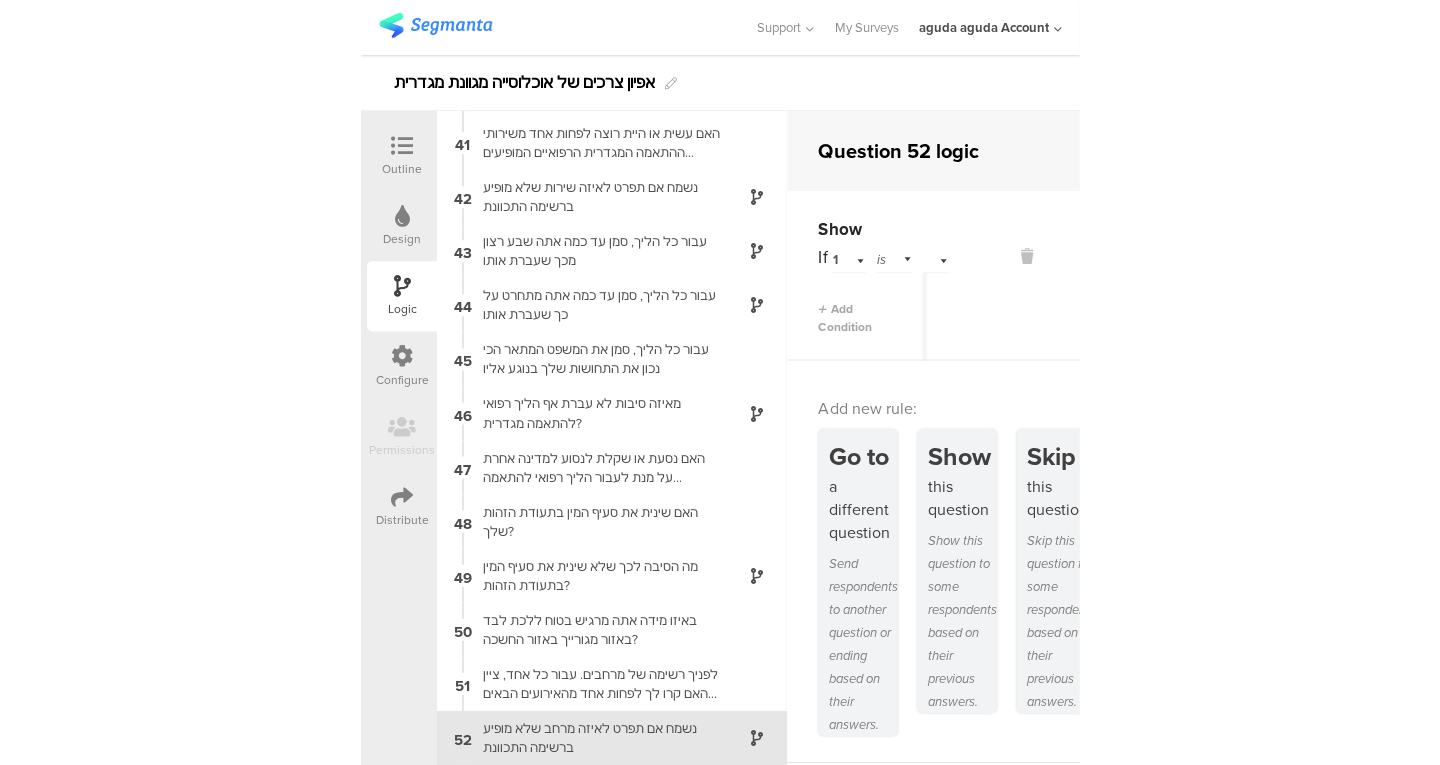 scroll, scrollTop: 2154, scrollLeft: 0, axis: vertical 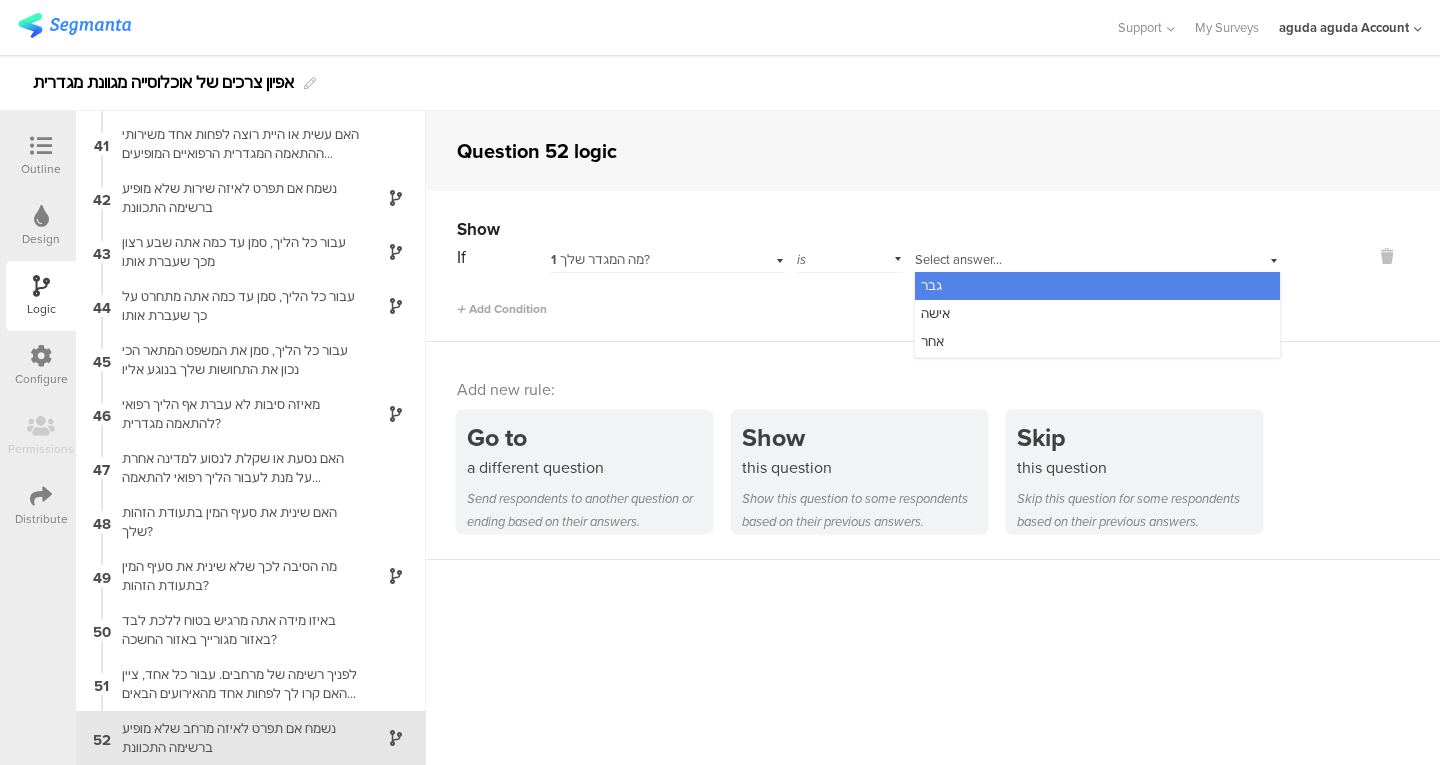 click on "1  מה המגדר שלך?" at bounding box center (600, 259) 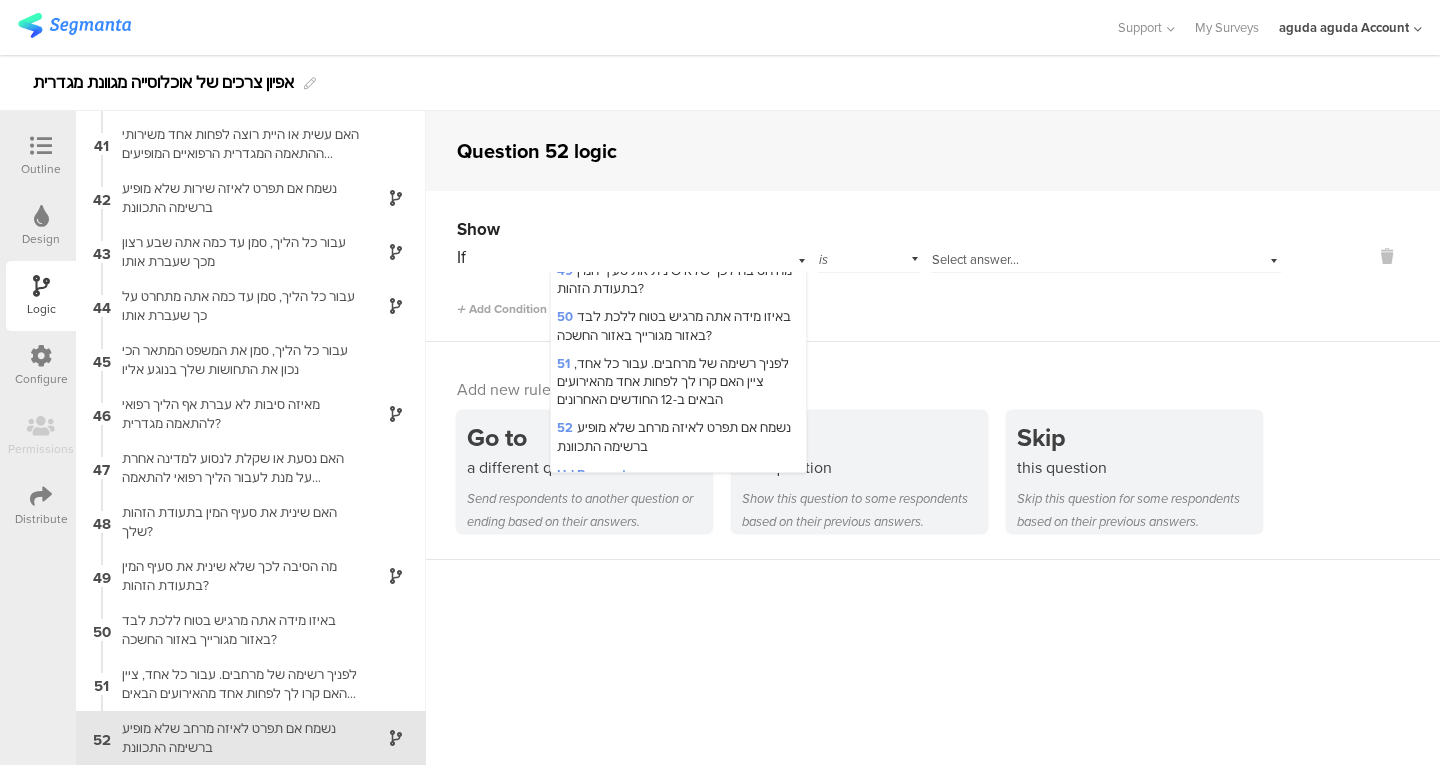 scroll, scrollTop: 2718, scrollLeft: 0, axis: vertical 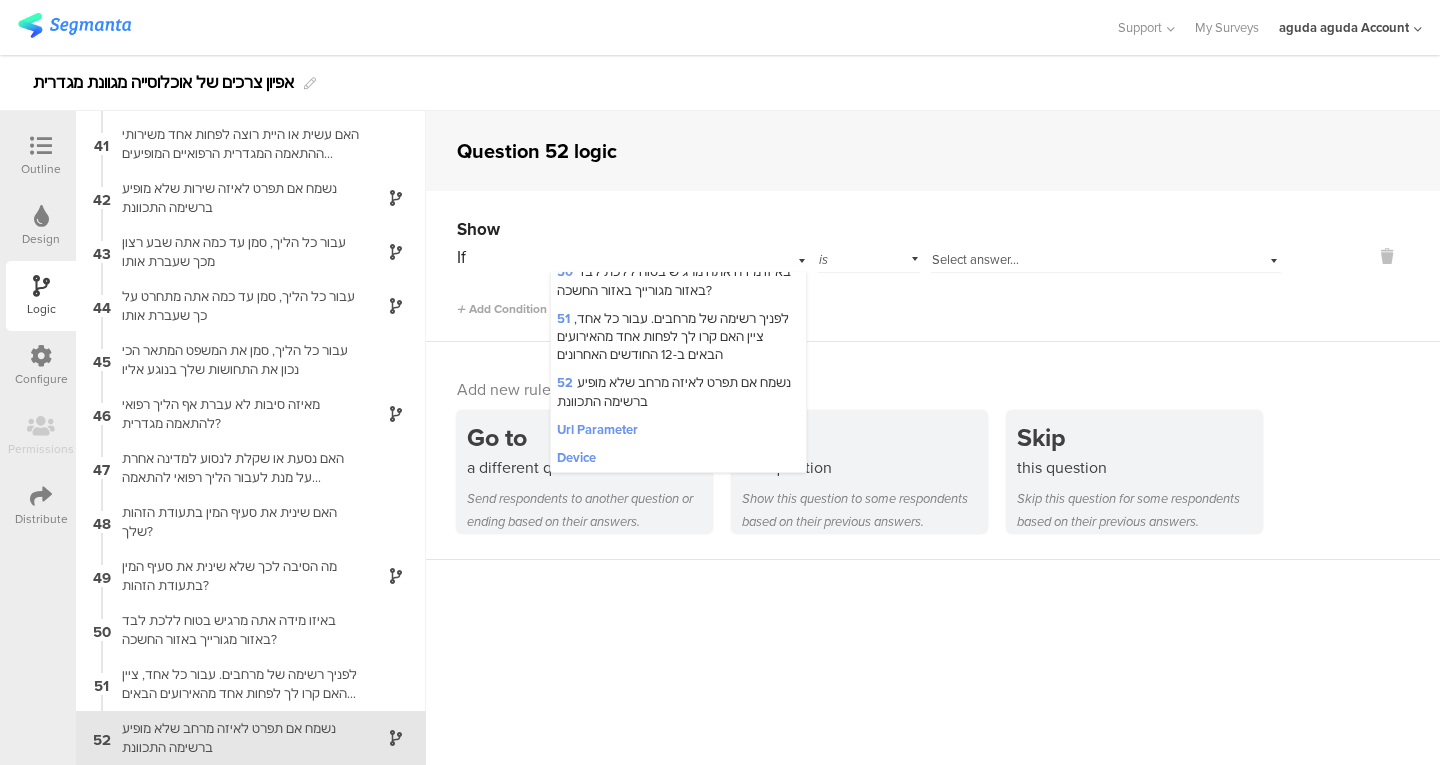click on "51  לפניך רשימה של מרחבים. עבור כל אחד, ציין האם קרו לך לפחות אחד מהאירועים הבאים ב-12 החודשים האחרונים" at bounding box center [673, 336] 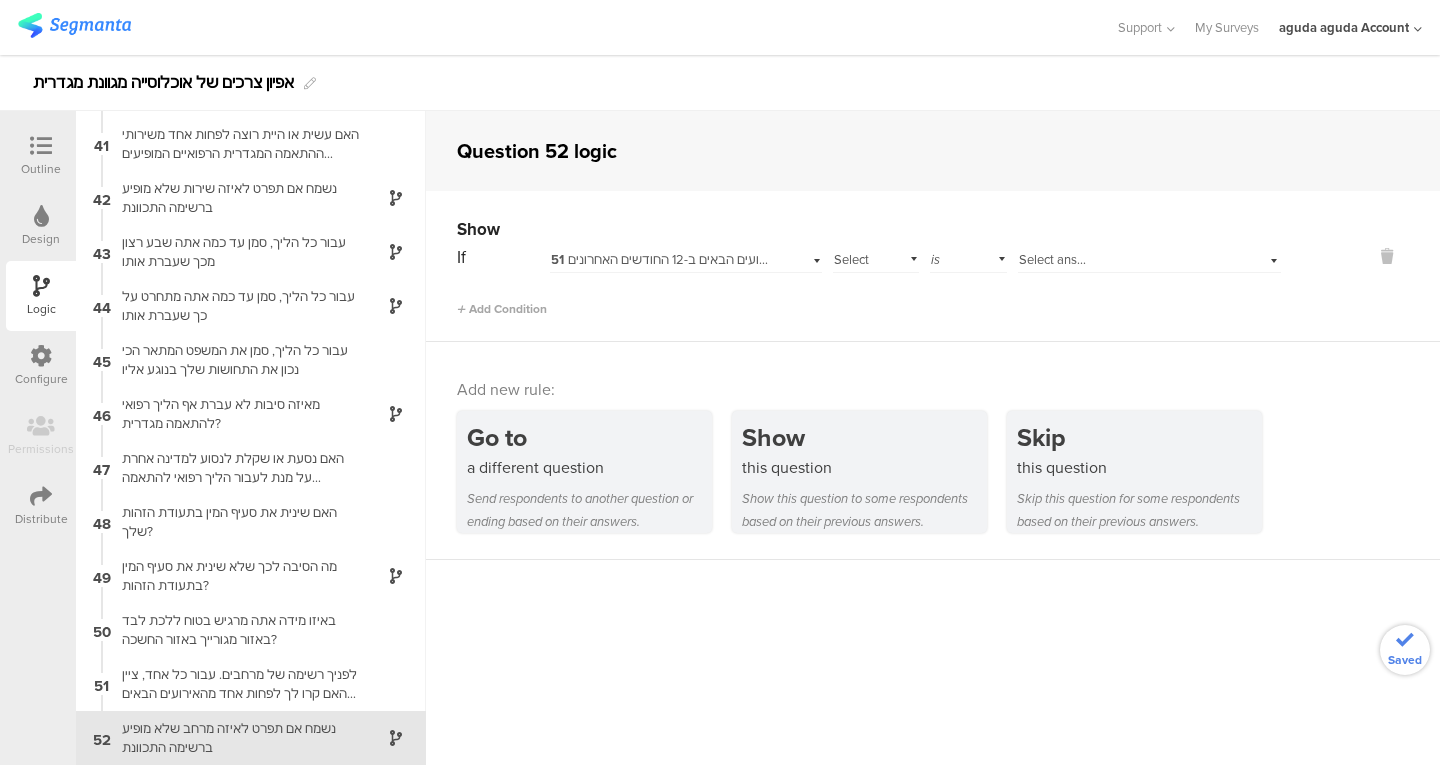 click on "is" at bounding box center (935, 259) 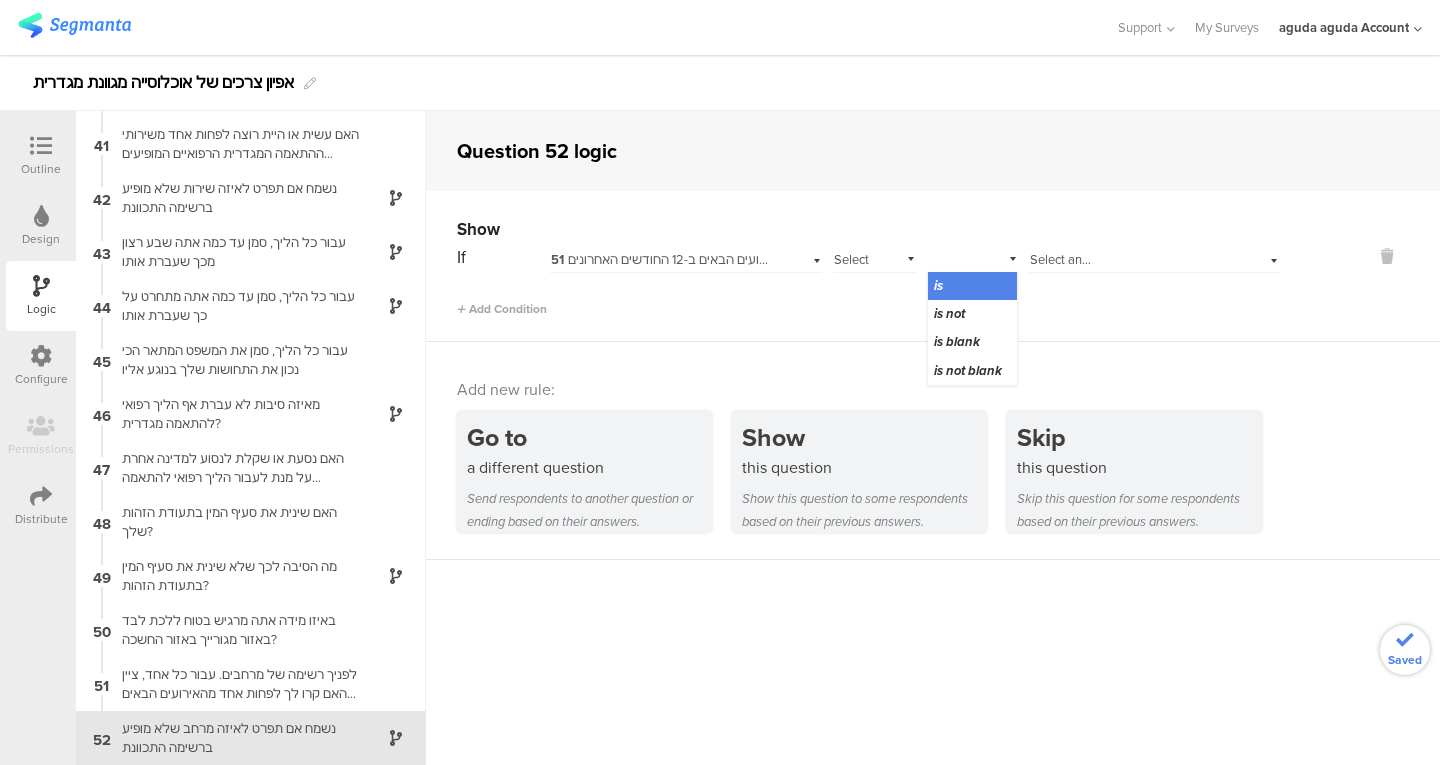 click on "Select subject..." at bounding box center (861, 269) 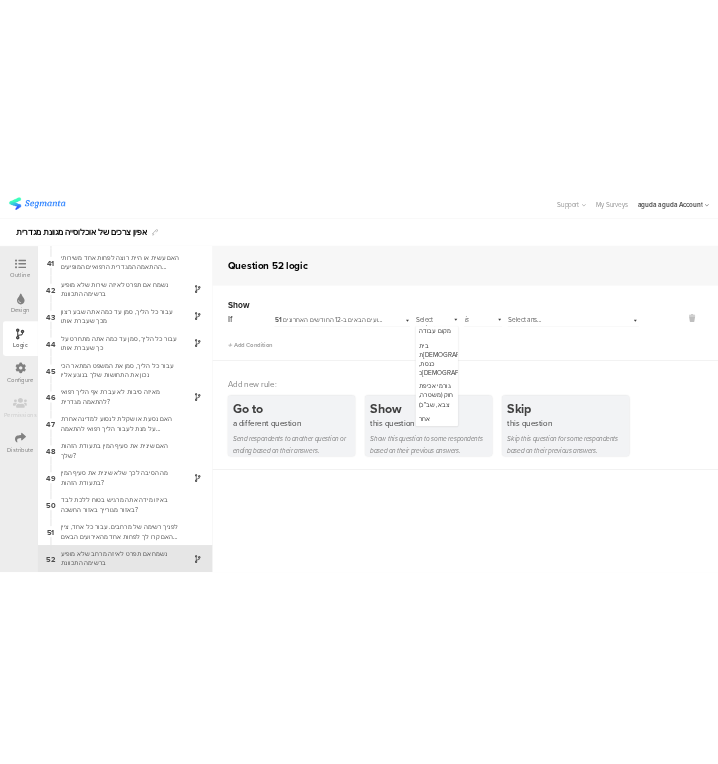 scroll, scrollTop: 621, scrollLeft: 0, axis: vertical 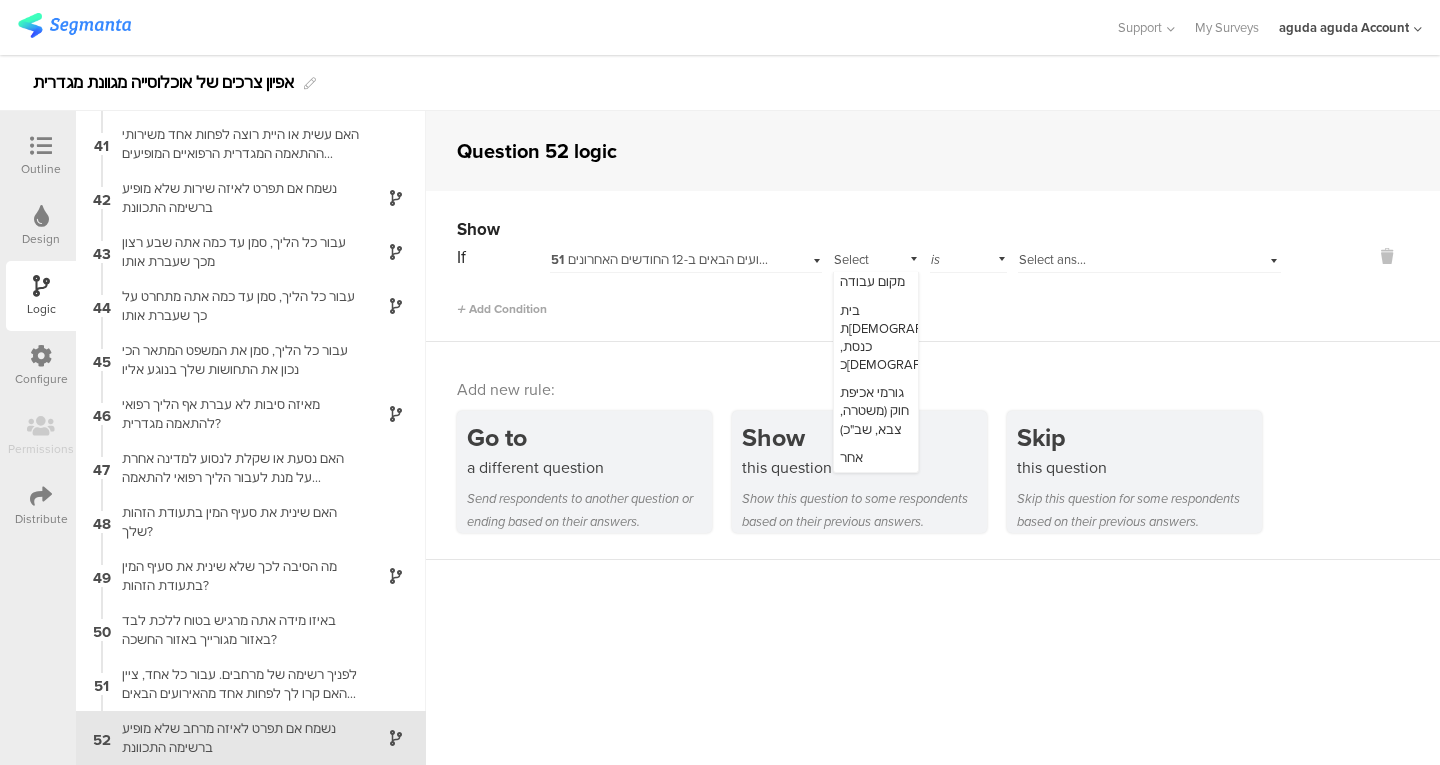click on "אחר" at bounding box center (876, 458) 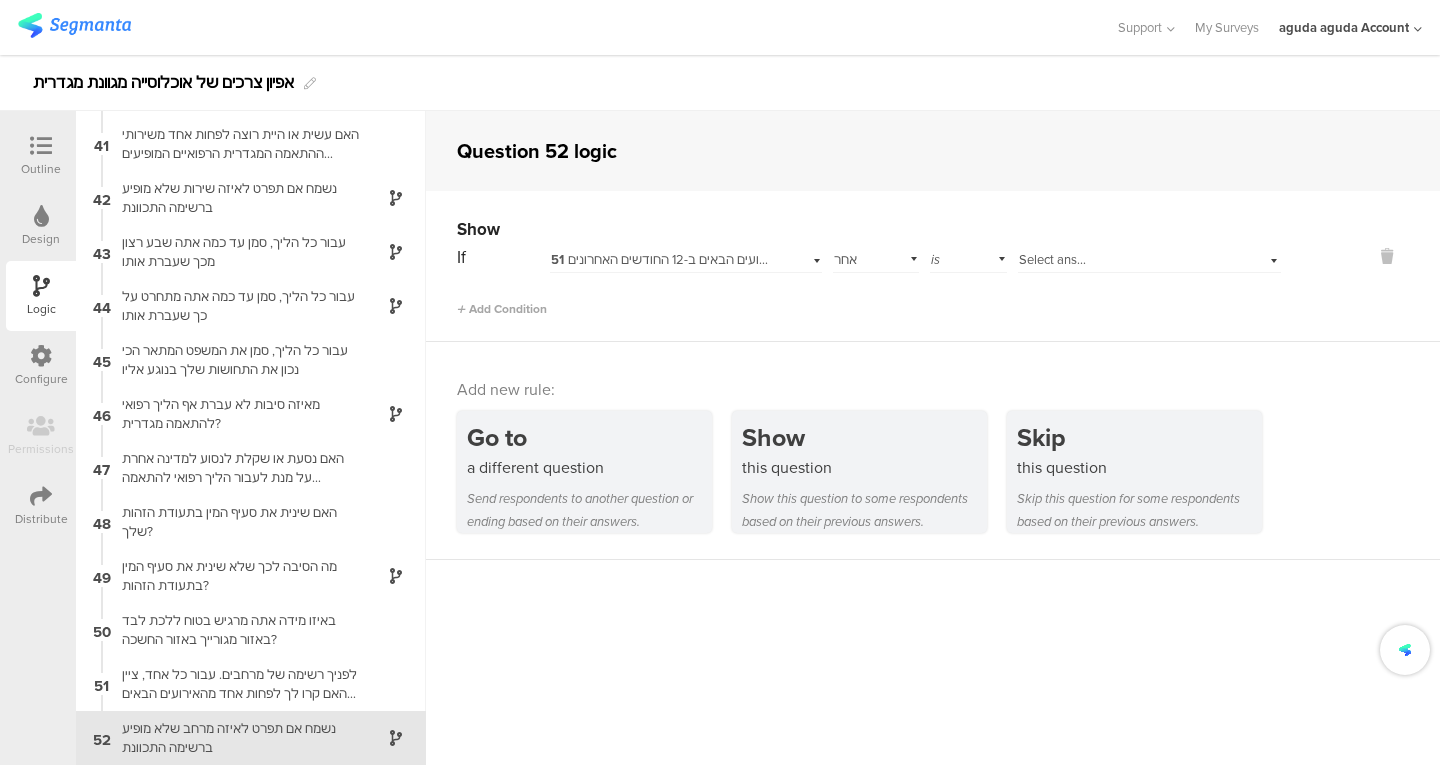 click on "Select answer..." at bounding box center (1062, 259) 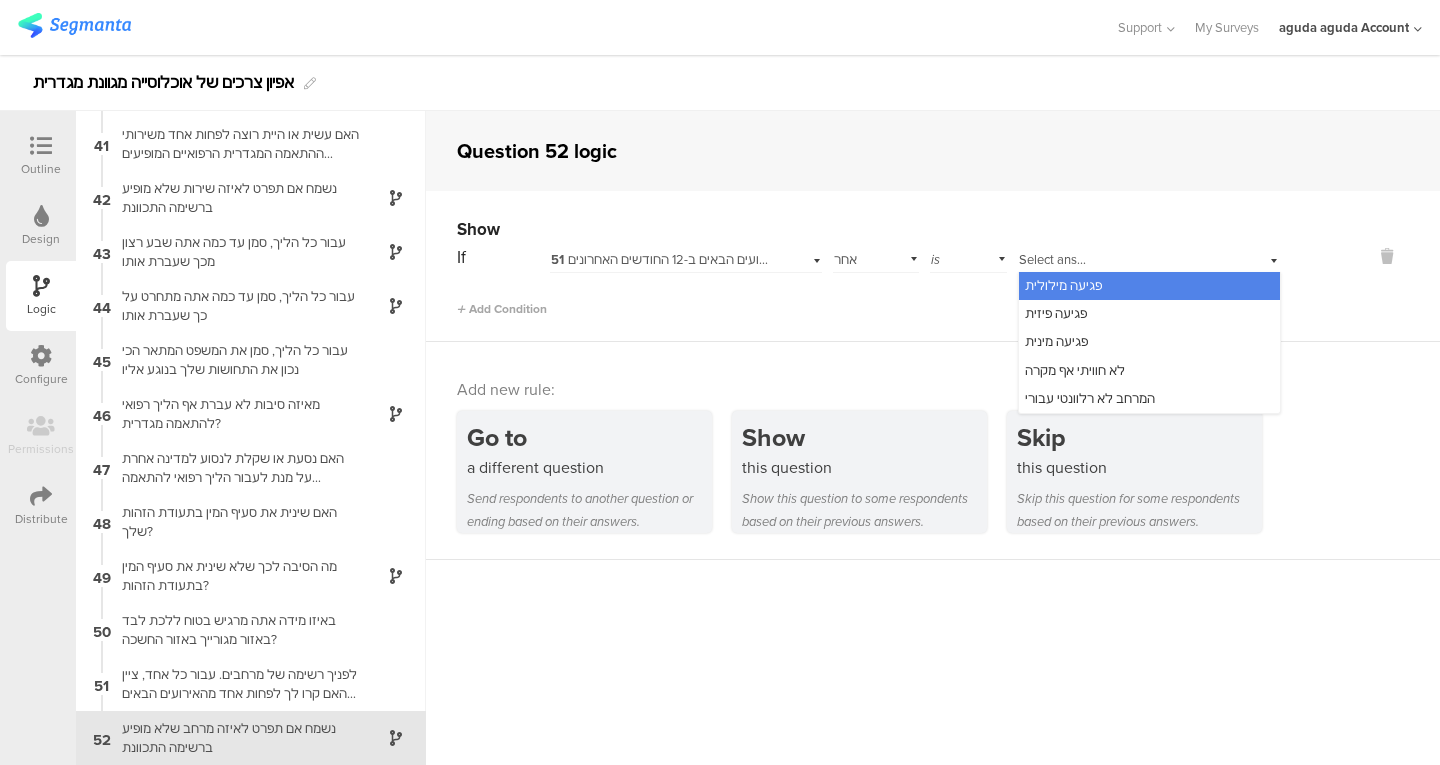 click on "is" at bounding box center (968, 257) 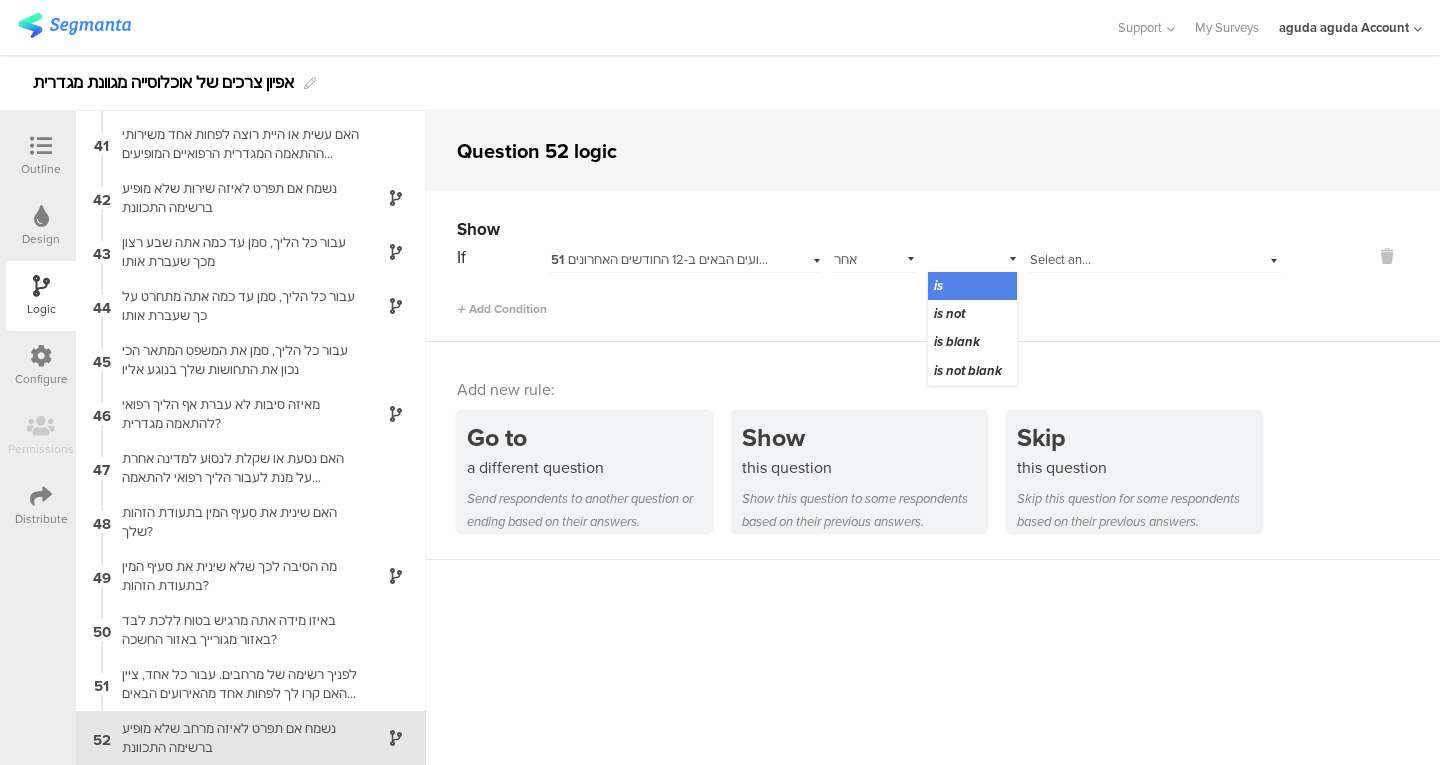 click on "is not" at bounding box center [972, 314] 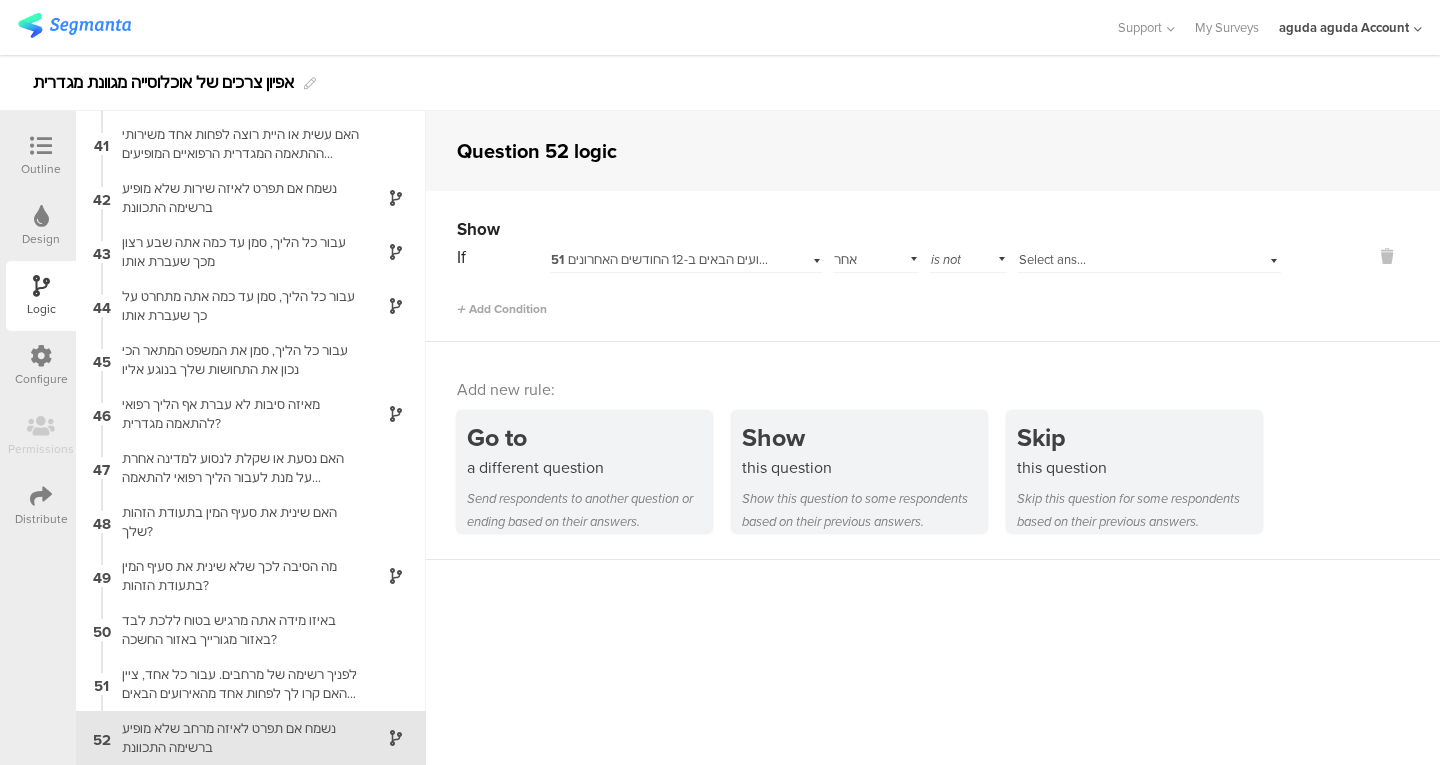 click on "Select answer..." at bounding box center (1062, 259) 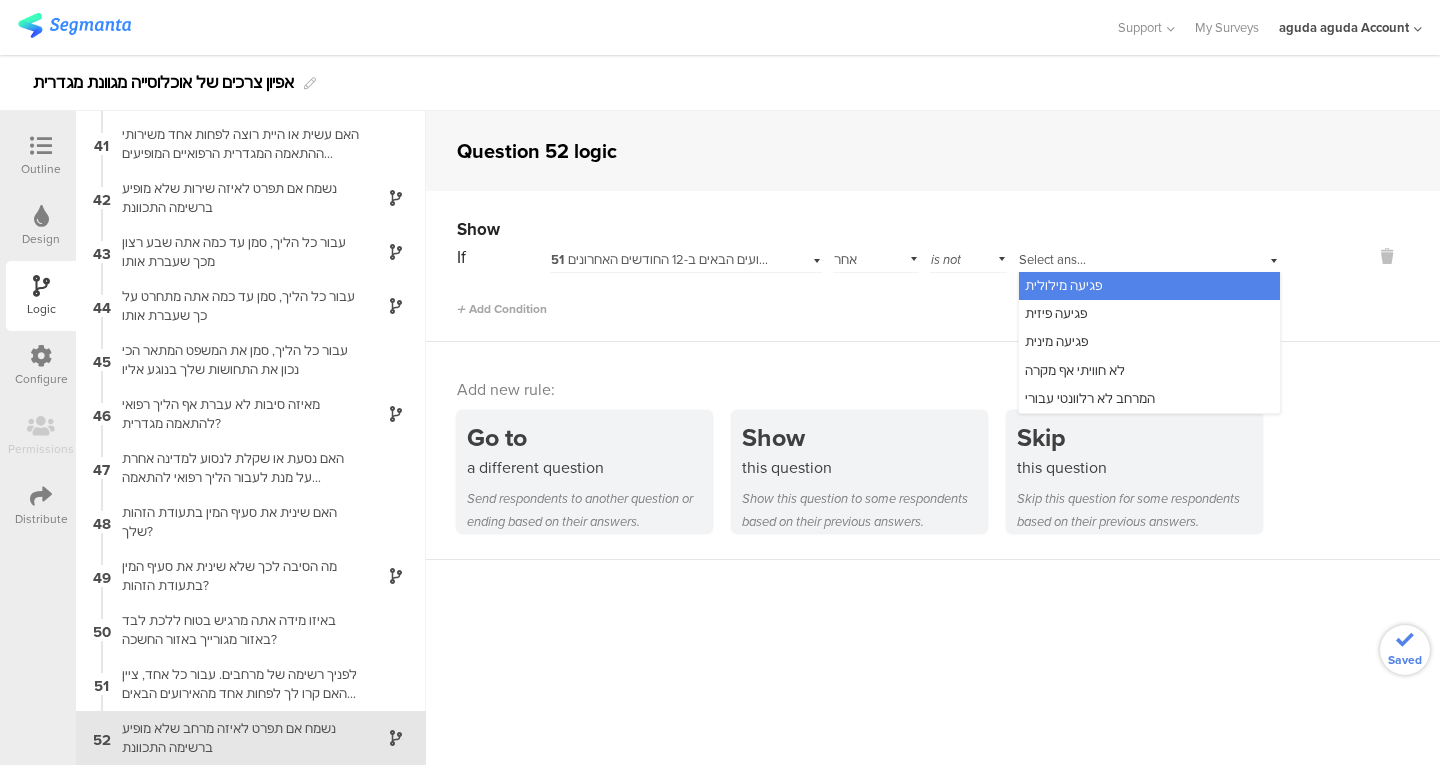 click on "המרחב לא רלוונטי עבורי" at bounding box center [1090, 398] 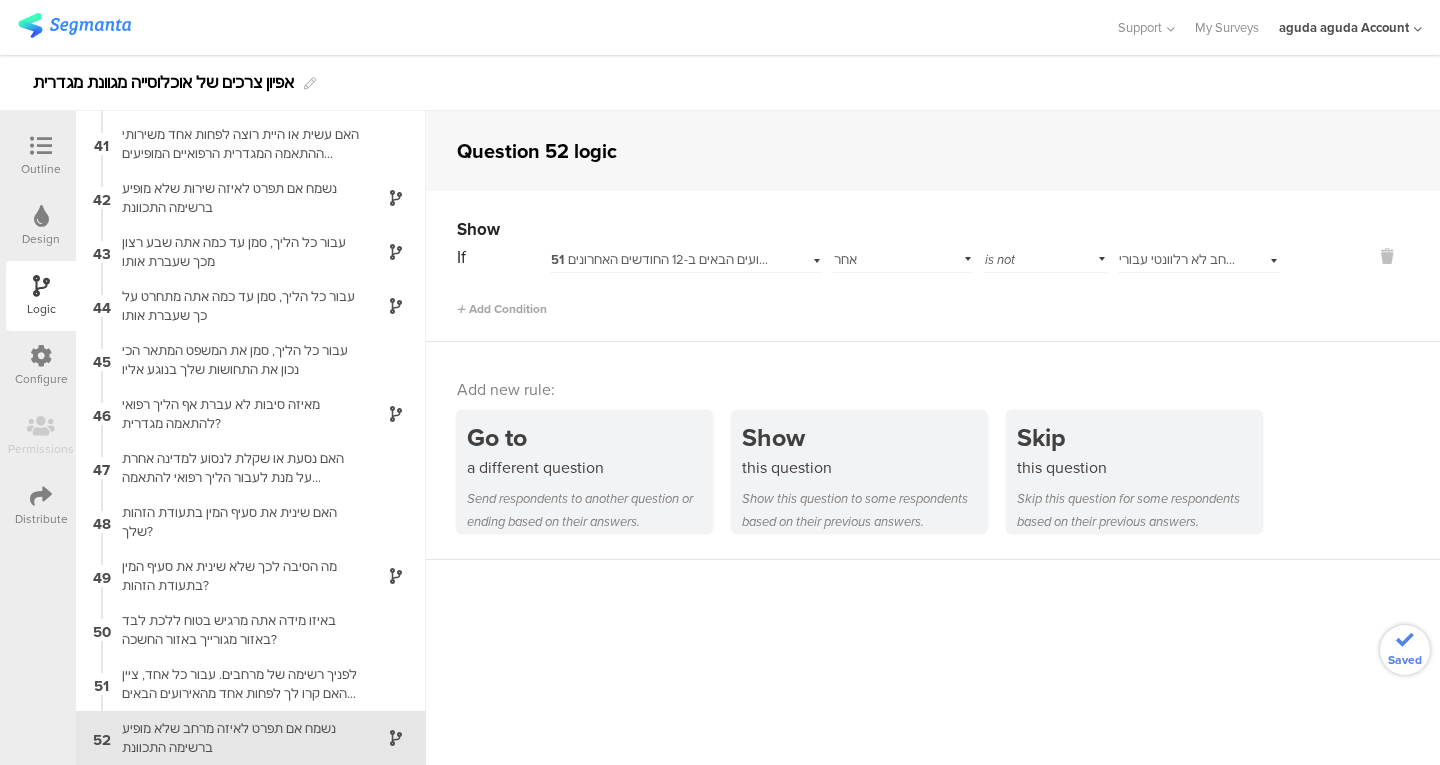 click on "המרחב לא רלוונטי עבורי" at bounding box center (1184, 259) 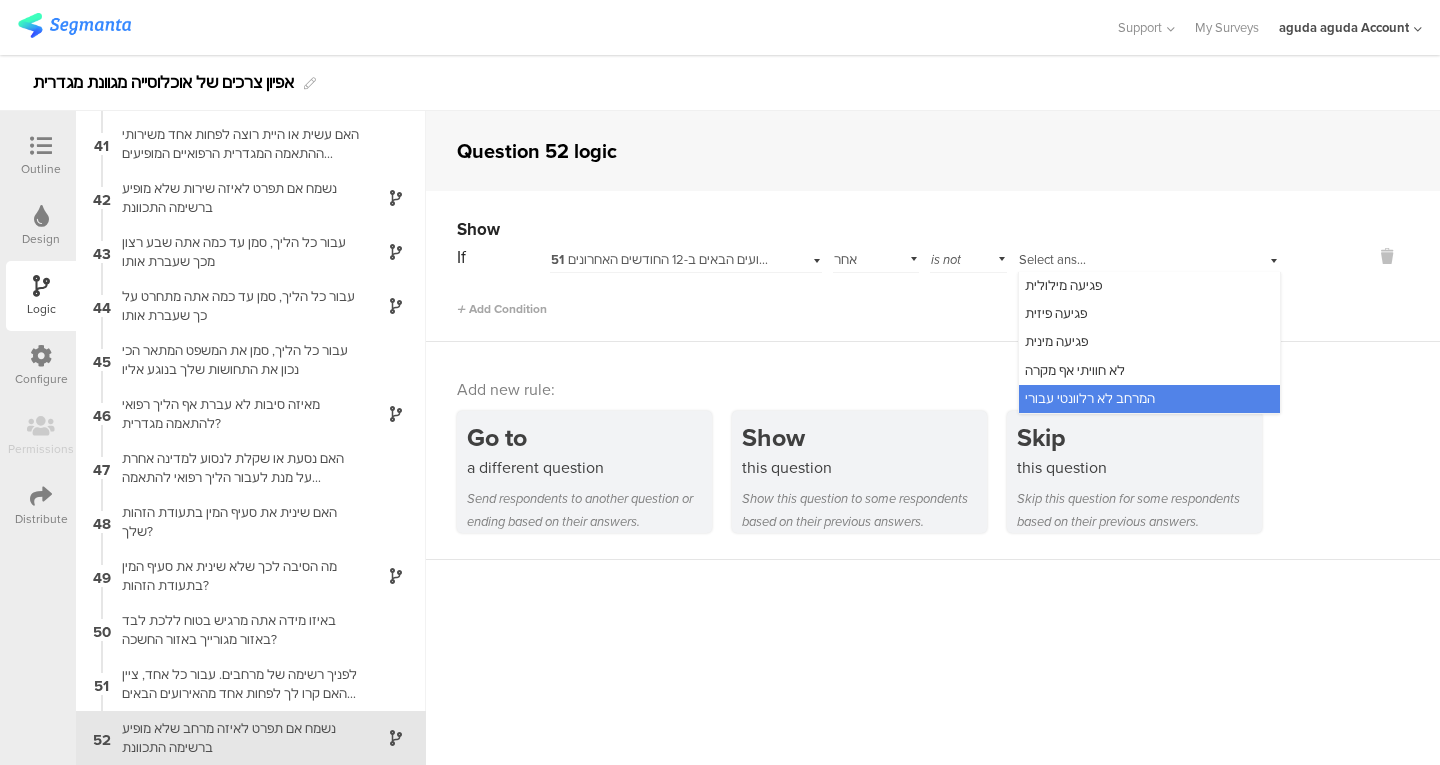 click on "Add Condition" at bounding box center (869, 300) 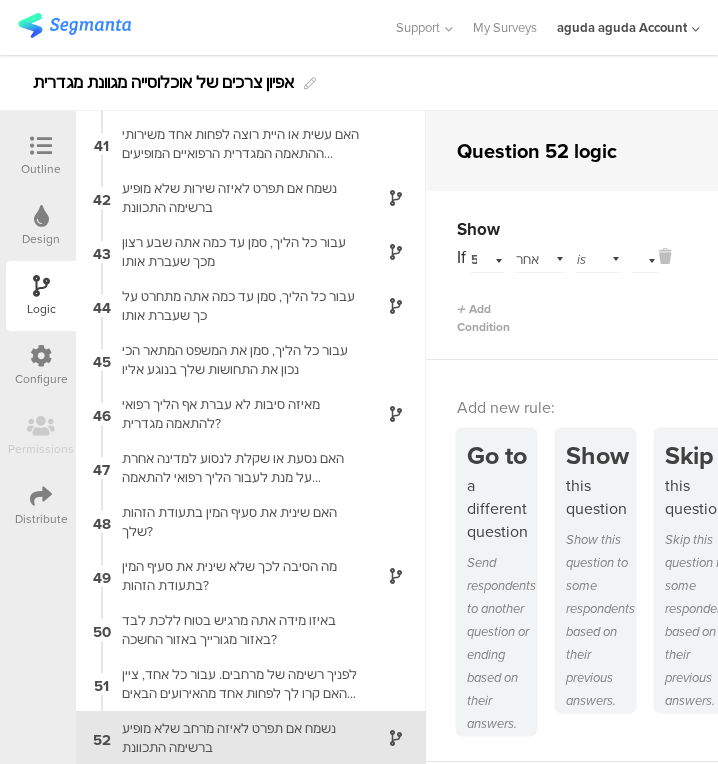 scroll, scrollTop: 2155, scrollLeft: 0, axis: vertical 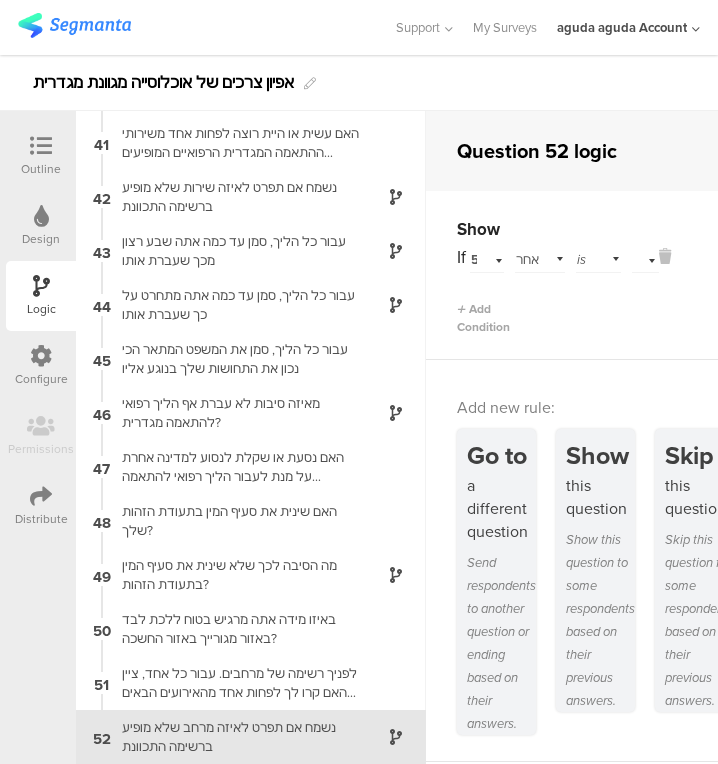 click on "Outline" at bounding box center [41, 156] 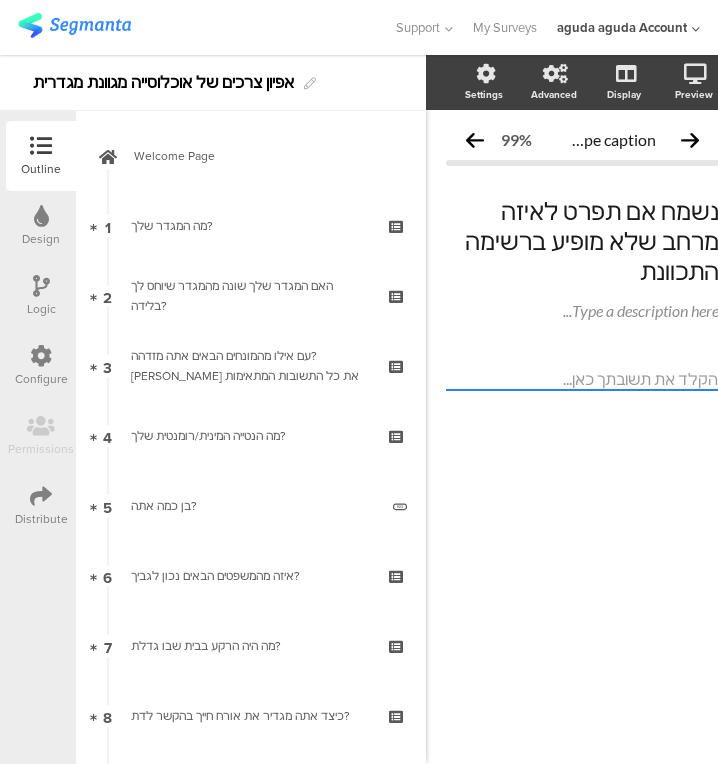 scroll, scrollTop: 0, scrollLeft: 3, axis: horizontal 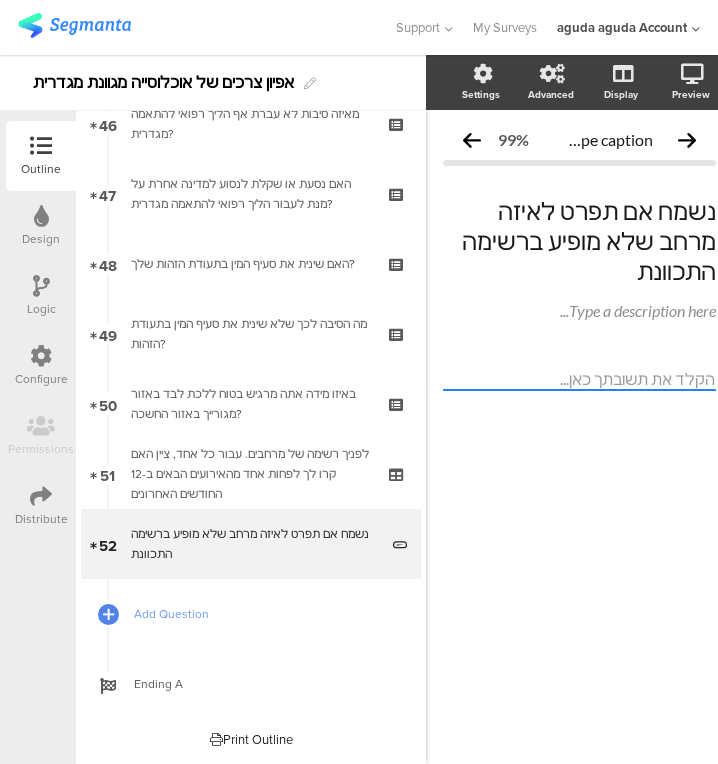 click on "Add Question" at bounding box center (262, 614) 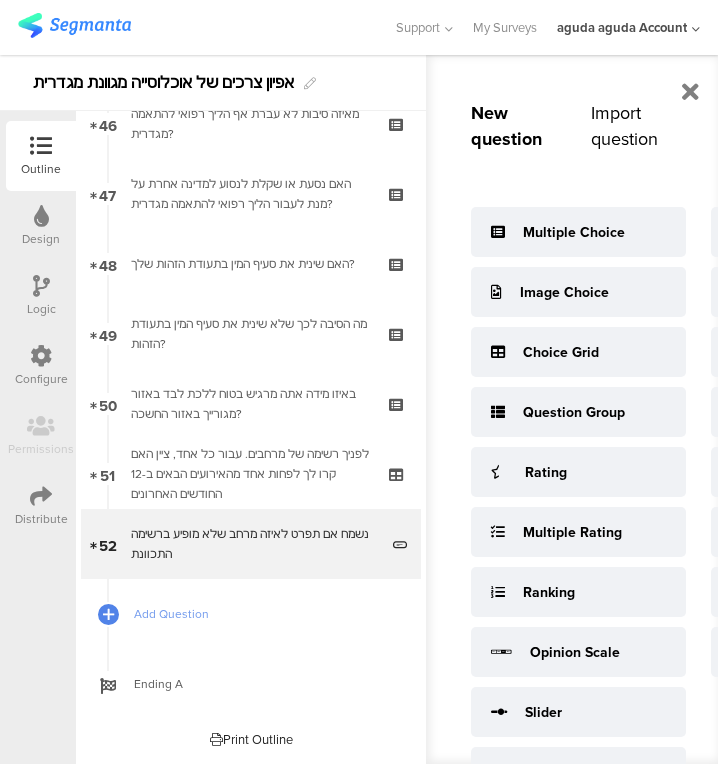 click on "Multiple Choice" at bounding box center (578, 232) 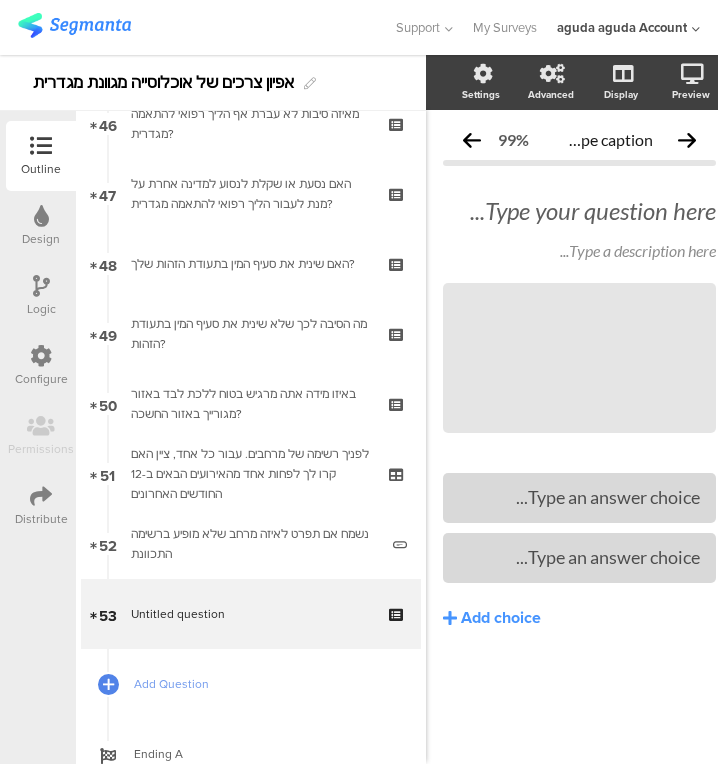 click on "Type your question here..." 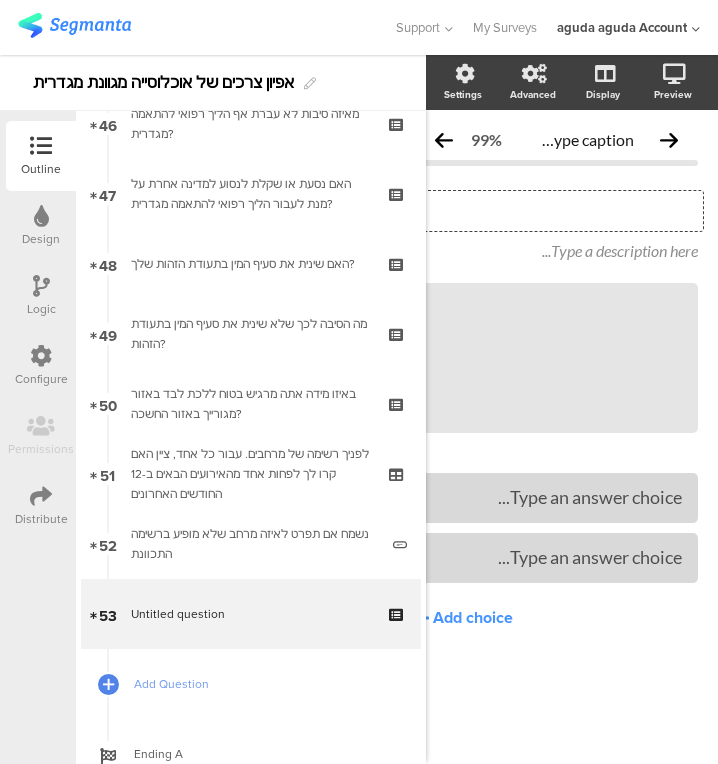 type 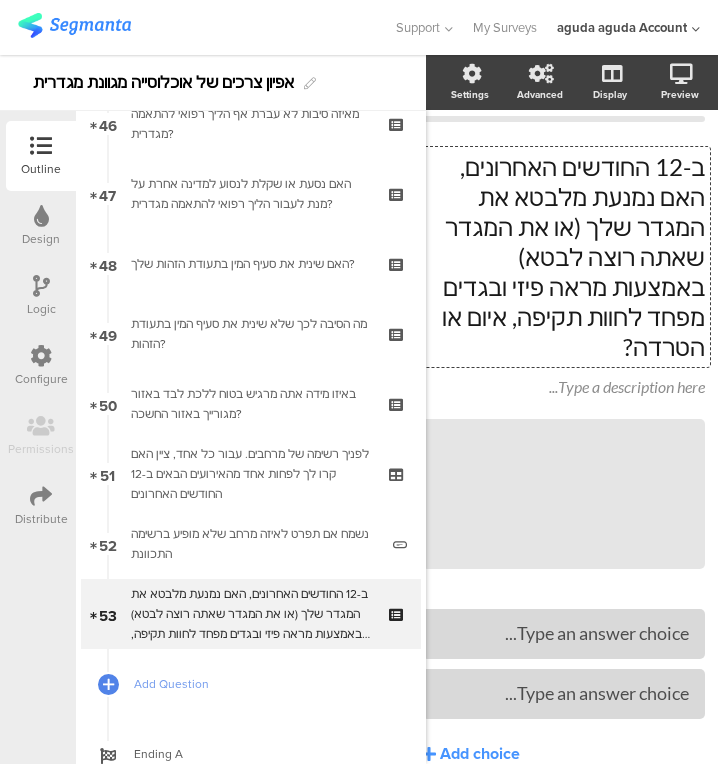 scroll, scrollTop: 44, scrollLeft: 23, axis: both 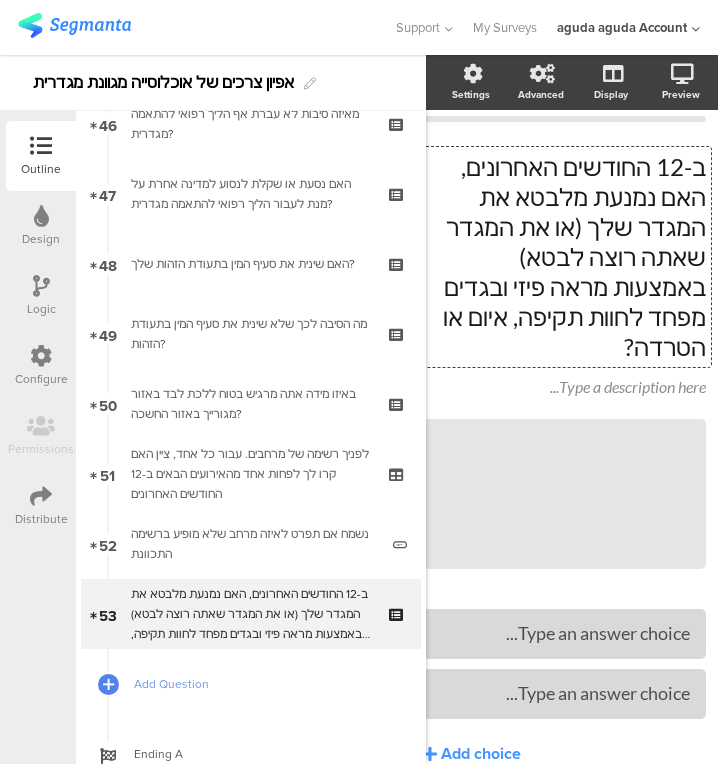 type 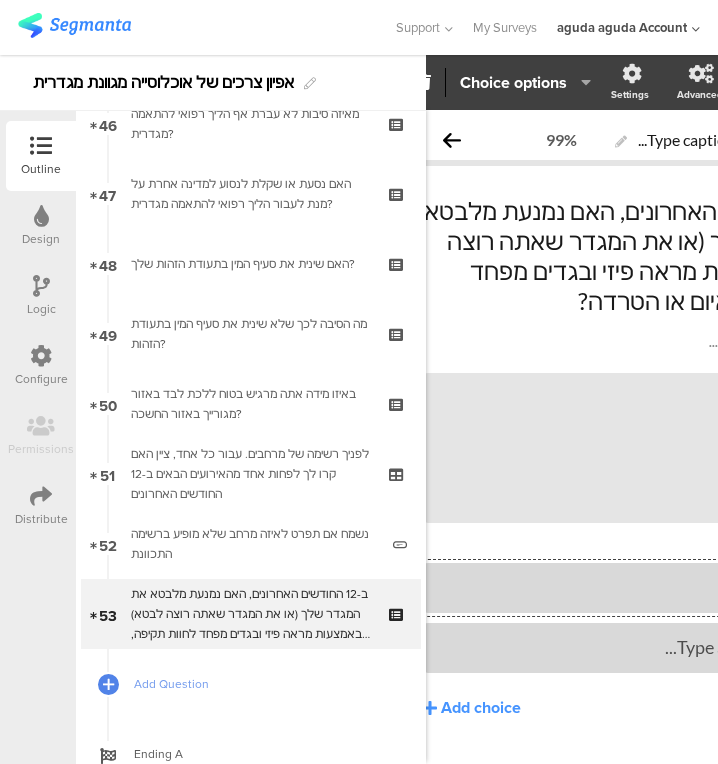 scroll, scrollTop: 0, scrollLeft: 162, axis: horizontal 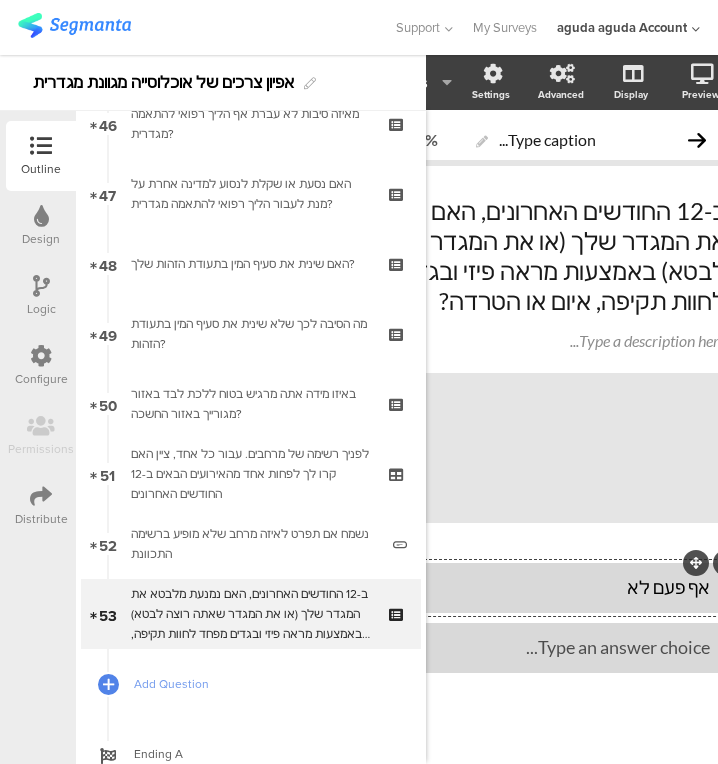 type 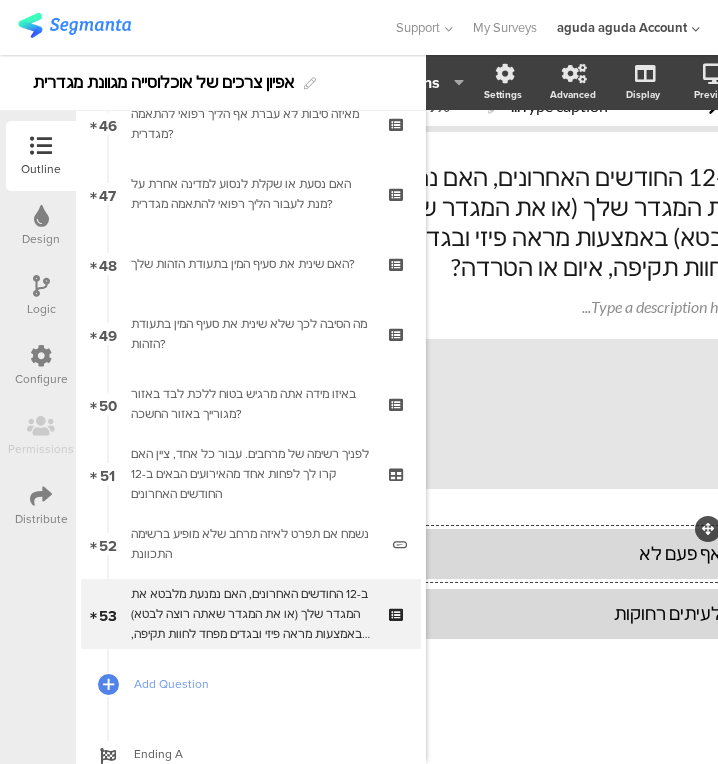 scroll, scrollTop: 34, scrollLeft: 0, axis: vertical 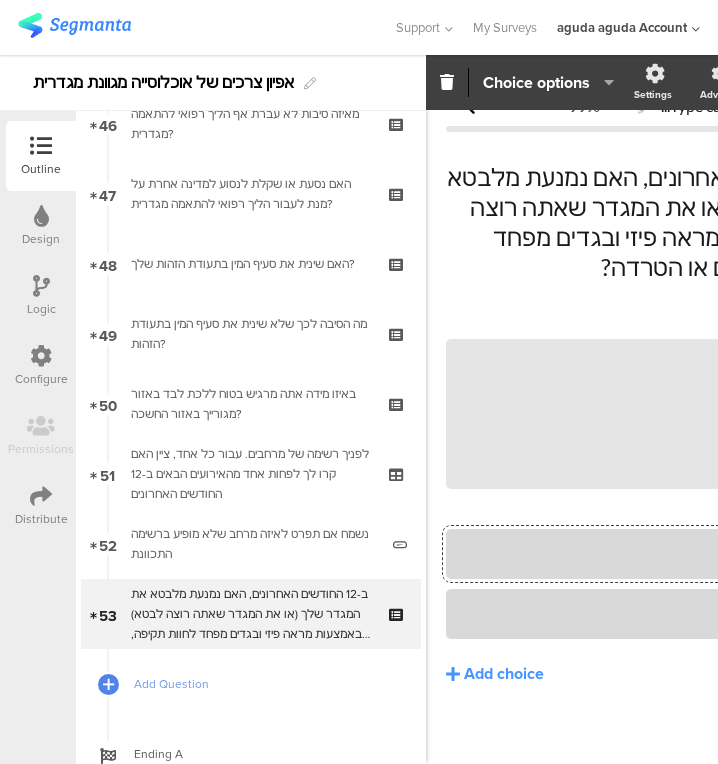 click 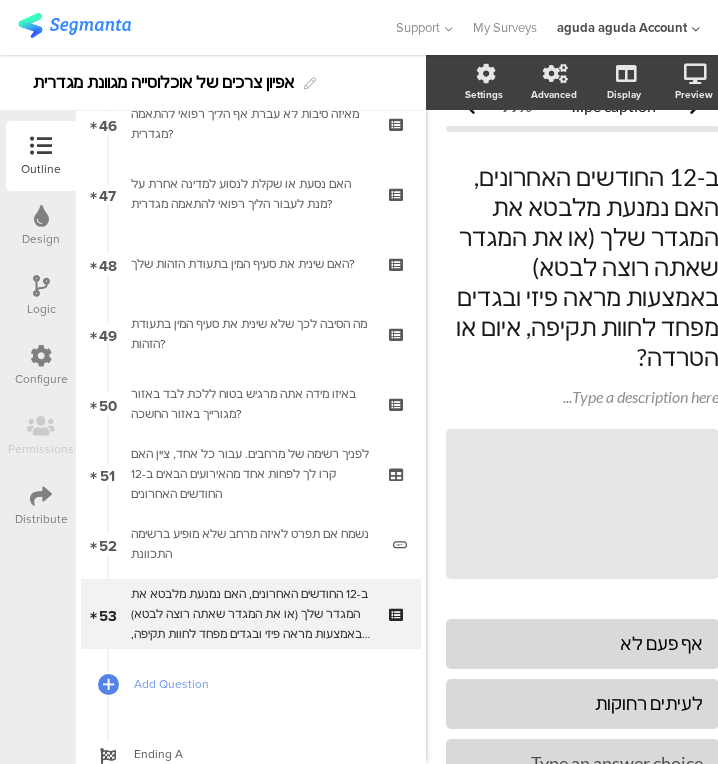type 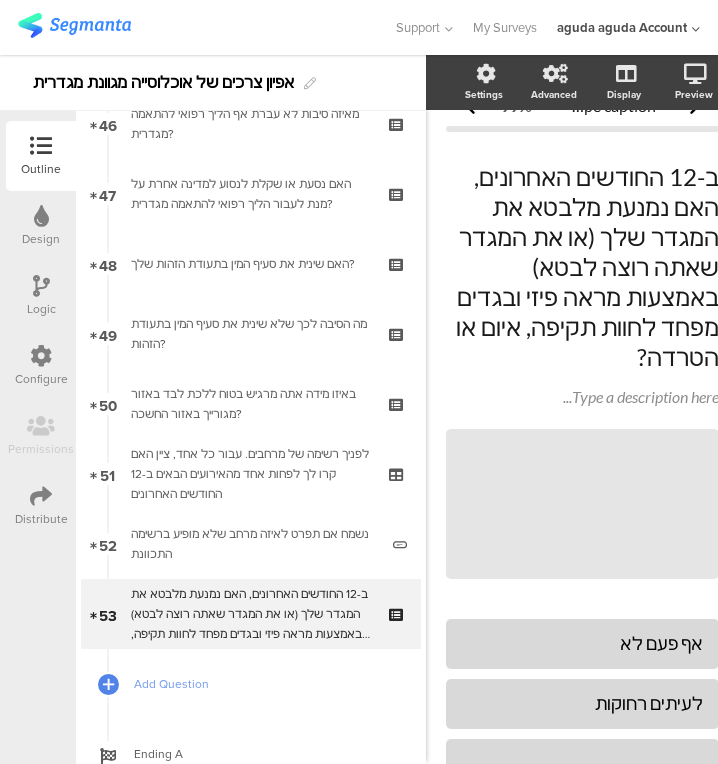 click 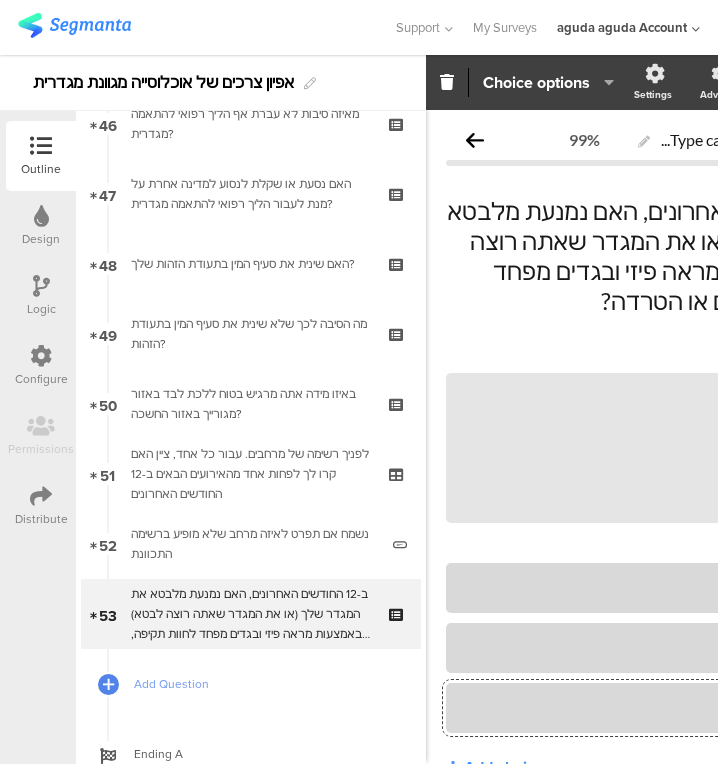 scroll, scrollTop: 0, scrollLeft: 206, axis: horizontal 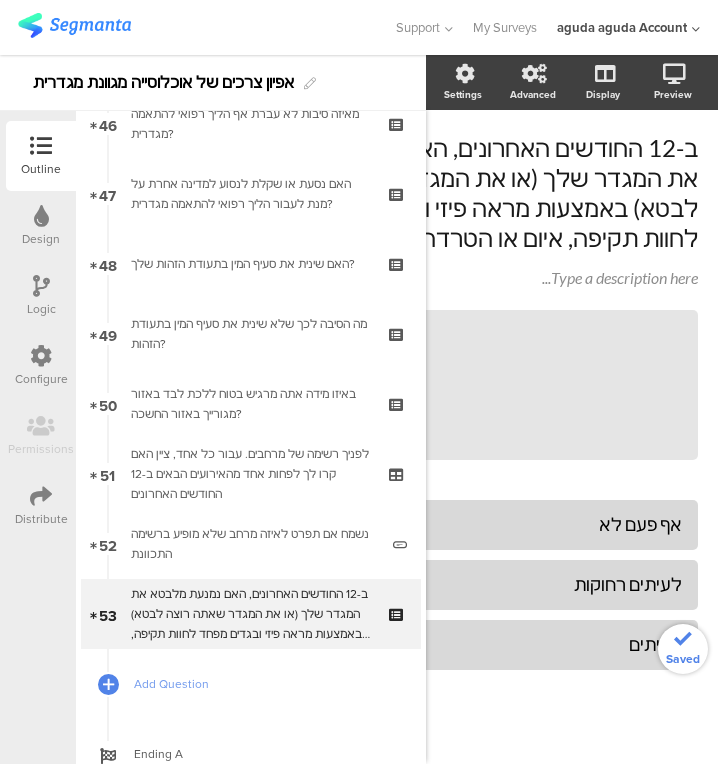 click on "Add choice" 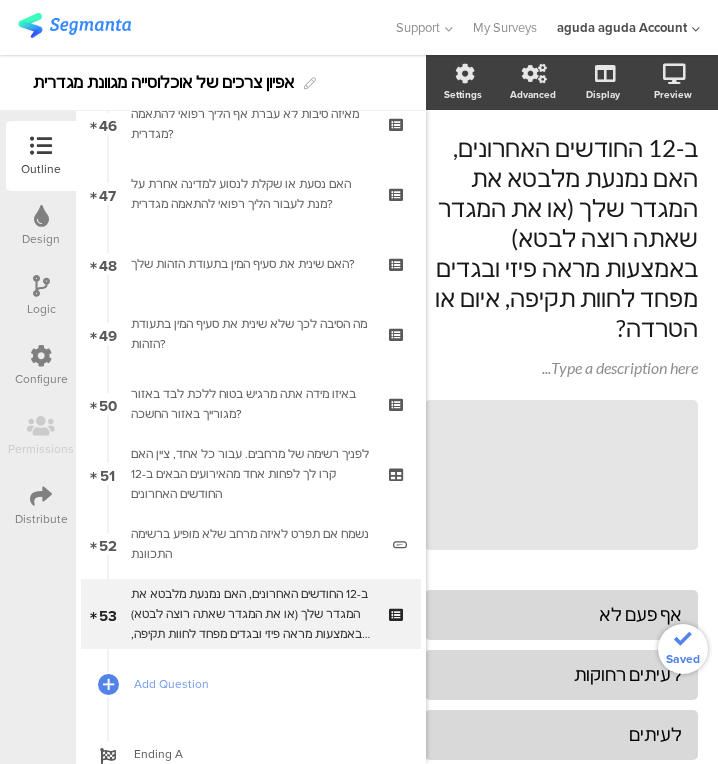 click on "לעיתים" 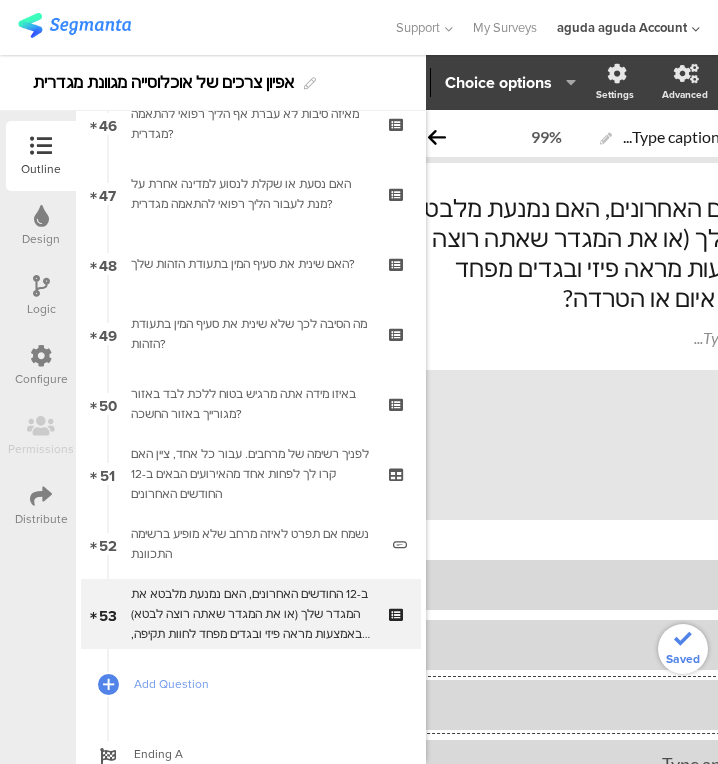 scroll, scrollTop: 154, scrollLeft: 38, axis: both 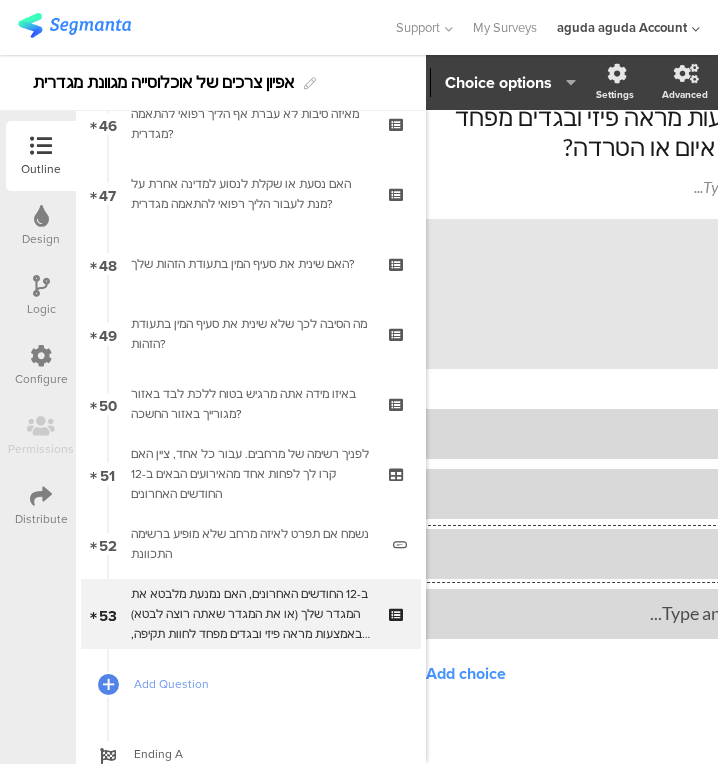 type 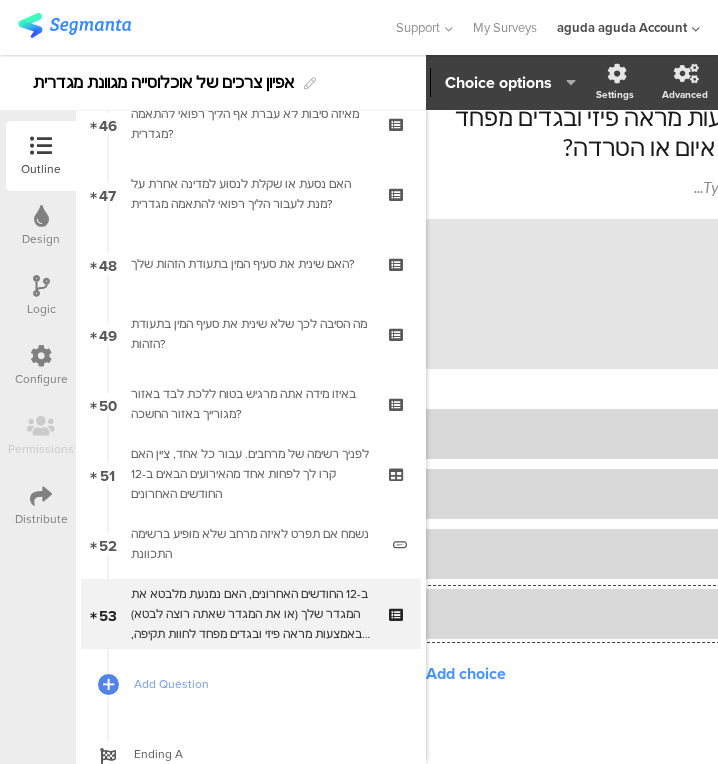 scroll, scrollTop: 154, scrollLeft: 162, axis: both 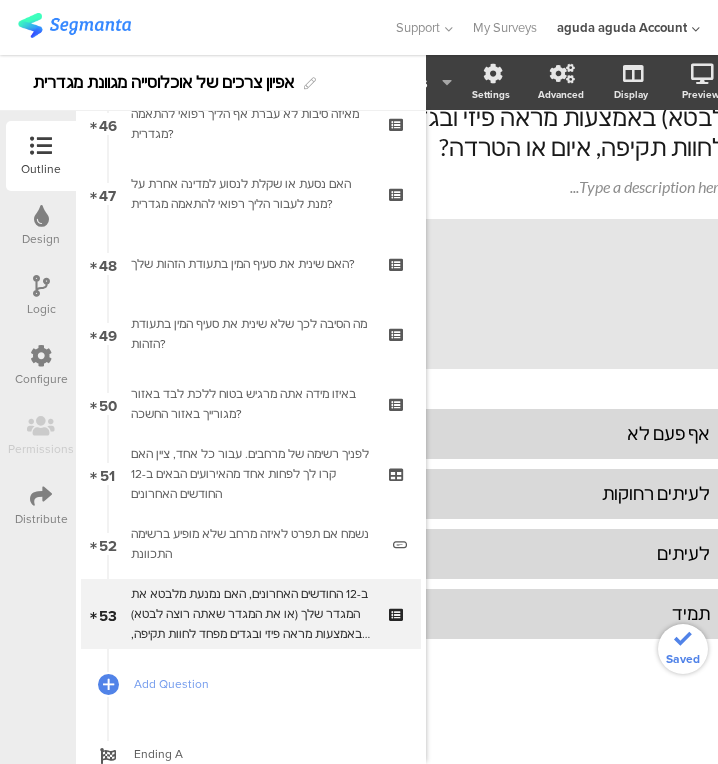 click on "Add choice" 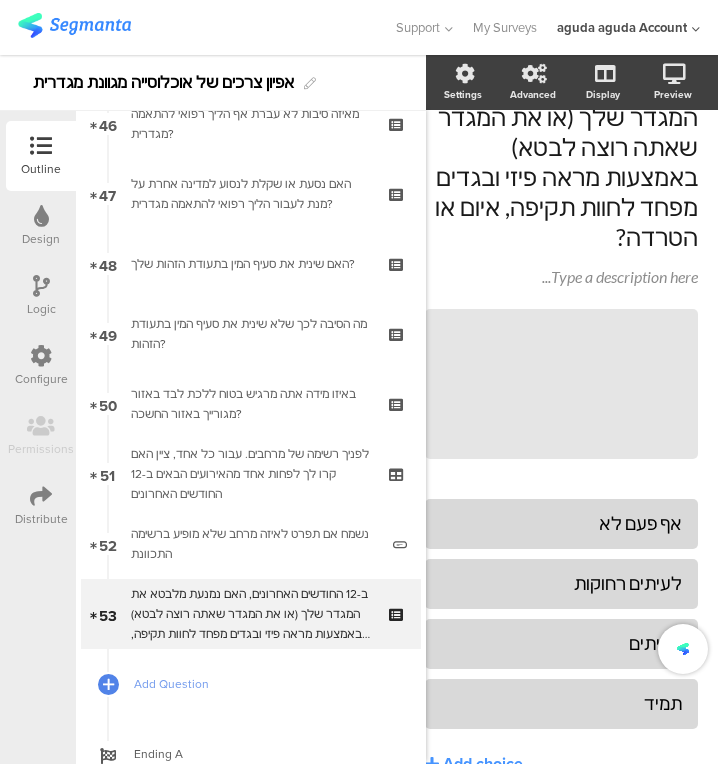 click on "תמיד" 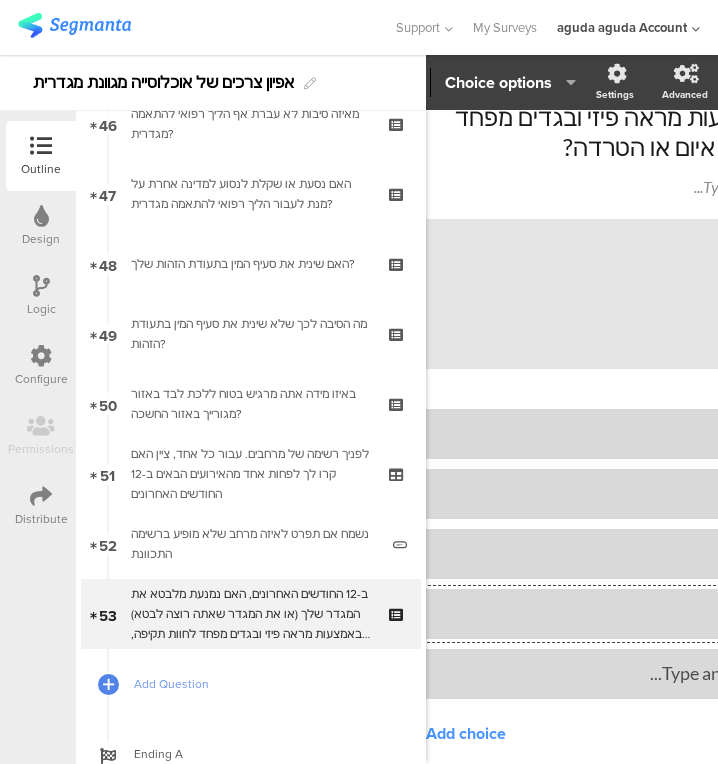scroll, scrollTop: 94, scrollLeft: 38, axis: both 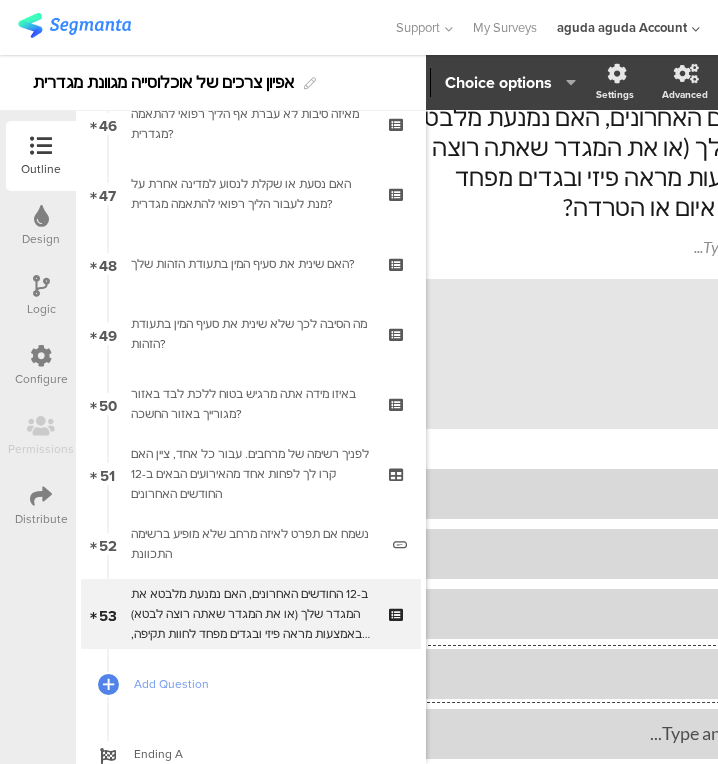 type 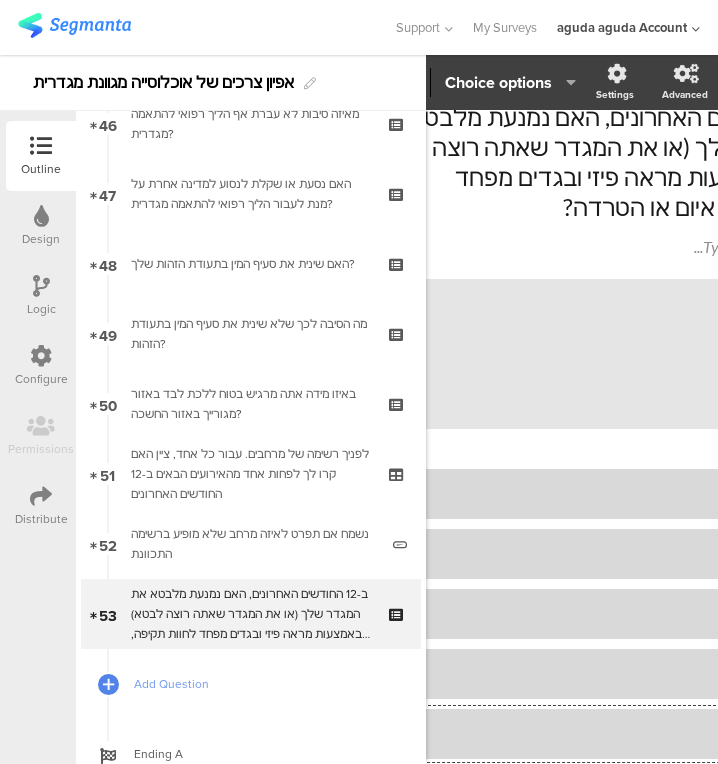 scroll, scrollTop: 94, scrollLeft: 163, axis: both 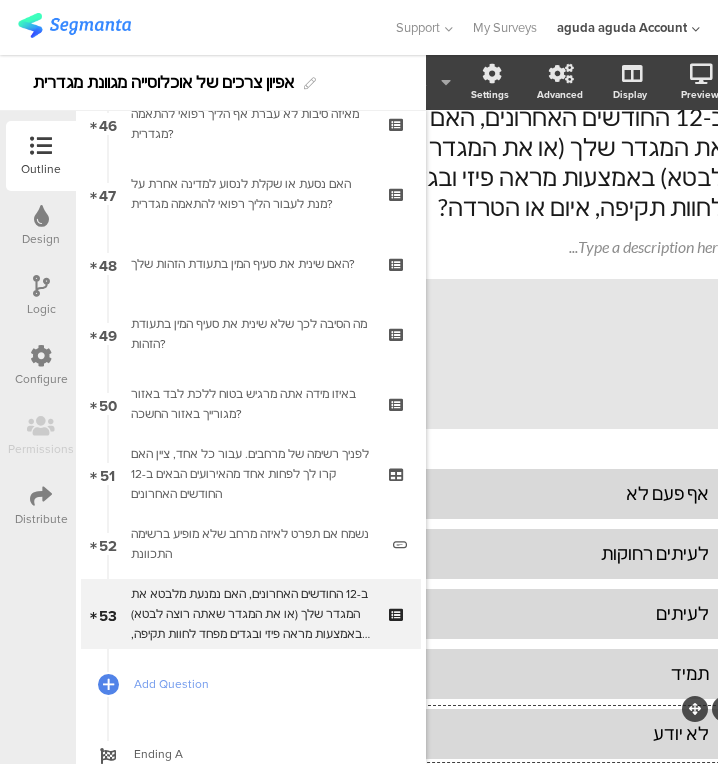 click at bounding box center [398, 597] 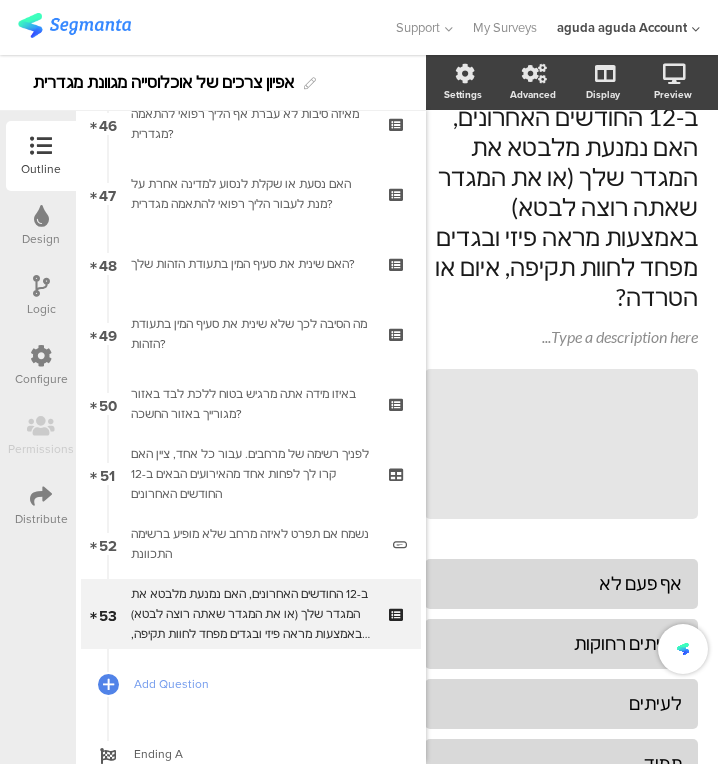 scroll, scrollTop: 154, scrollLeft: 38, axis: both 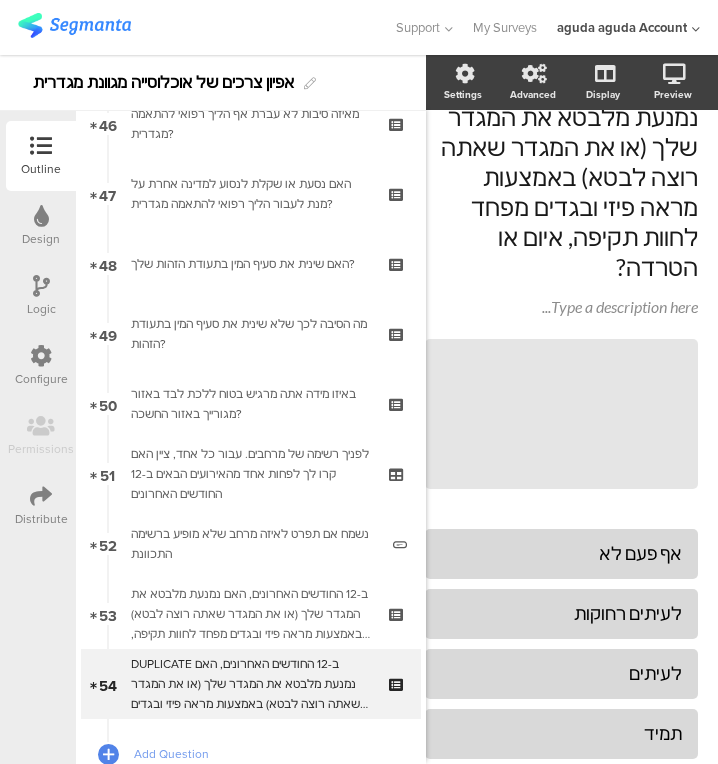 click on "DUPLICATE ב-12 החודשים האחרונים, האם נמנעת מלבטא את המגדר שלך (או את המגדר שאתה רוצה לבטא) באמצעות מראה פיזי ובגדים מפחד לחוות תקיפה, איום או הטרדה?" at bounding box center [250, 684] 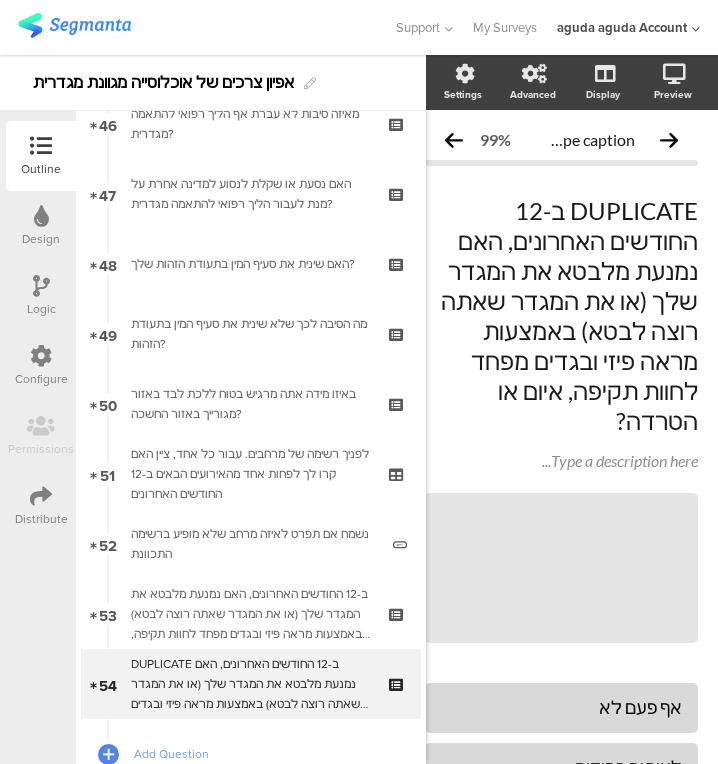 click on "DUPLICATE ב-12 החודשים האחרונים, האם נמנעת מלבטא את המגדר שלך (או את המגדר שאתה רוצה לבטא) באמצעות מראה פיזי ובגדים מפחד לחוות תקיפה, איום או הטרדה?
DUPLICATE ב-12 החודשים האחרונים, האם נמנעת מלבטא את המגדר שלך (או את המגדר שאתה רוצה לבטא) באמצעות מראה פיזי ובגדים מפחד לחוות תקיפה, איום או הטרדה?" 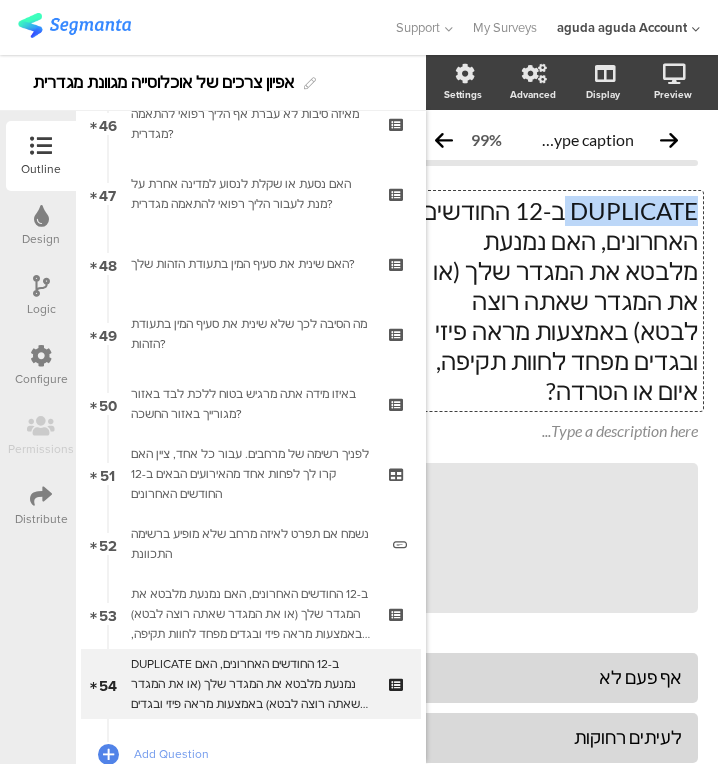 click on "DUPLICATE ב-12 החודשים האחרונים, האם נמנעת מלבטא את המגדר שלך (או את המגדר שאתה רוצה לבטא) באמצעות מראה פיזי ובגדים מפחד לחוות תקיפה, איום או הטרדה?" 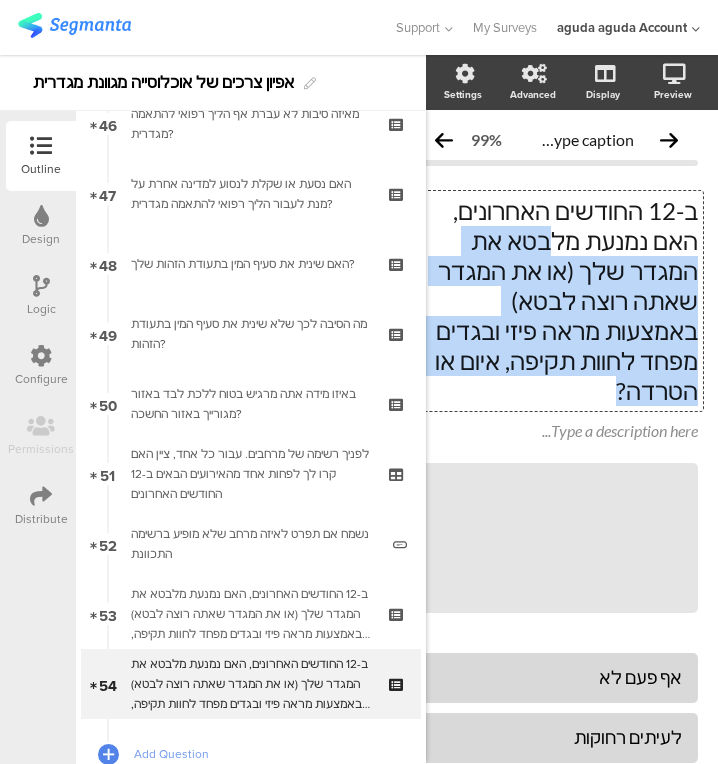 drag, startPoint x: 439, startPoint y: 334, endPoint x: 615, endPoint y: 250, distance: 195.01794 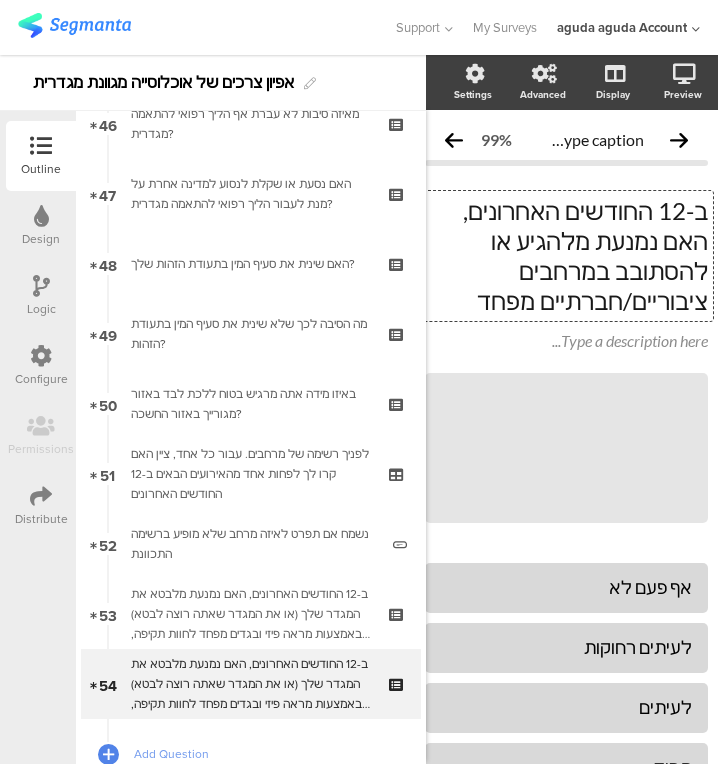 scroll, scrollTop: 0, scrollLeft: 20, axis: horizontal 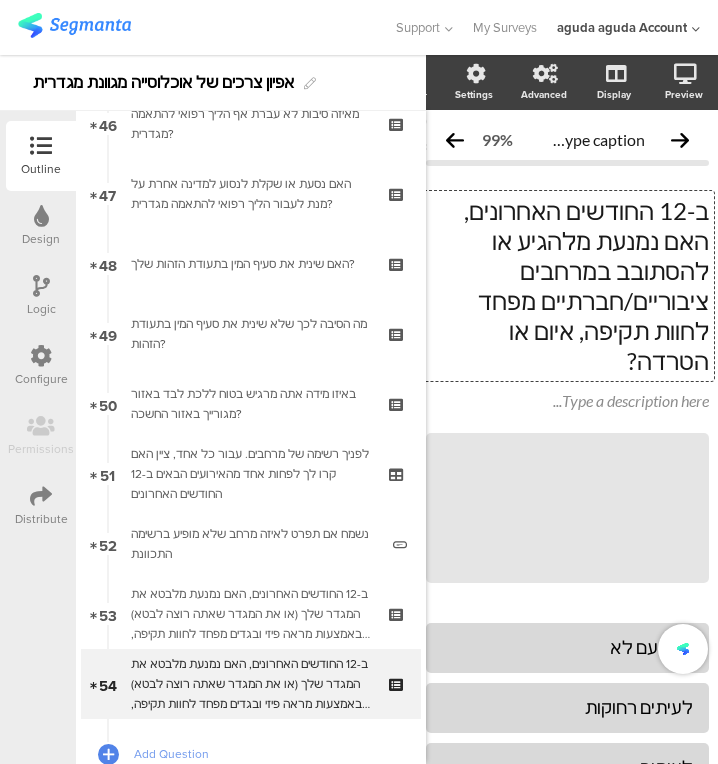 click on "Add Question" at bounding box center (251, 754) 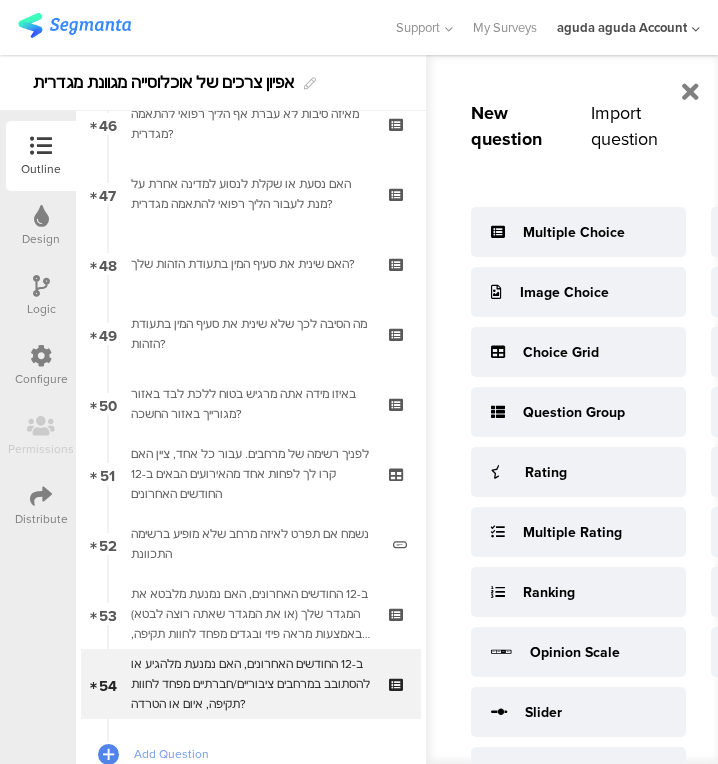 click on "Multiple Choice" at bounding box center (578, 232) 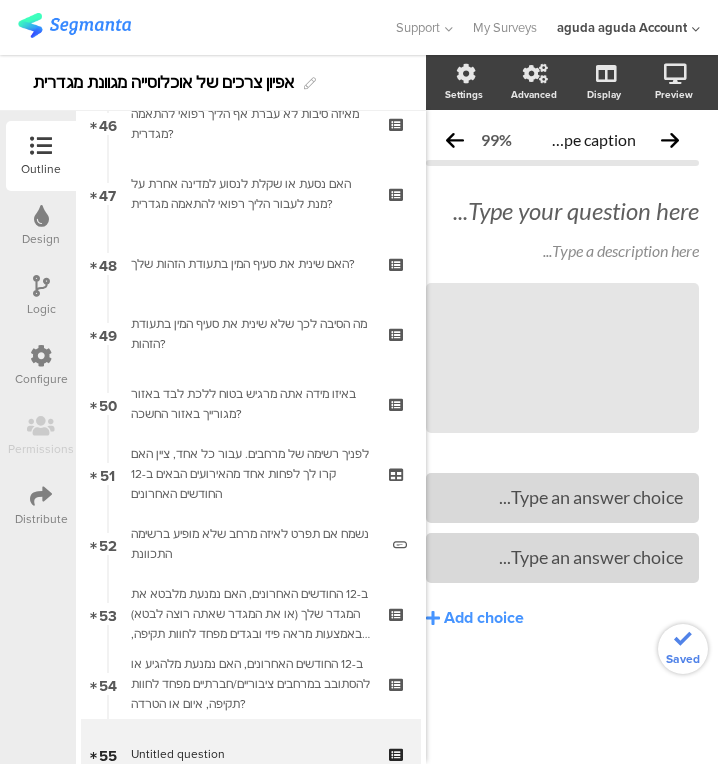 click on "Type your question here..." 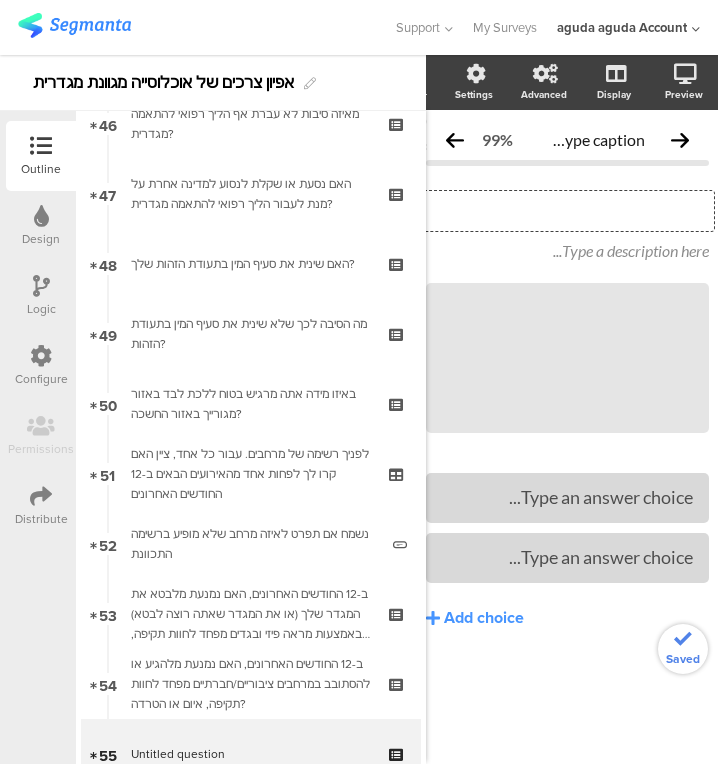 scroll, scrollTop: 0, scrollLeft: 31, axis: horizontal 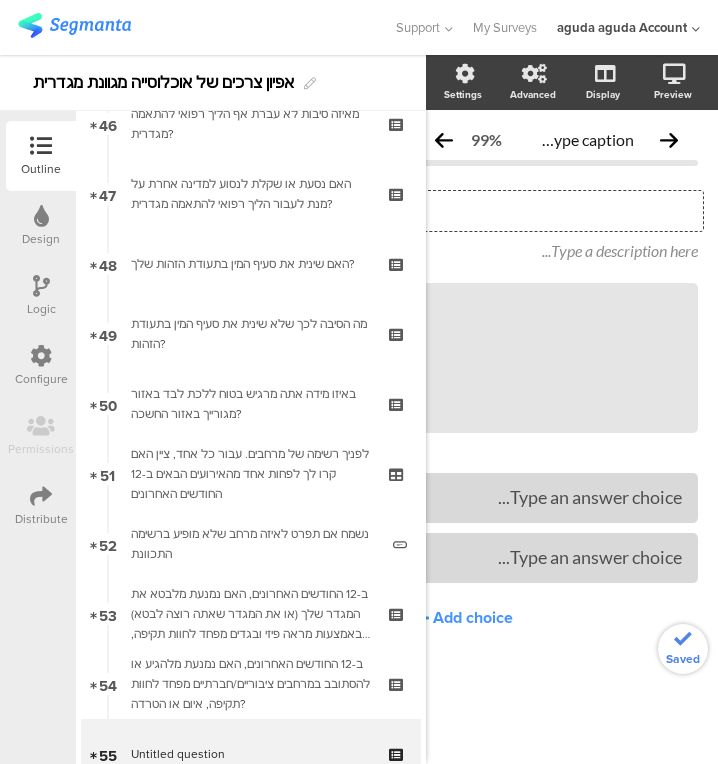 type 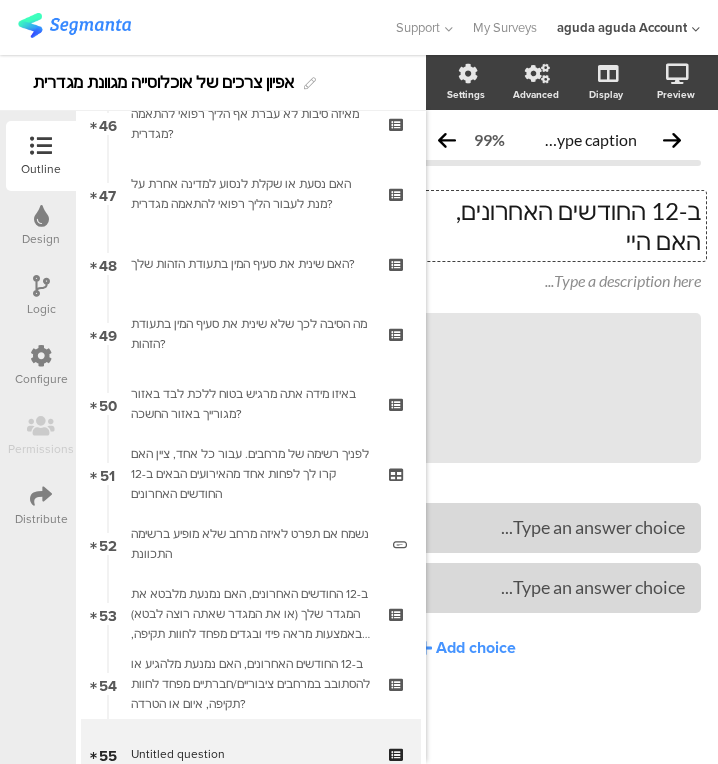 scroll, scrollTop: 0, scrollLeft: 22, axis: horizontal 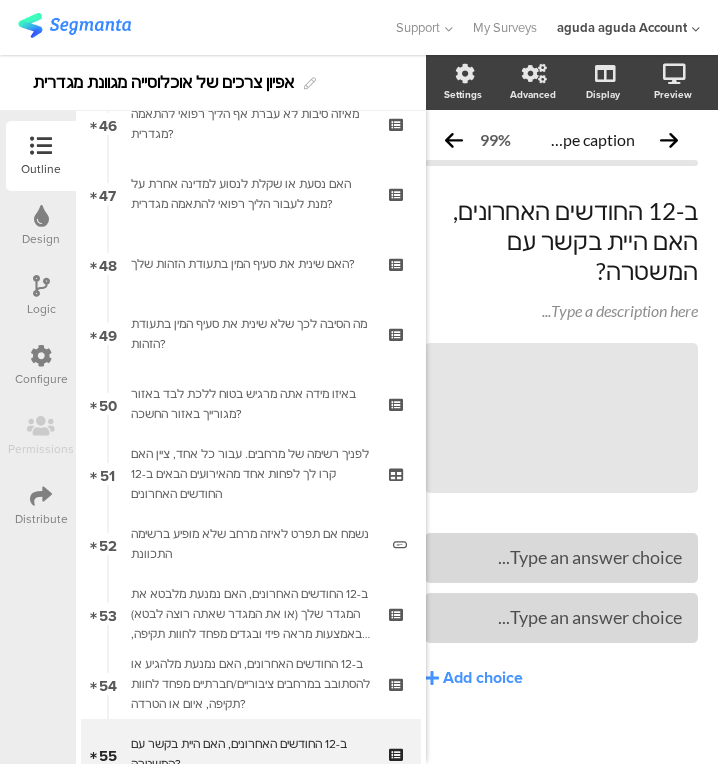 drag, startPoint x: 575, startPoint y: 654, endPoint x: 597, endPoint y: 535, distance: 121.016525 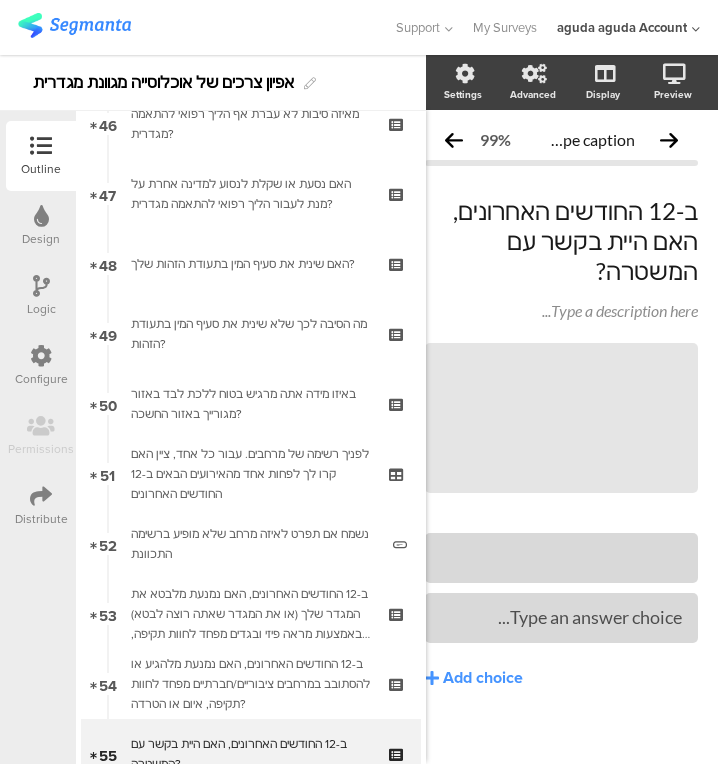 click 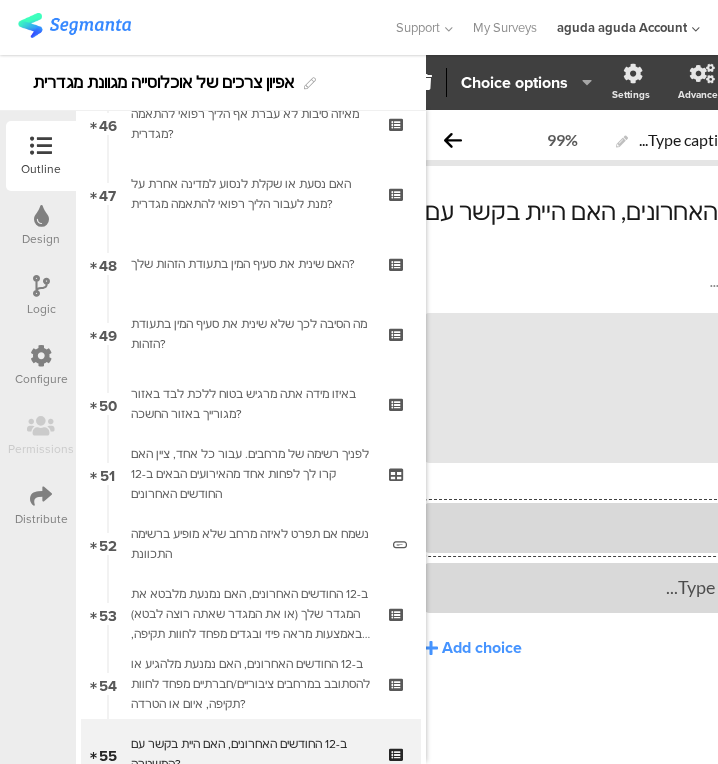 click 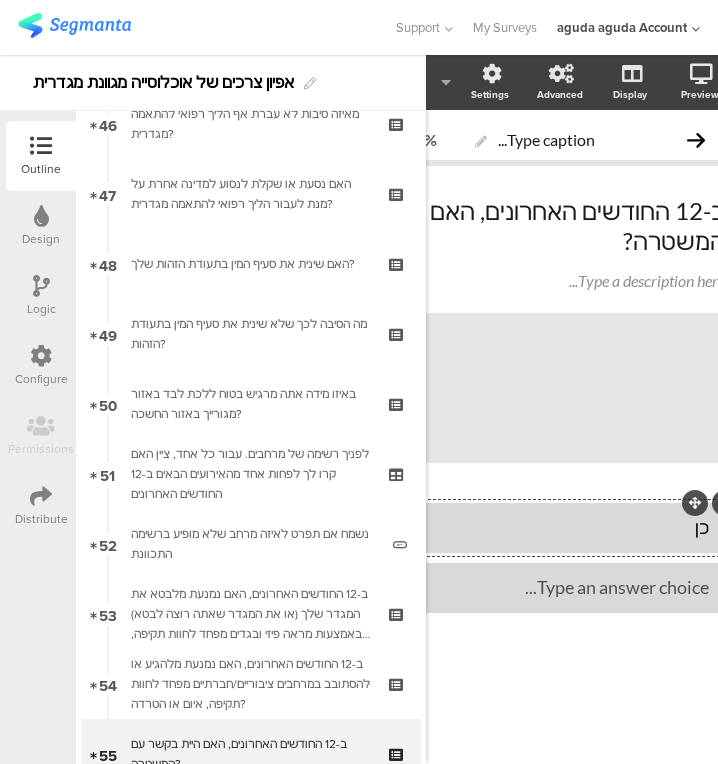type 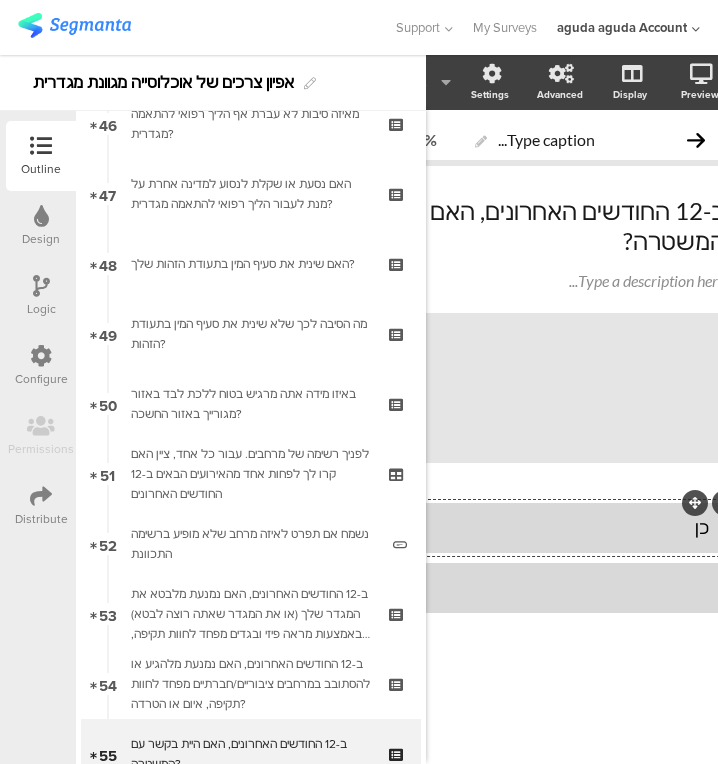 scroll, scrollTop: 0, scrollLeft: 206, axis: horizontal 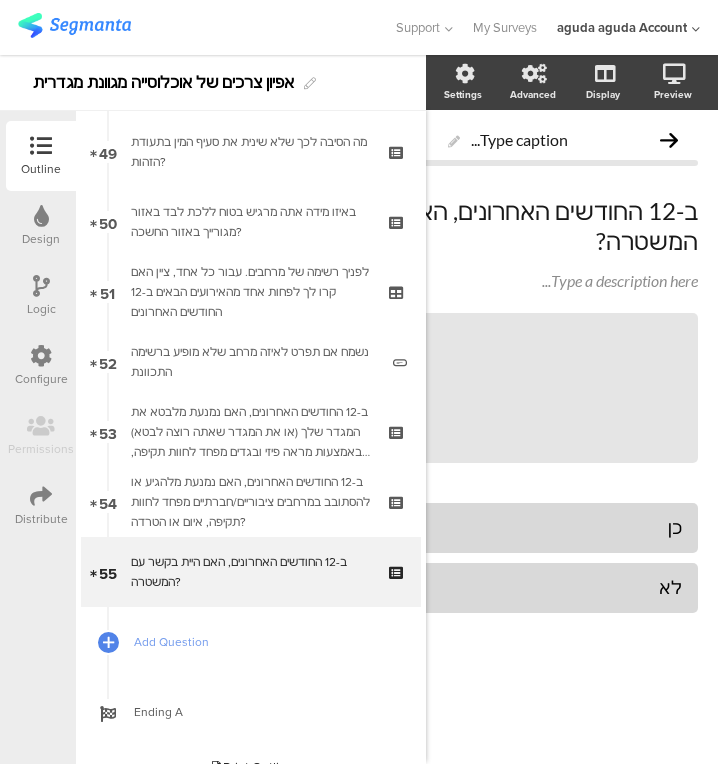 click on "Add Question" at bounding box center [262, 642] 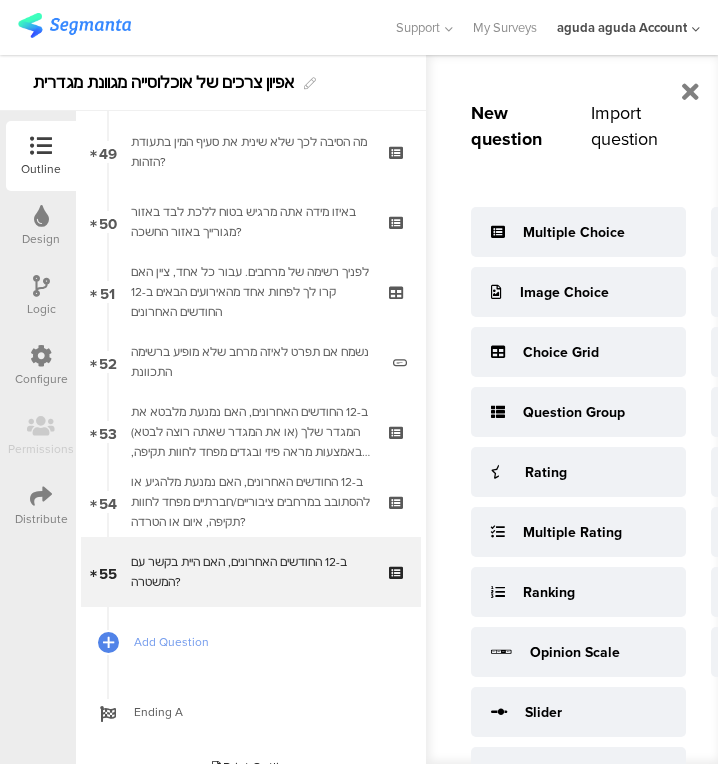 scroll, scrollTop: 0, scrollLeft: 53, axis: horizontal 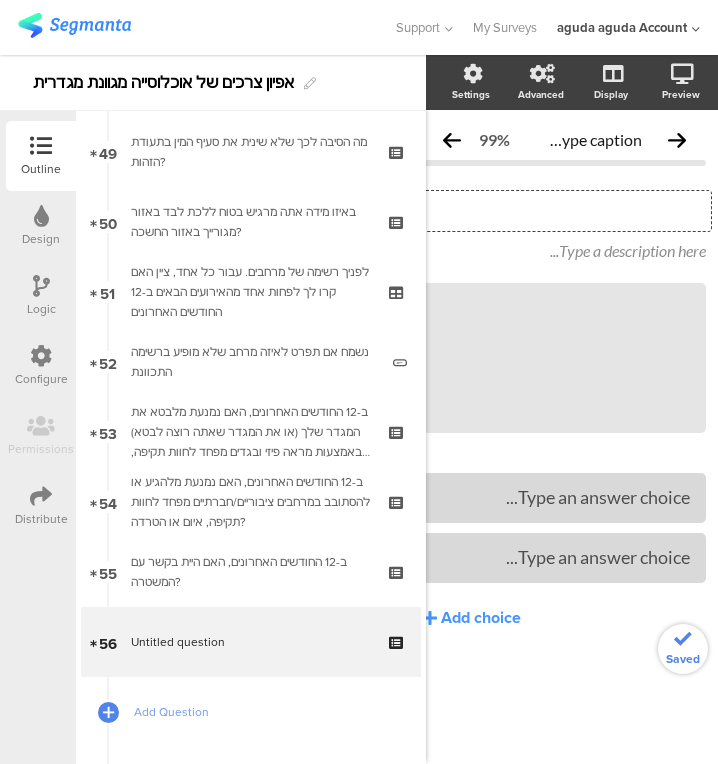 click on "Type your question here..." 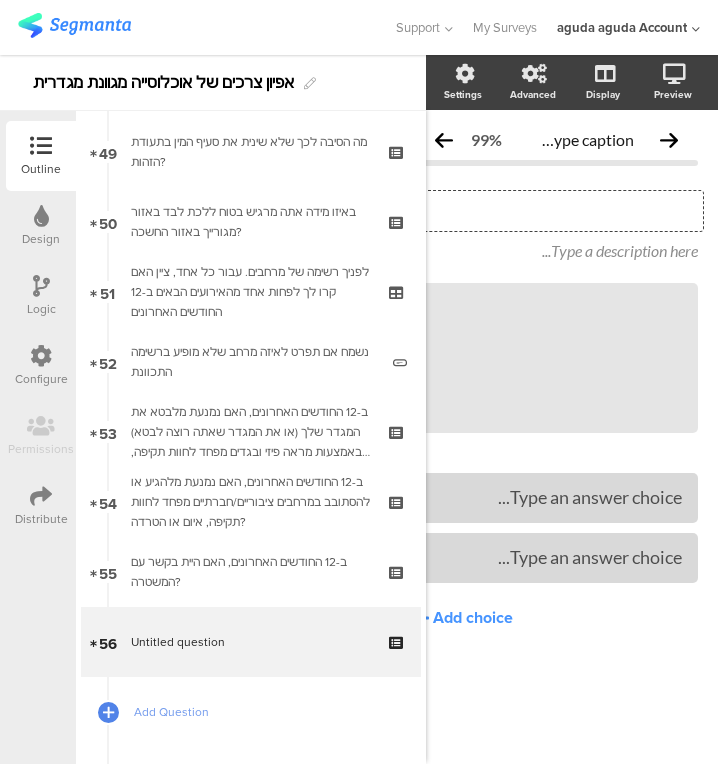 type 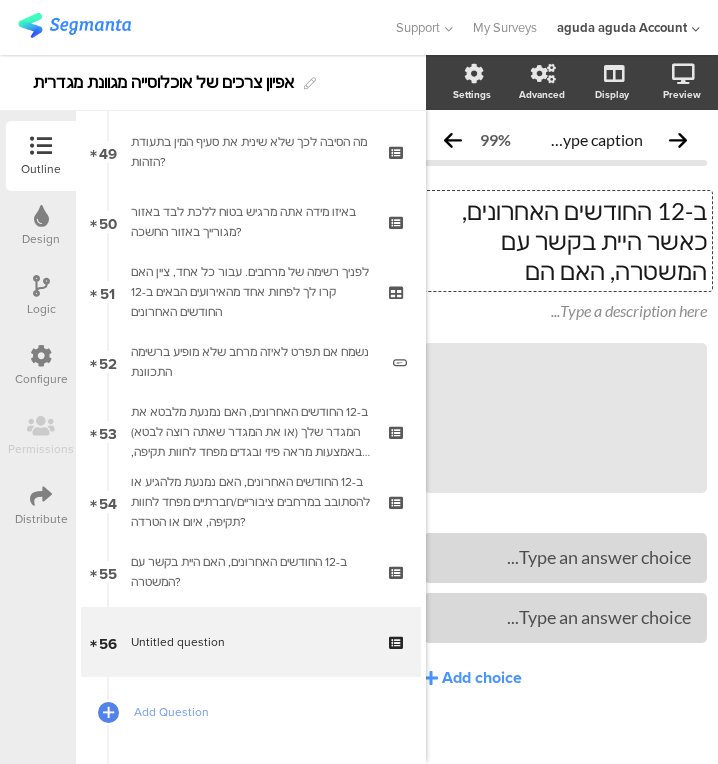 scroll, scrollTop: 0, scrollLeft: 21, axis: horizontal 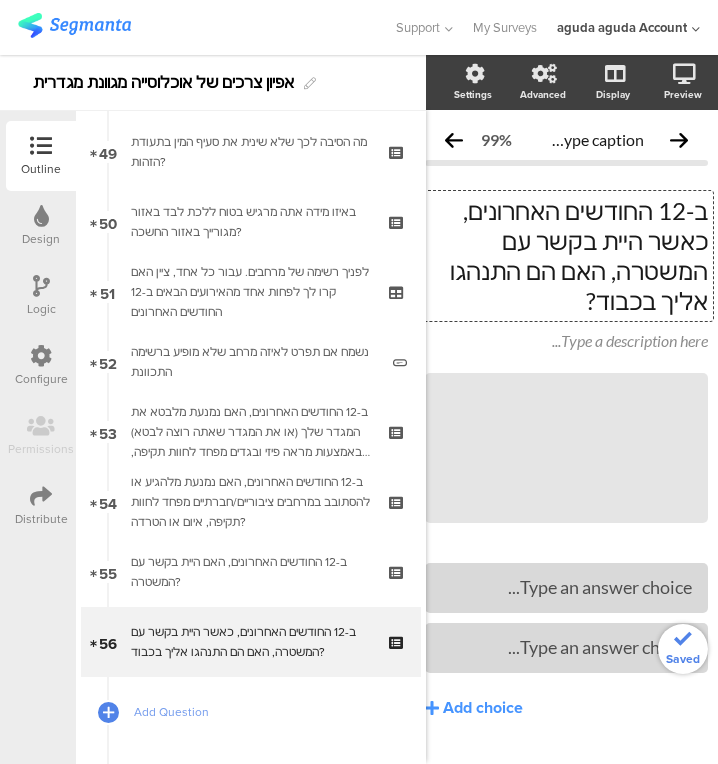 type 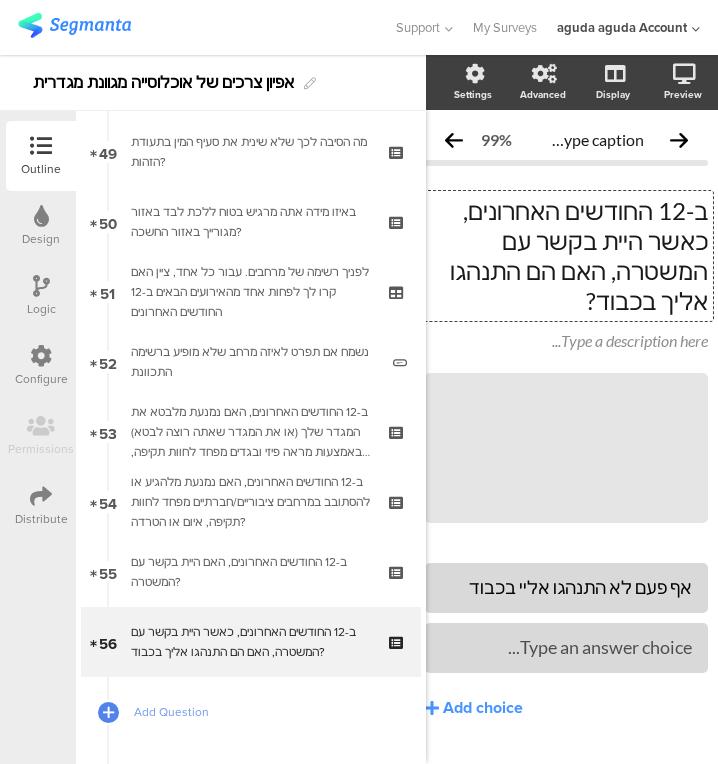 type 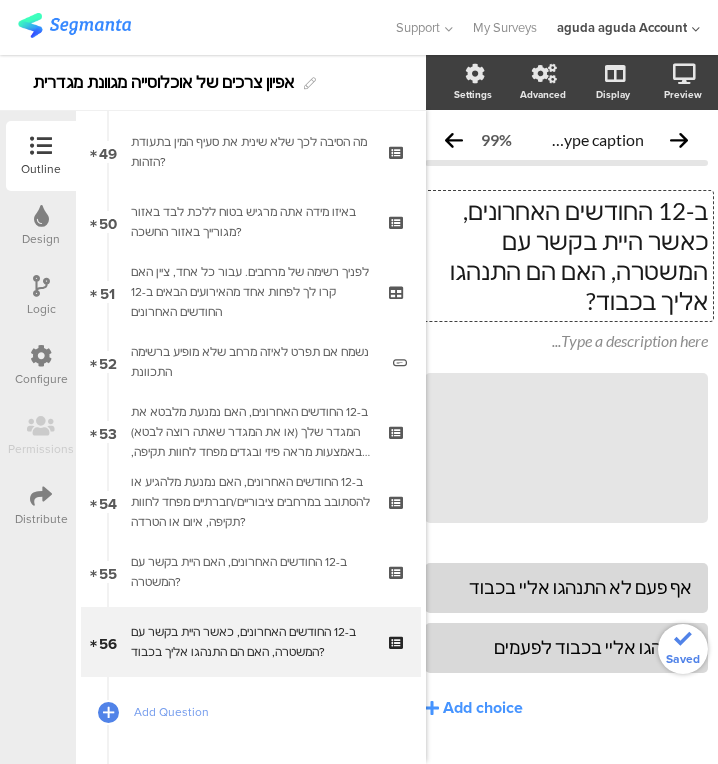 click on "Add choice" 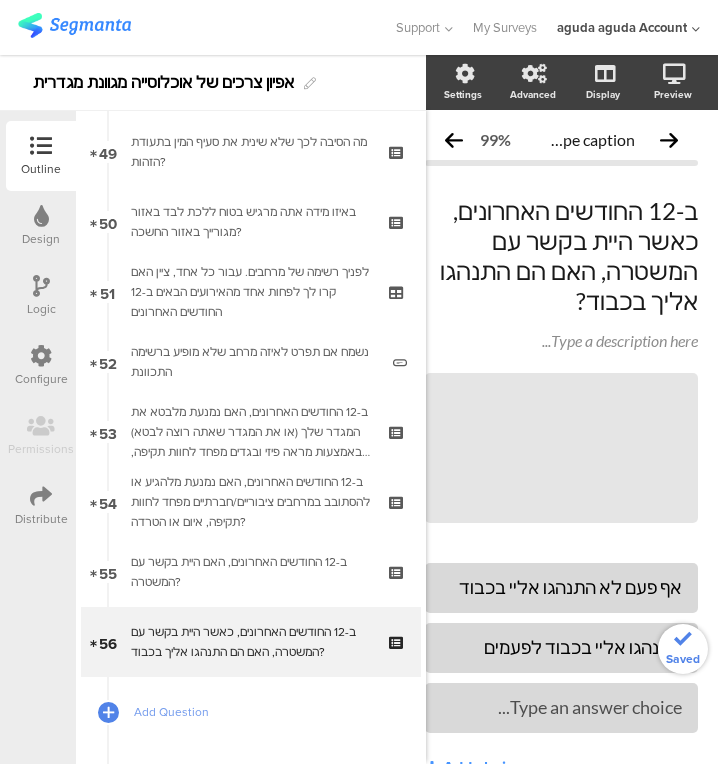 type 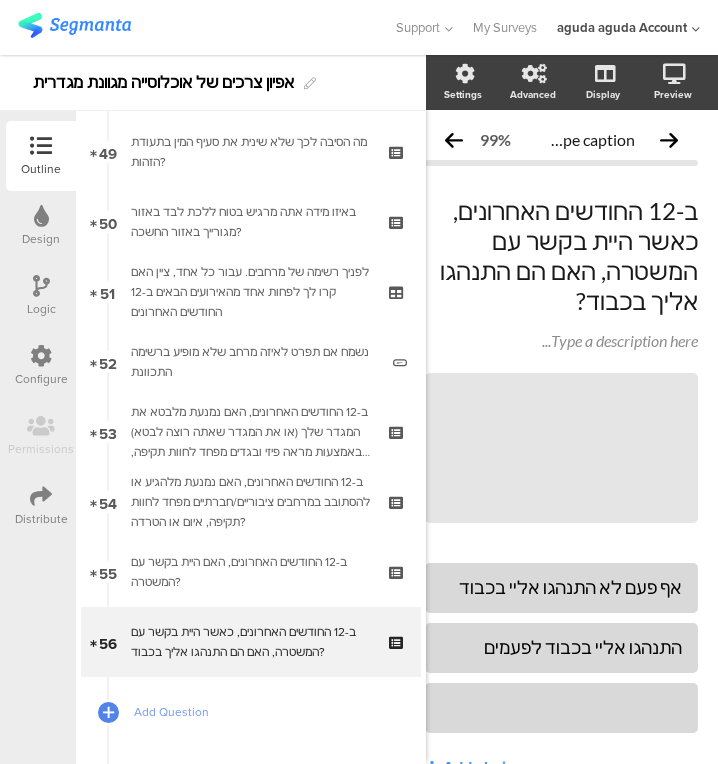 click 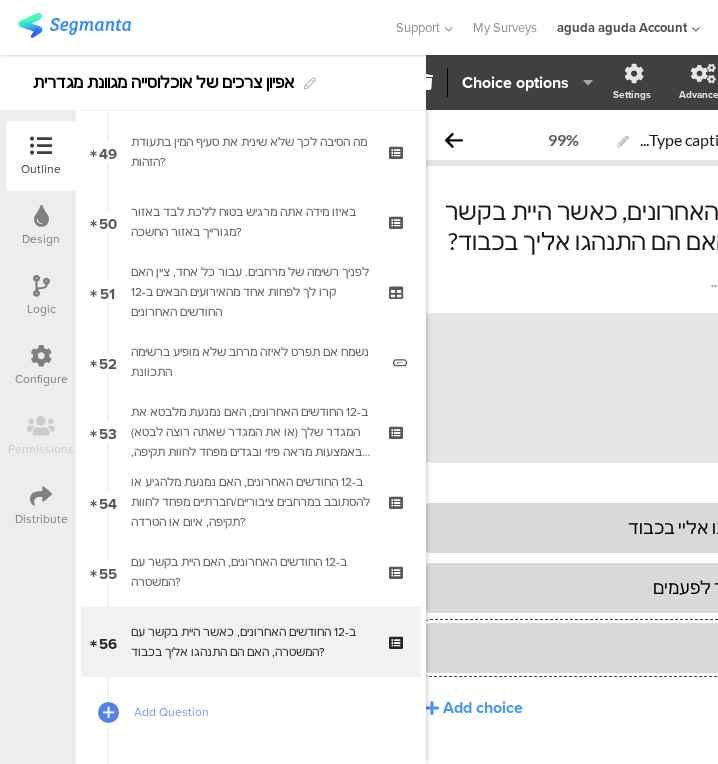 click 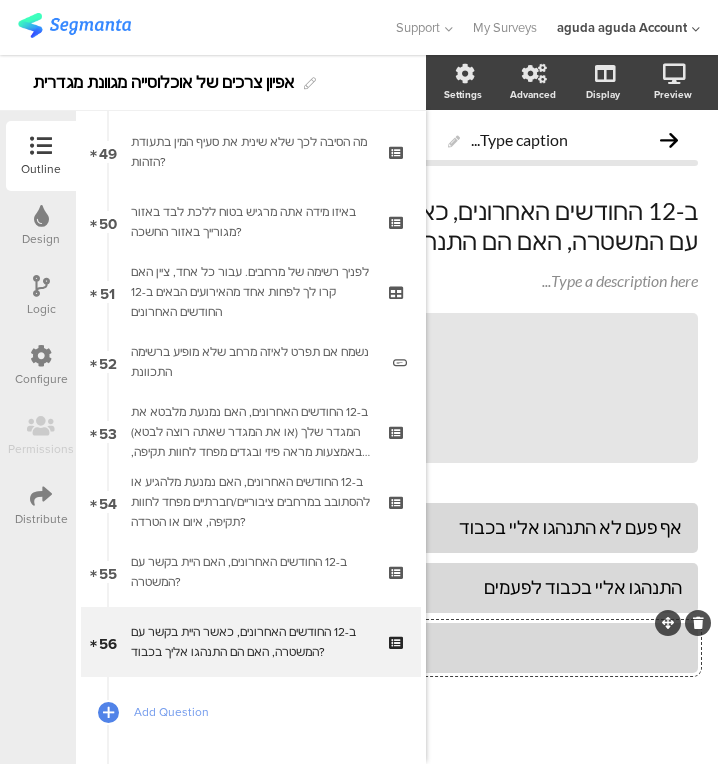 scroll, scrollTop: 0, scrollLeft: 193, axis: horizontal 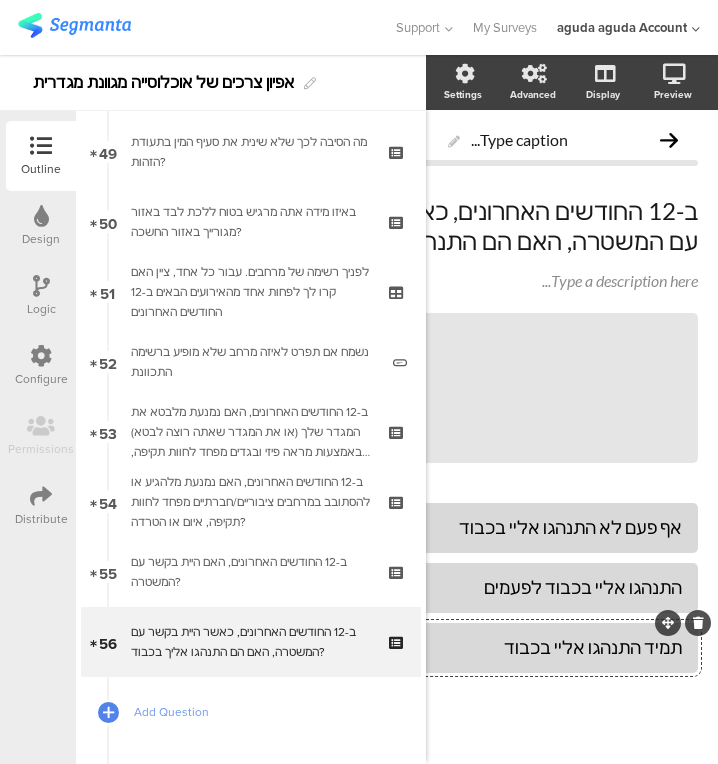 click on "ב-12 החודשים האחרונים, כאשר היית בקשר עם המשטרה, האם הם התנהגו אליך בכבוד?" at bounding box center [250, 642] 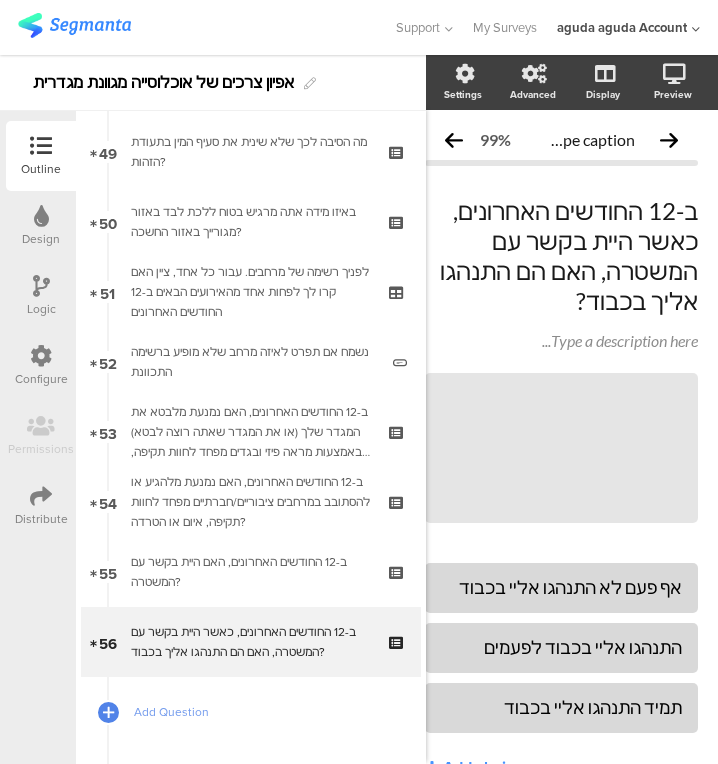 scroll, scrollTop: 0, scrollLeft: 38, axis: horizontal 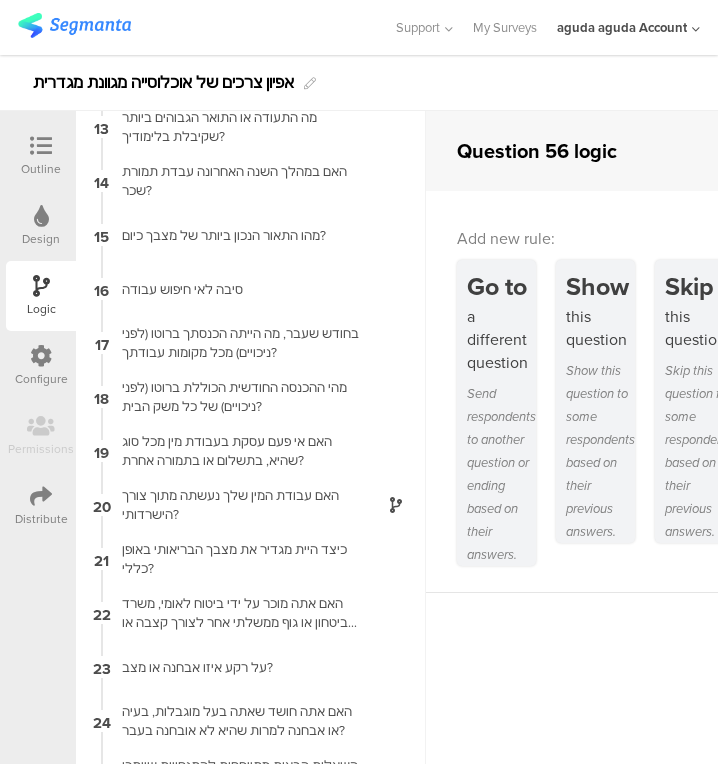 click at bounding box center [41, 286] 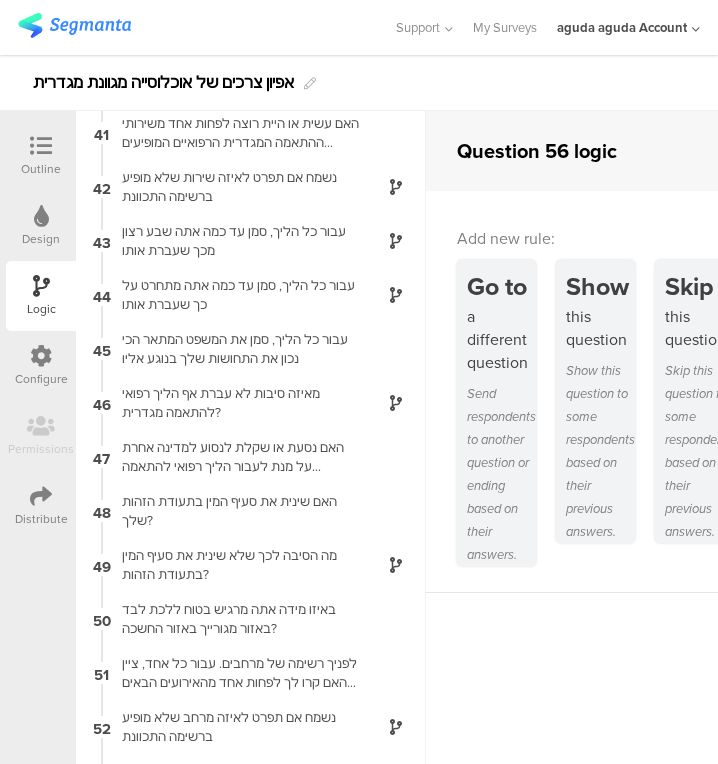 scroll, scrollTop: 2371, scrollLeft: 0, axis: vertical 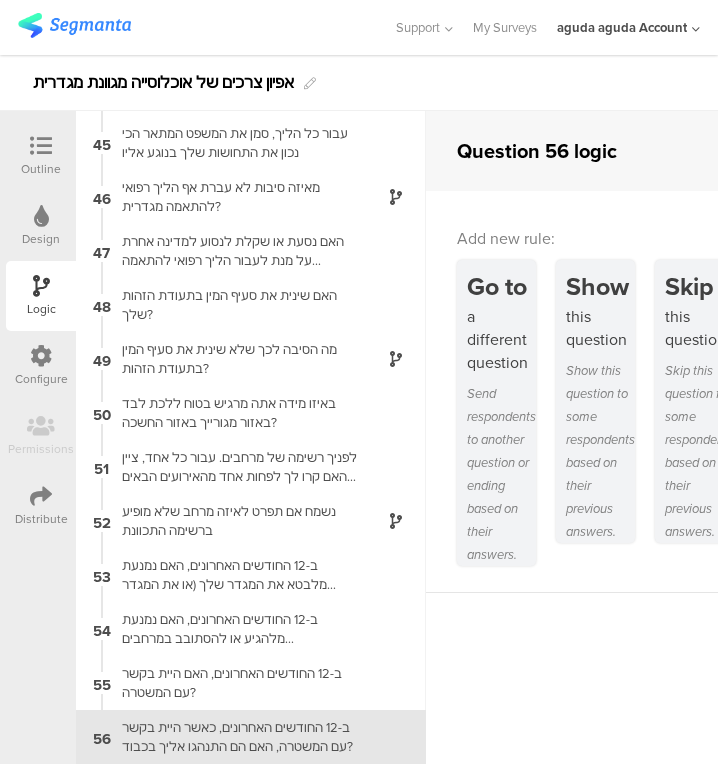 click on "ב-12 החודשים האחרונים, האם היית בקשר עם המשטרה?" at bounding box center [235, 683] 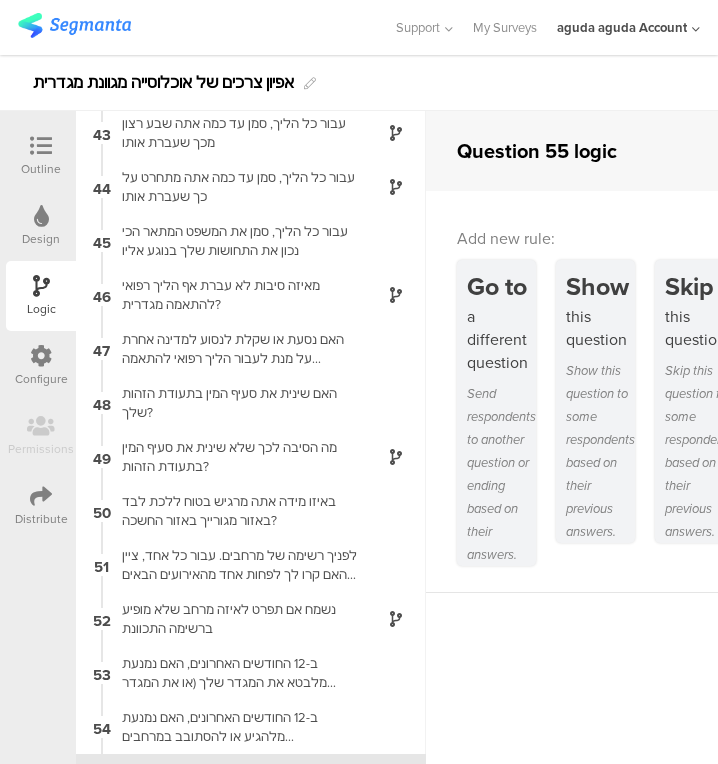 scroll, scrollTop: 2371, scrollLeft: 0, axis: vertical 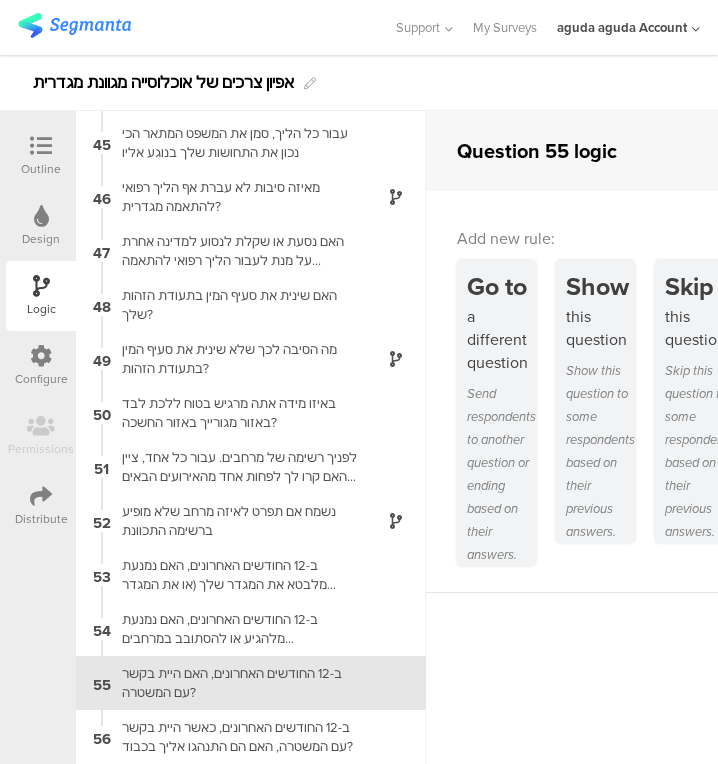 click on "56
ב-12 החודשים האחרונים, כאשר היית בקשר עם המשטרה, האם הם התנהגו אליך בכבוד?" at bounding box center [251, 737] 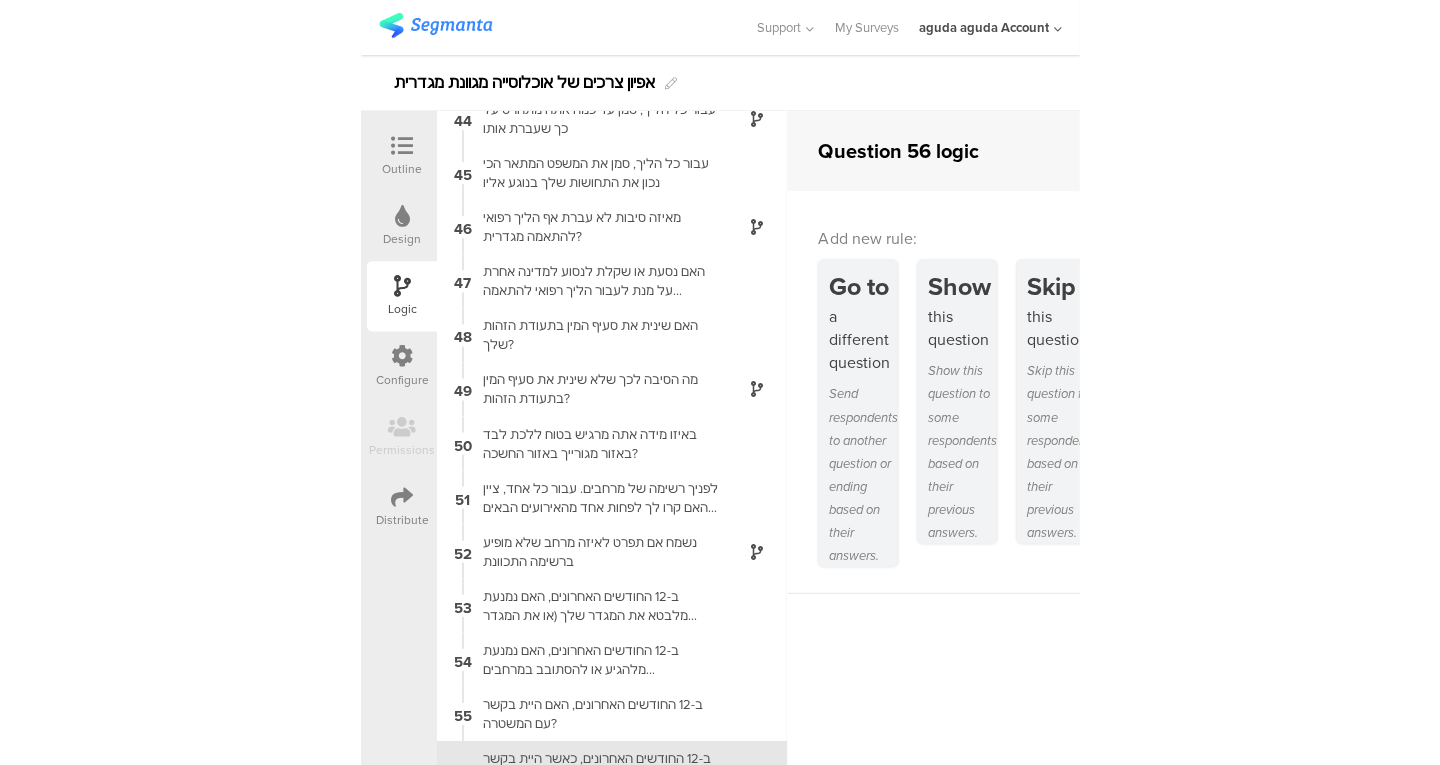 scroll, scrollTop: 2371, scrollLeft: 0, axis: vertical 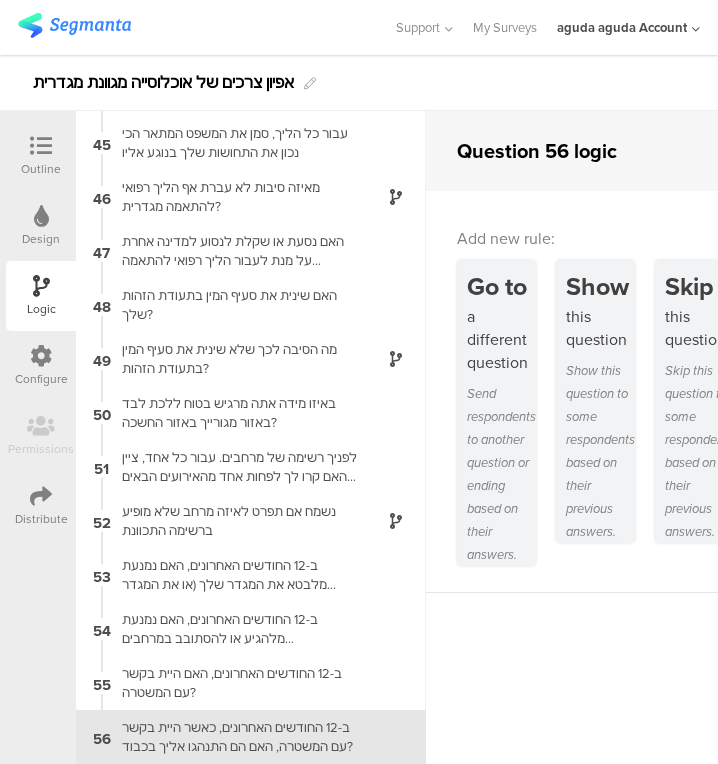click on "Show this question to some respondents based on their previous answers." at bounding box center [600, 451] 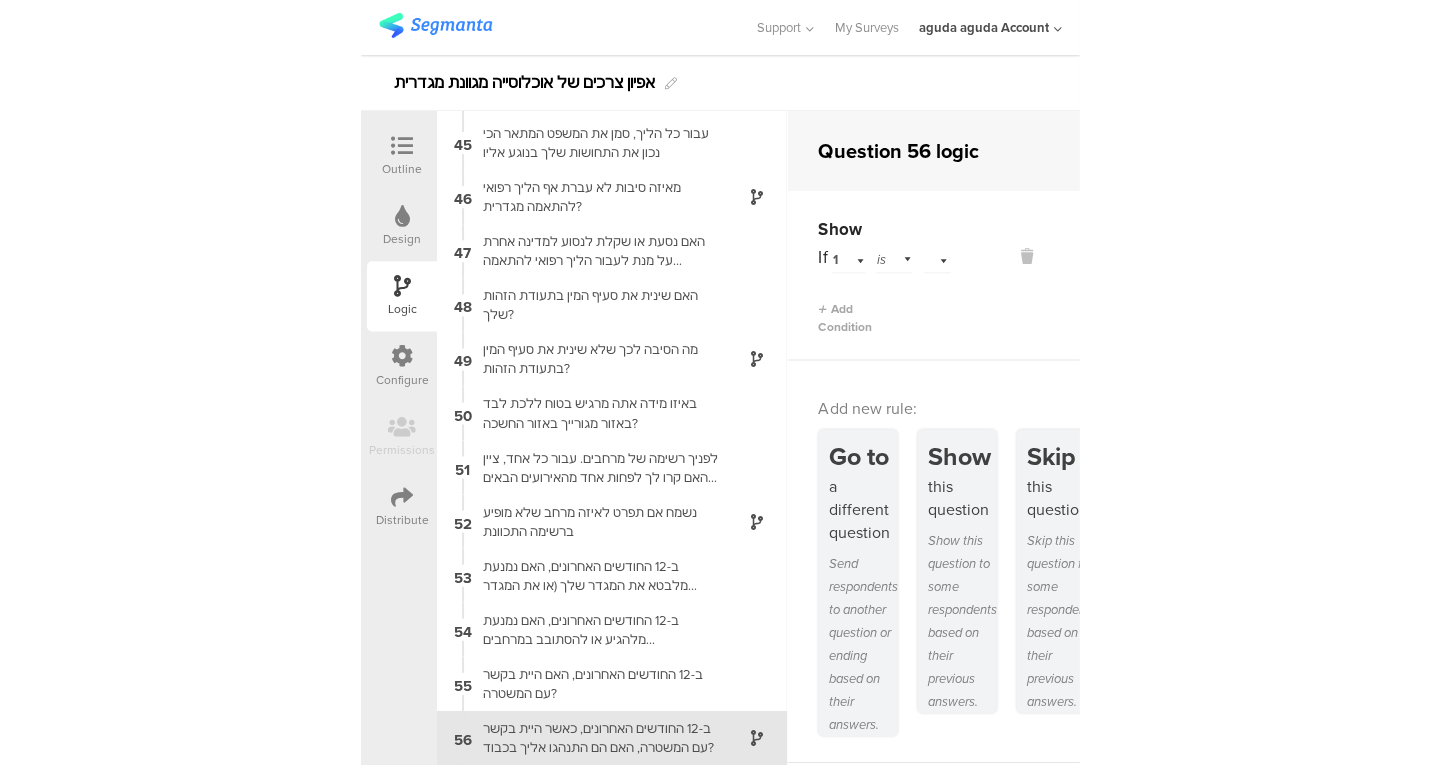 scroll, scrollTop: 2370, scrollLeft: 0, axis: vertical 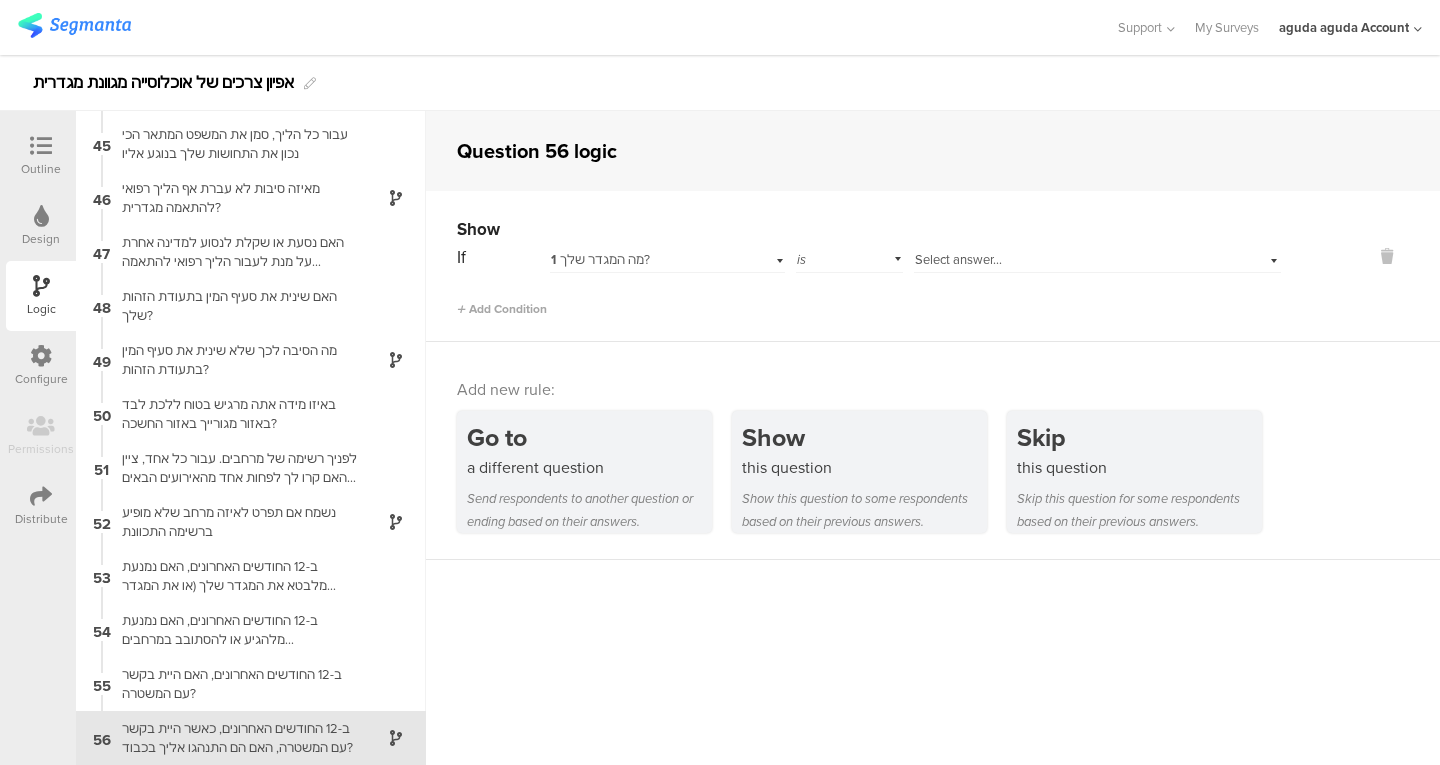 click on "If   1  מה המגדר שלך?
is Select answer...
Add Condition" at bounding box center (869, 280) 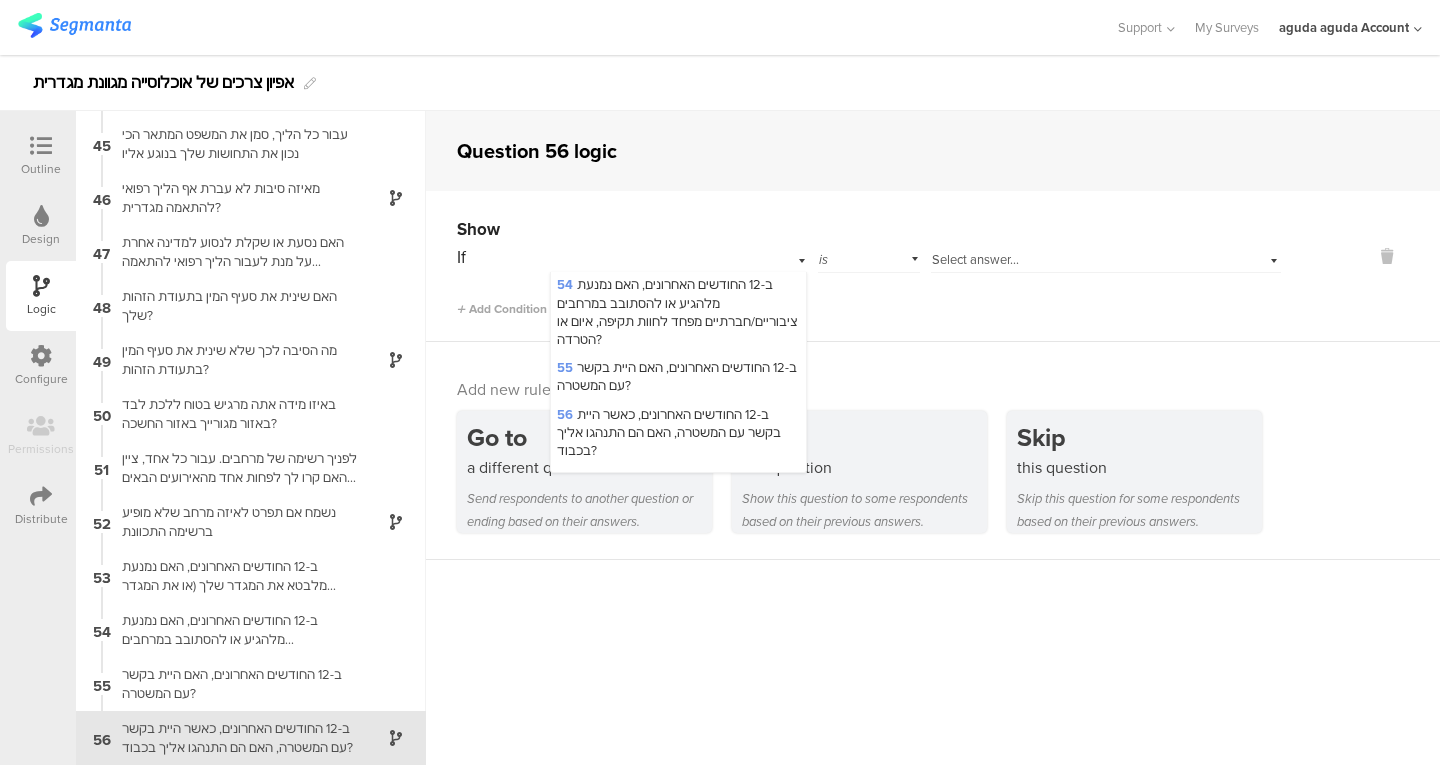 scroll, scrollTop: 2999, scrollLeft: 0, axis: vertical 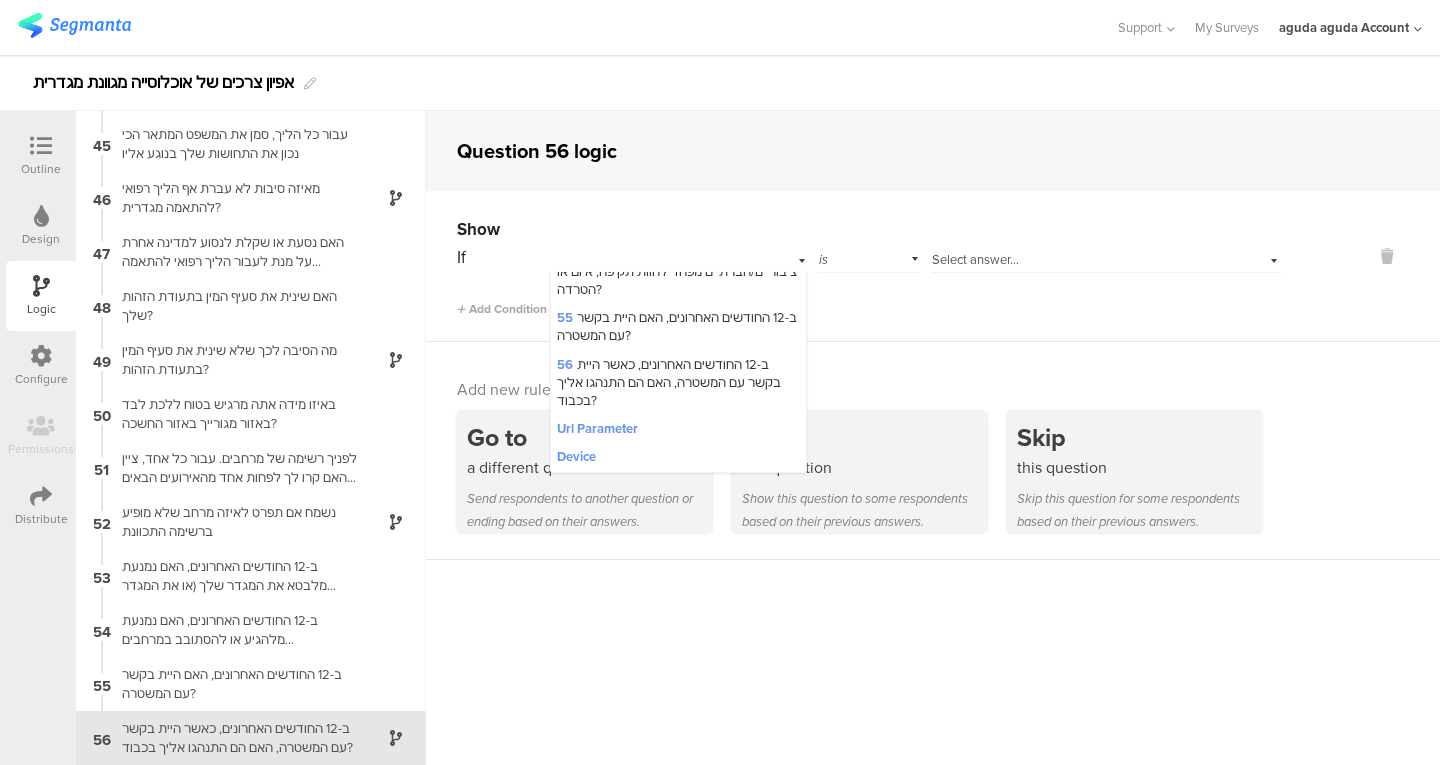 click on "55  ב-12 החודשים האחרונים, האם היית בקשר עם המשטרה?" at bounding box center (677, 326) 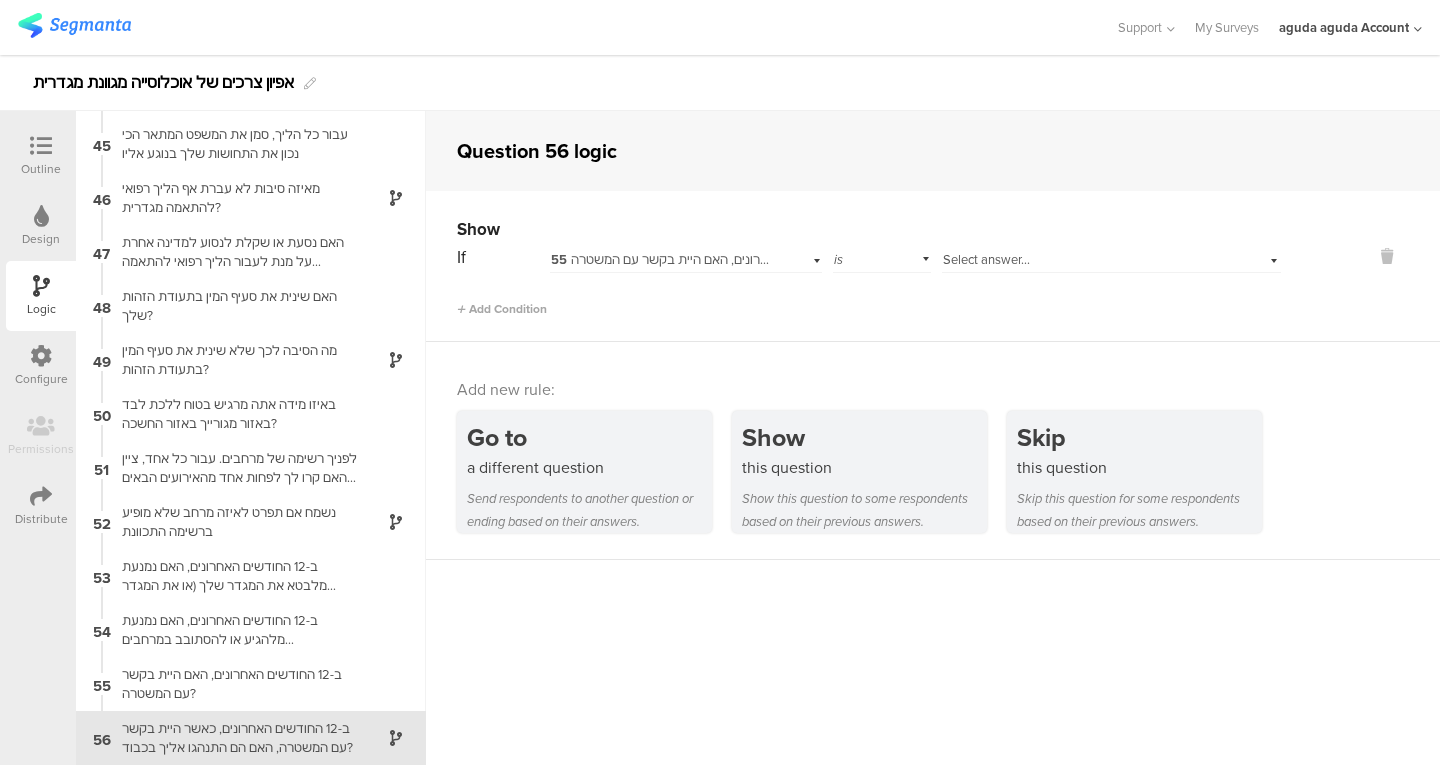 click on "is" at bounding box center (882, 257) 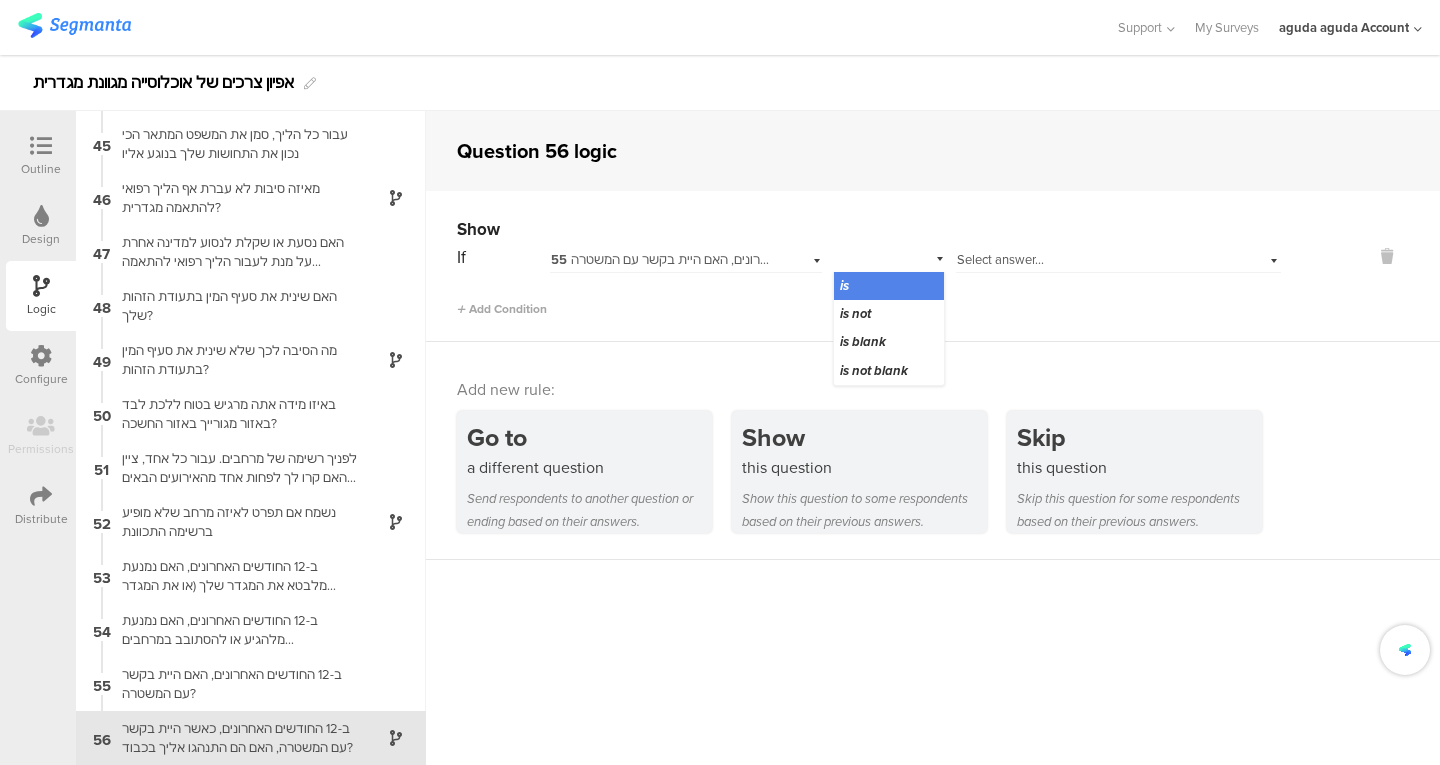 click on "Select answer..." at bounding box center [1000, 259] 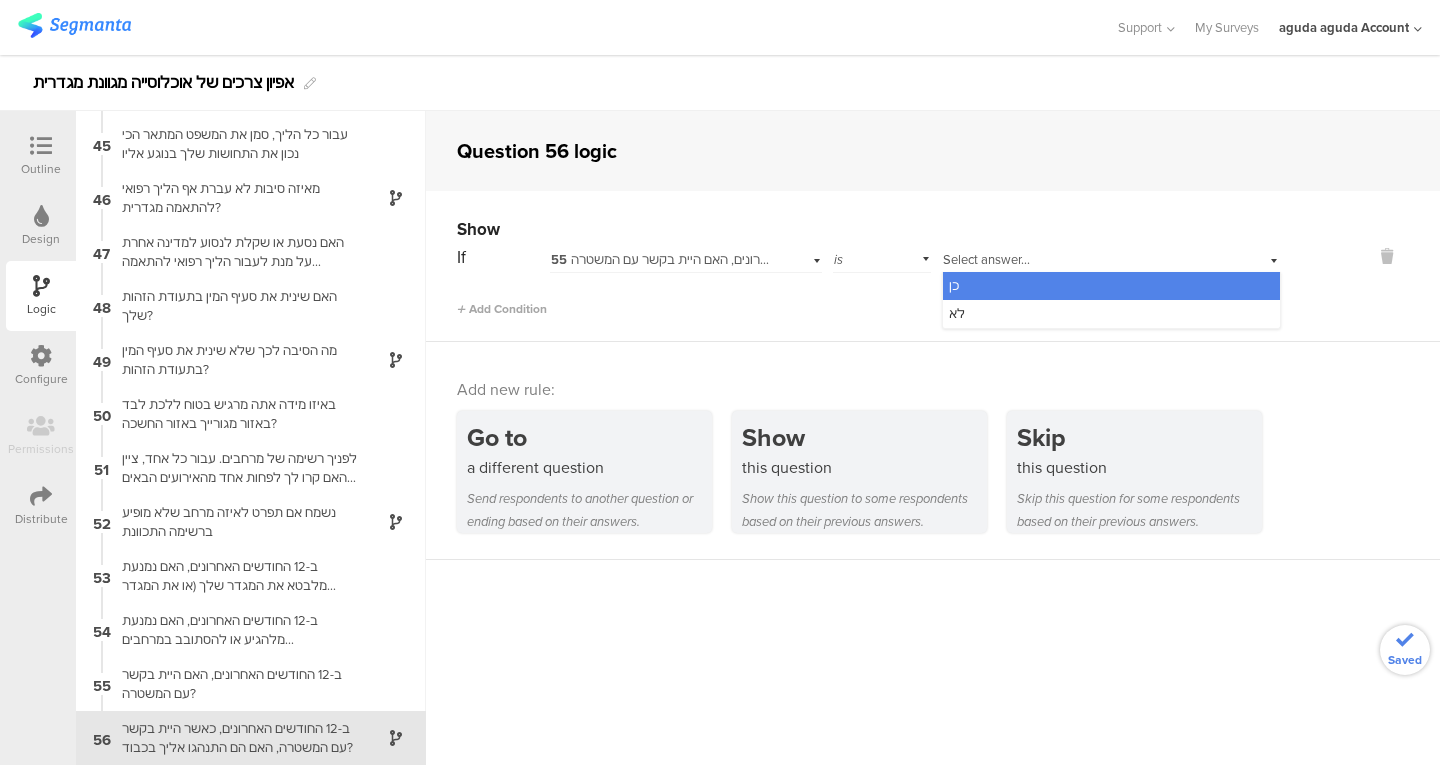 click on "כן" at bounding box center [1111, 286] 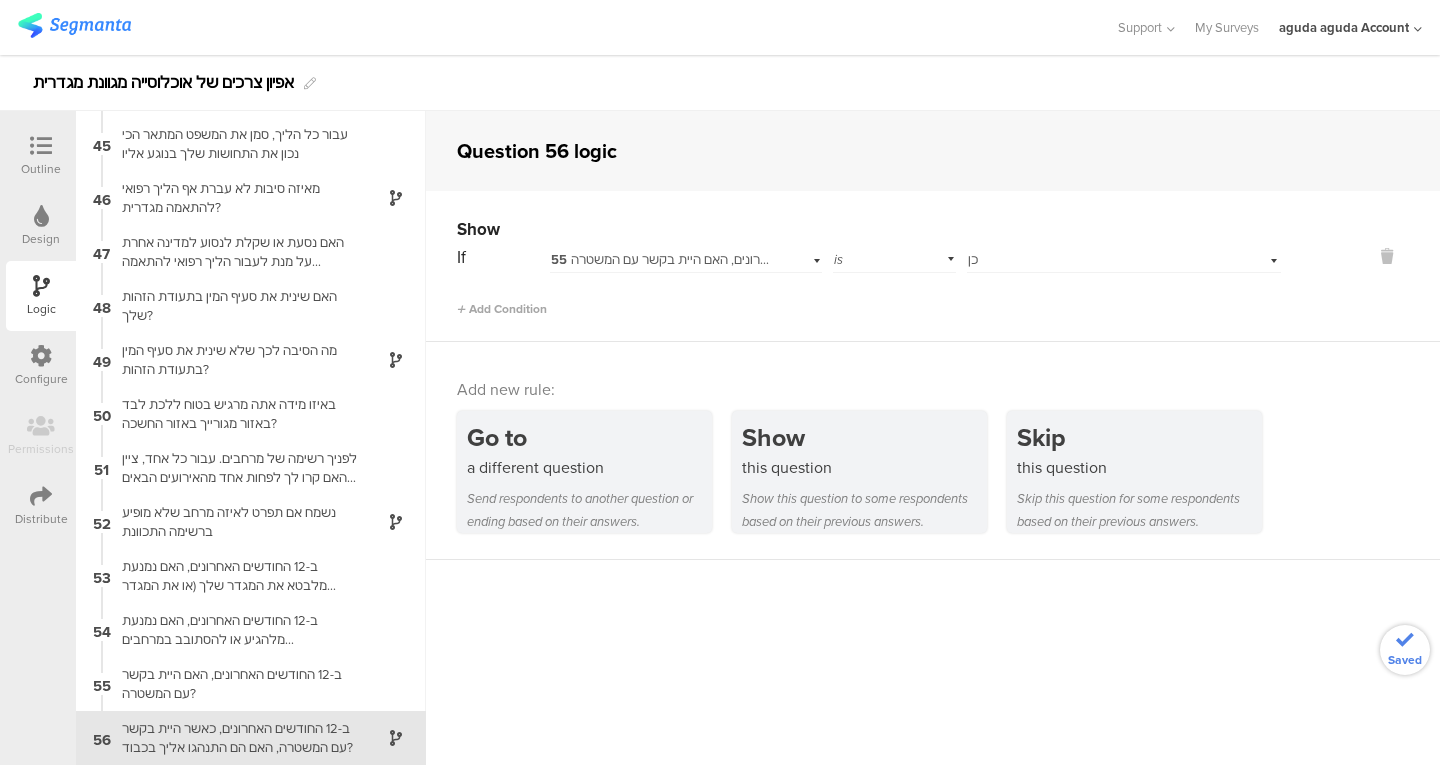 click at bounding box center (41, 147) 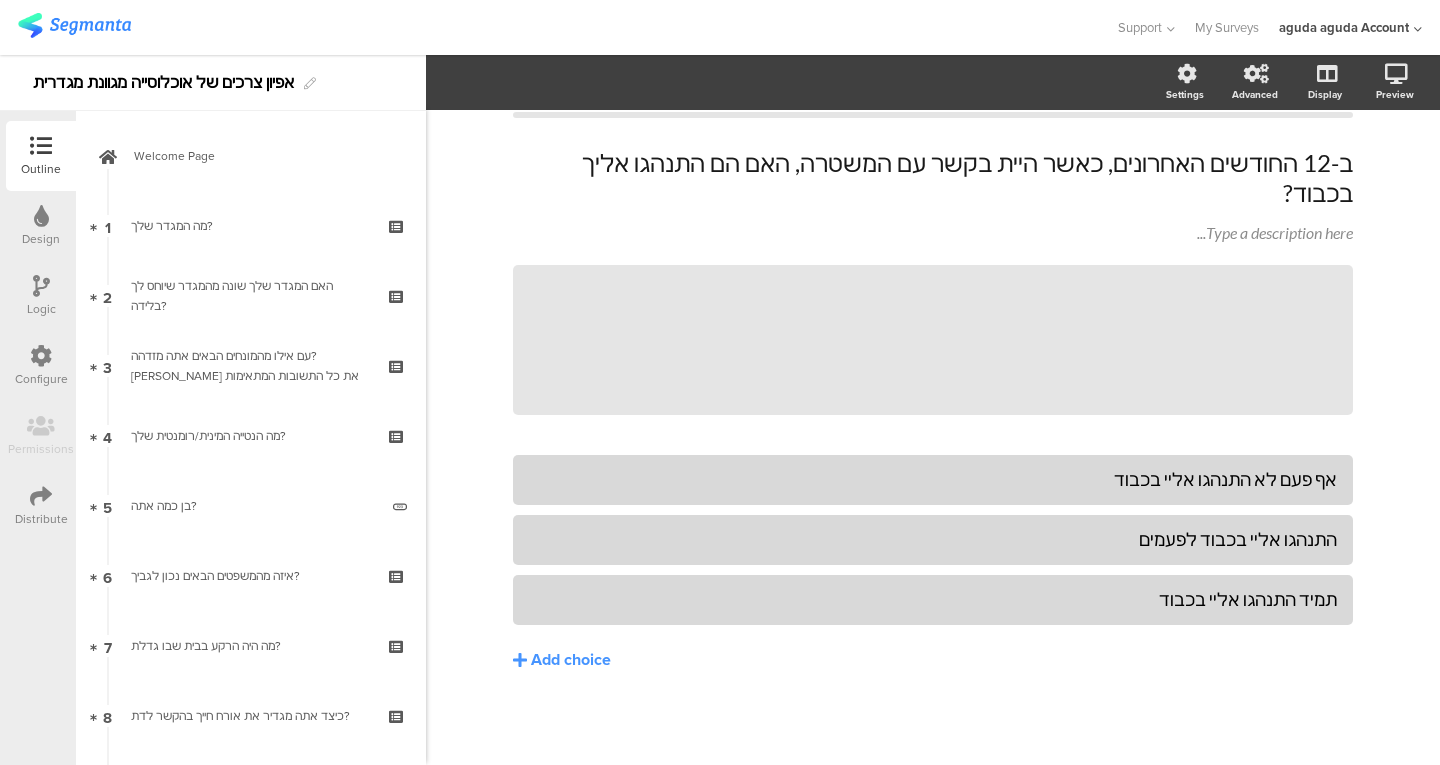scroll, scrollTop: 18, scrollLeft: 0, axis: vertical 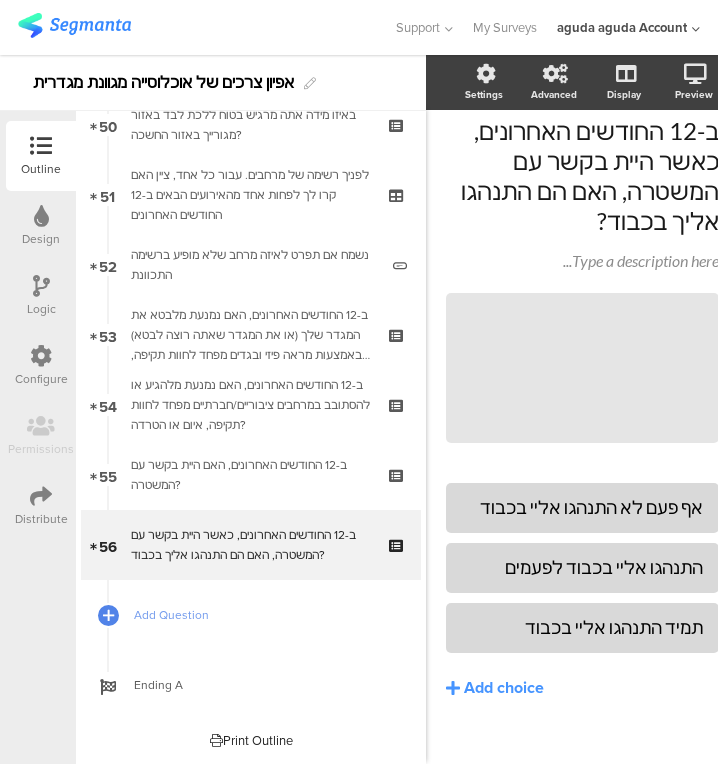 click on "Add Question" at bounding box center (251, 615) 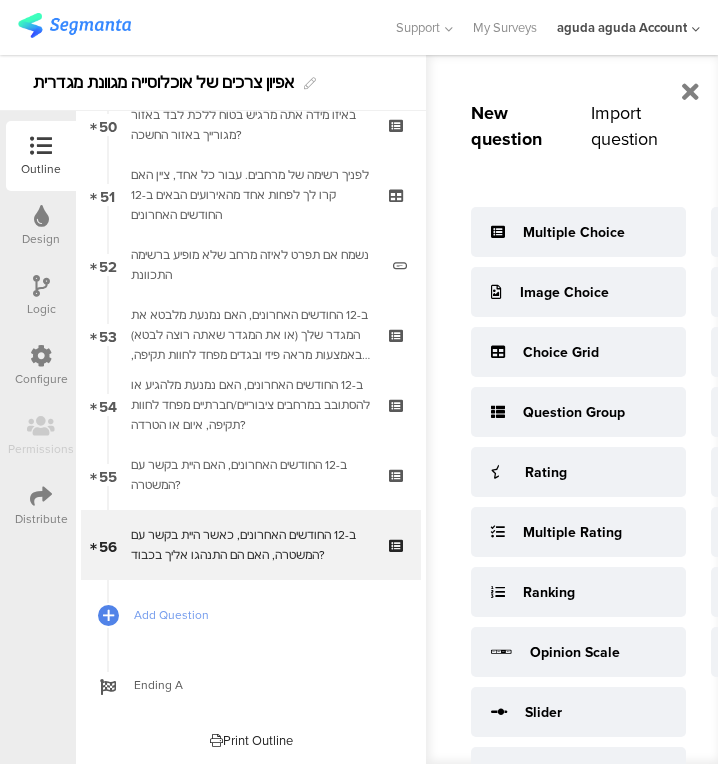 click on "Choice Grid" at bounding box center (578, 352) 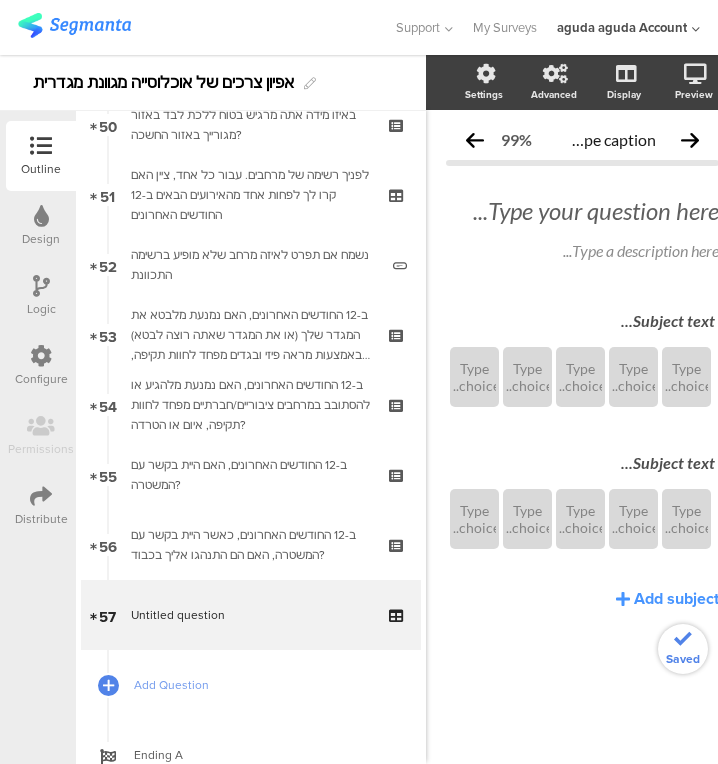 scroll, scrollTop: 0, scrollLeft: 0, axis: both 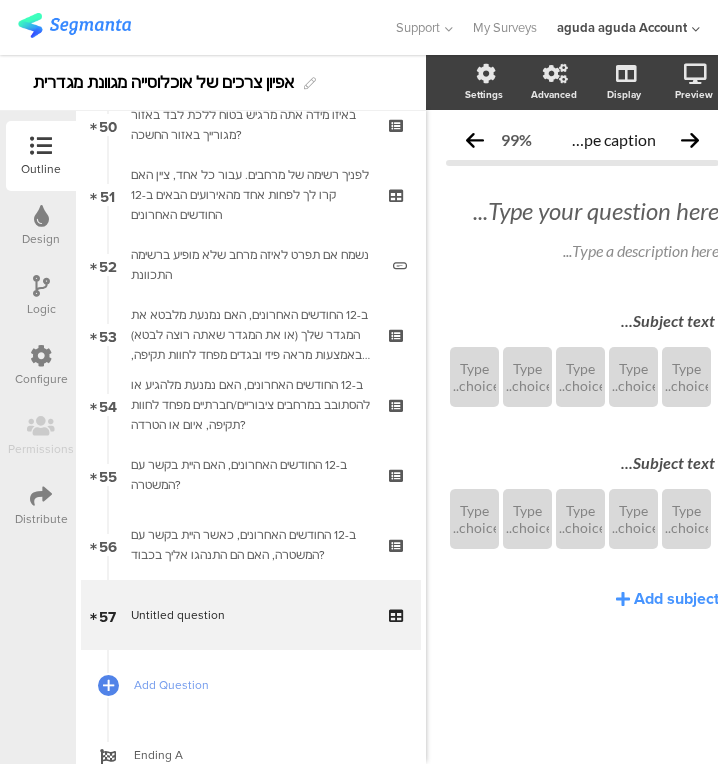 click on "Type your question here..." 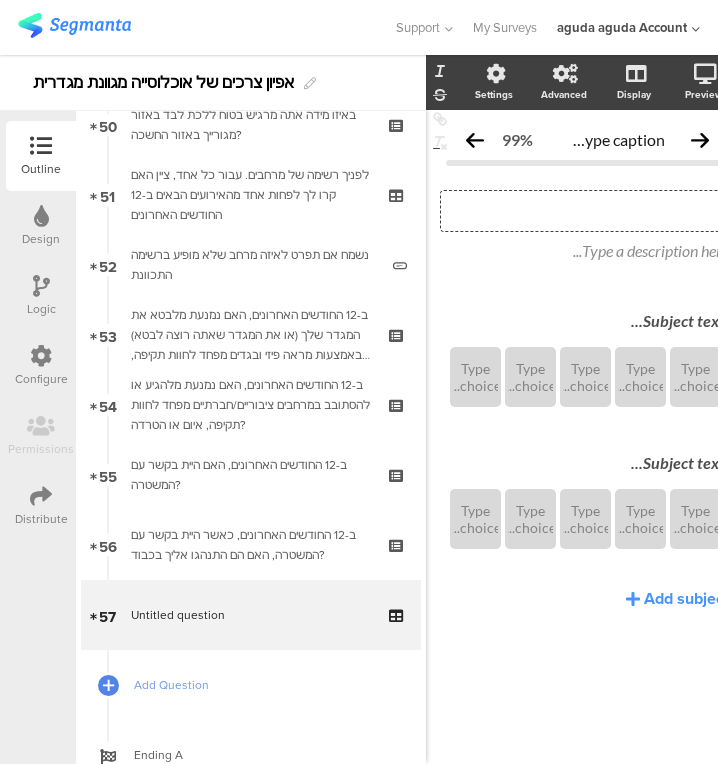 scroll, scrollTop: 0, scrollLeft: 31, axis: horizontal 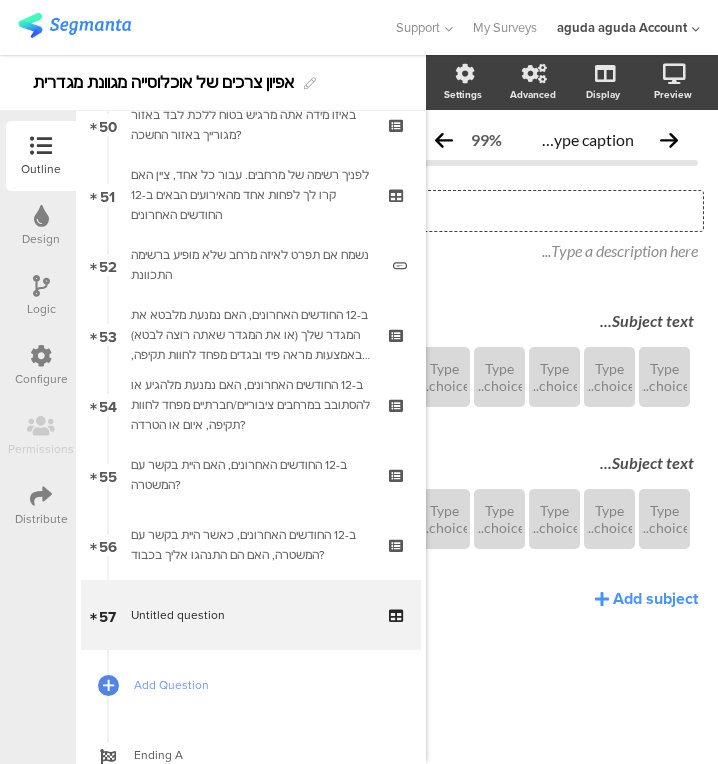 type 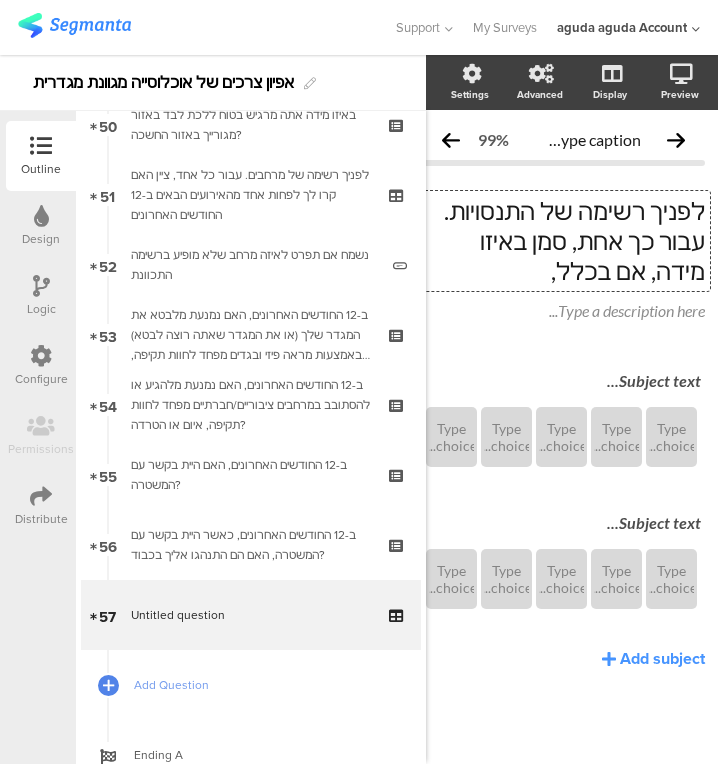 scroll, scrollTop: 0, scrollLeft: 21, axis: horizontal 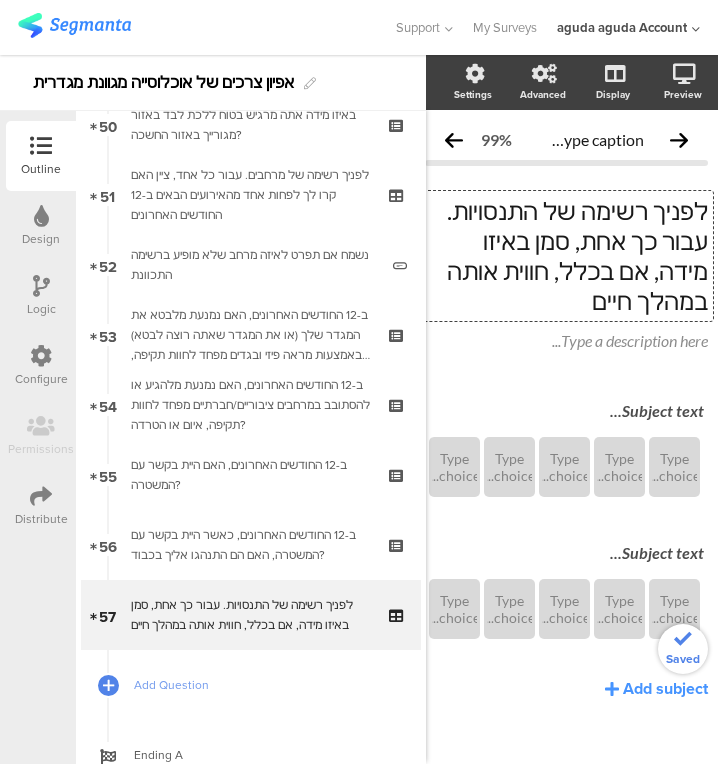 type 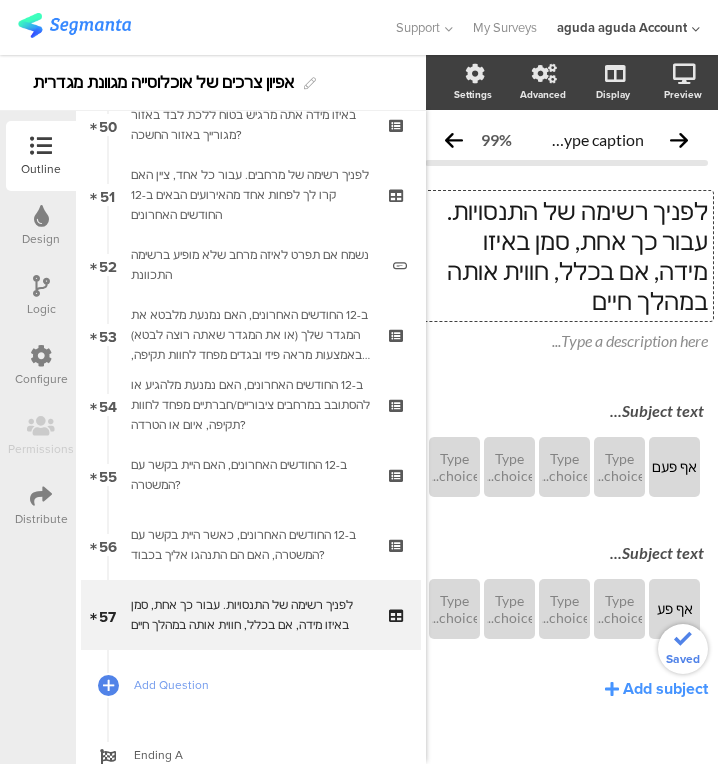 type 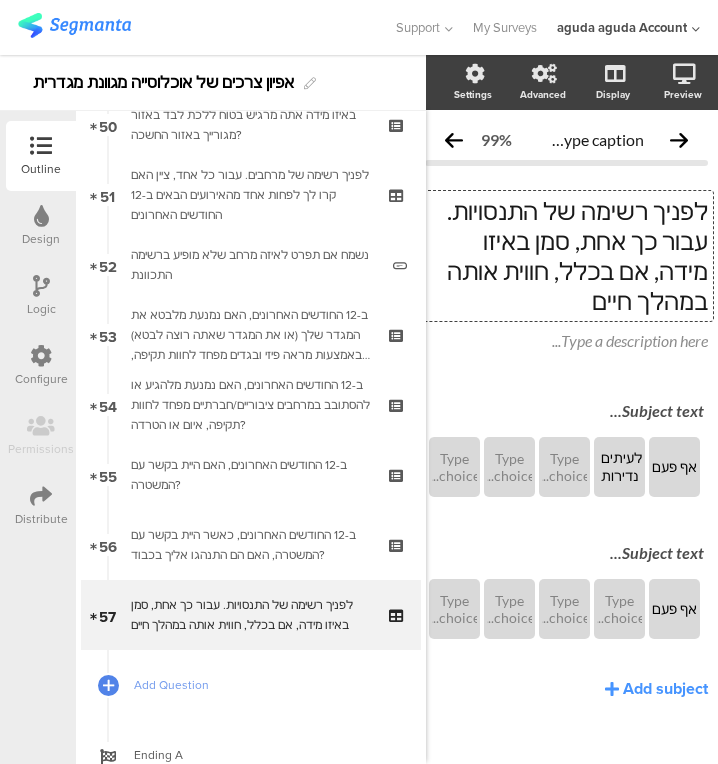 type 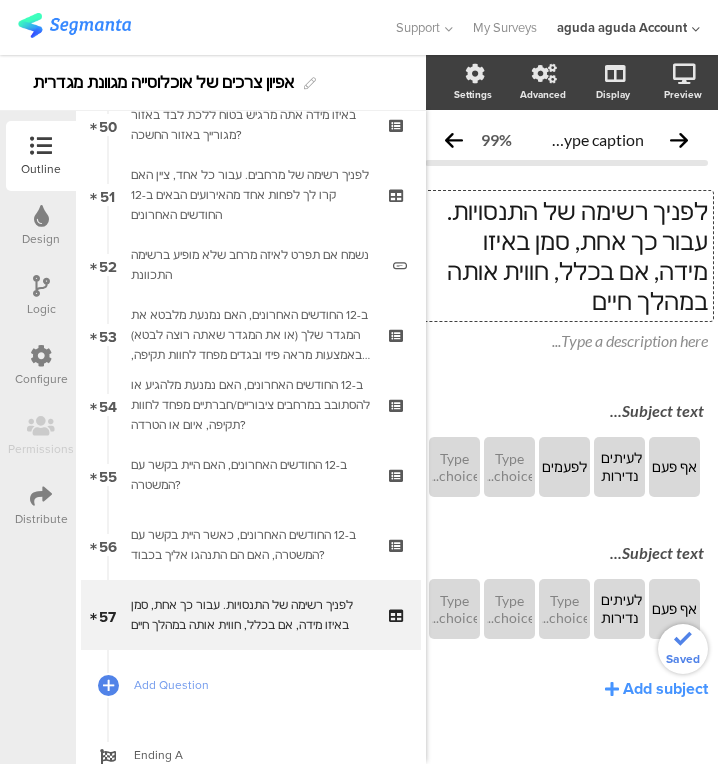 type 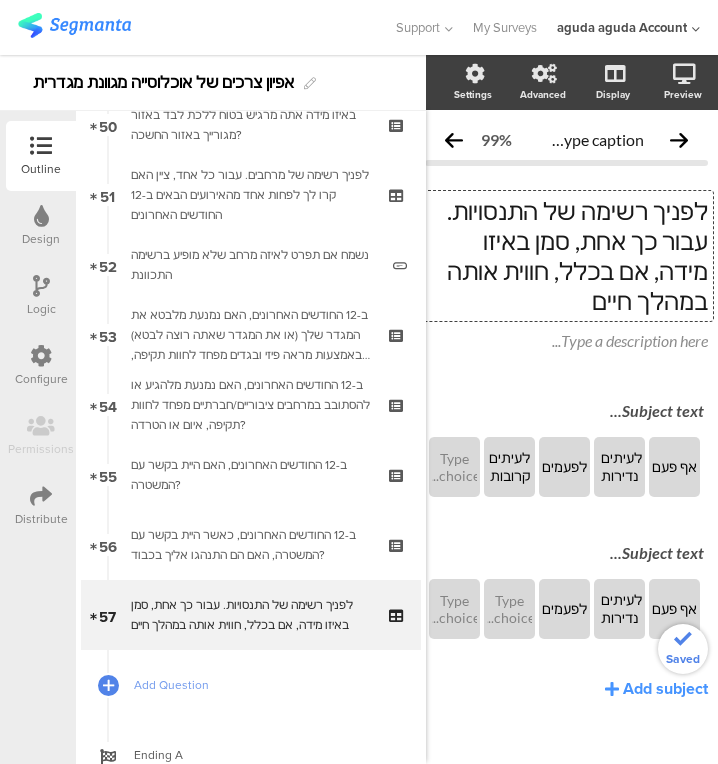 type 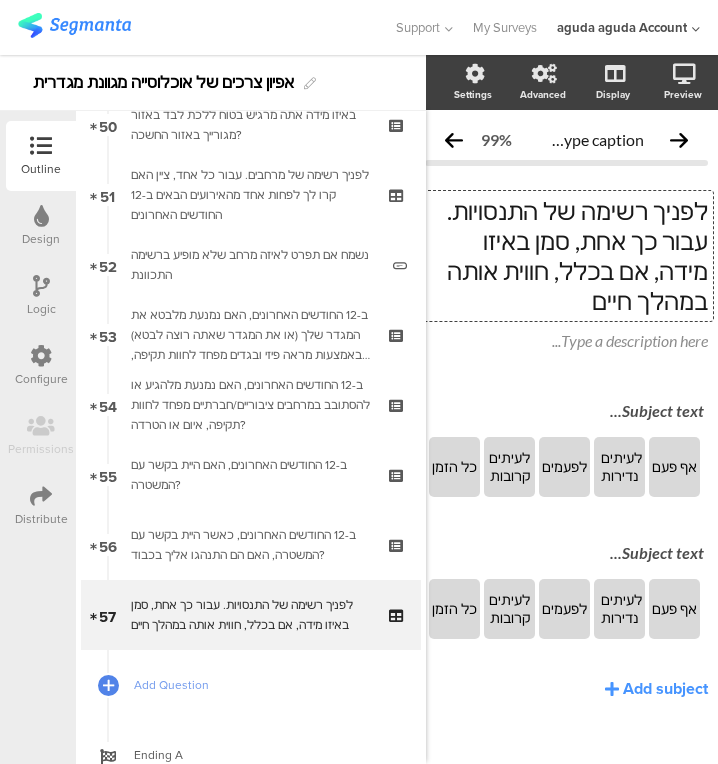 scroll, scrollTop: 0, scrollLeft: -2, axis: horizontal 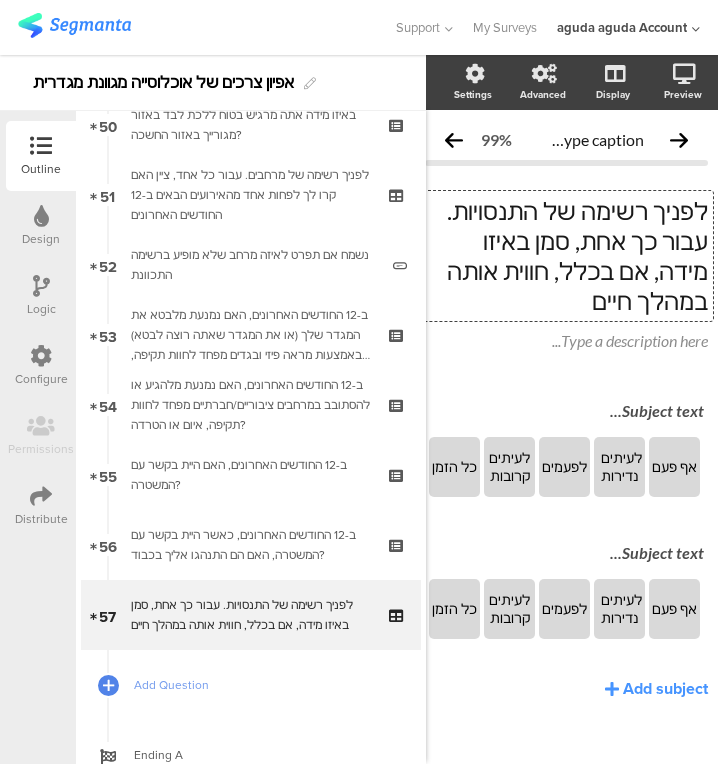 click 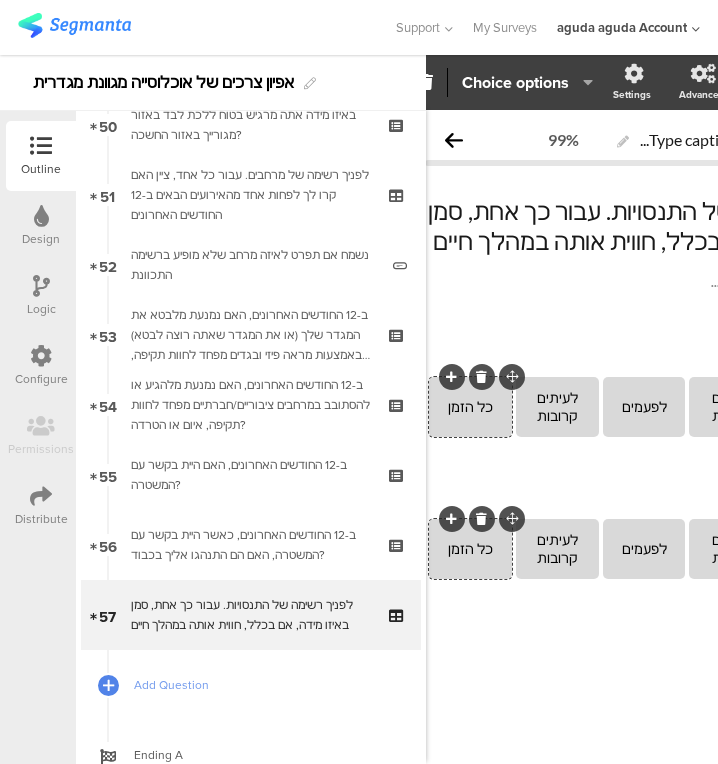 scroll, scrollTop: 0, scrollLeft: 0, axis: both 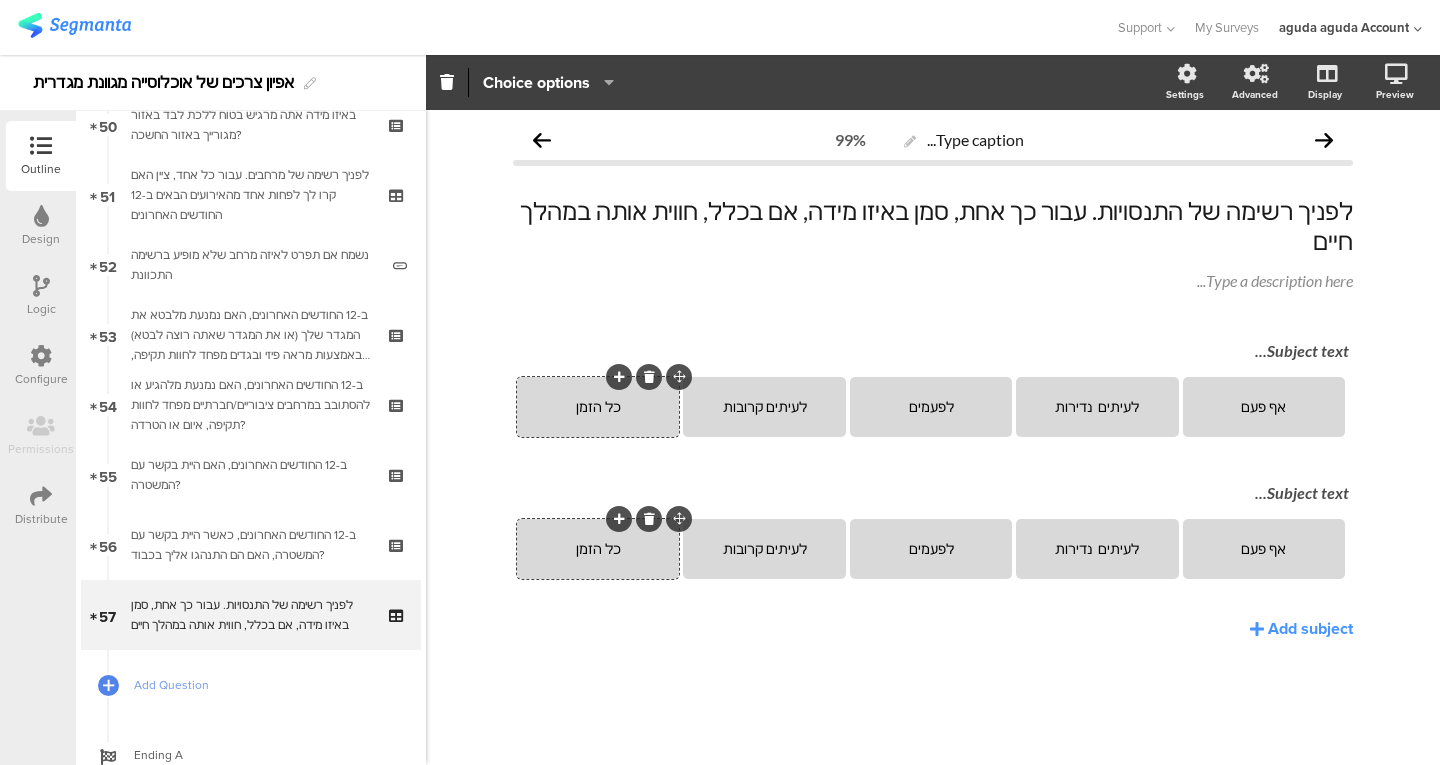 click 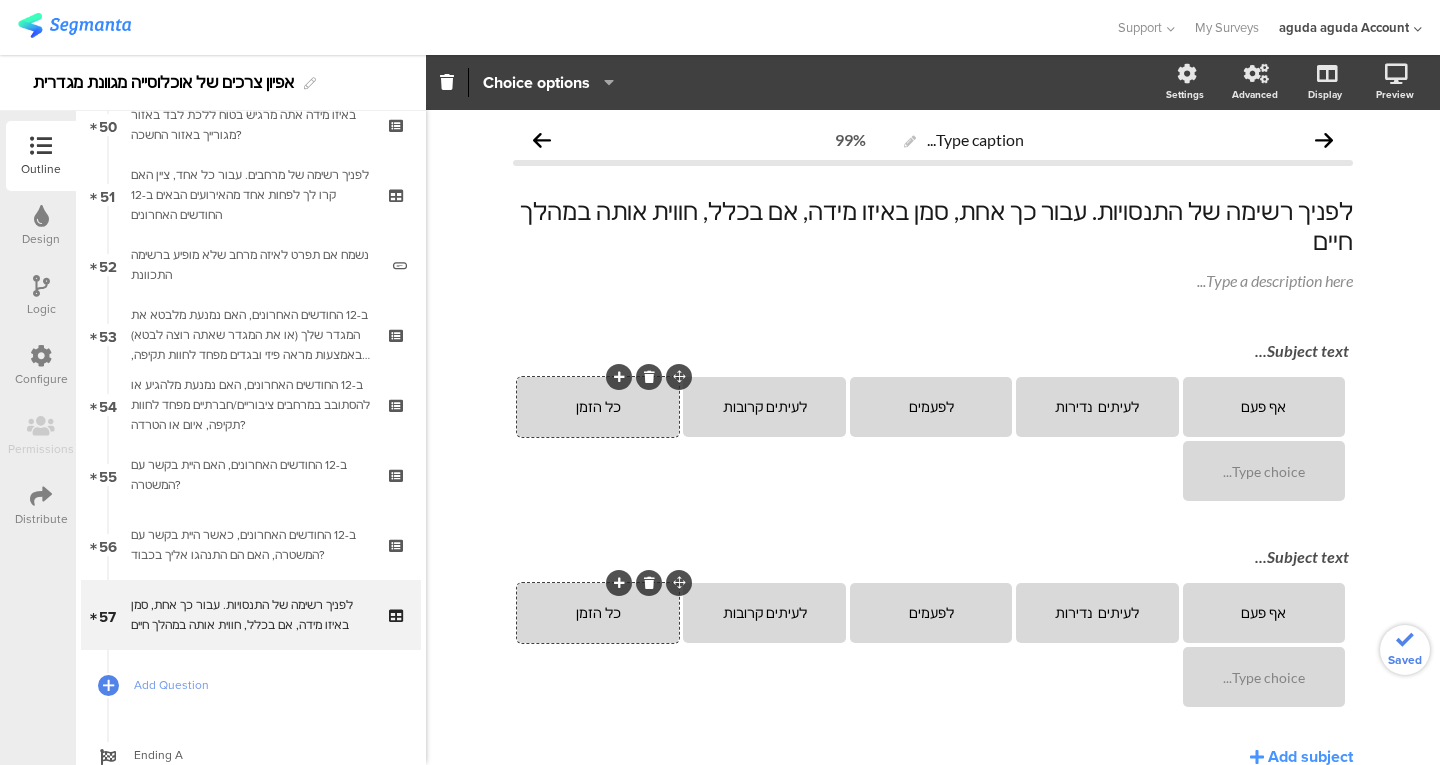 click 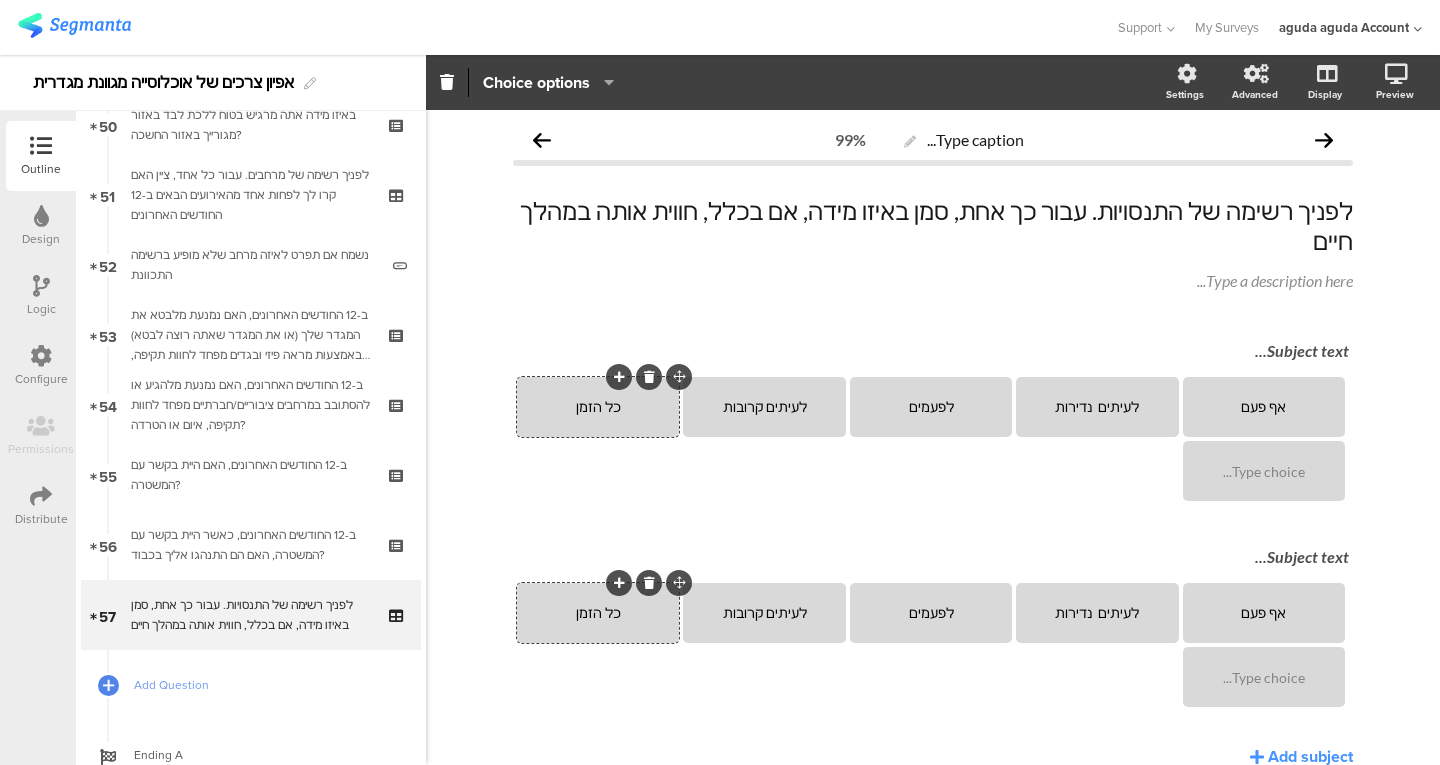 click on "Type choice..." 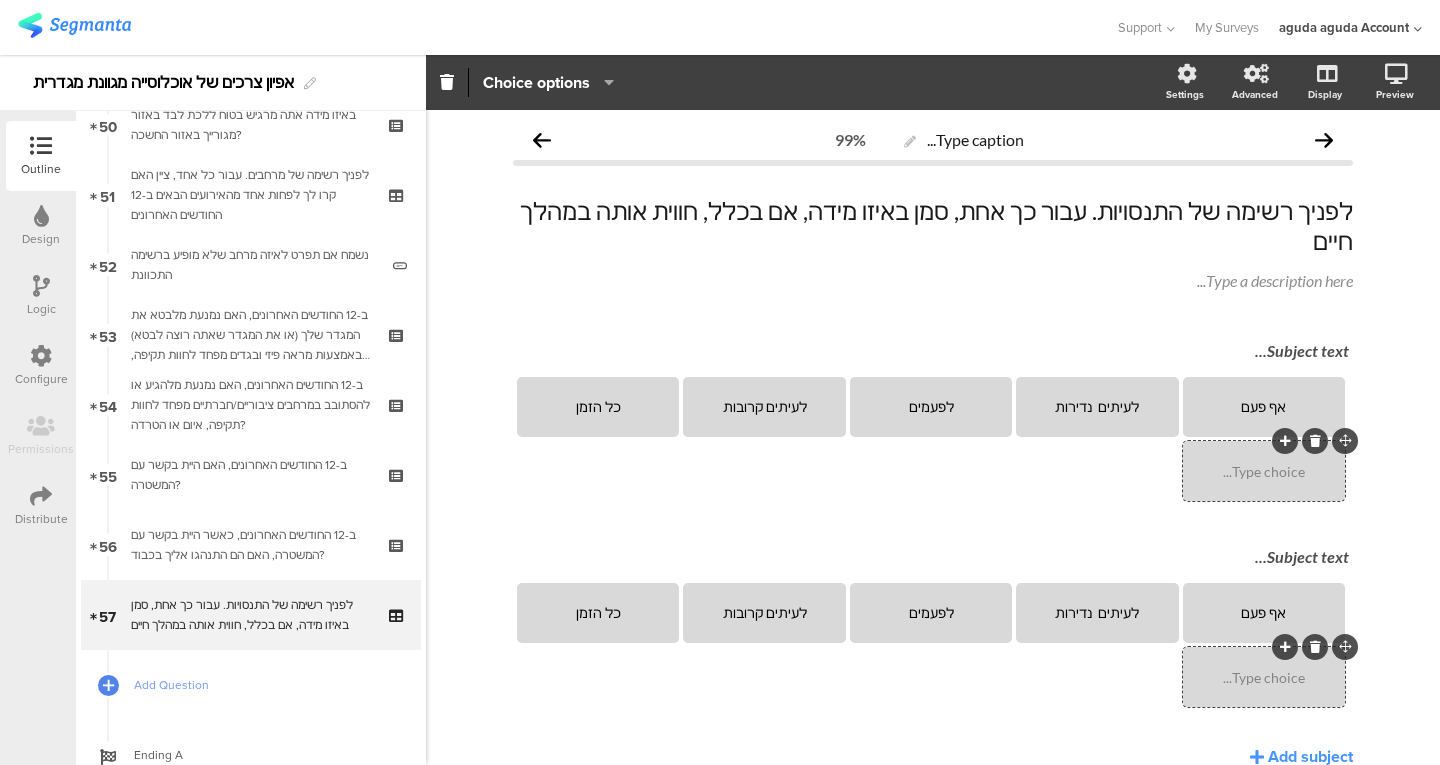type 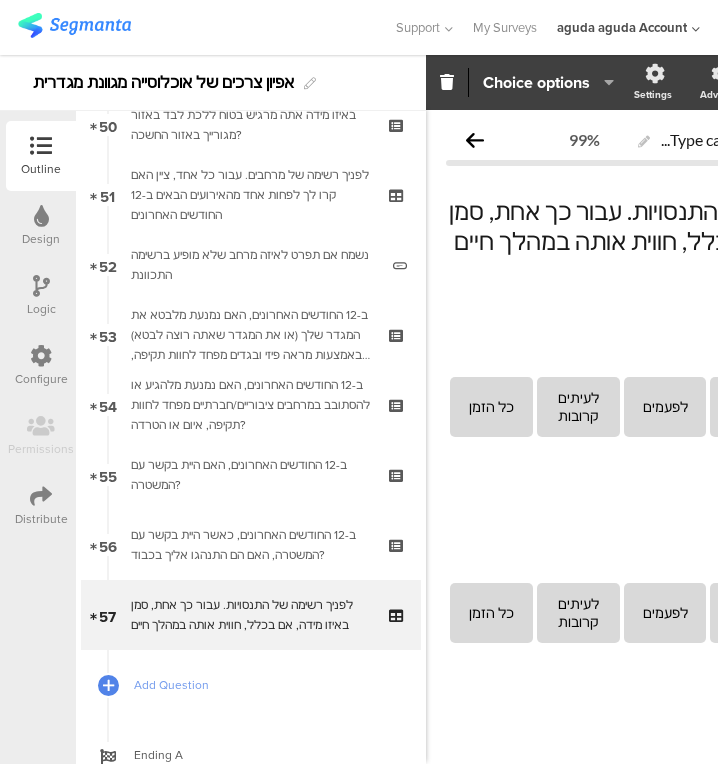 scroll, scrollTop: 0, scrollLeft: 206, axis: horizontal 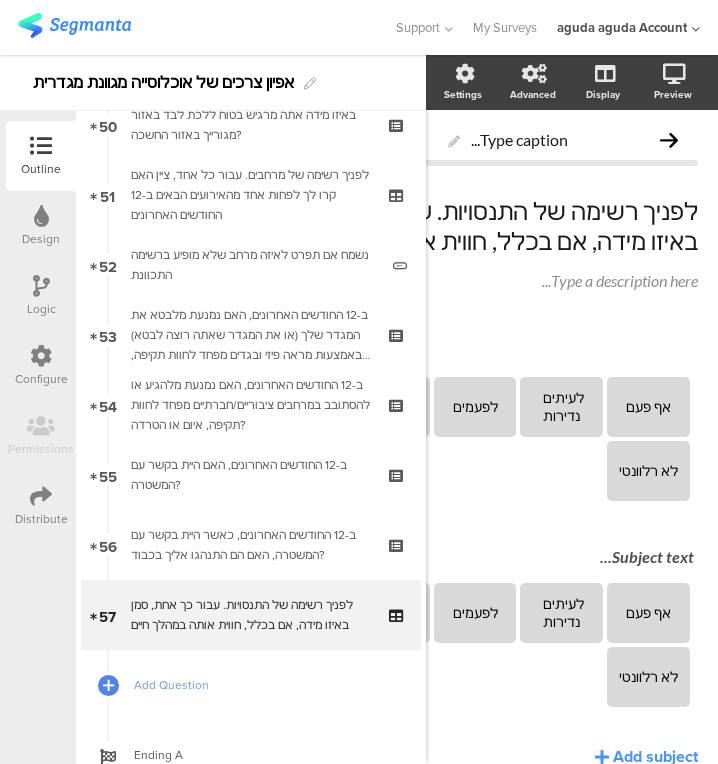 click on "Subject text..." at bounding box center [477, 352] 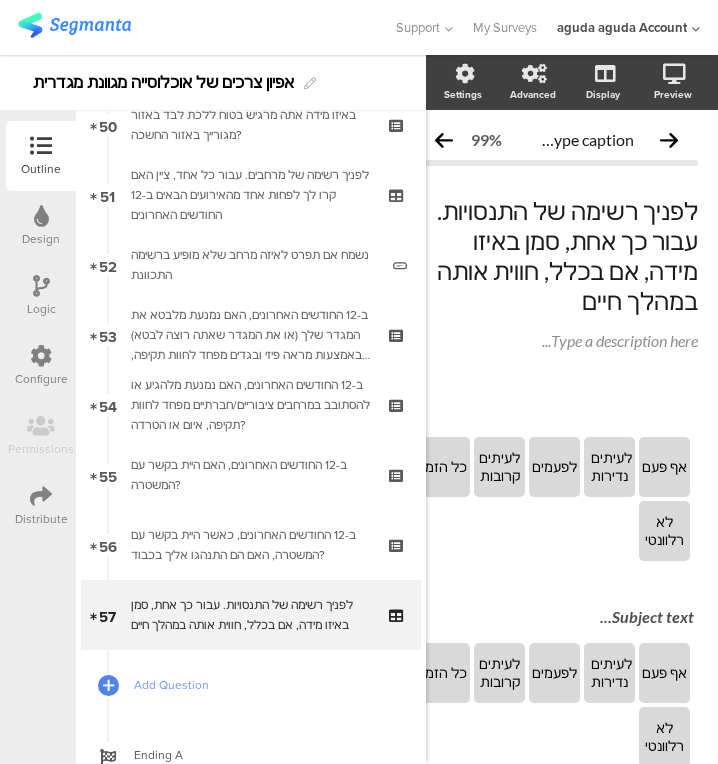 scroll, scrollTop: 0, scrollLeft: 46, axis: horizontal 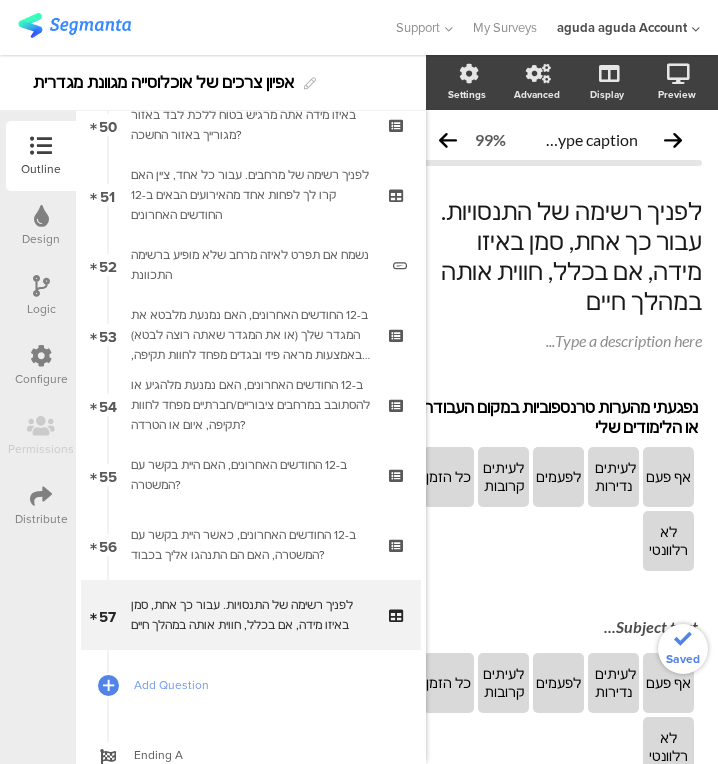click on "Subject text..." at bounding box center (560, 628) 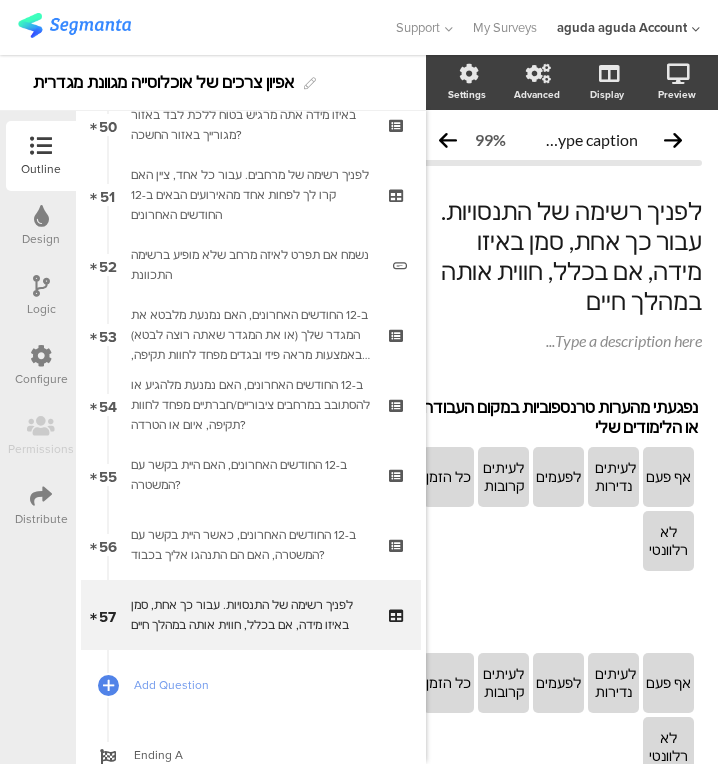 type 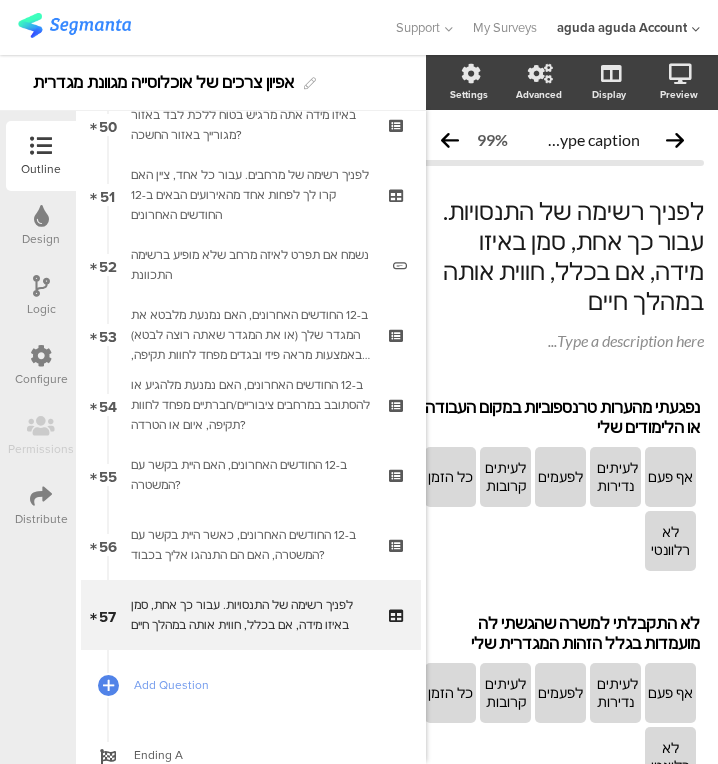 scroll, scrollTop: 149, scrollLeft: 25, axis: both 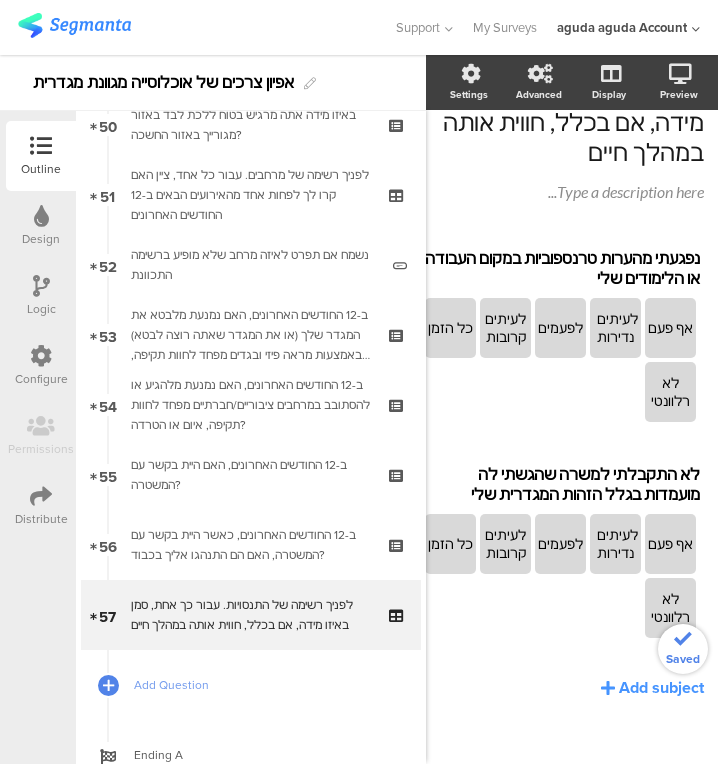 click 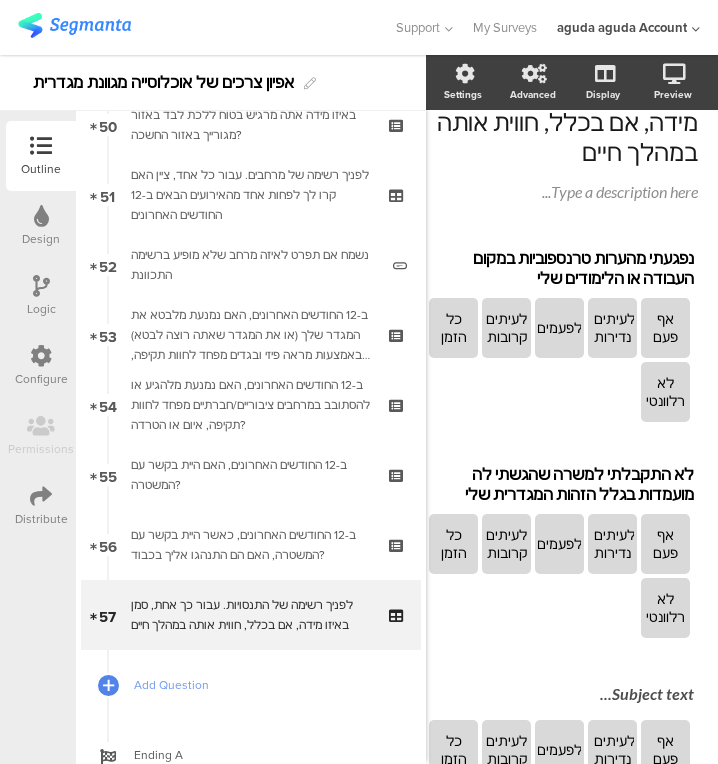 click on "Subject text..." at bounding box center (561, 693) 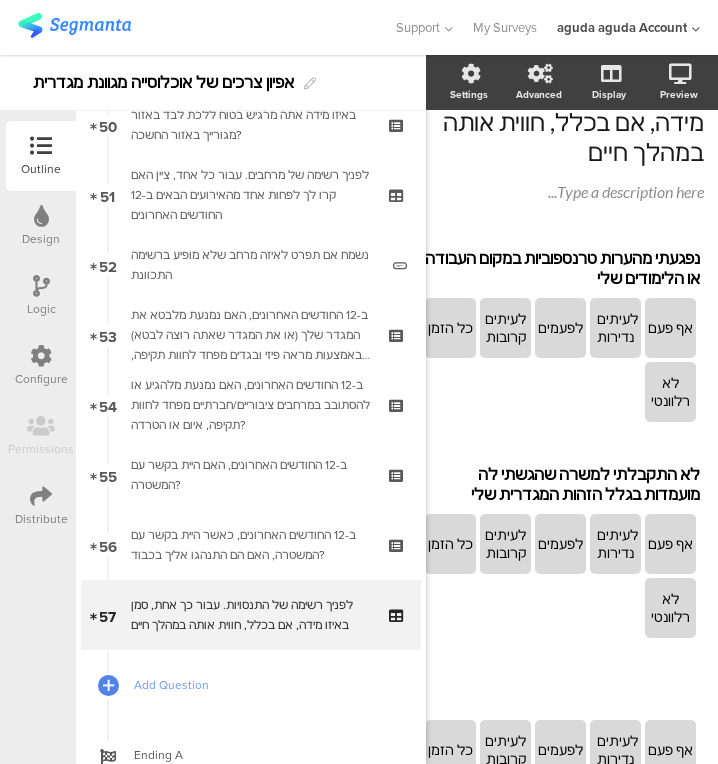 scroll, scrollTop: 134, scrollLeft: 25, axis: both 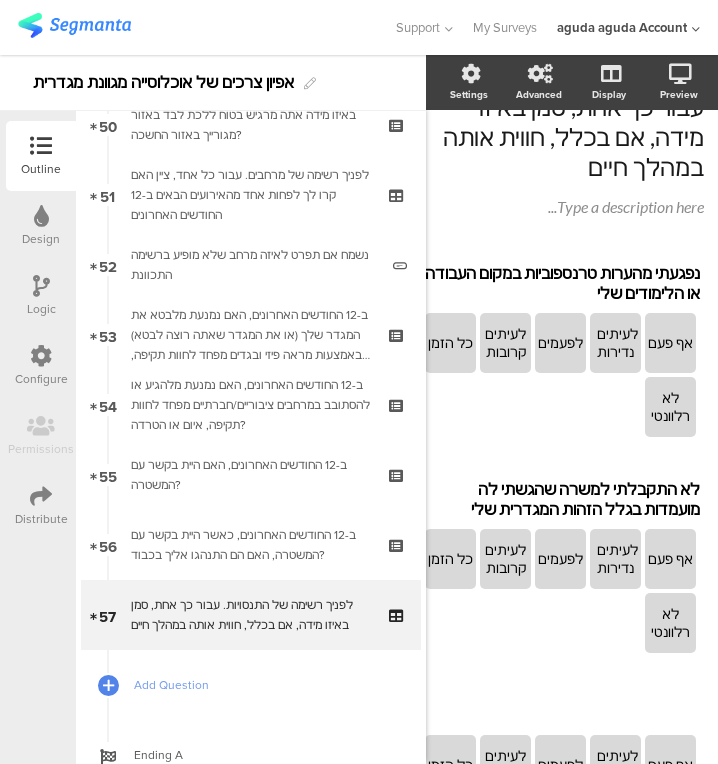 click on "אף פעם" 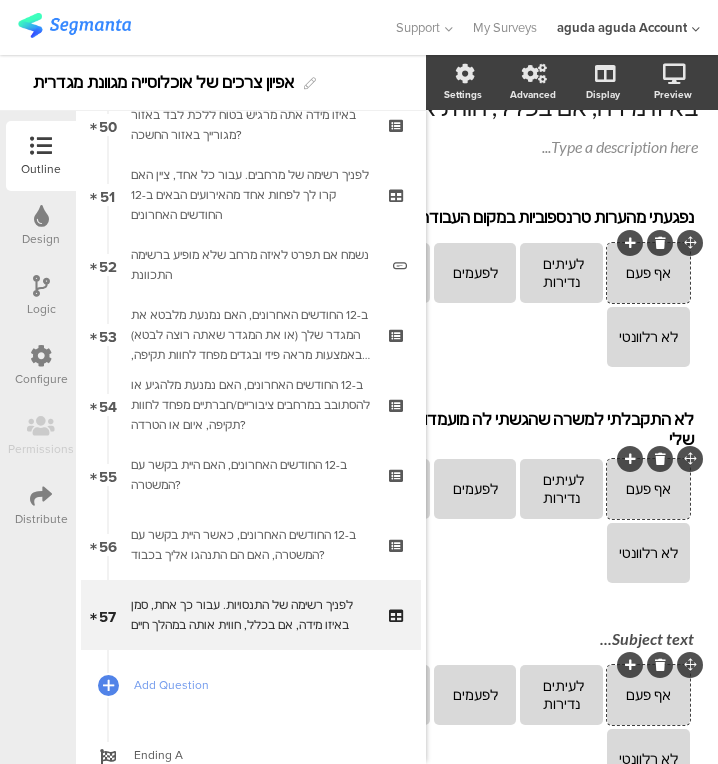 click on "Subject text..." at bounding box center [477, 638] 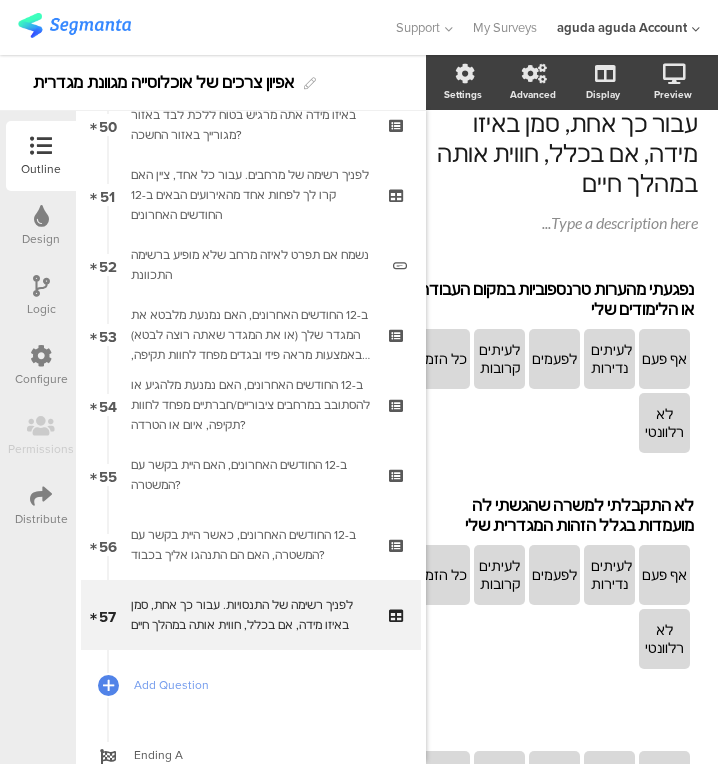 scroll, scrollTop: 168, scrollLeft: 46, axis: both 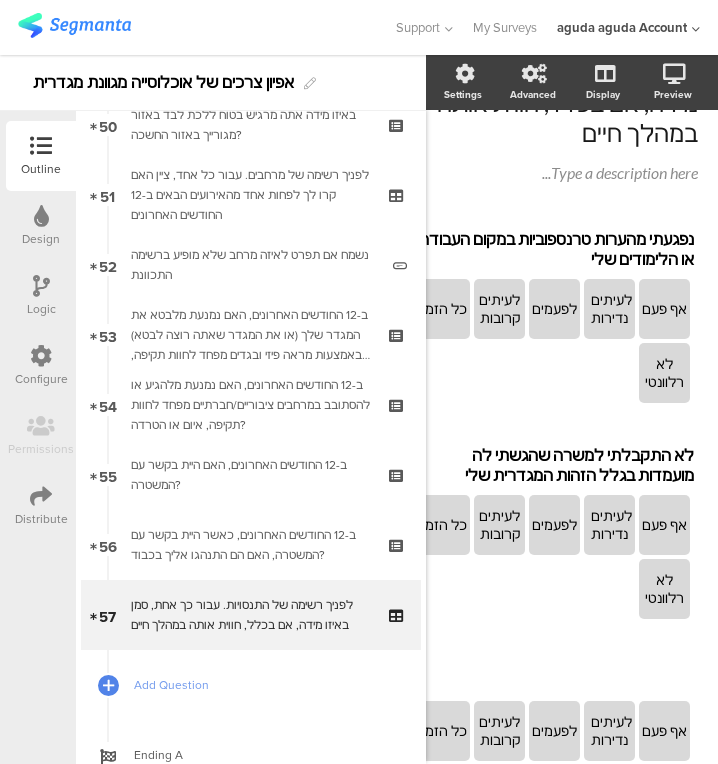 click at bounding box center [556, 674] 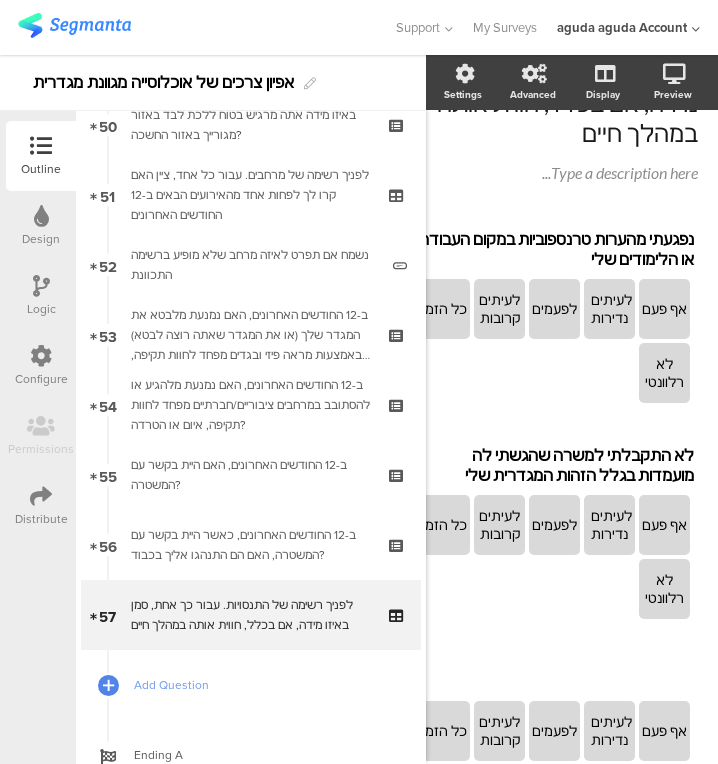 scroll, scrollTop: 168, scrollLeft: 39, axis: both 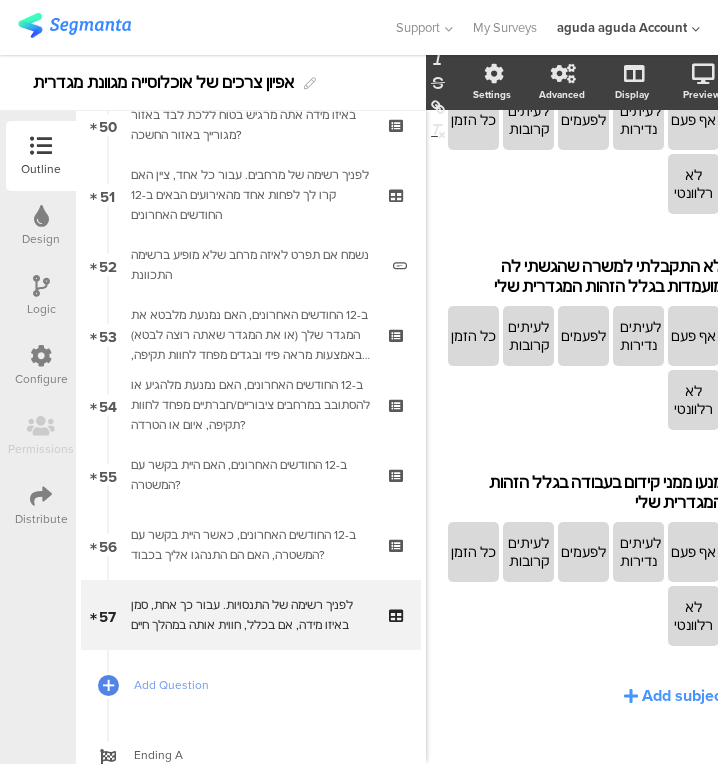 click on "נפגעתי מהערות טרנספוביות במקום העבודה או הלימודים שלי
נפגעתי מהערות טרנספוביות במקום העבודה או הלימודים שלי
אף פעם
לעיתים  נדירות
לפעמים
לעיתים קרובות
כל הזמן
לא רלוונטי
לא התקבלתי למשרה שהגשתי לה מועמדות בגלל הזהות המגדרית שלי" 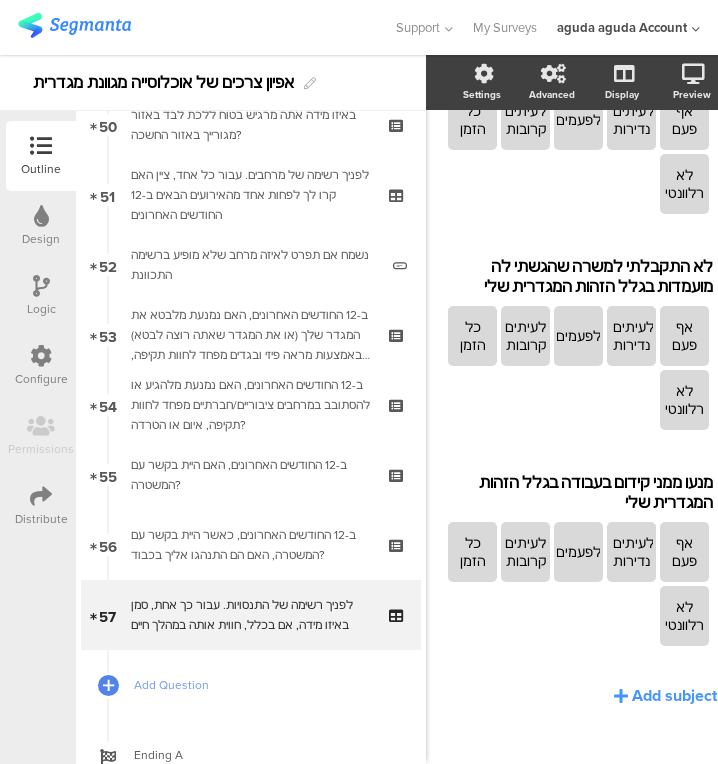 click 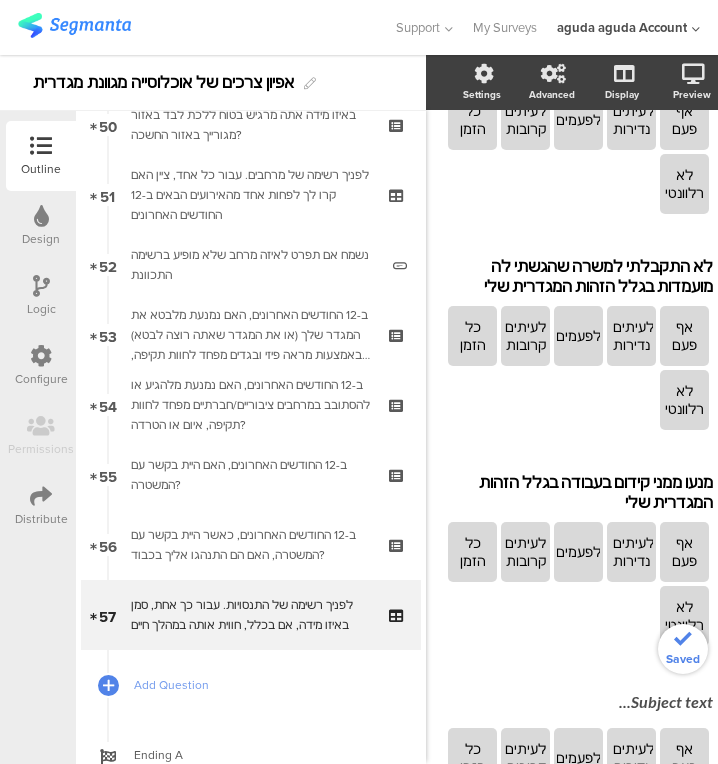 click on "נפגעתי מהערות טרנספוביות במקום העבודה או הלימודים שלי
נפגעתי מהערות טרנספוביות במקום העבודה או הלימודים שלי
אף פעם
לעיתים  נדירות
לפעמים
לעיתים קרובות
כל הזמן
לא רלוונטי
לא התקבלתי למשרה שהגשתי לה מועמדות בגלל הזהות המגדרית שלי" 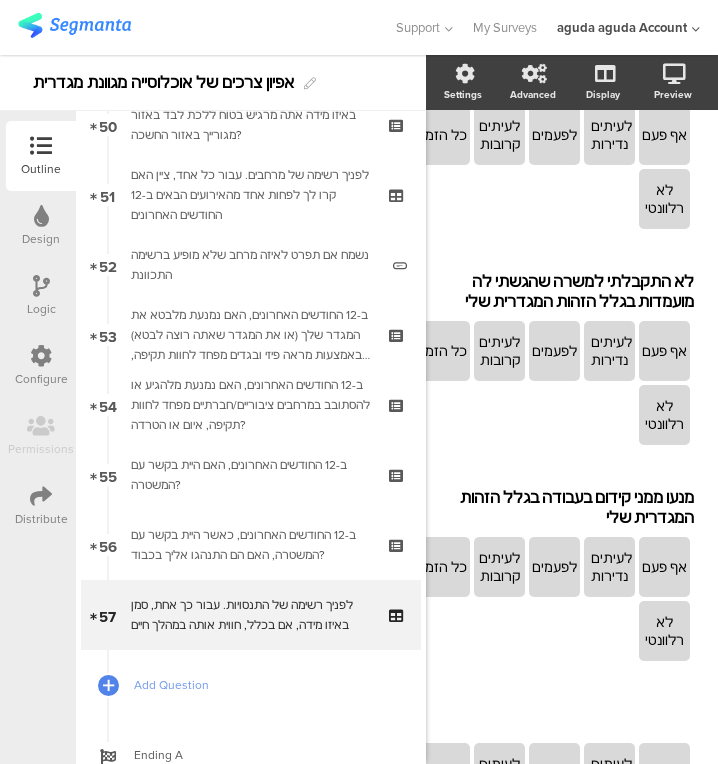 type 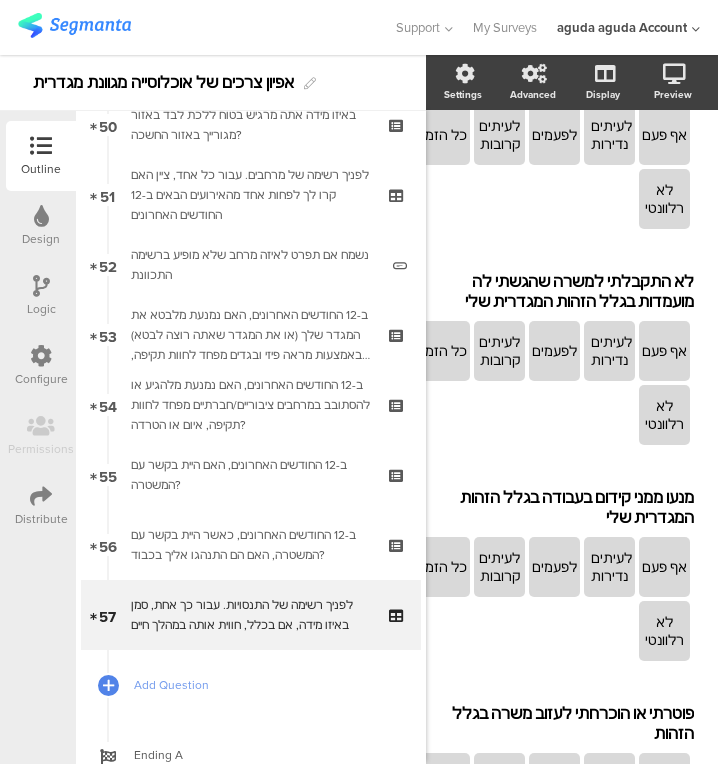 scroll, scrollTop: 338, scrollLeft: 28, axis: both 